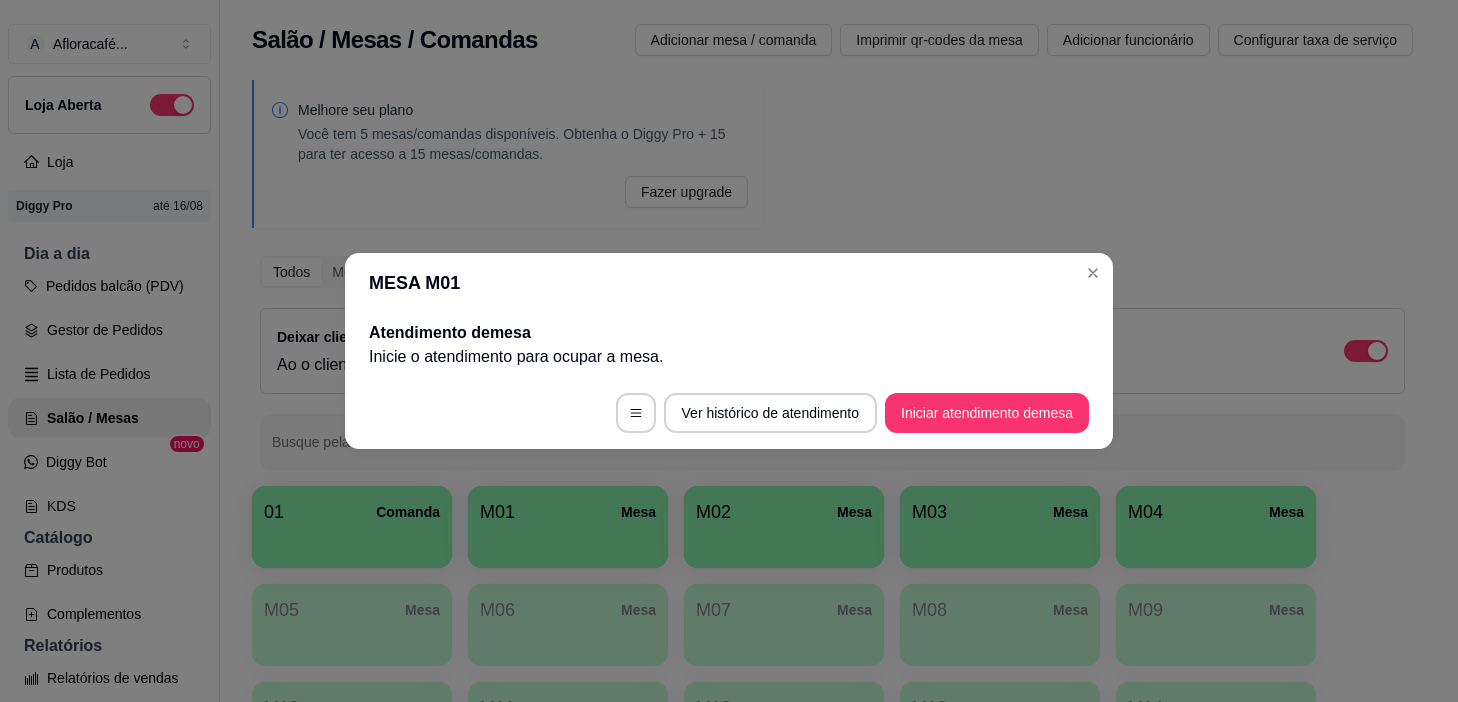scroll, scrollTop: 0, scrollLeft: 0, axis: both 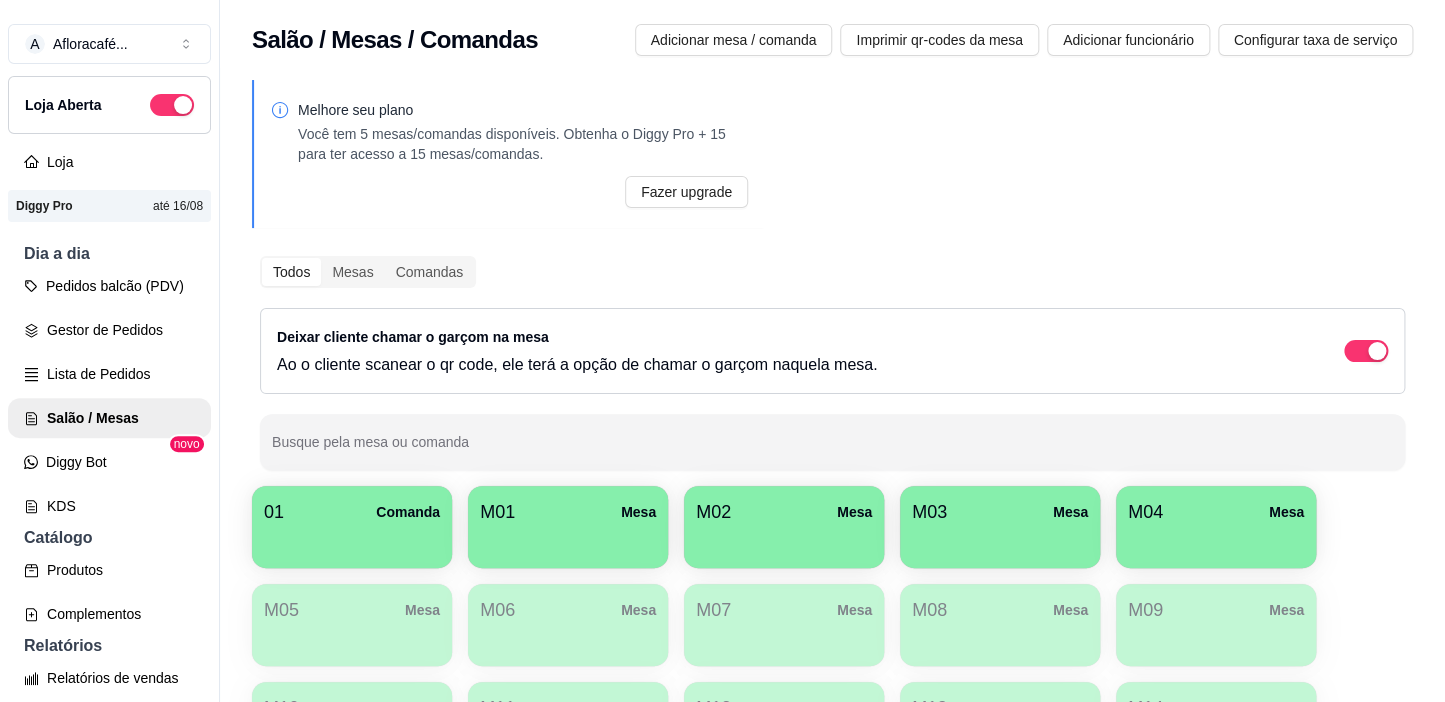 click on "M01 Mesa" at bounding box center [568, 527] 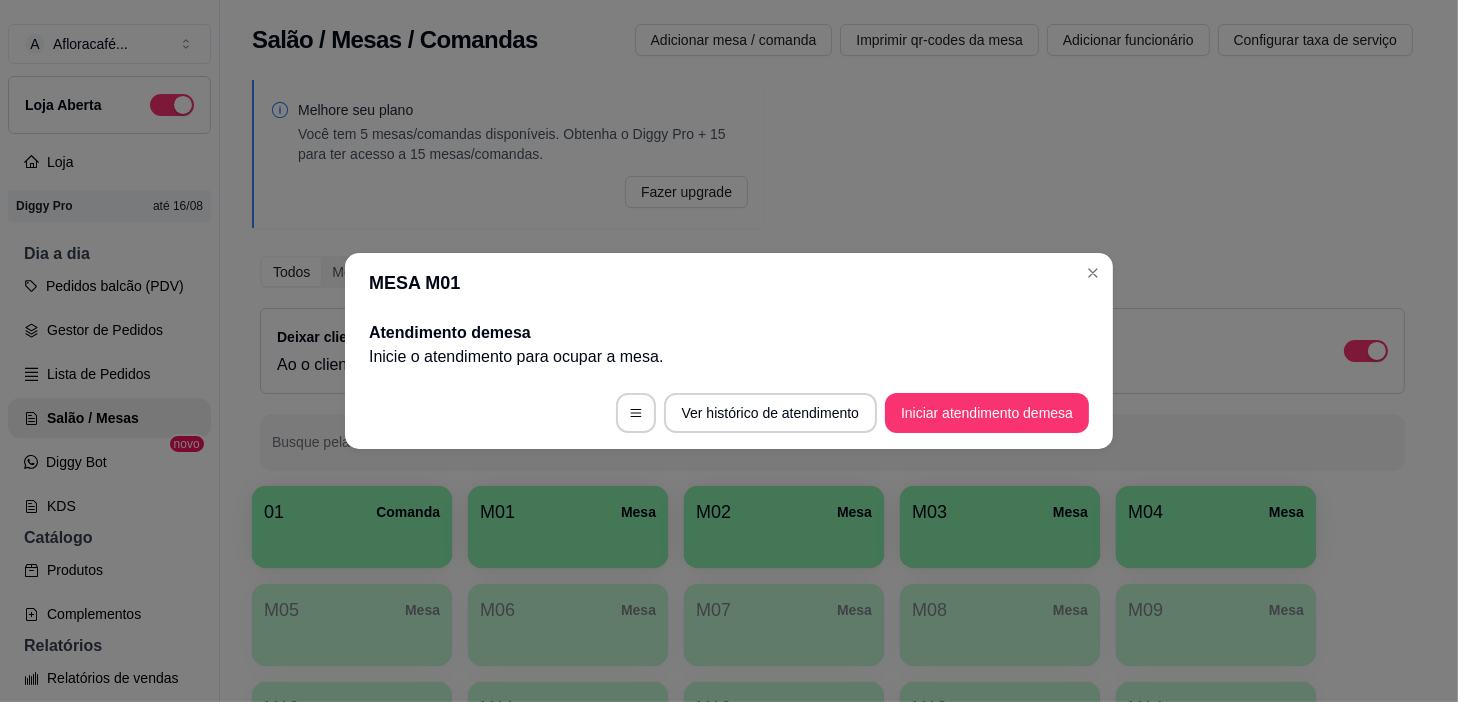 drag, startPoint x: 984, startPoint y: 382, endPoint x: 975, endPoint y: 422, distance: 41 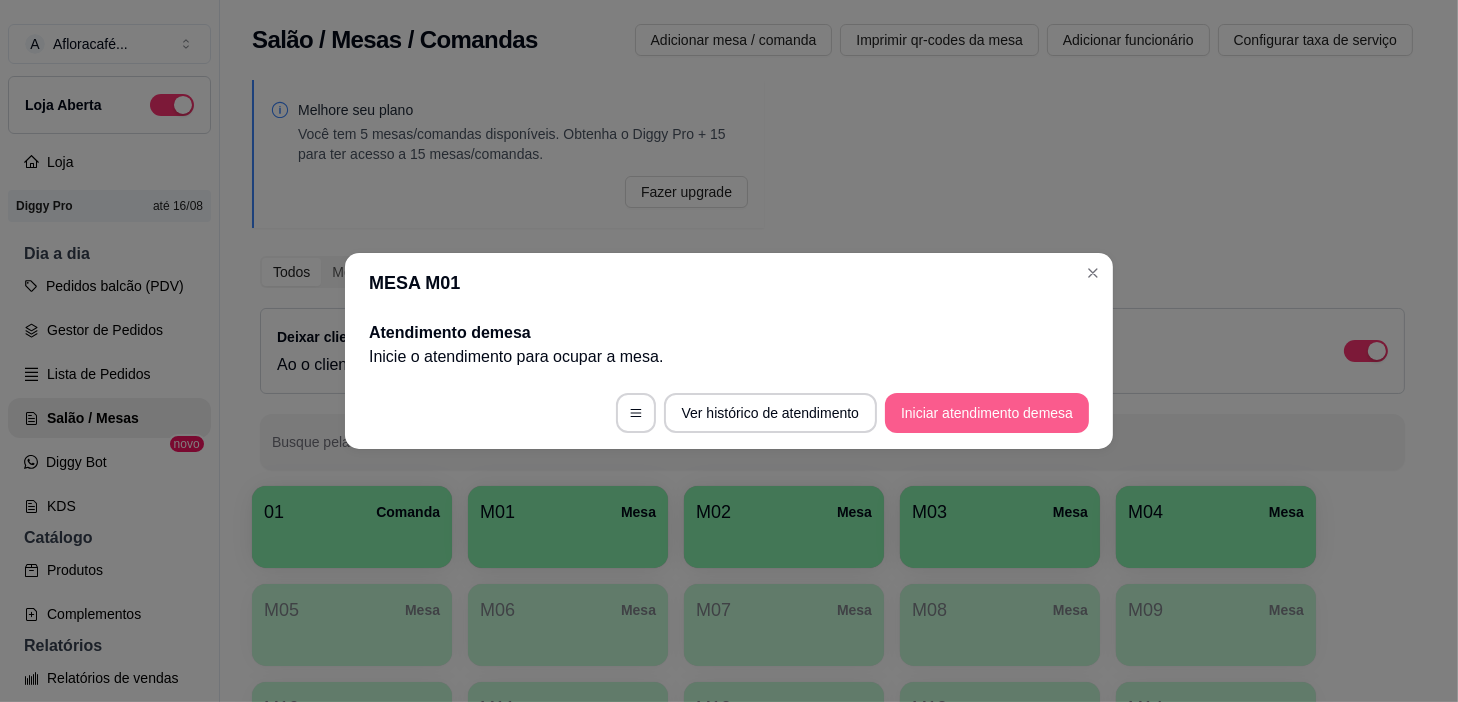 click on "Iniciar atendimento de  mesa" at bounding box center (987, 413) 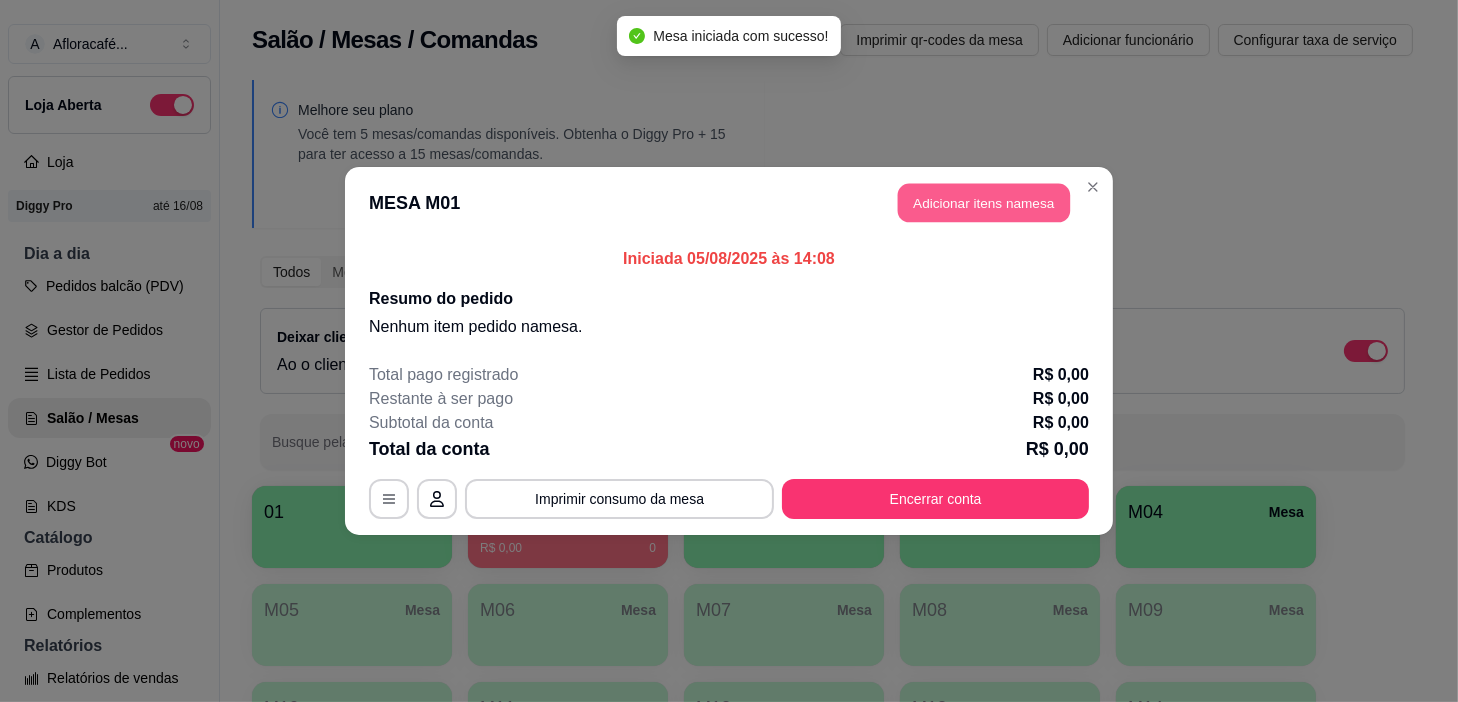 click on "Adicionar itens na  mesa" at bounding box center (984, 203) 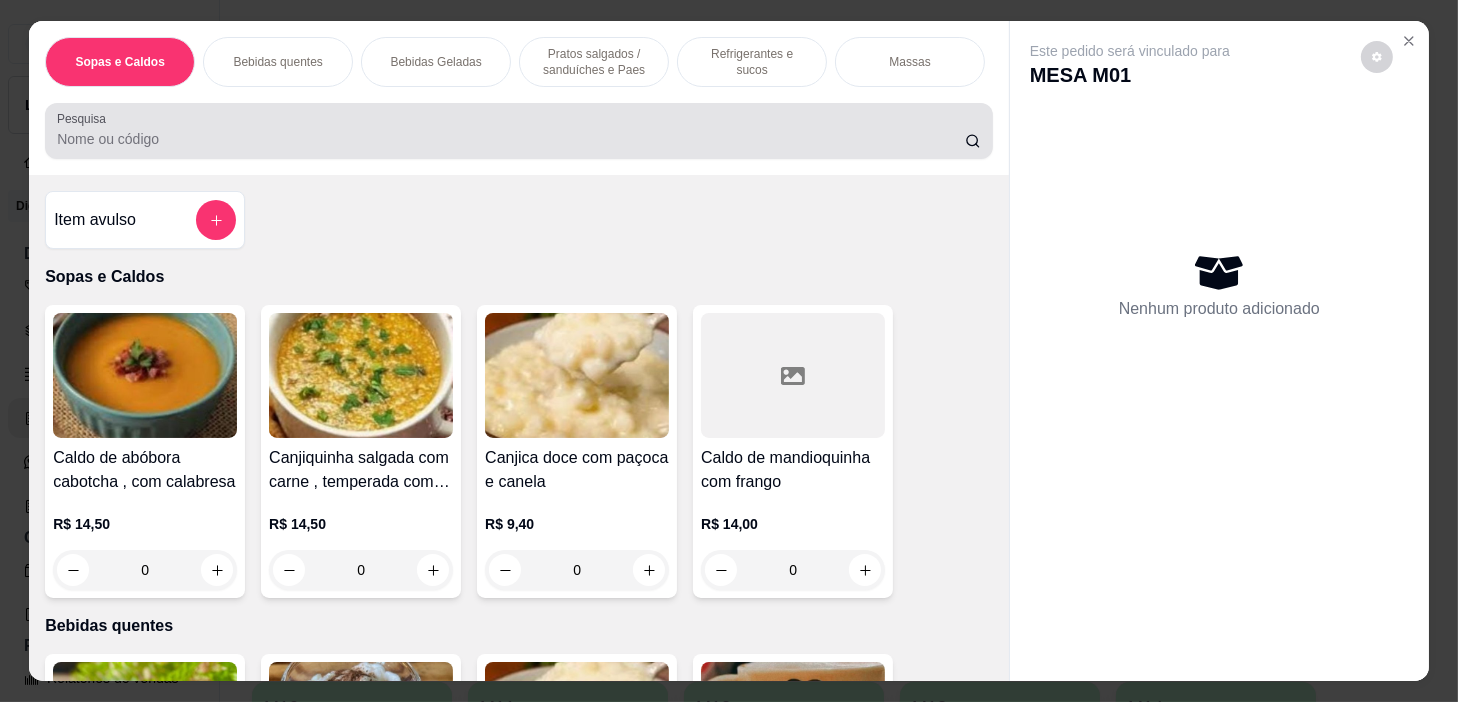 click at bounding box center (519, 131) 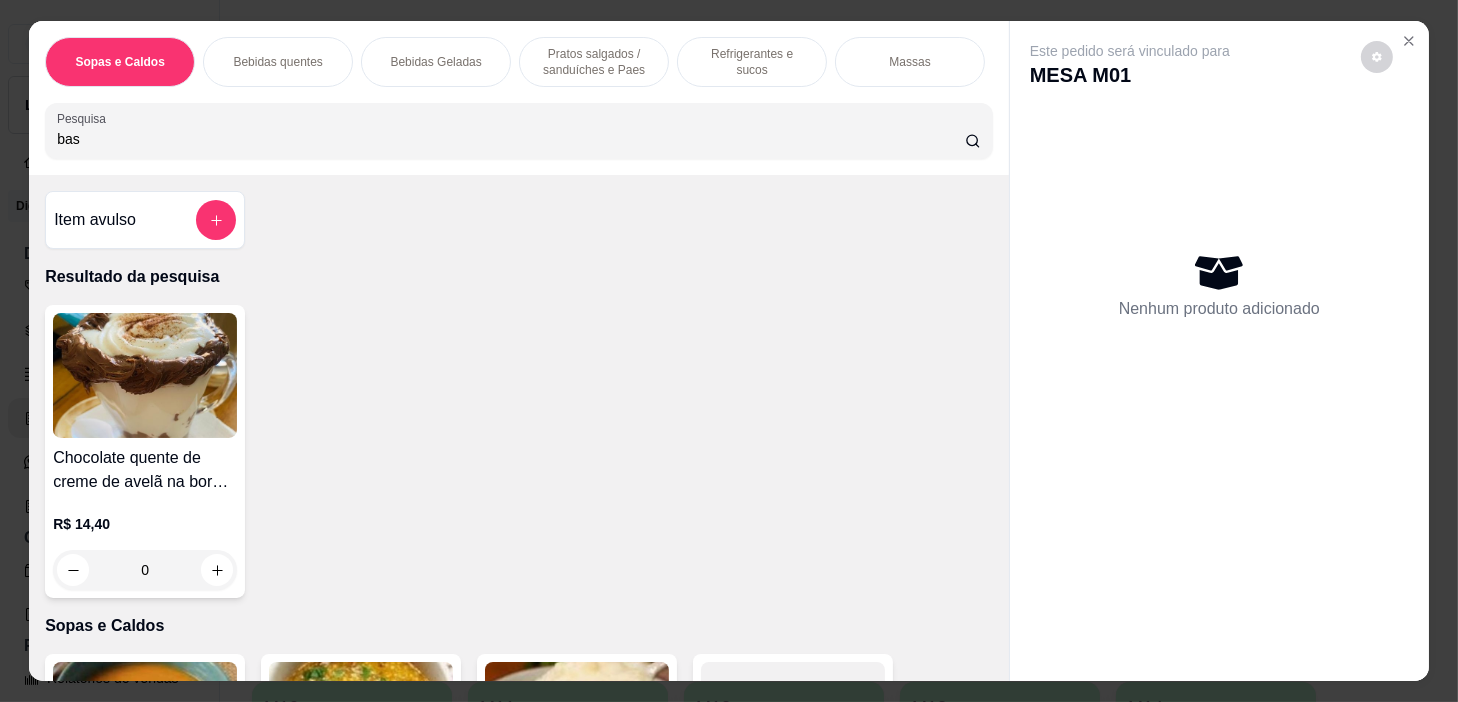 type on "bas" 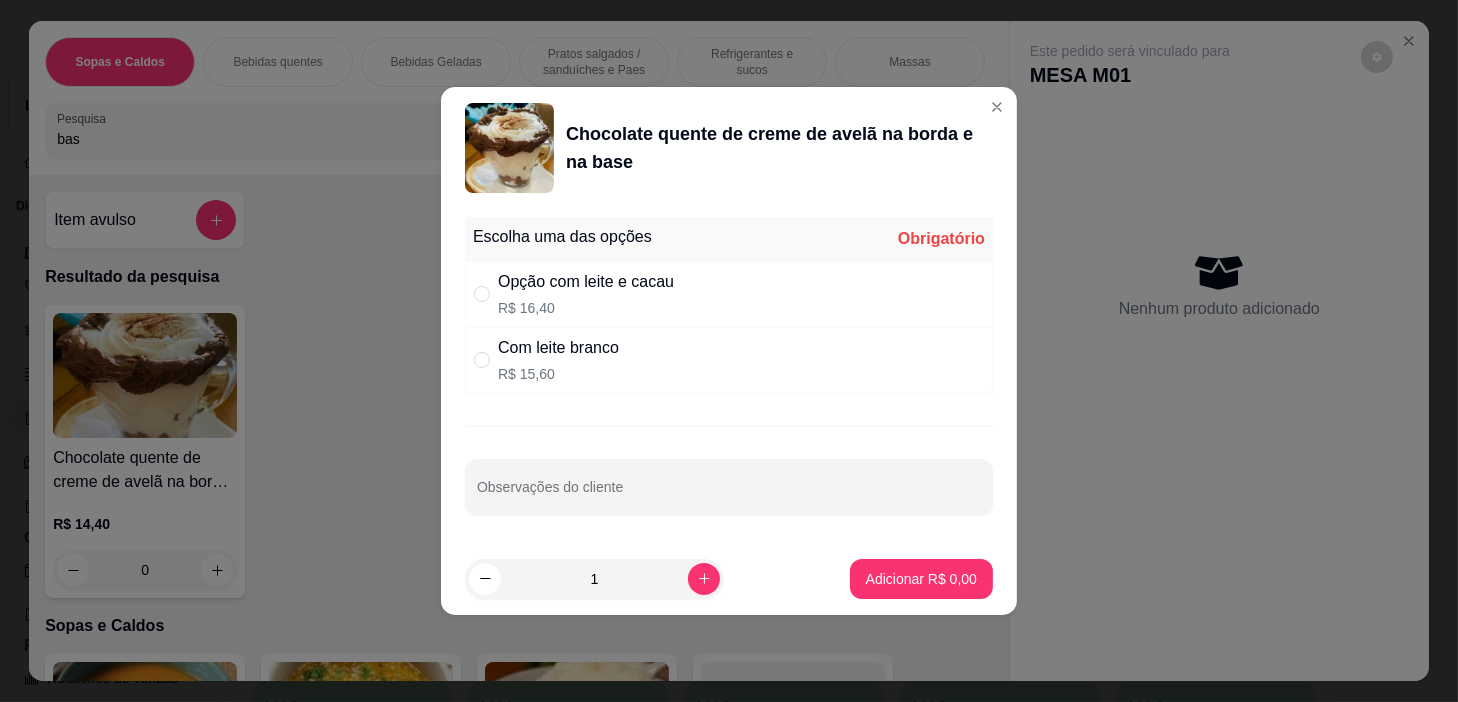 click on "Com leite branco  R$ 15,60" at bounding box center [729, 360] 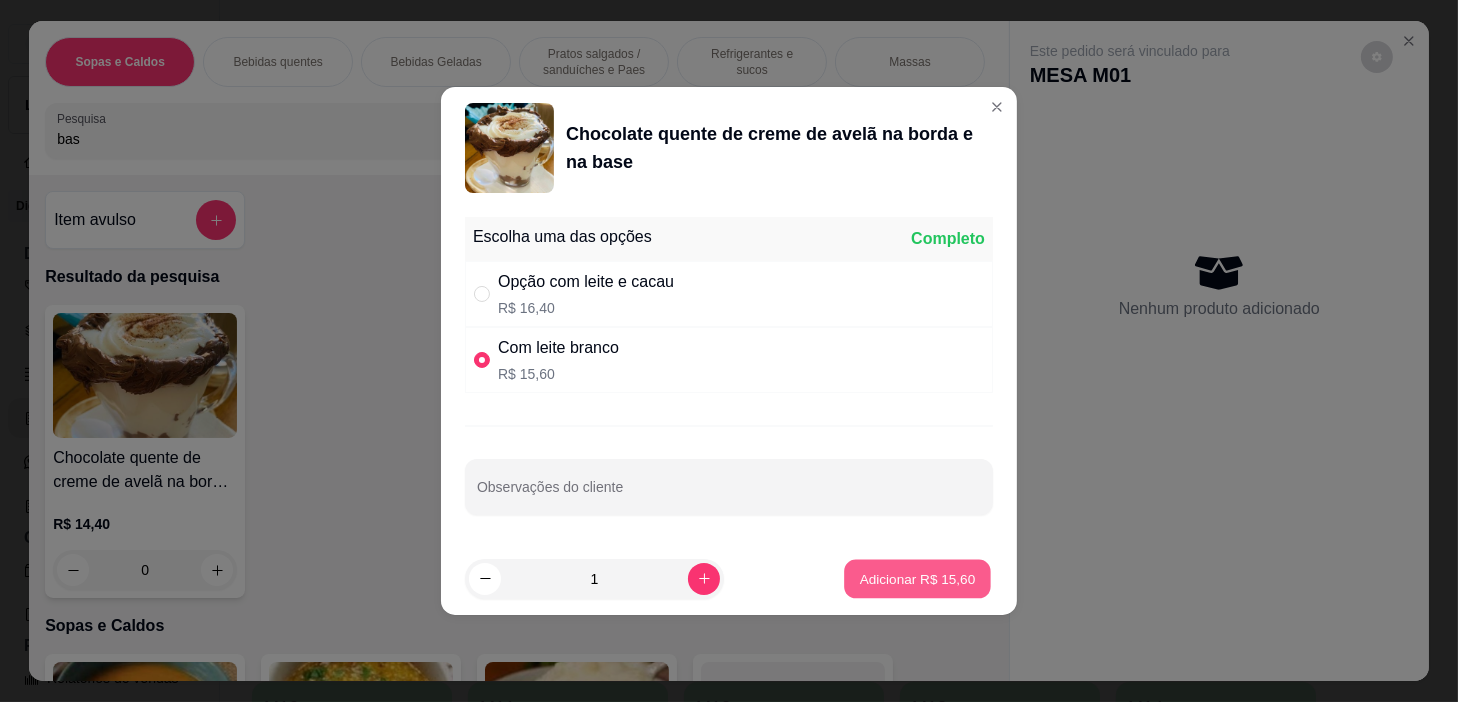 click on "Adicionar   R$ 15,60" at bounding box center (917, 578) 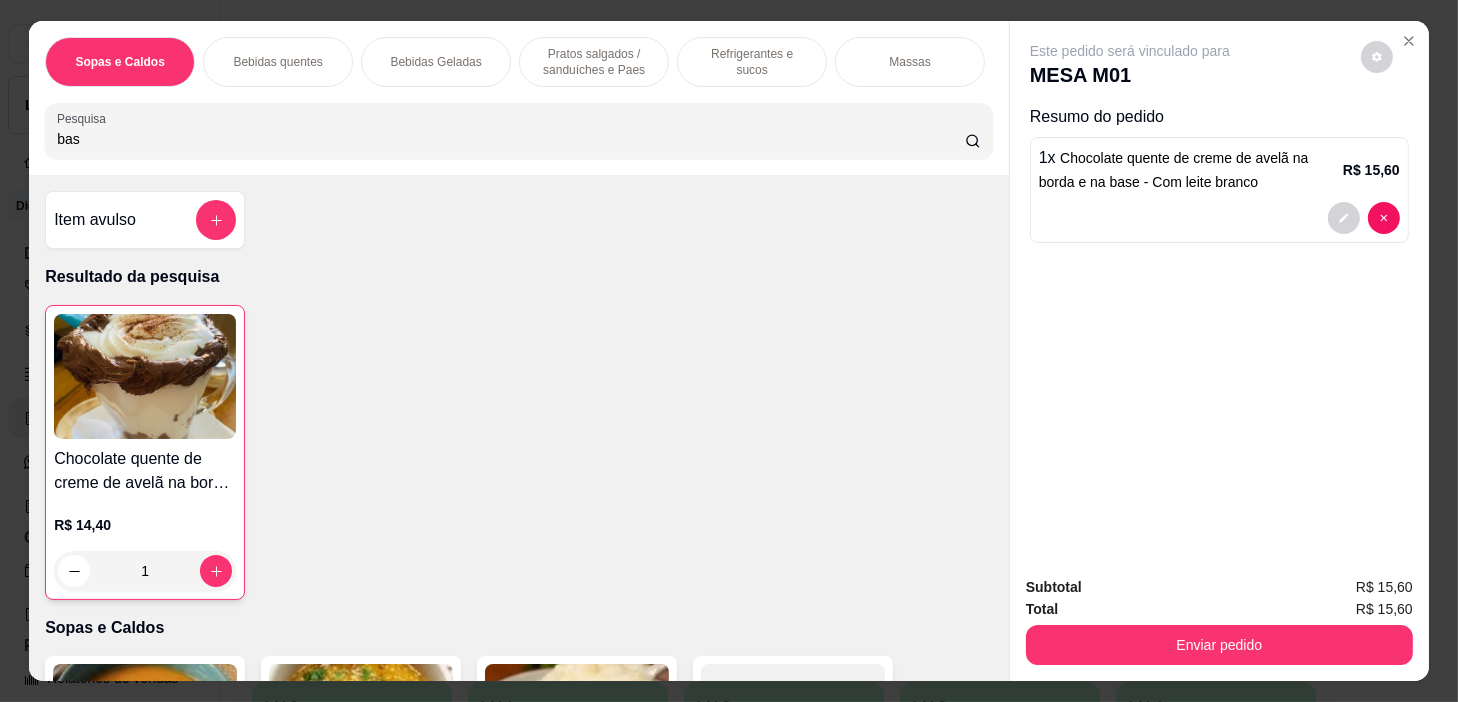 click on "1" at bounding box center (145, 571) 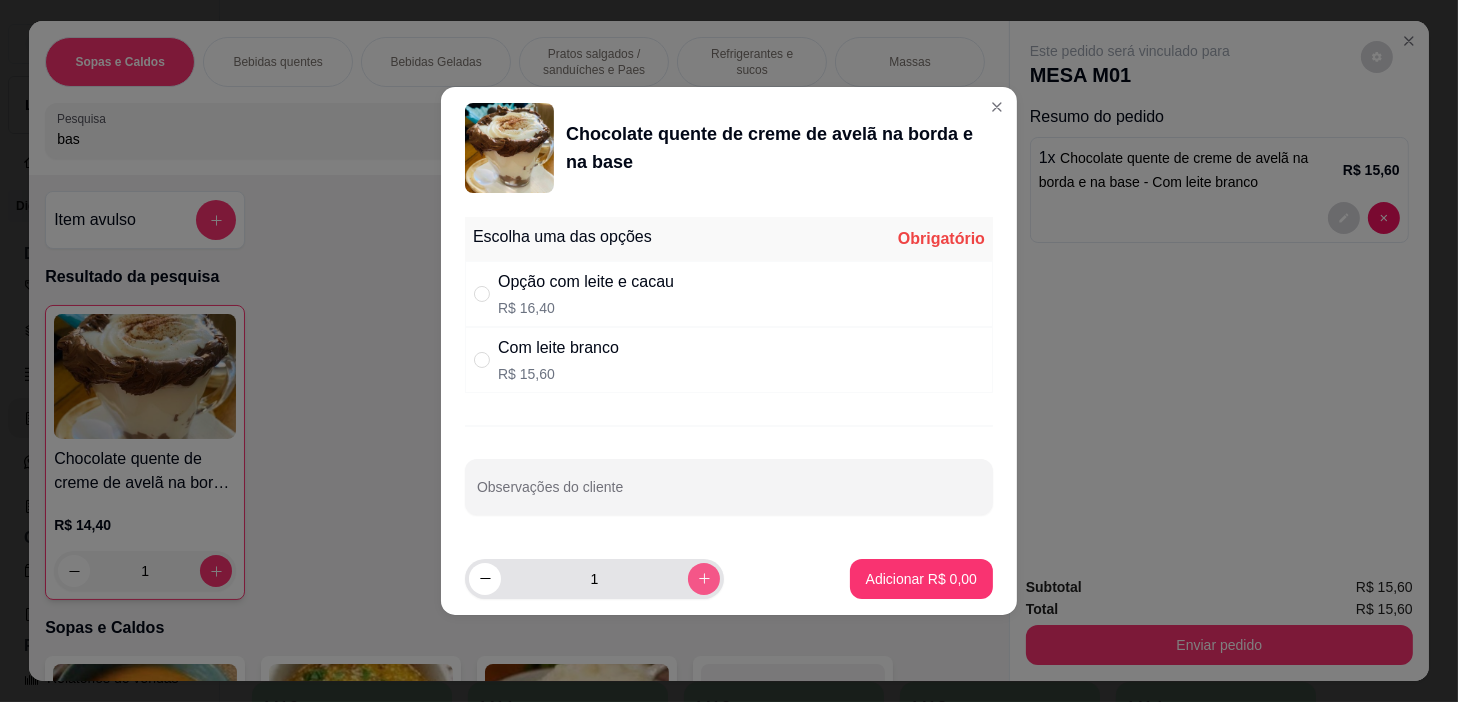click 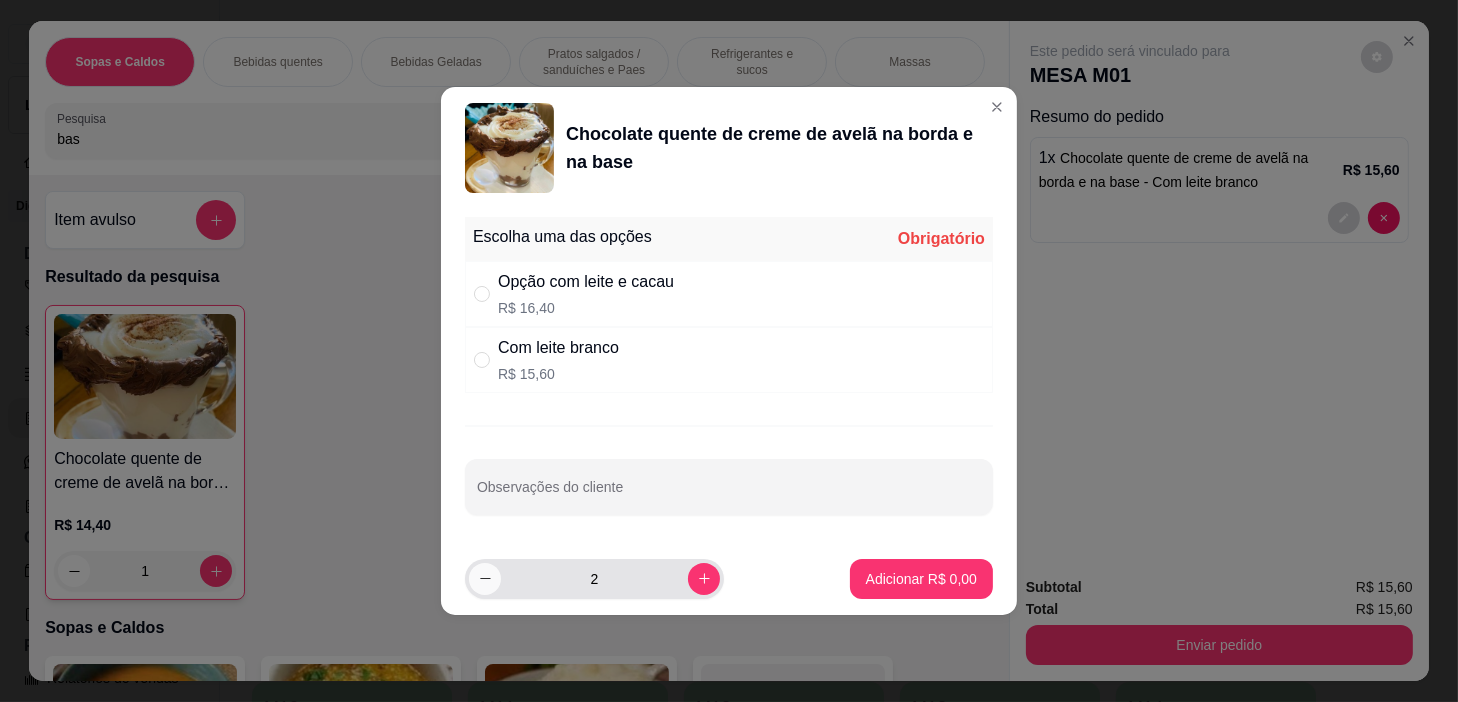 click 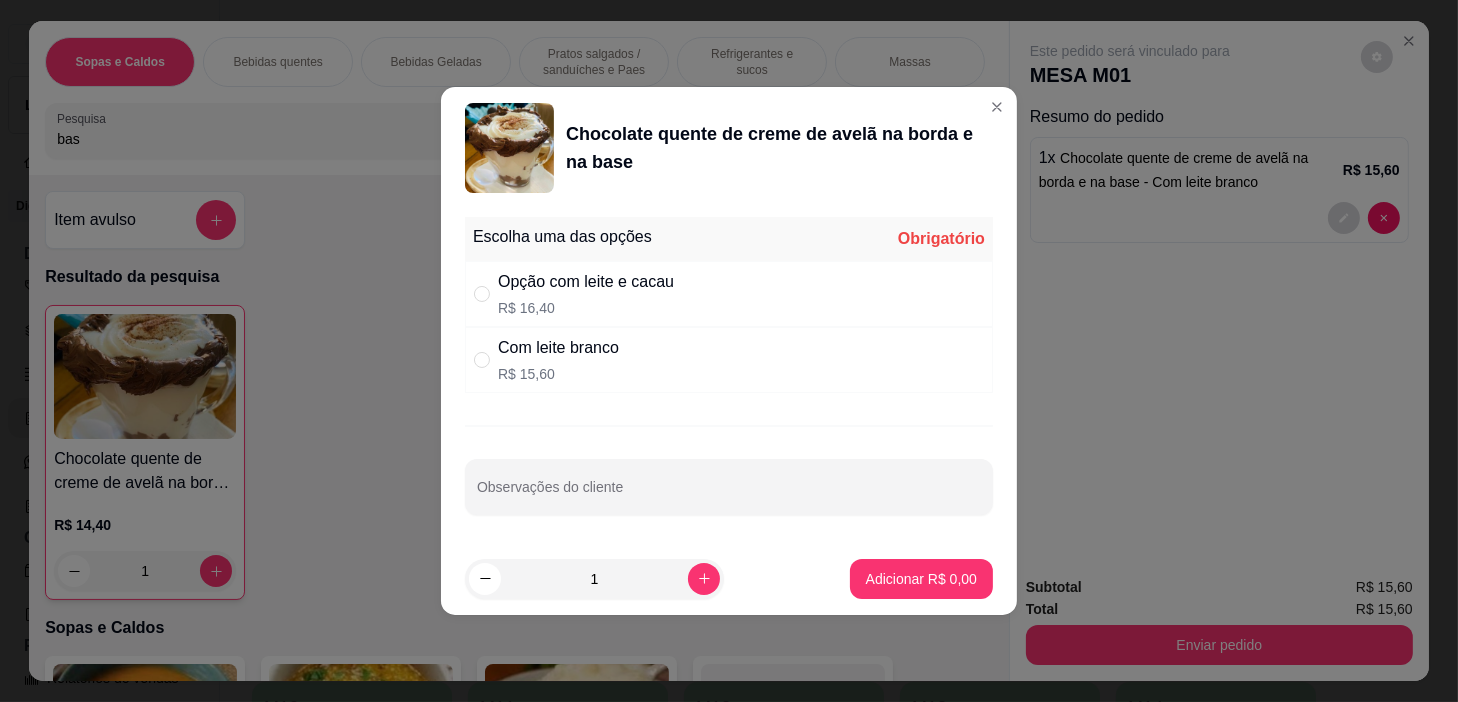 click on "Com leite branco" at bounding box center [558, 348] 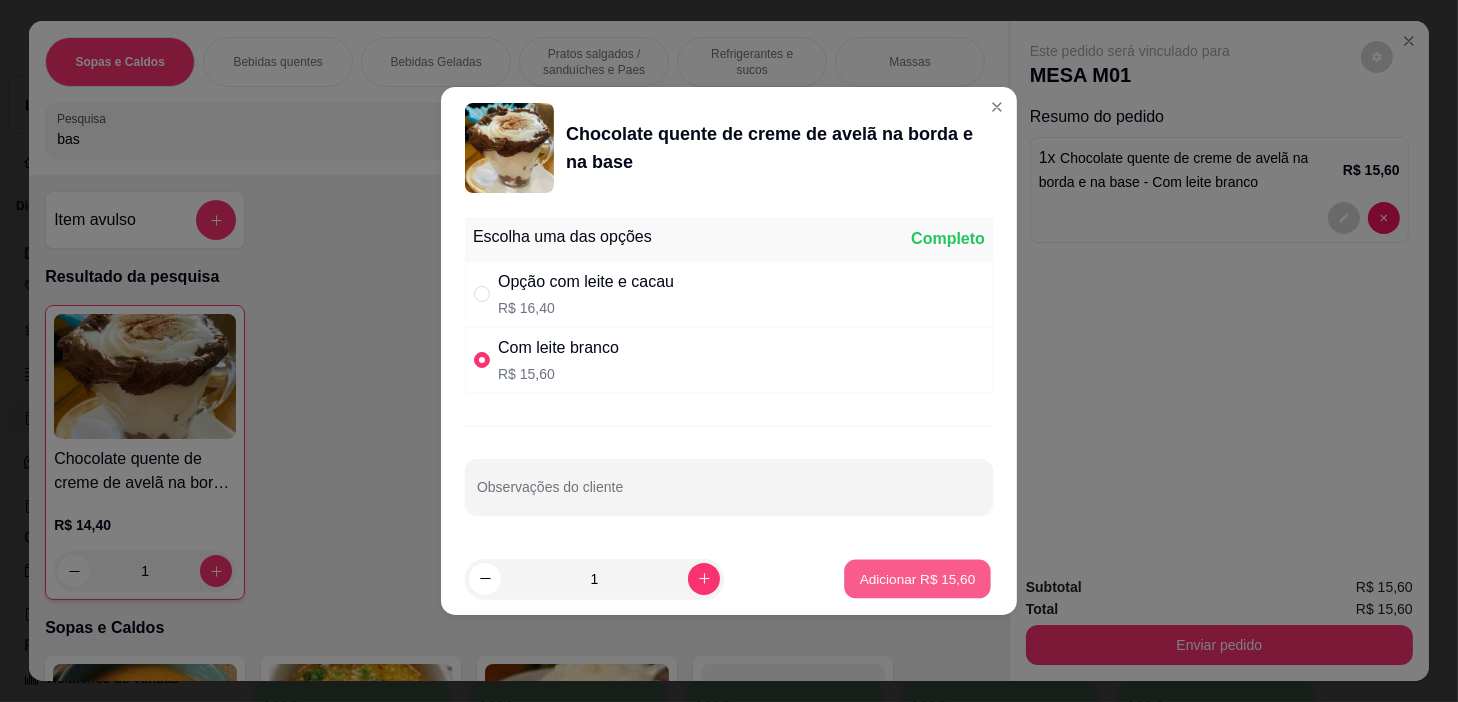 click on "Adicionar   R$ 15,60" at bounding box center (918, 578) 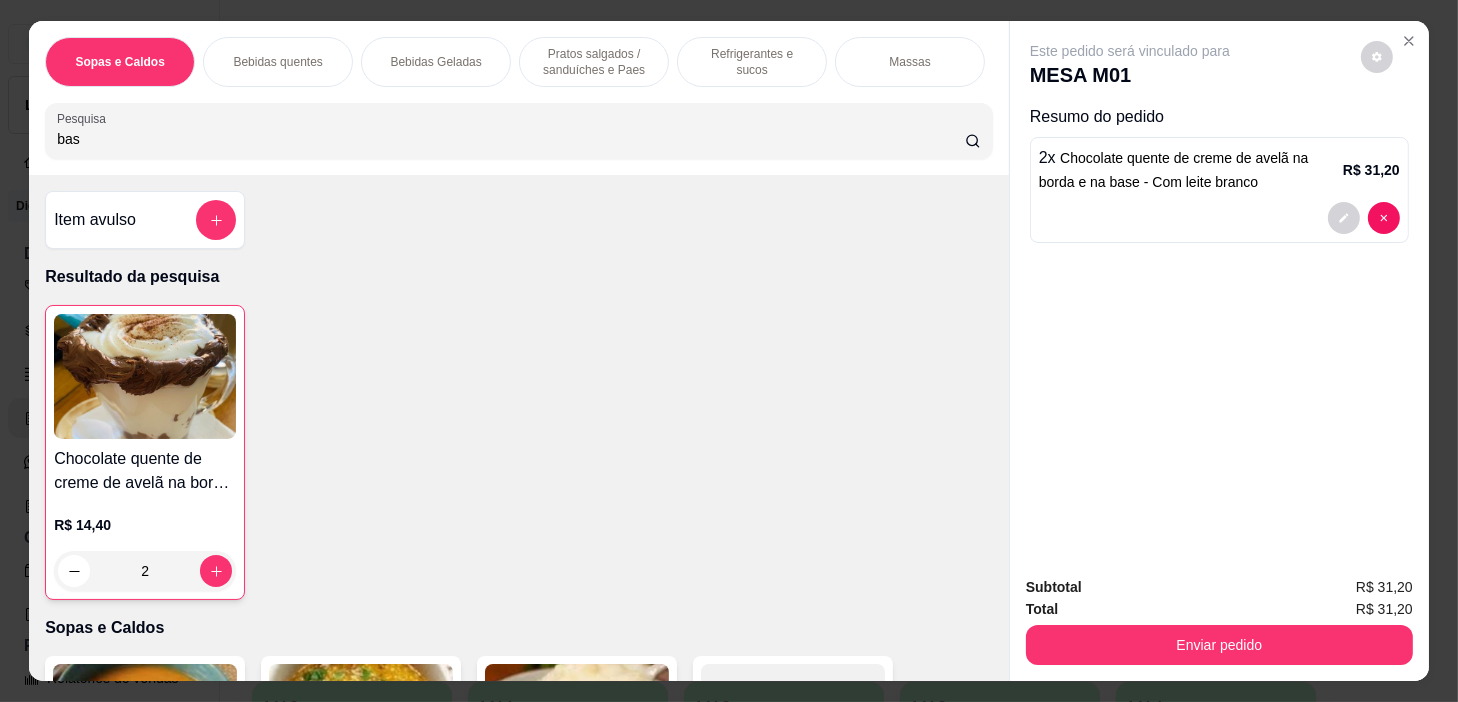 drag, startPoint x: 615, startPoint y: 53, endPoint x: 117, endPoint y: 670, distance: 792.9016 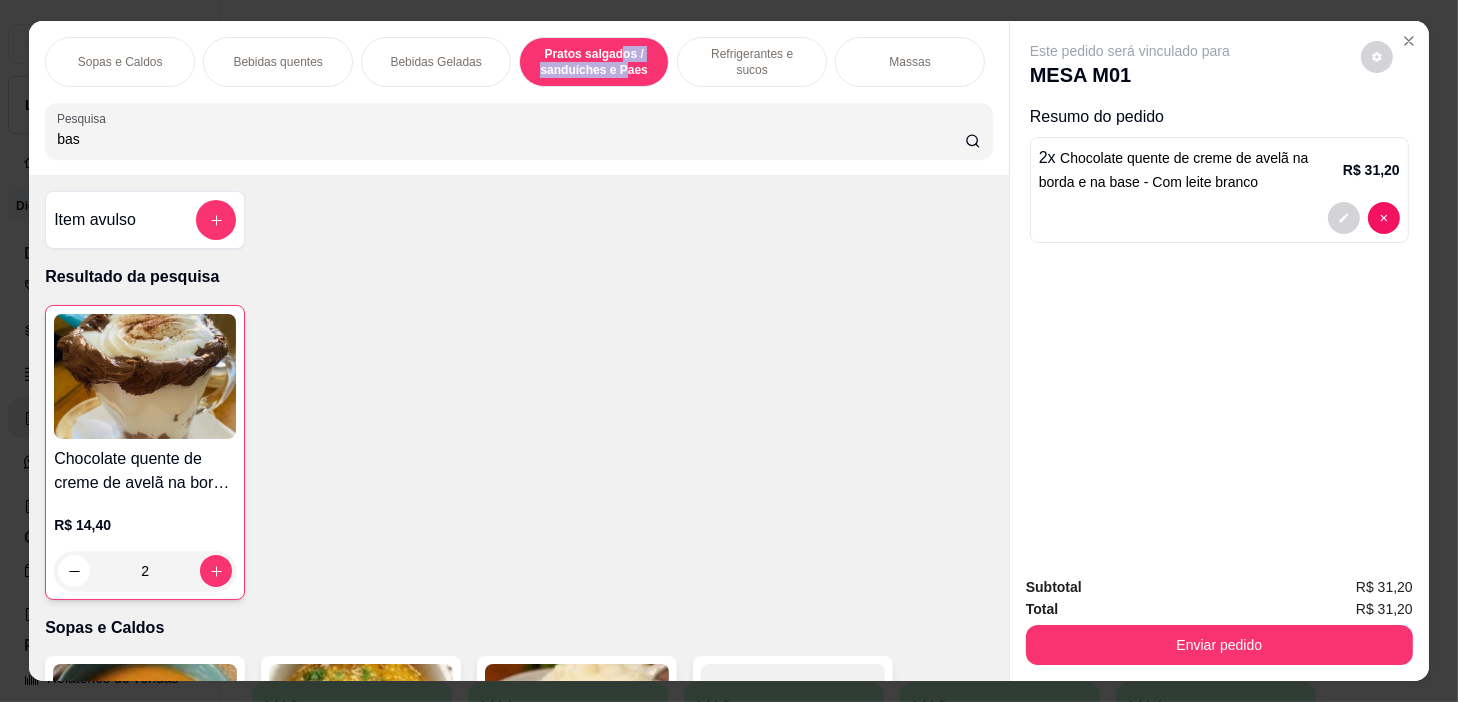 scroll, scrollTop: 5766, scrollLeft: 0, axis: vertical 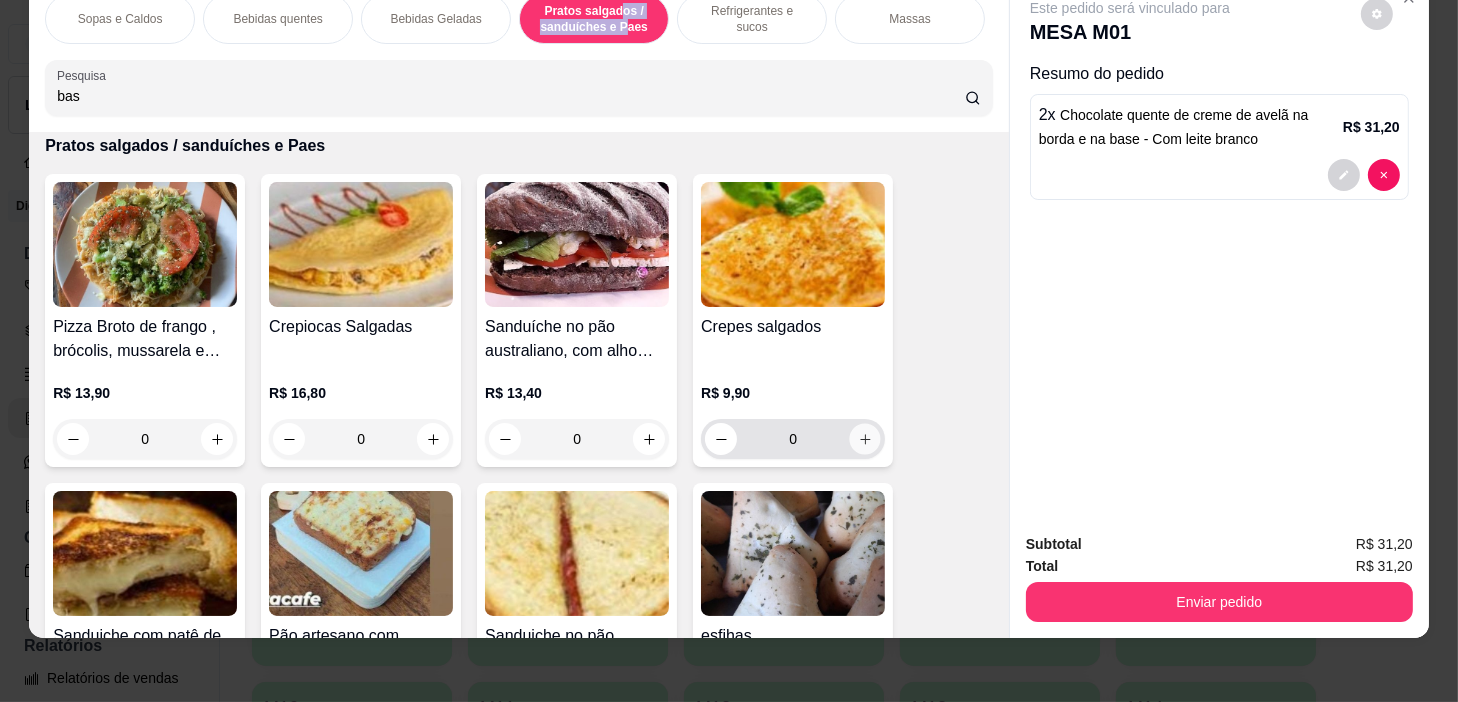 click at bounding box center (865, 439) 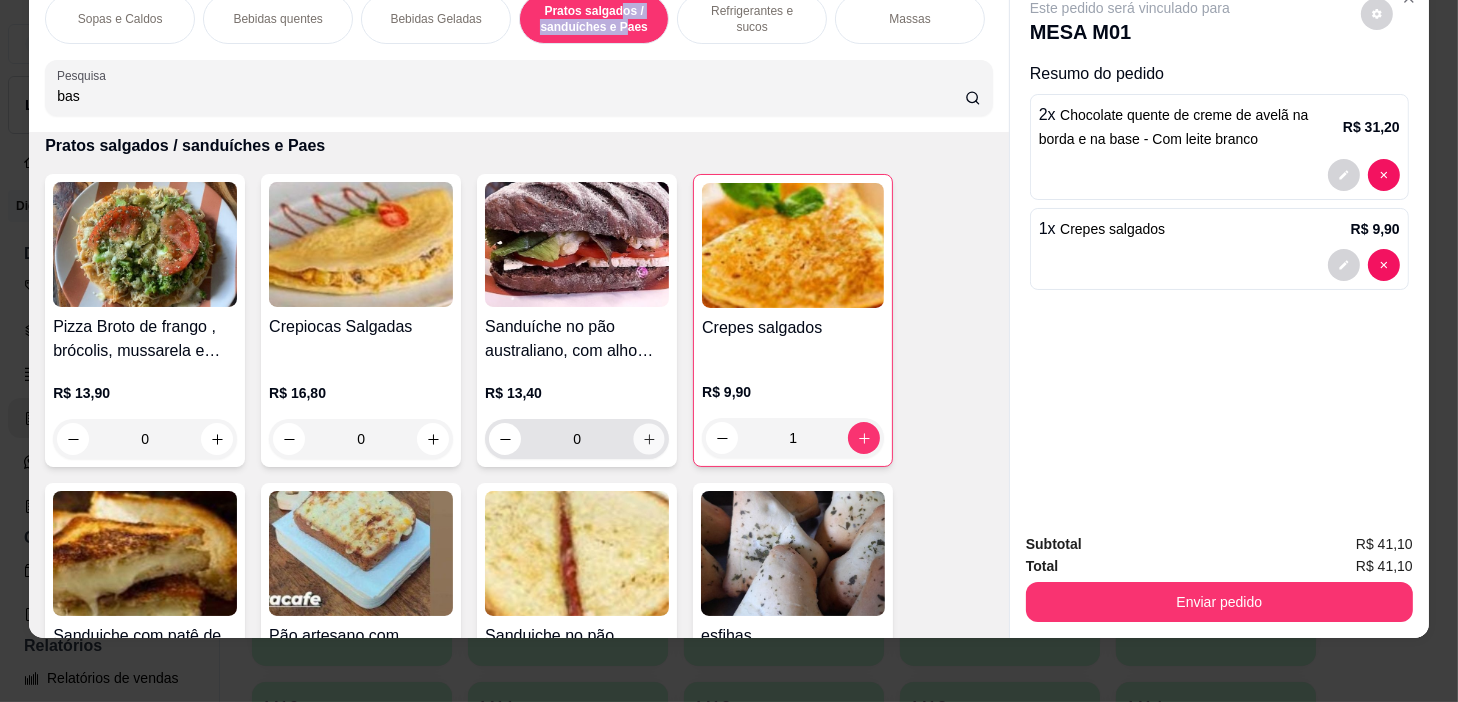 click 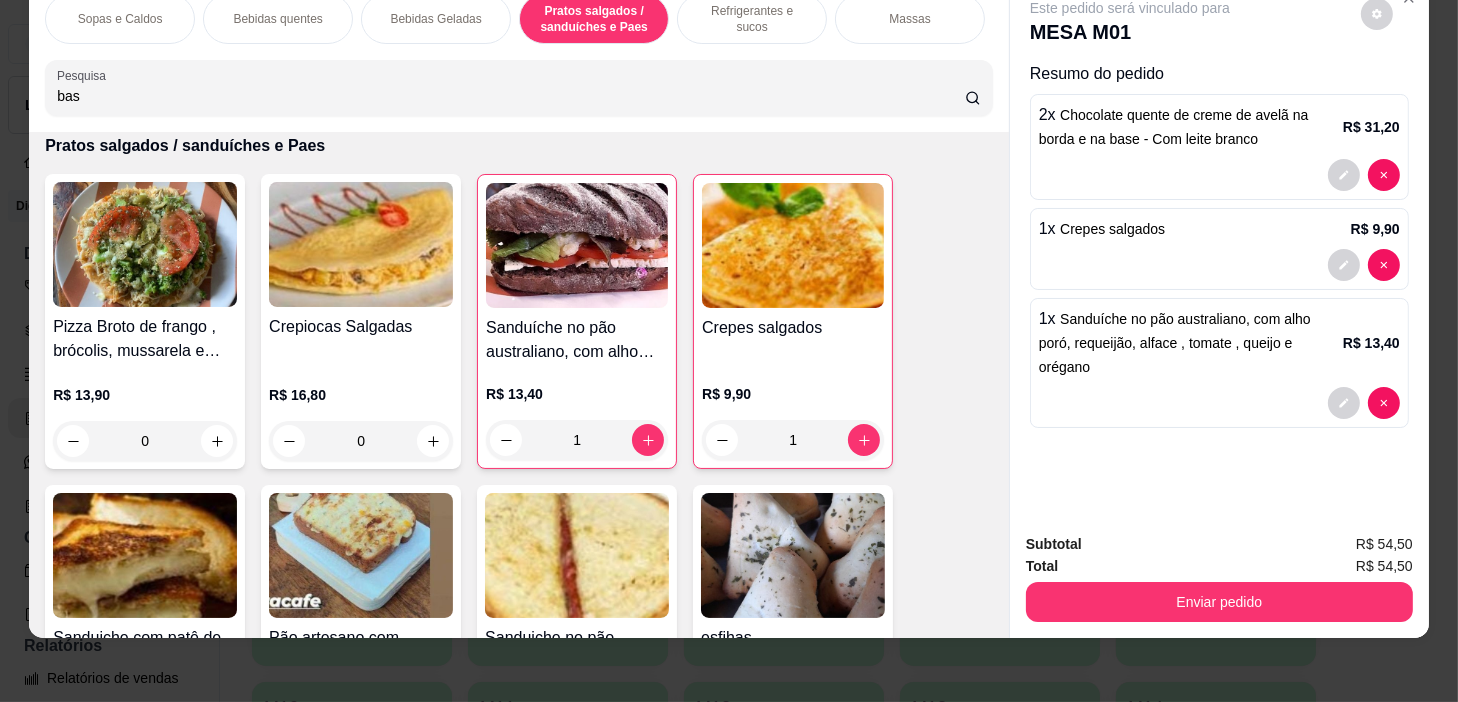 click on "Refrigerantes e sucos" at bounding box center (752, 19) 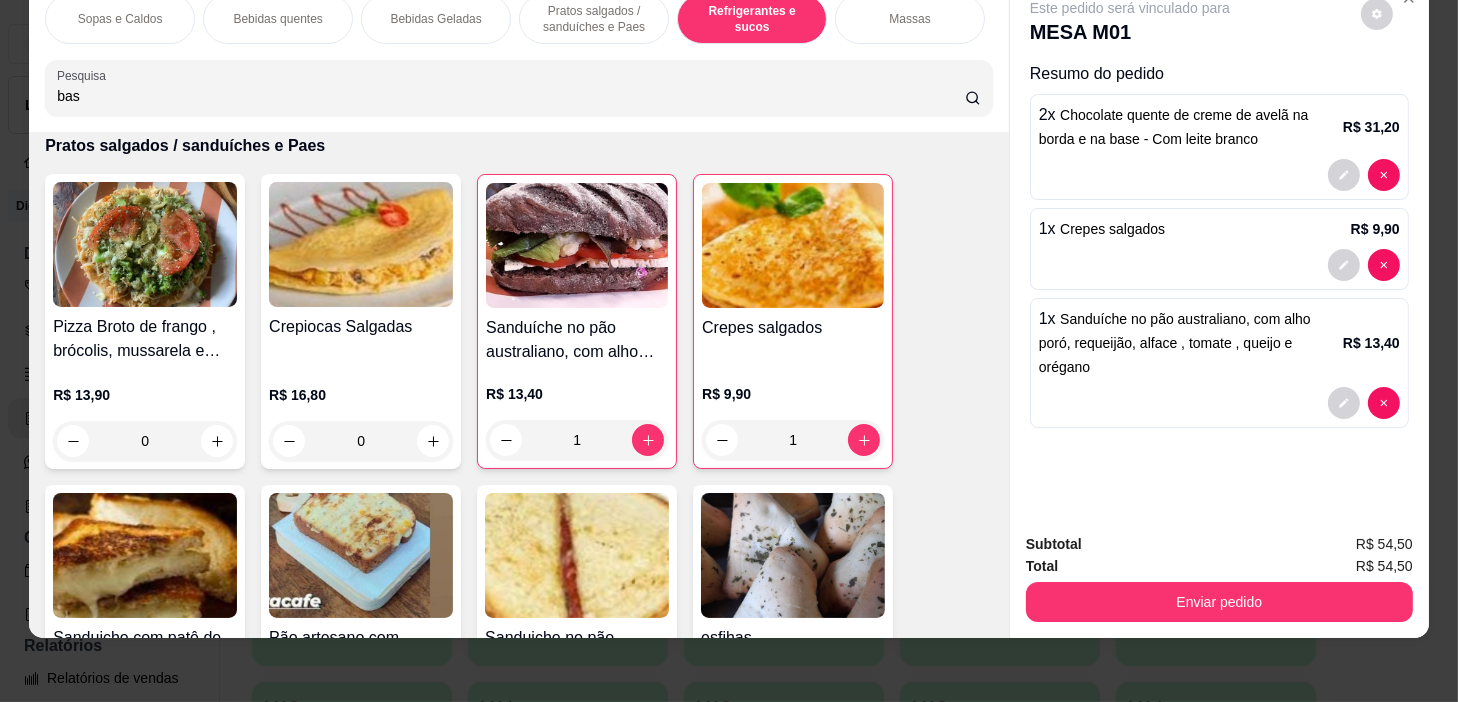 scroll, scrollTop: 8898, scrollLeft: 0, axis: vertical 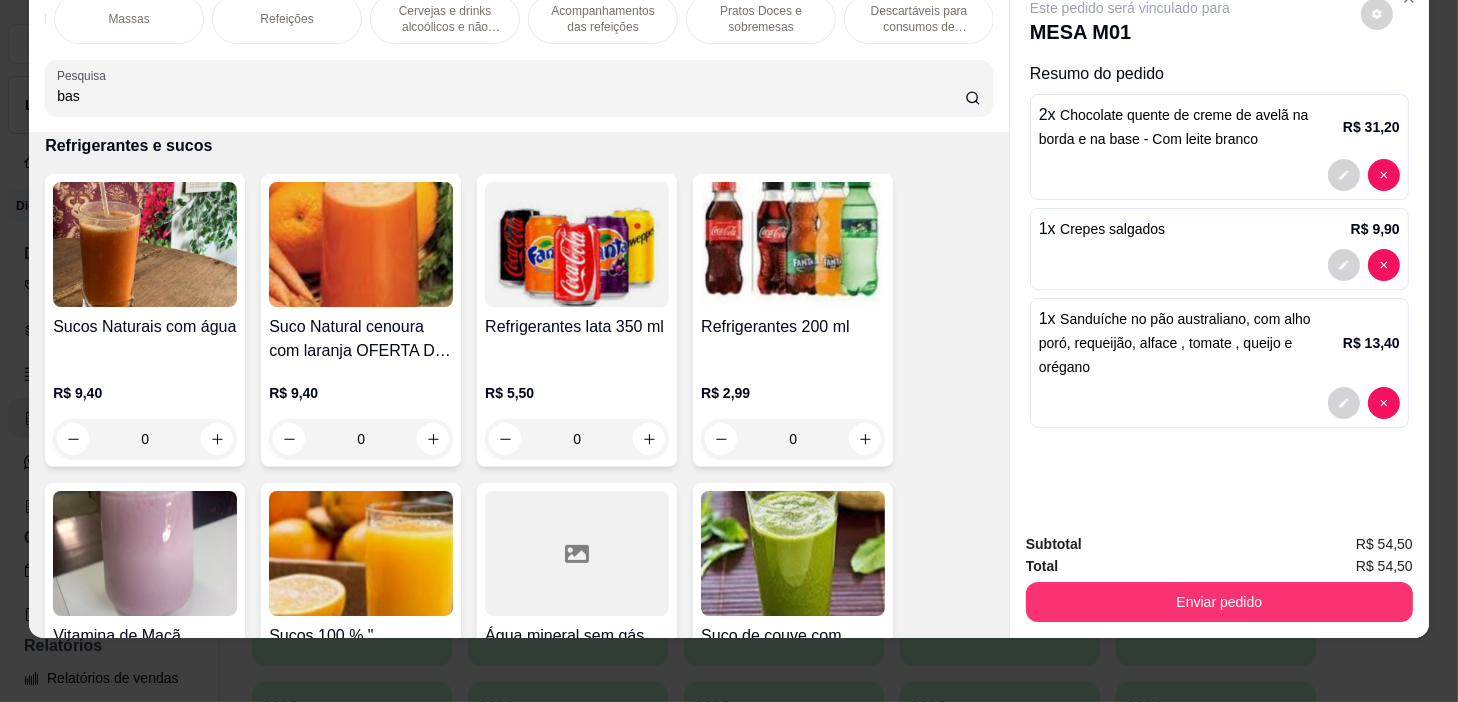 click on "Pratos Doces e sobremesas" at bounding box center (761, 19) 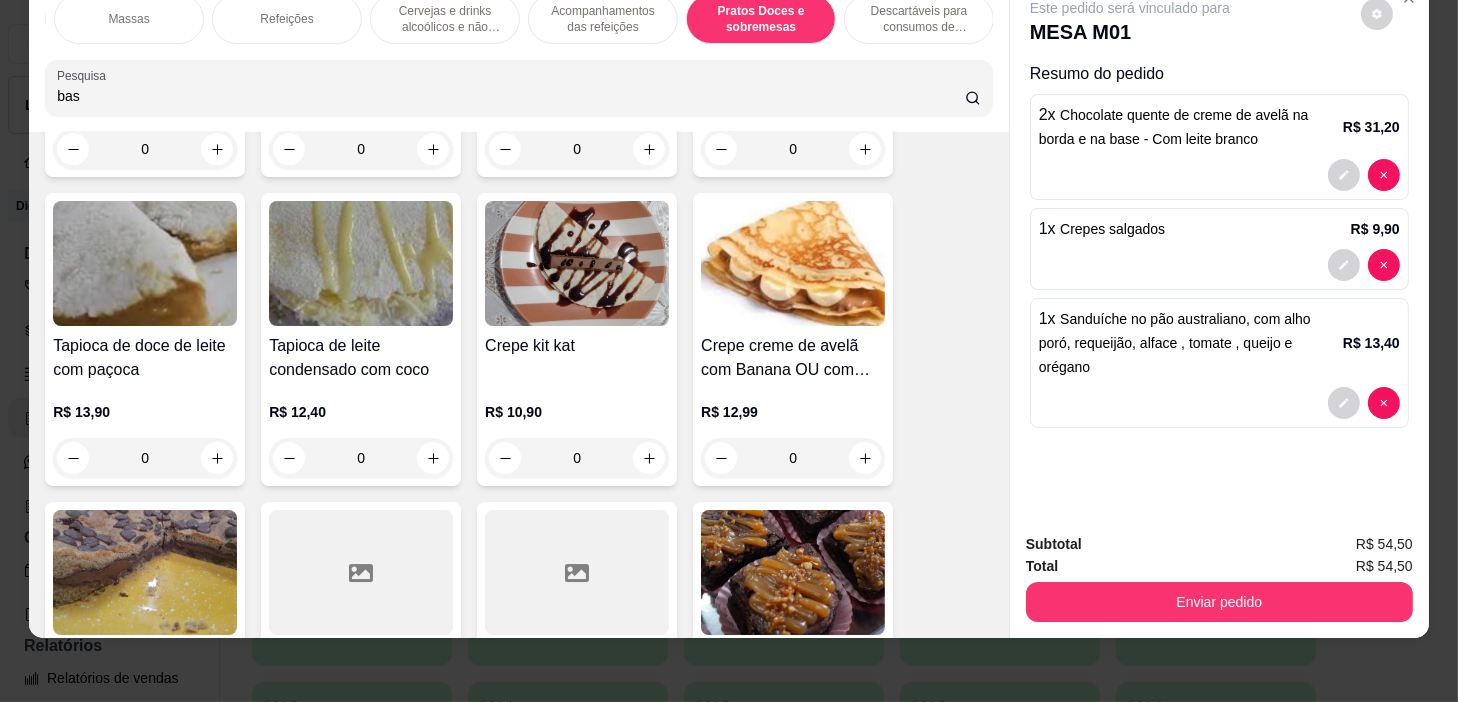 scroll, scrollTop: 15927, scrollLeft: 0, axis: vertical 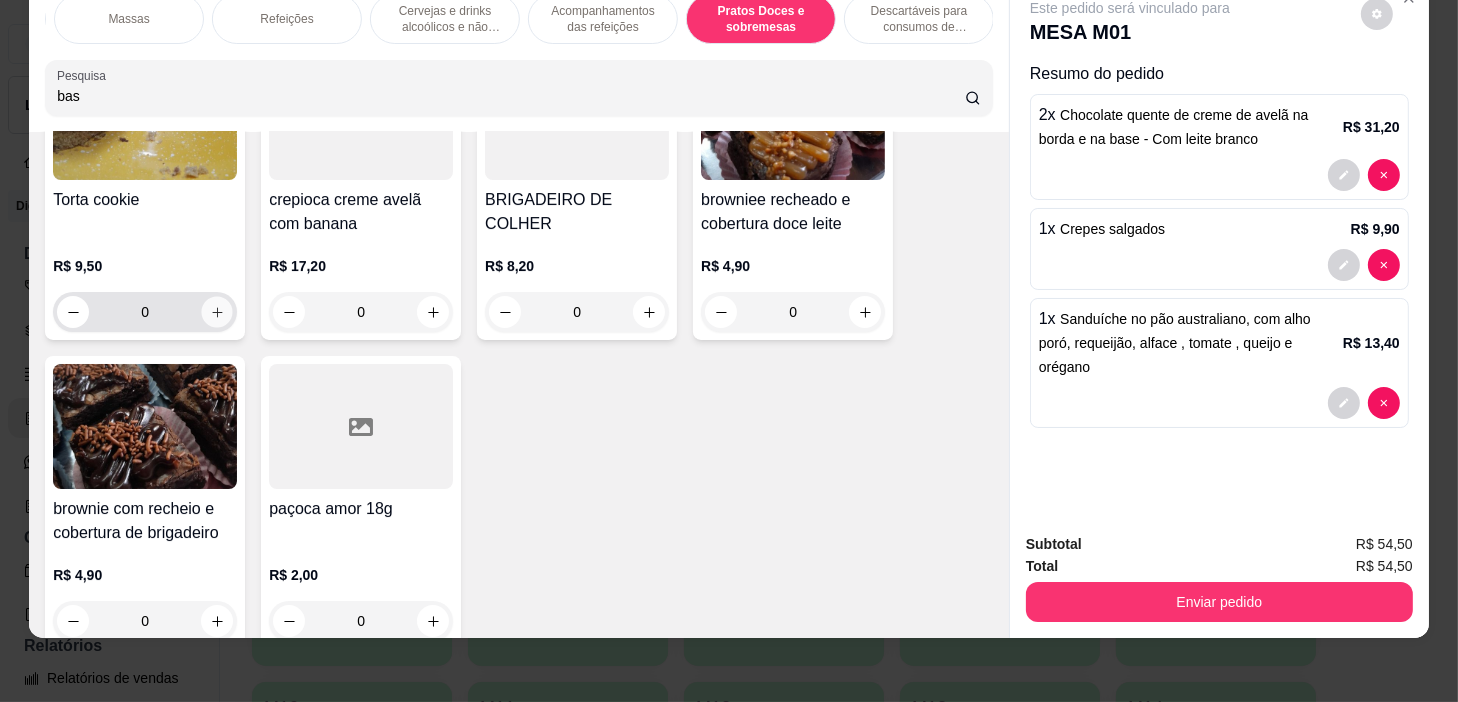 click 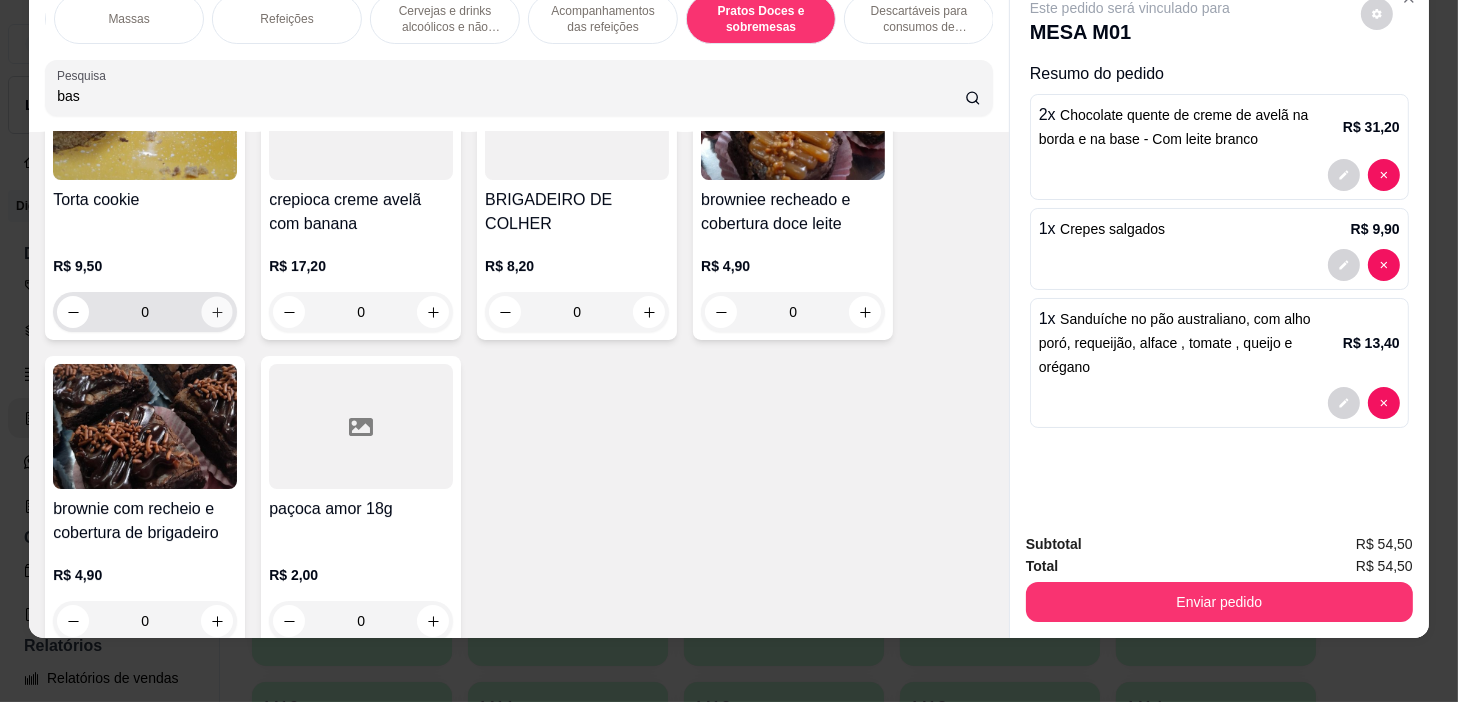 type on "1" 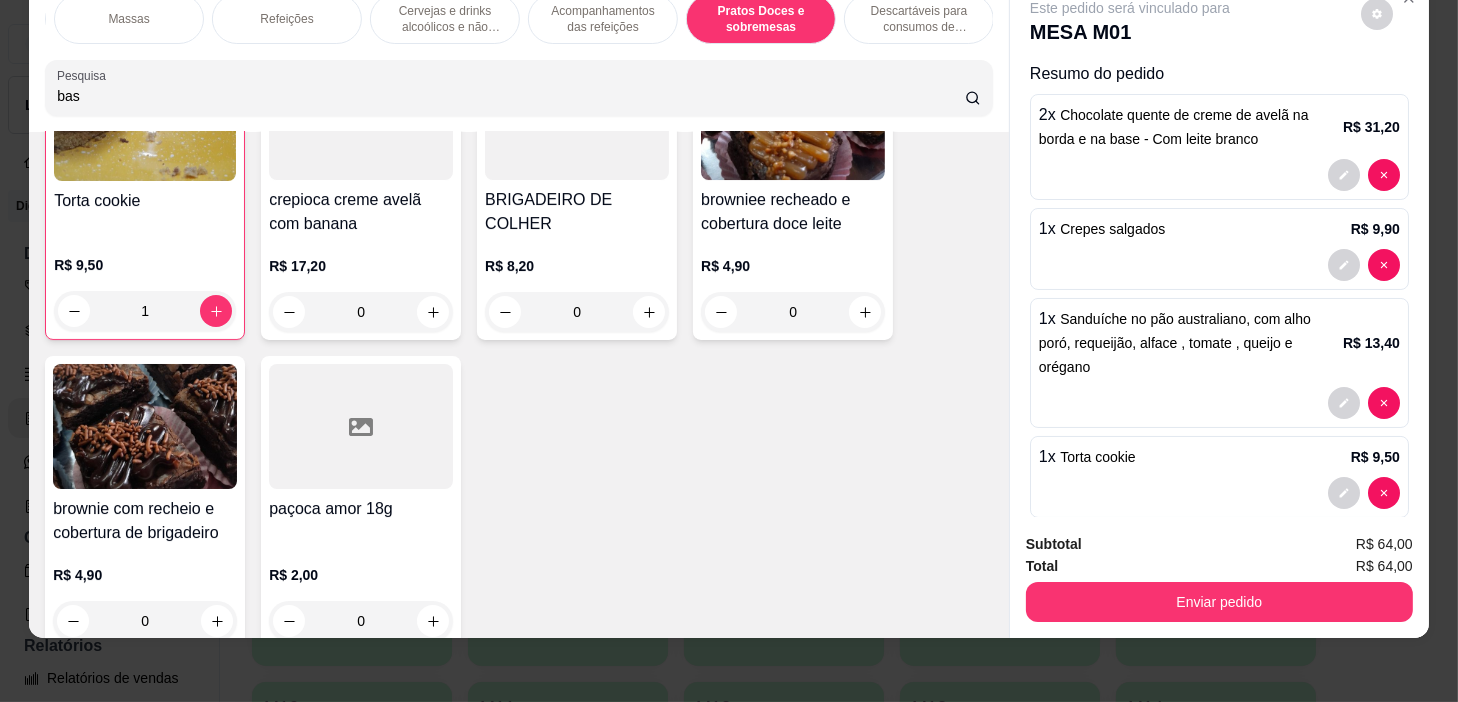 scroll, scrollTop: 15928, scrollLeft: 0, axis: vertical 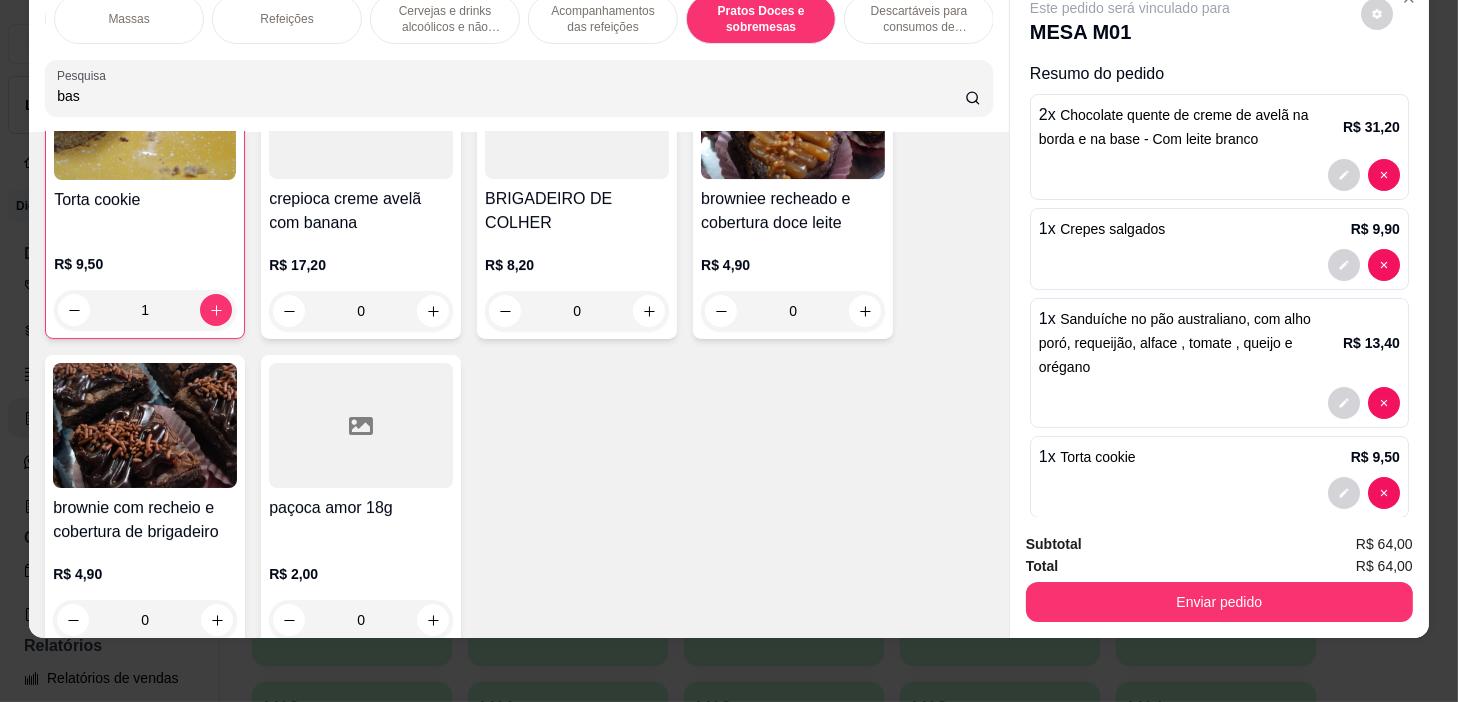 drag, startPoint x: 1168, startPoint y: 561, endPoint x: 1167, endPoint y: 572, distance: 11.045361 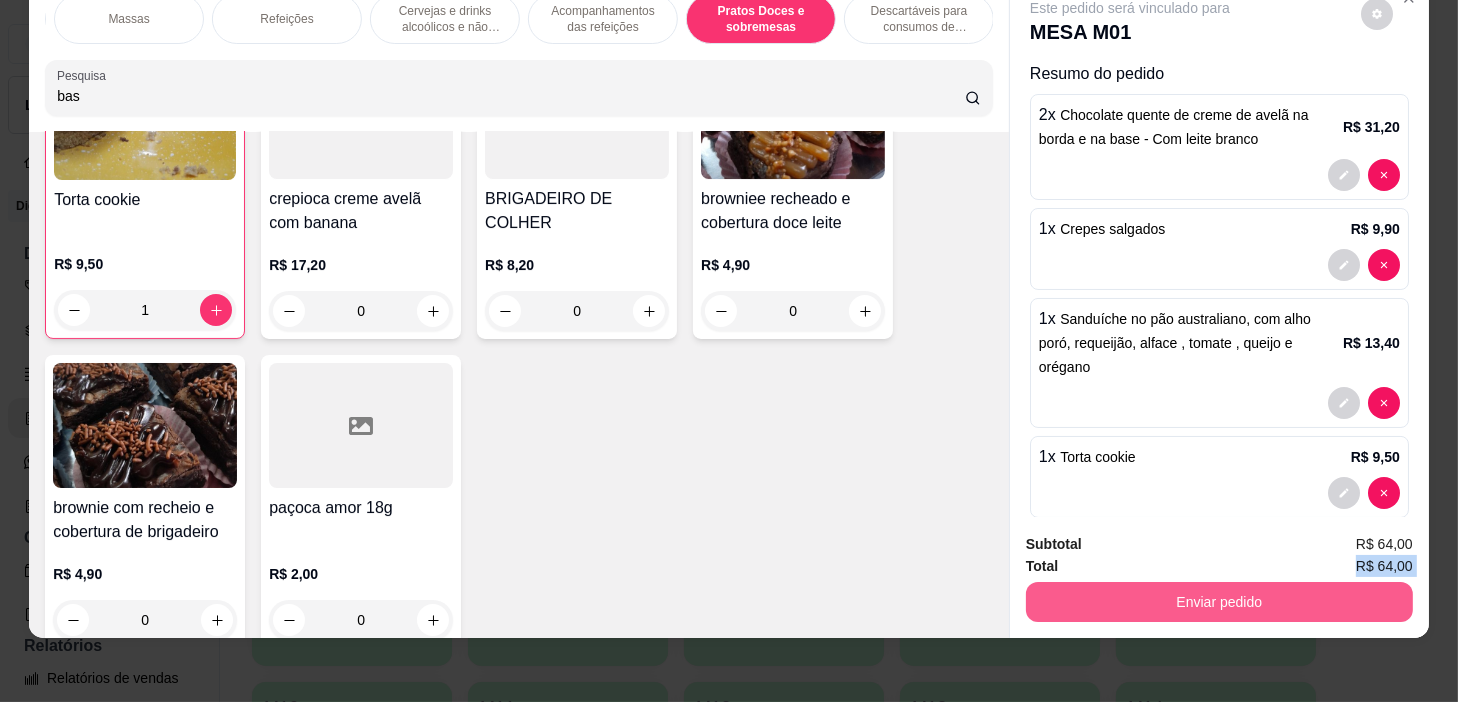 click on "Enviar pedido" at bounding box center (1219, 602) 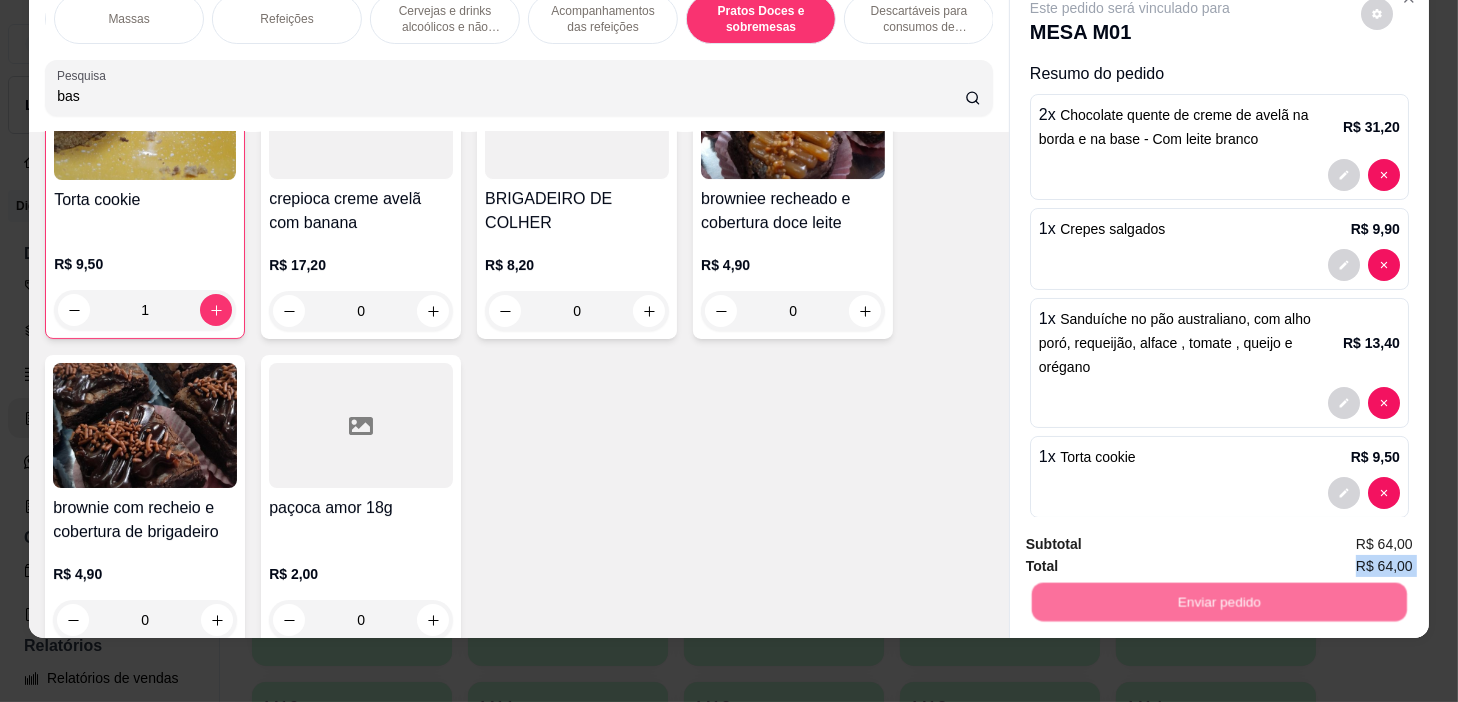 click on "Não registrar e enviar pedido" at bounding box center (1154, 538) 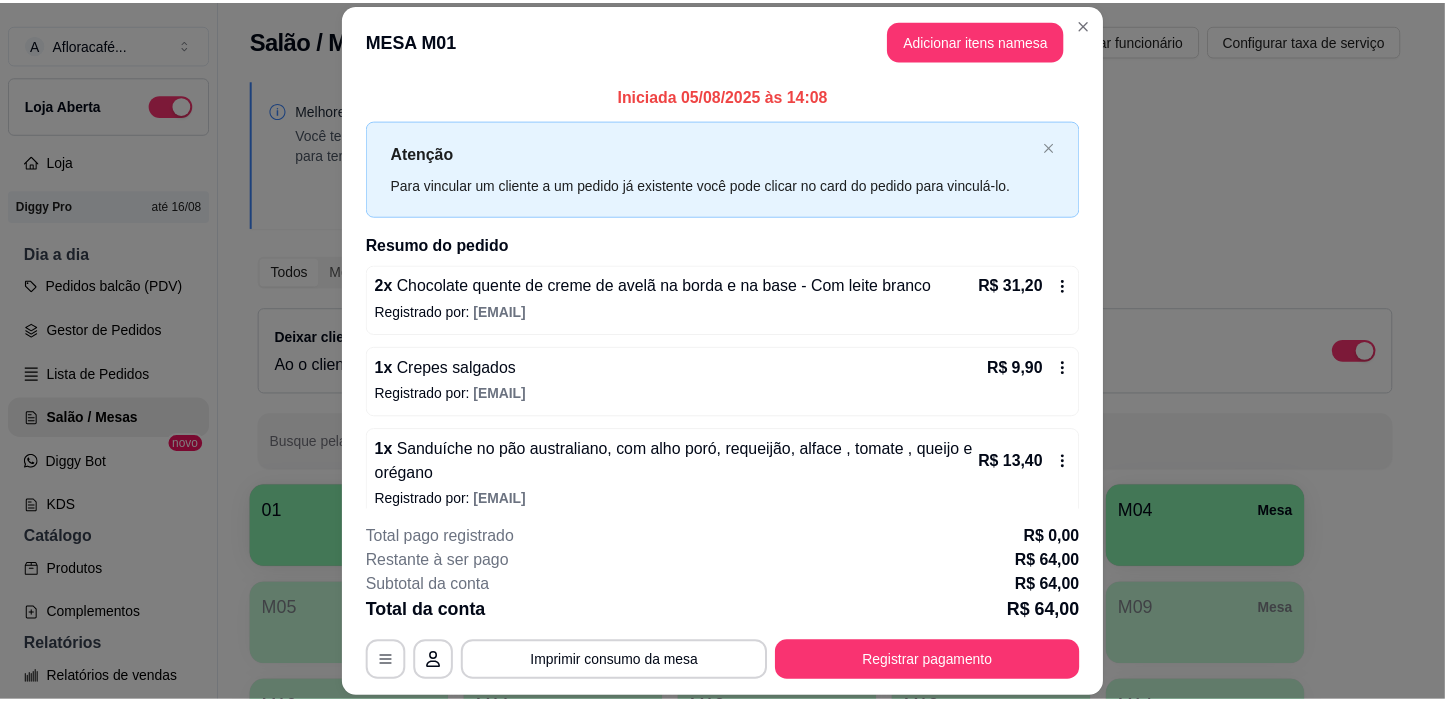 scroll, scrollTop: 101, scrollLeft: 0, axis: vertical 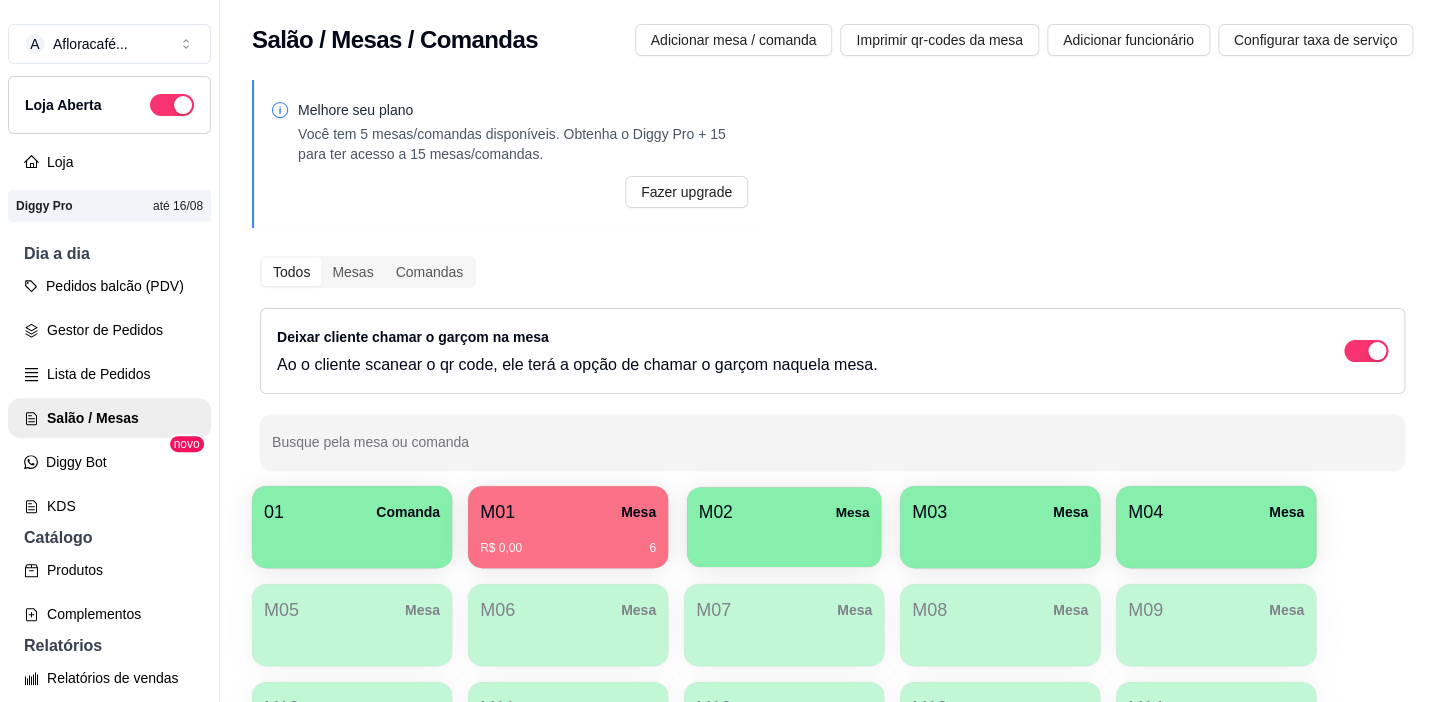 click on "M02 Mesa" at bounding box center [784, 512] 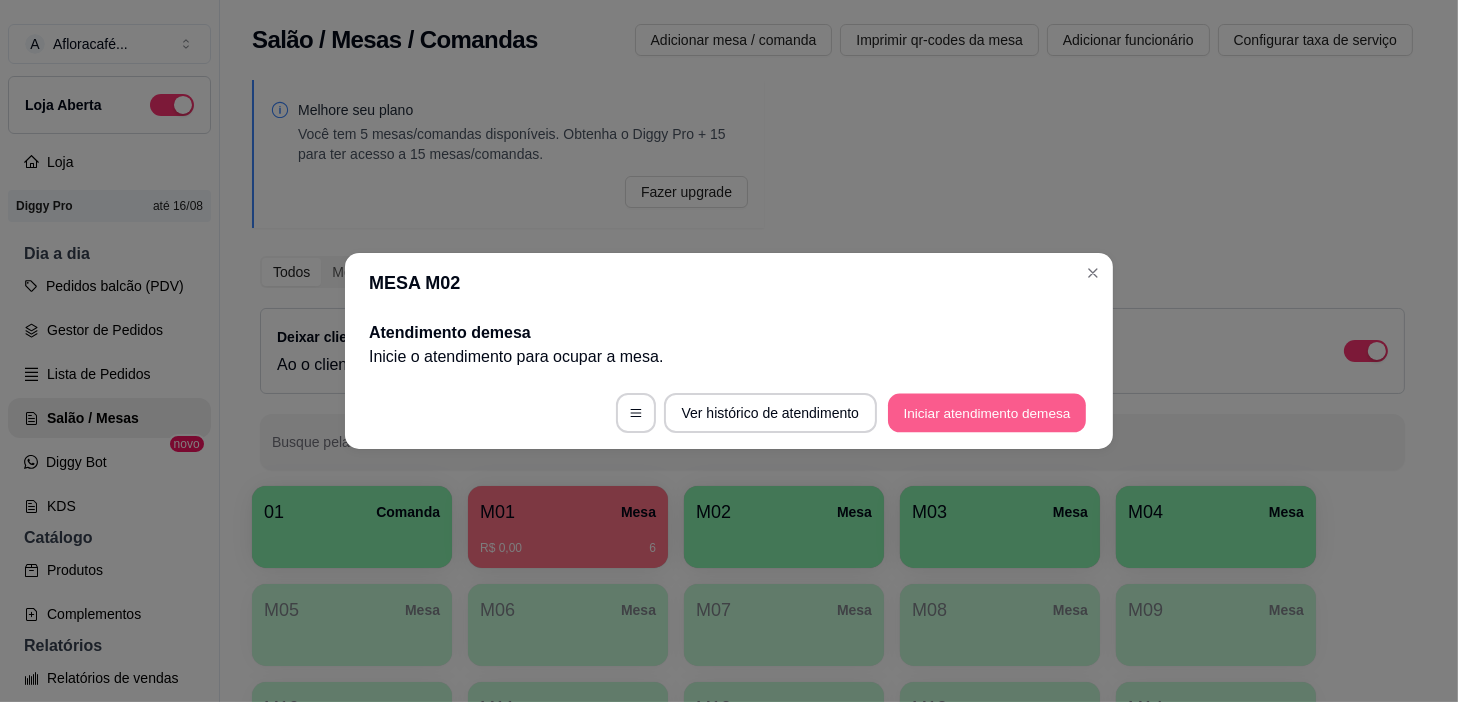 click on "Iniciar atendimento de  mesa" at bounding box center (987, 413) 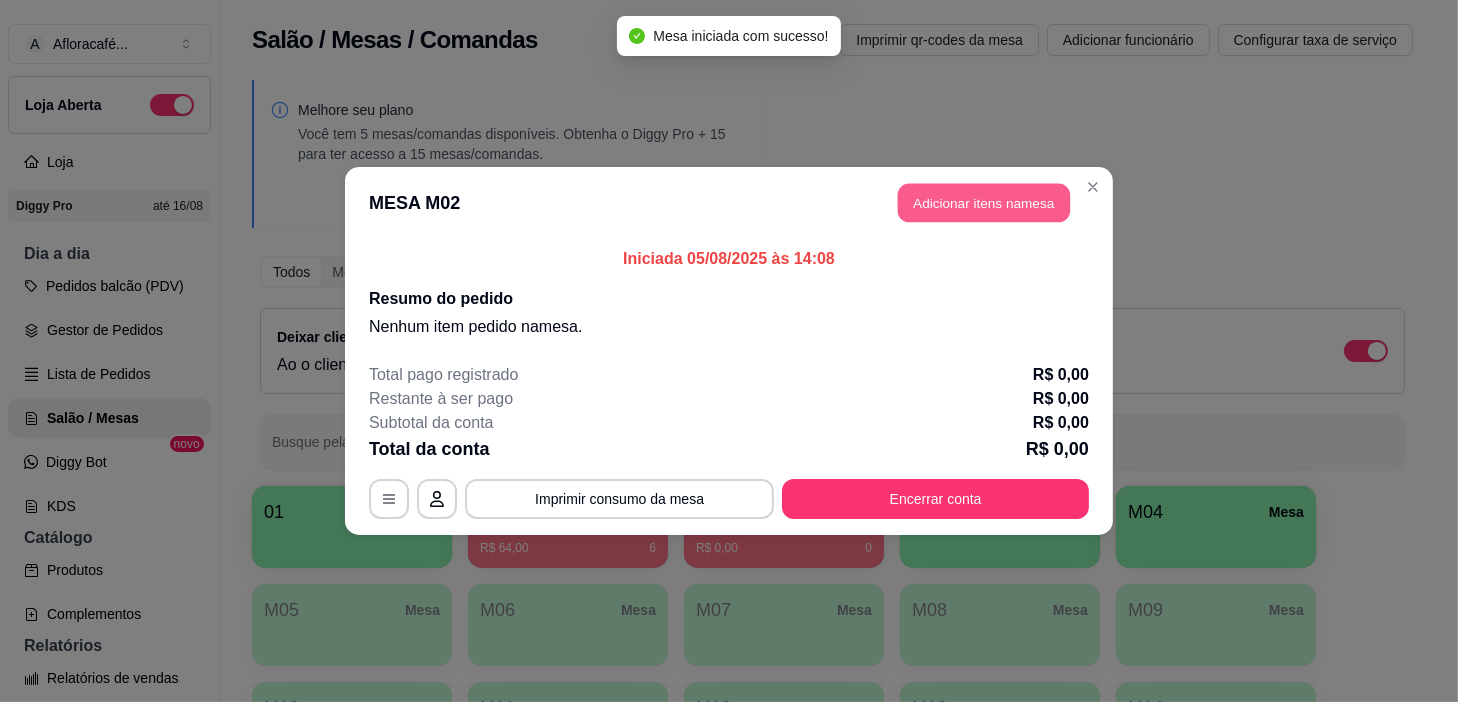 click on "Adicionar itens na  mesa" at bounding box center (984, 203) 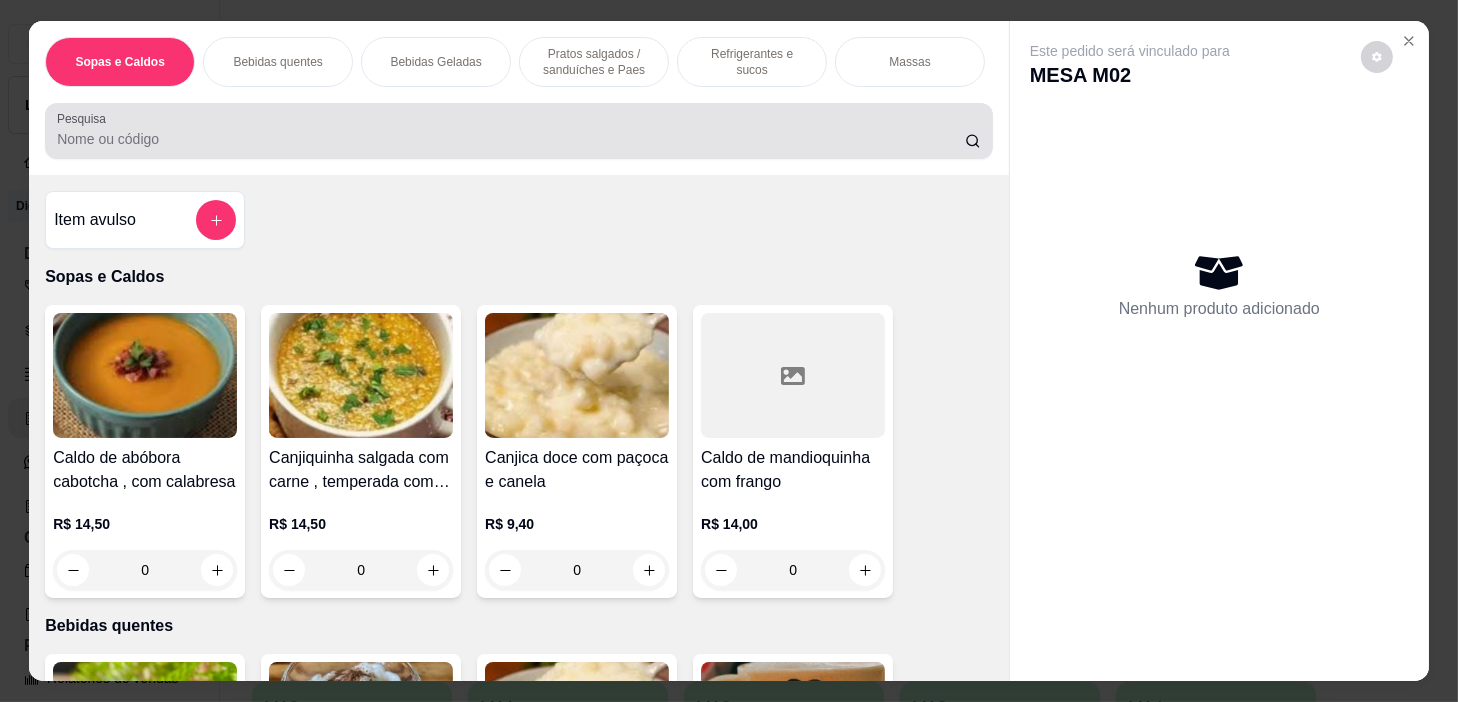 click at bounding box center (519, 131) 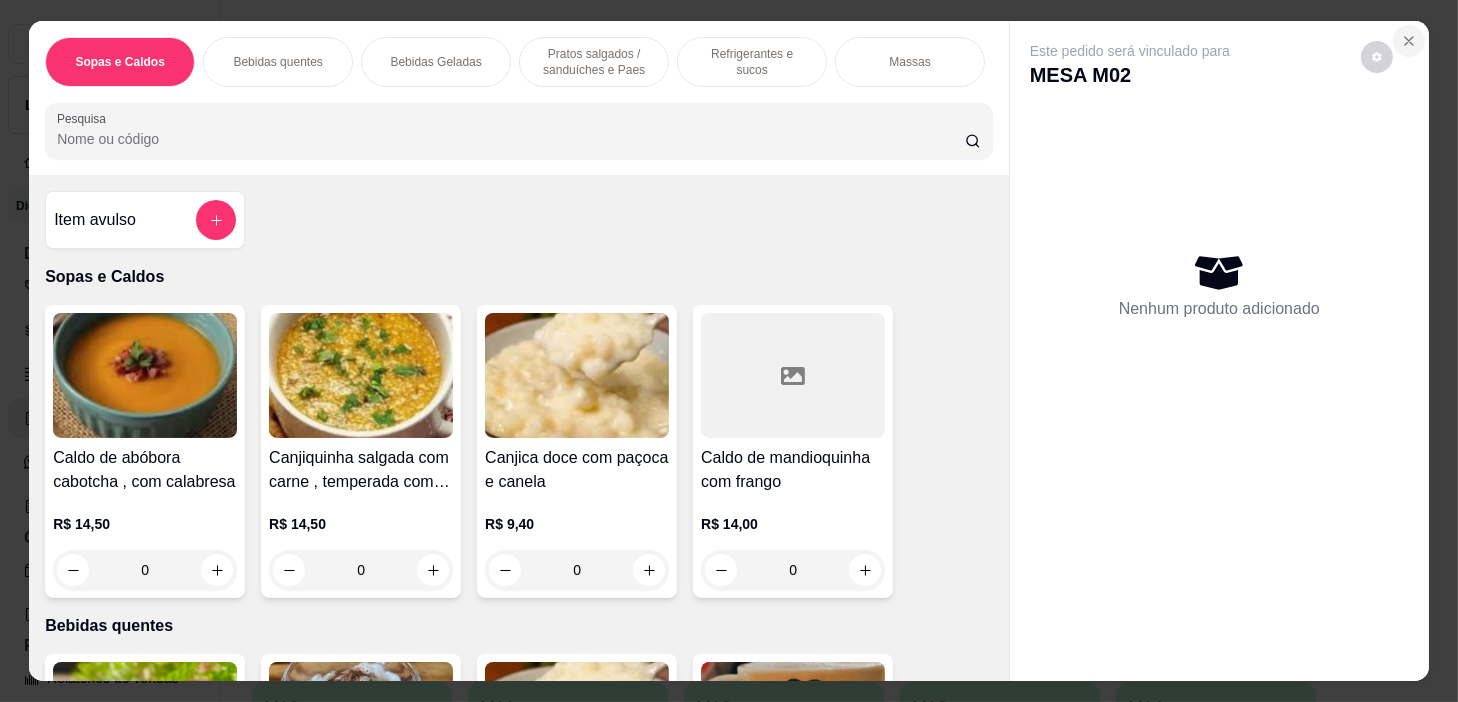 click at bounding box center [1409, 41] 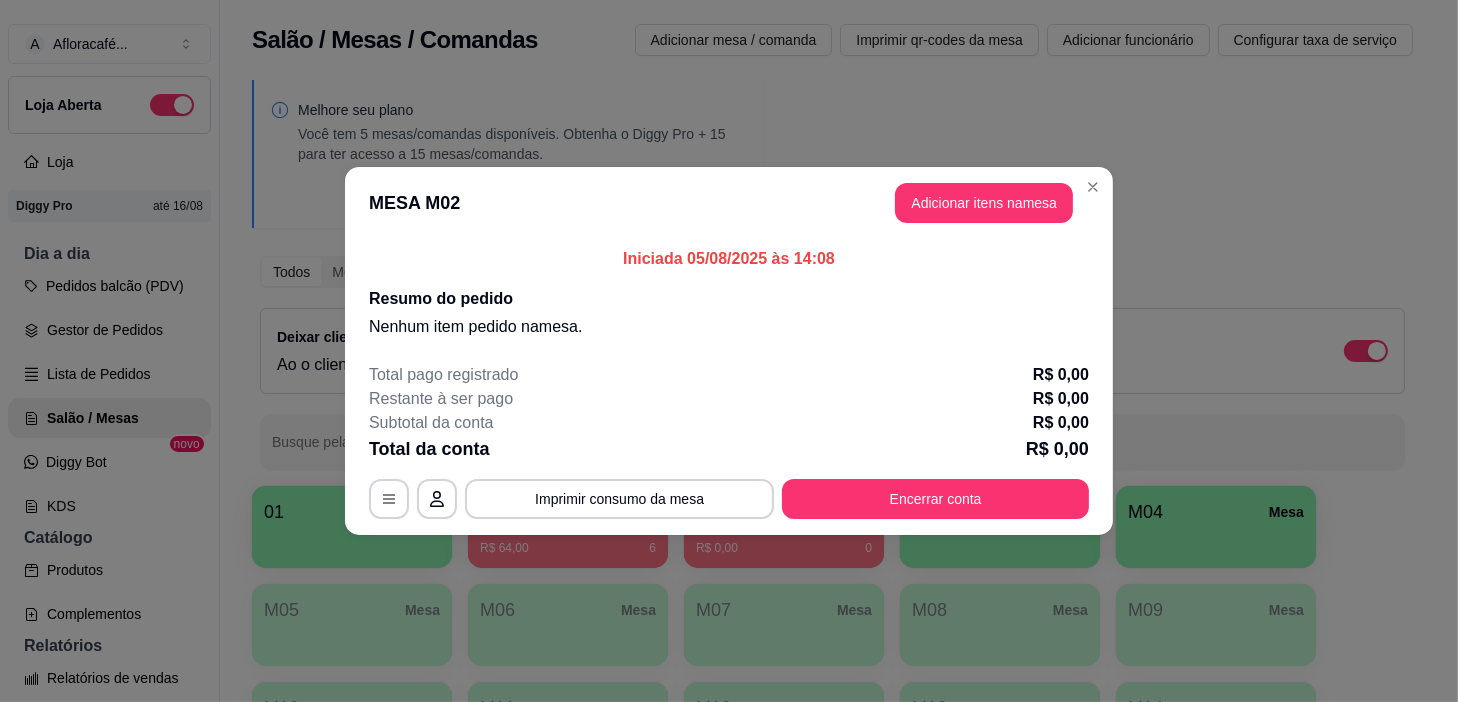 type 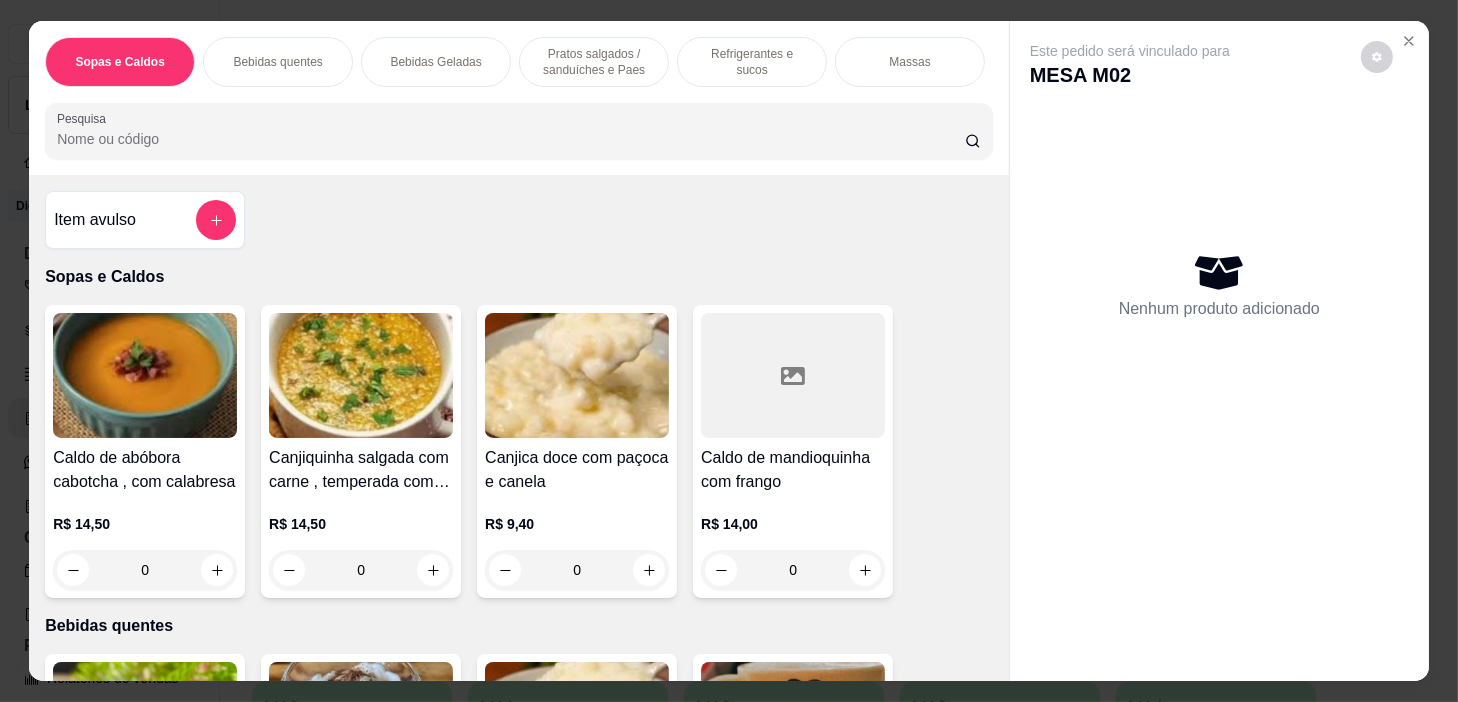 click on "Bebidas Geladas" at bounding box center (435, 62) 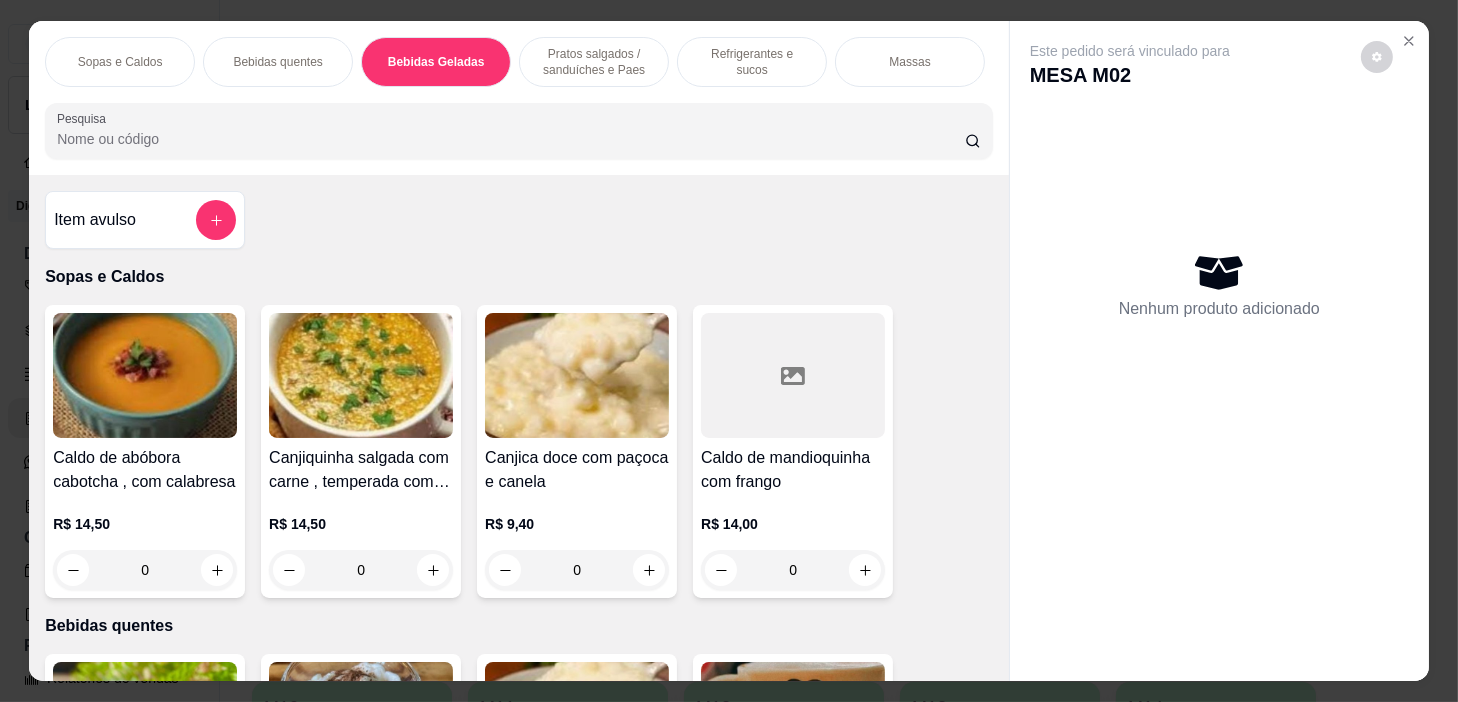 scroll, scrollTop: 2950, scrollLeft: 0, axis: vertical 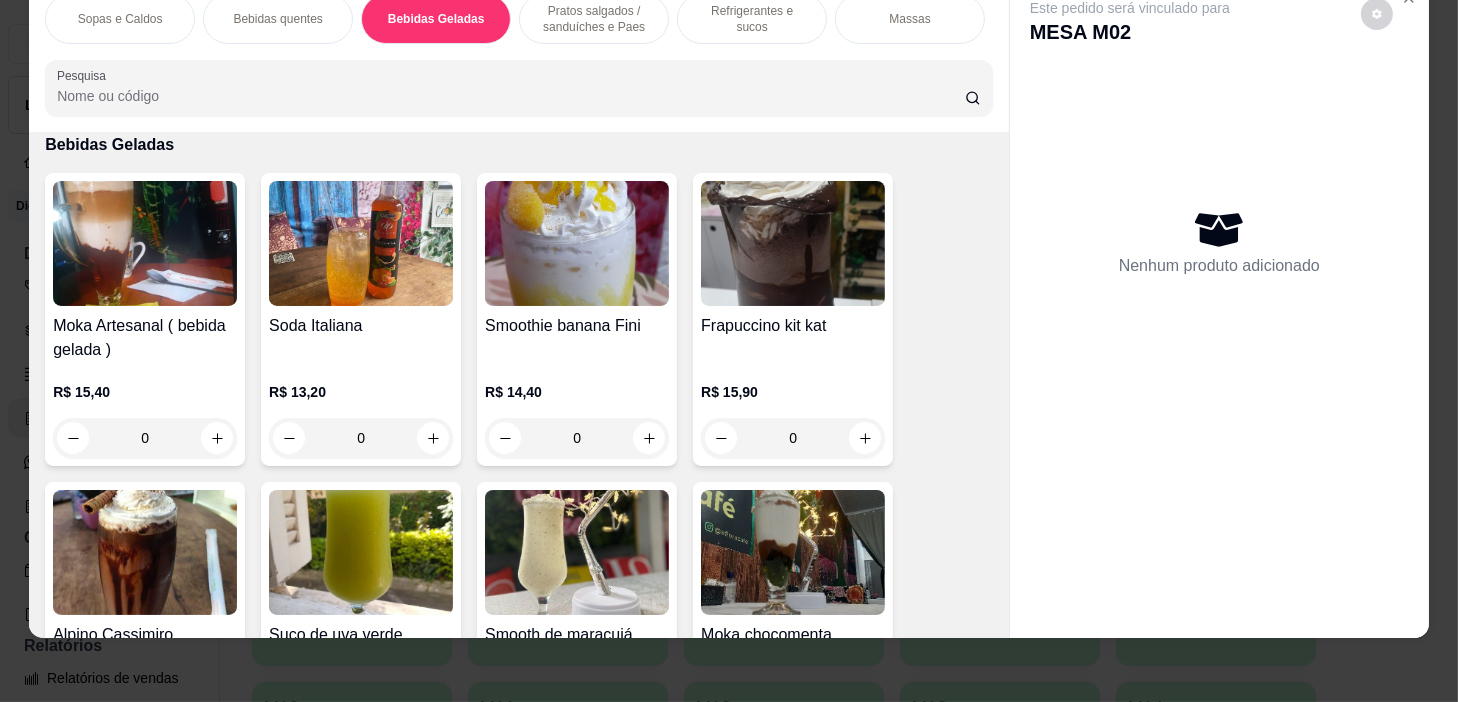 click on "Bebidas quentes" at bounding box center (277, 19) 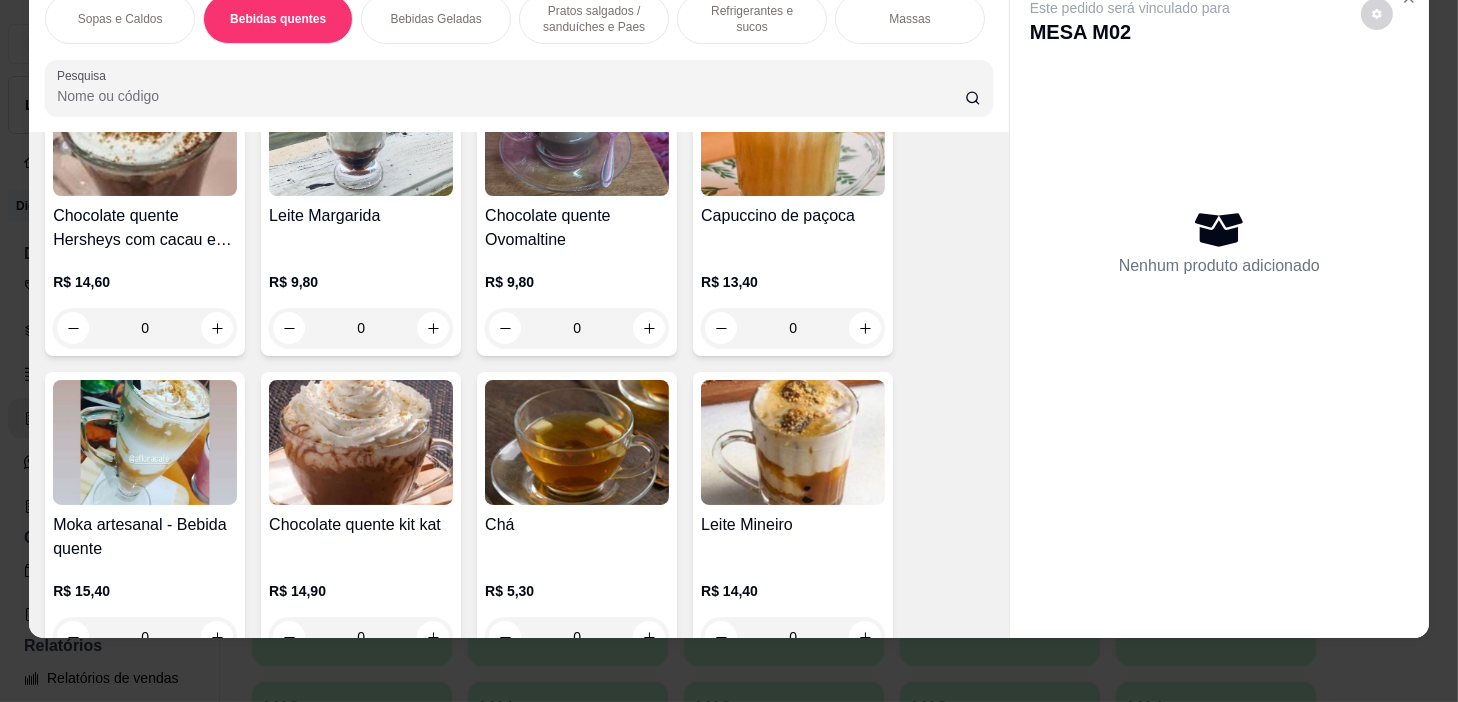 scroll, scrollTop: 1257, scrollLeft: 0, axis: vertical 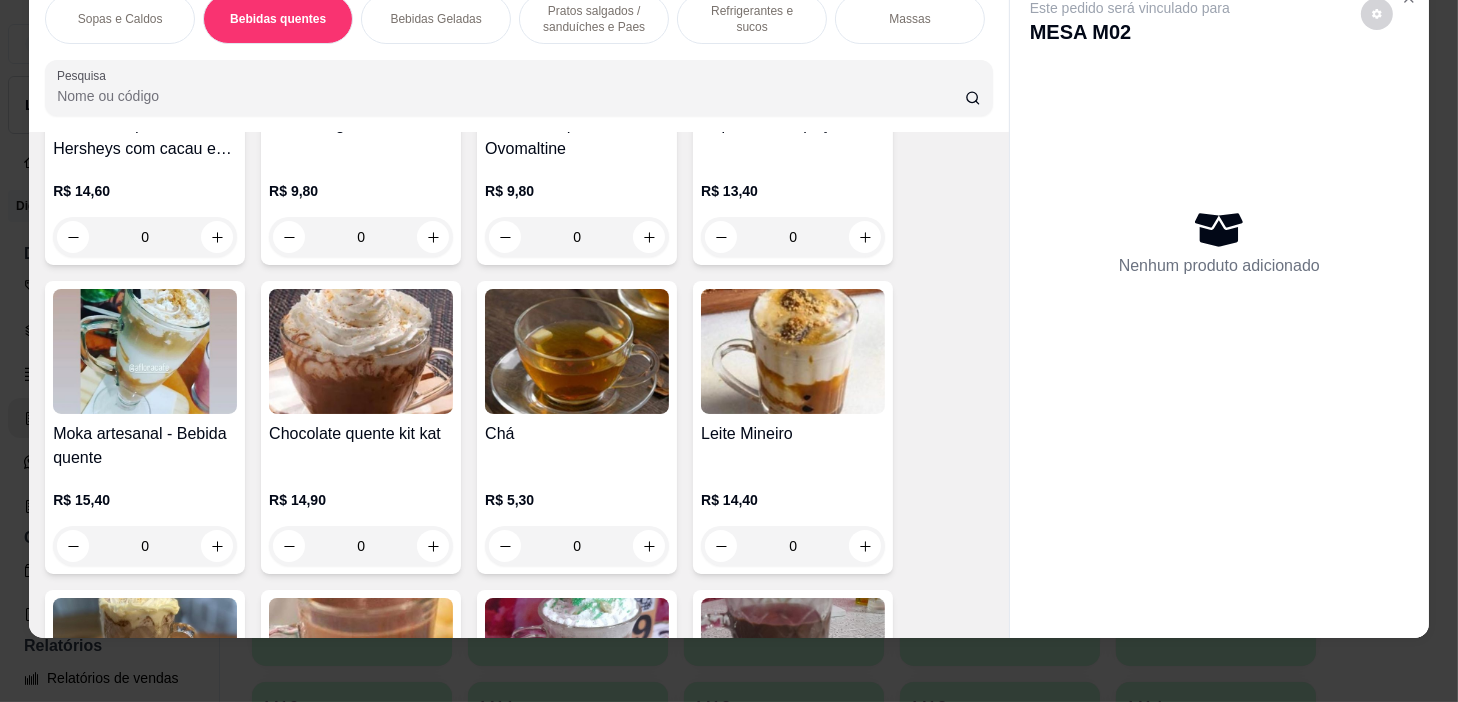 click on "0" at bounding box center [361, 546] 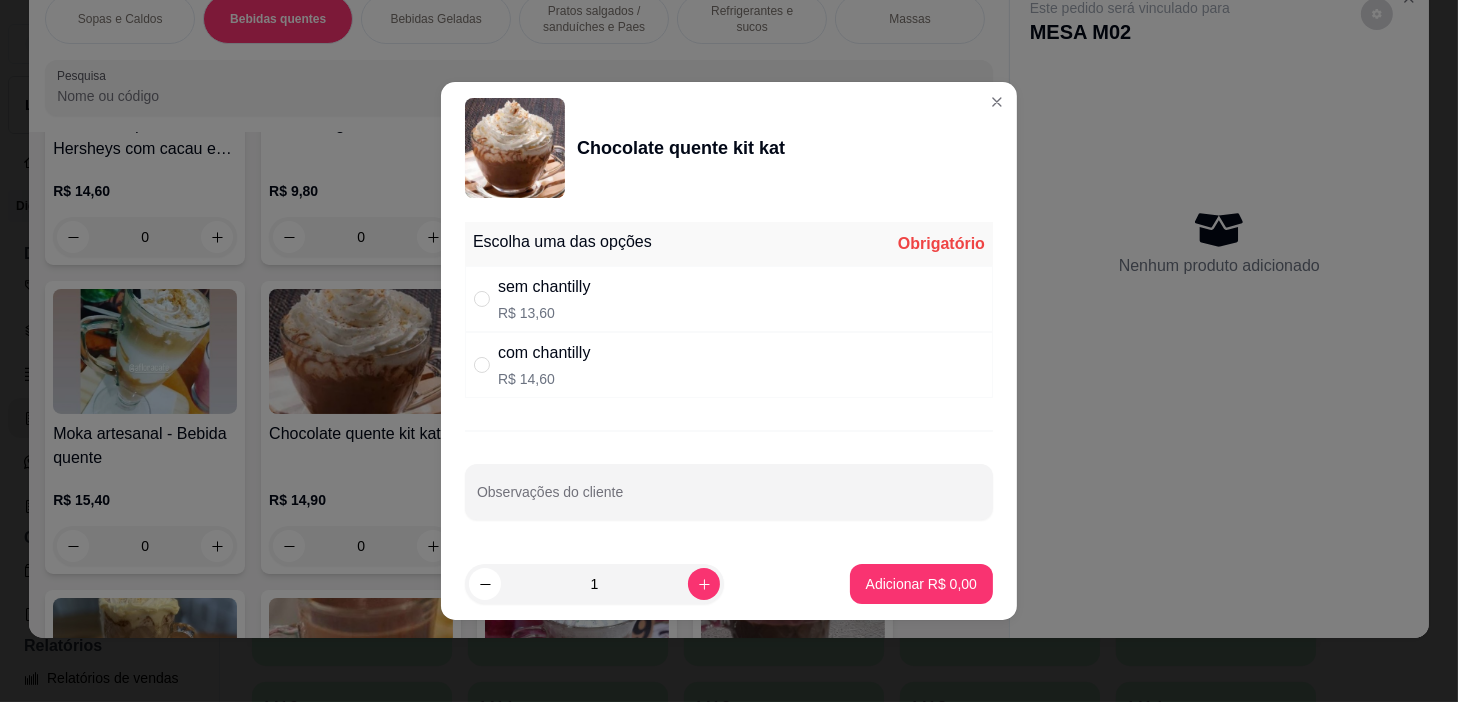 click on "R$ 14,60" at bounding box center [544, 379] 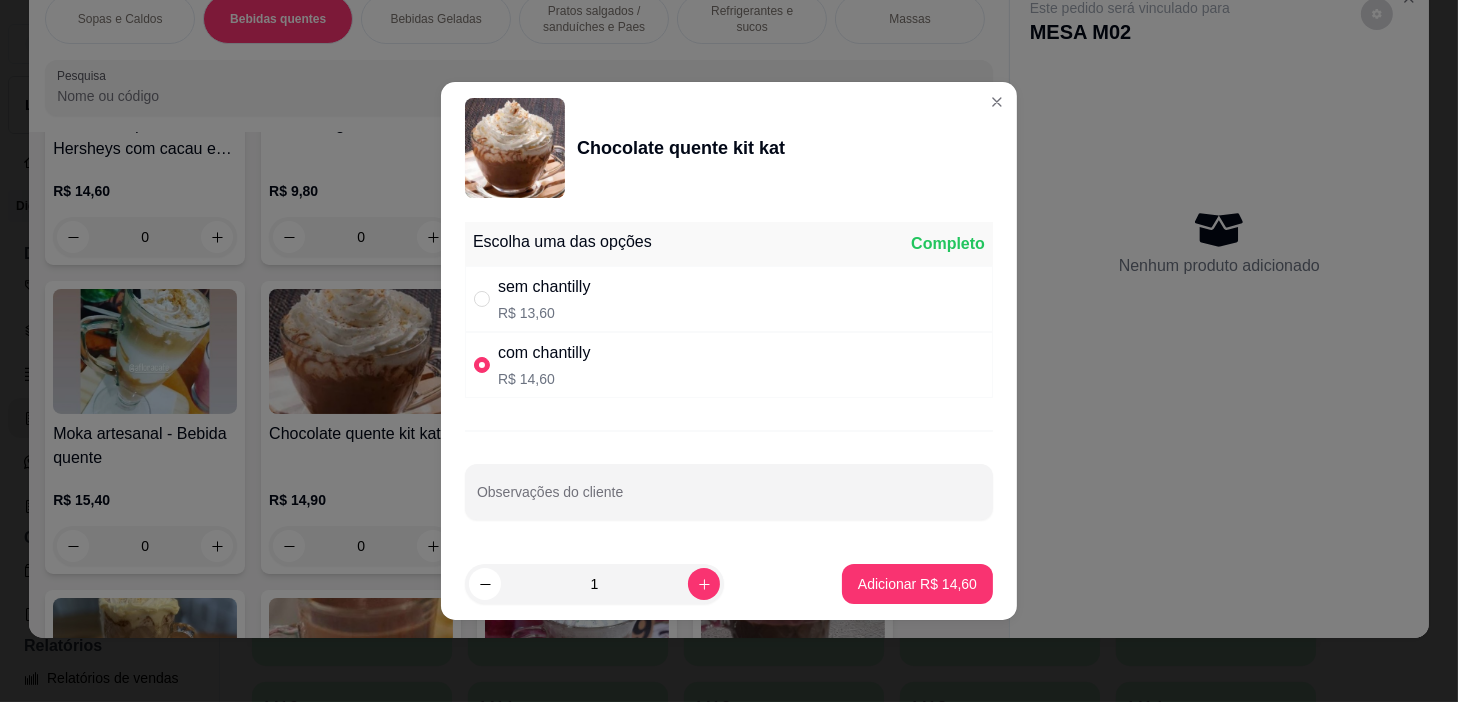 click on "1 Adicionar   R$ 14,60" at bounding box center [729, 584] 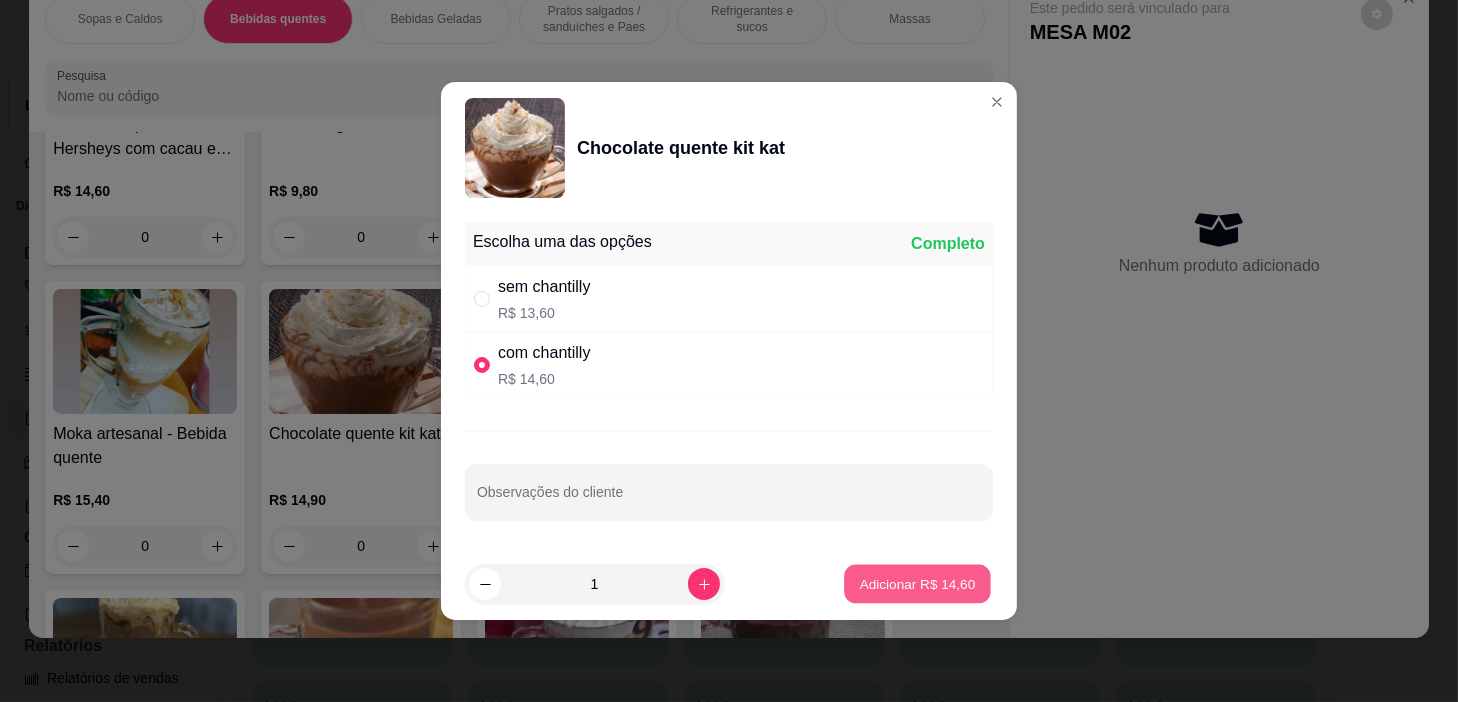 click on "Adicionar   R$ 14,60" at bounding box center (917, 584) 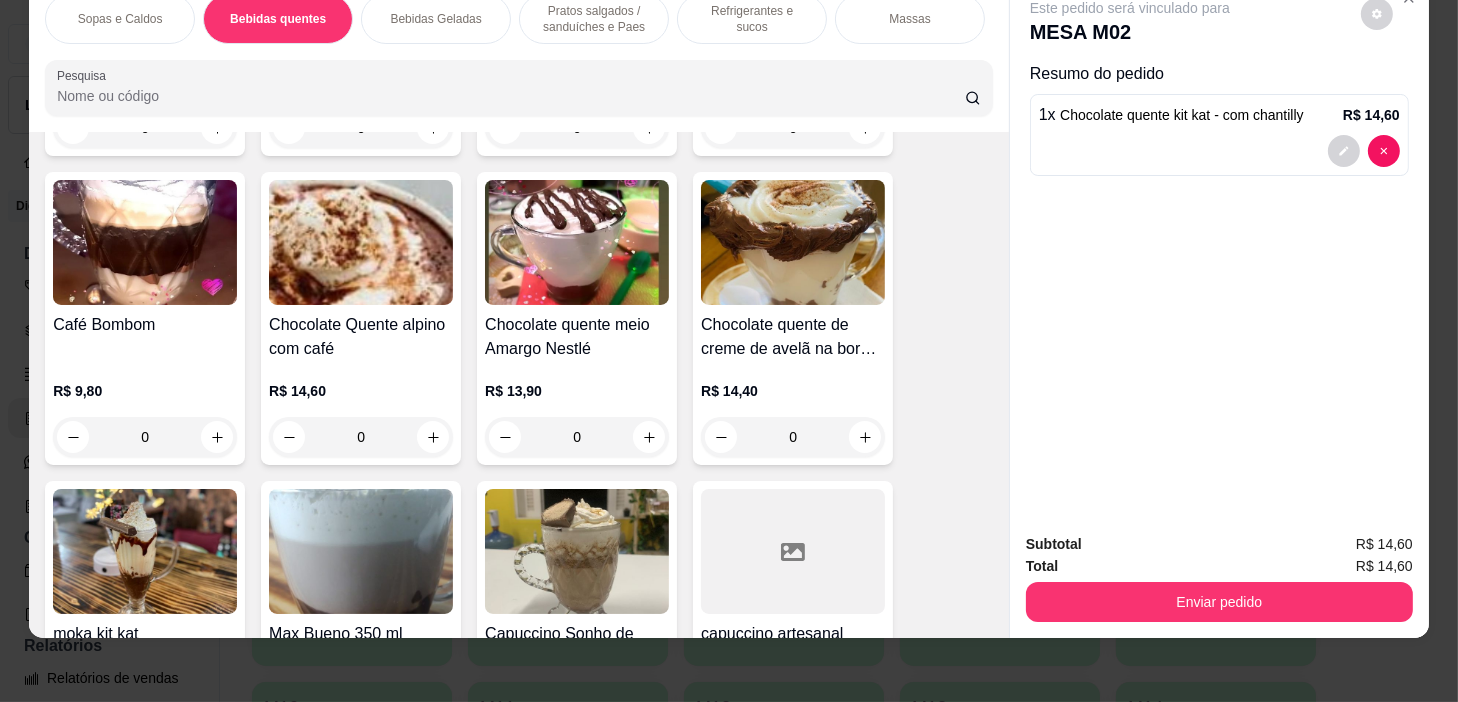 scroll, scrollTop: 2348, scrollLeft: 0, axis: vertical 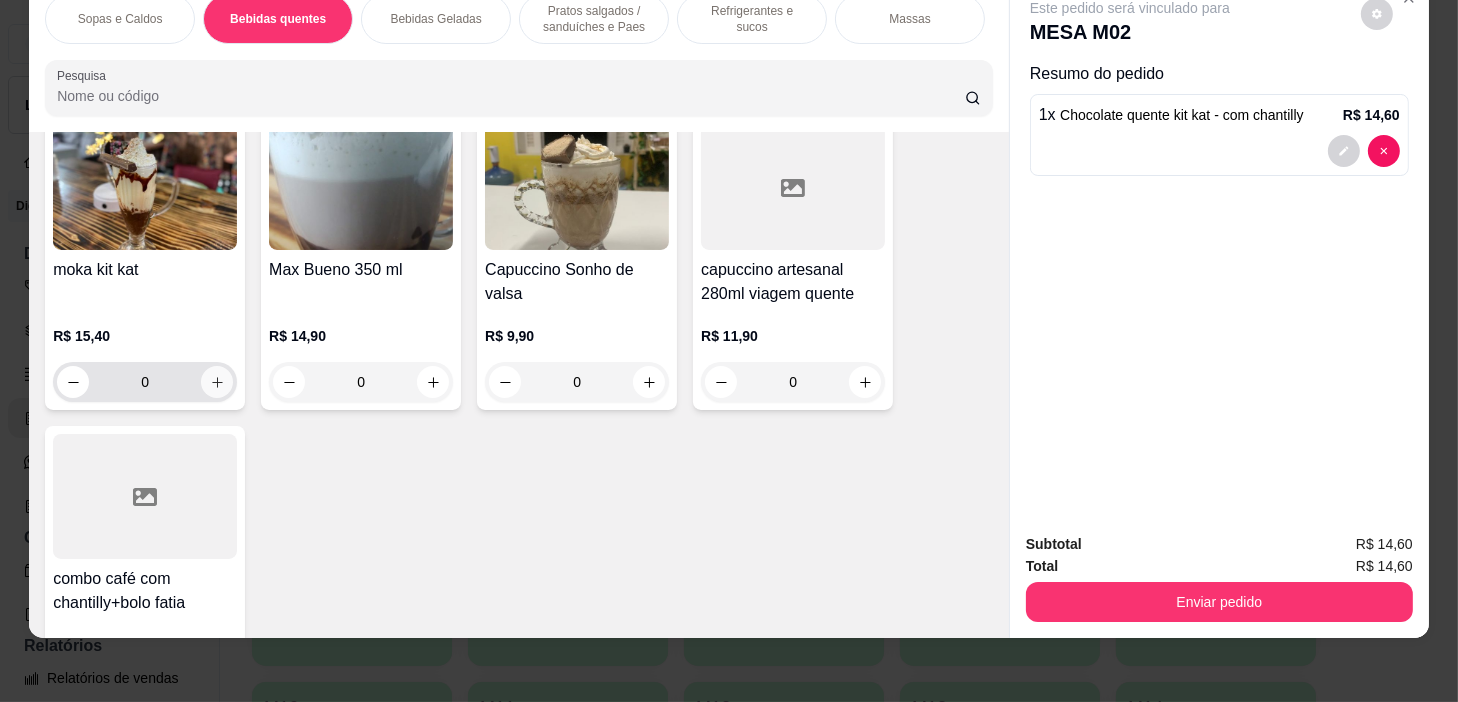 click 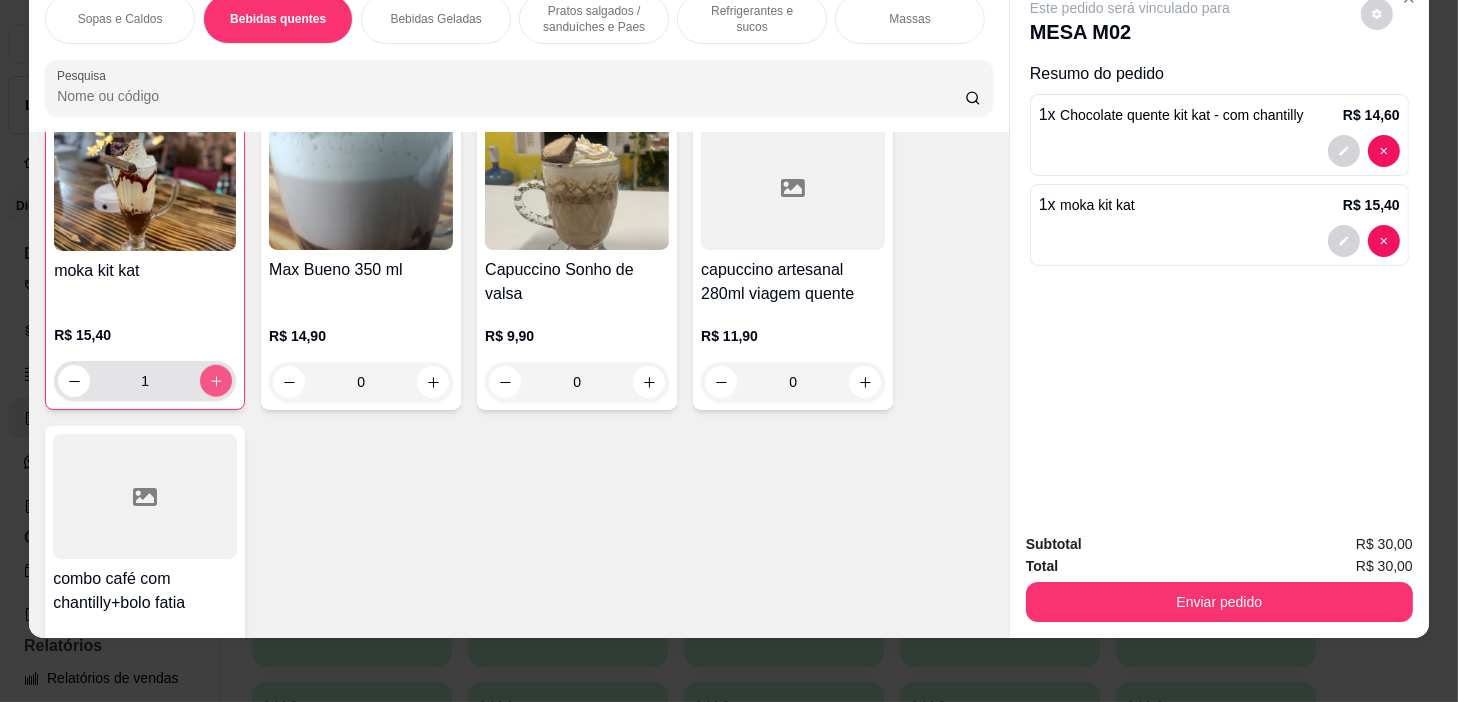 scroll, scrollTop: 2349, scrollLeft: 0, axis: vertical 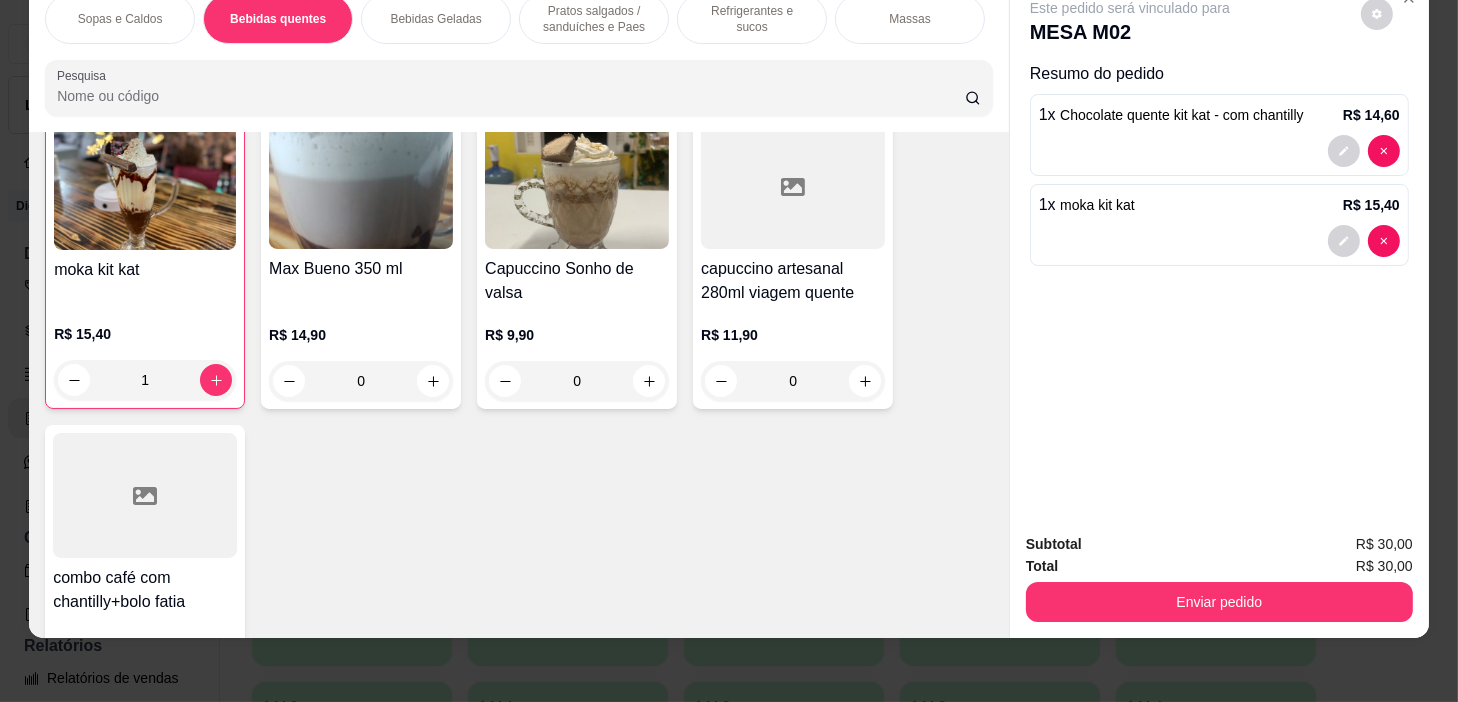 click on "Pratos salgados / sanduíches e Paes" at bounding box center [594, 19] 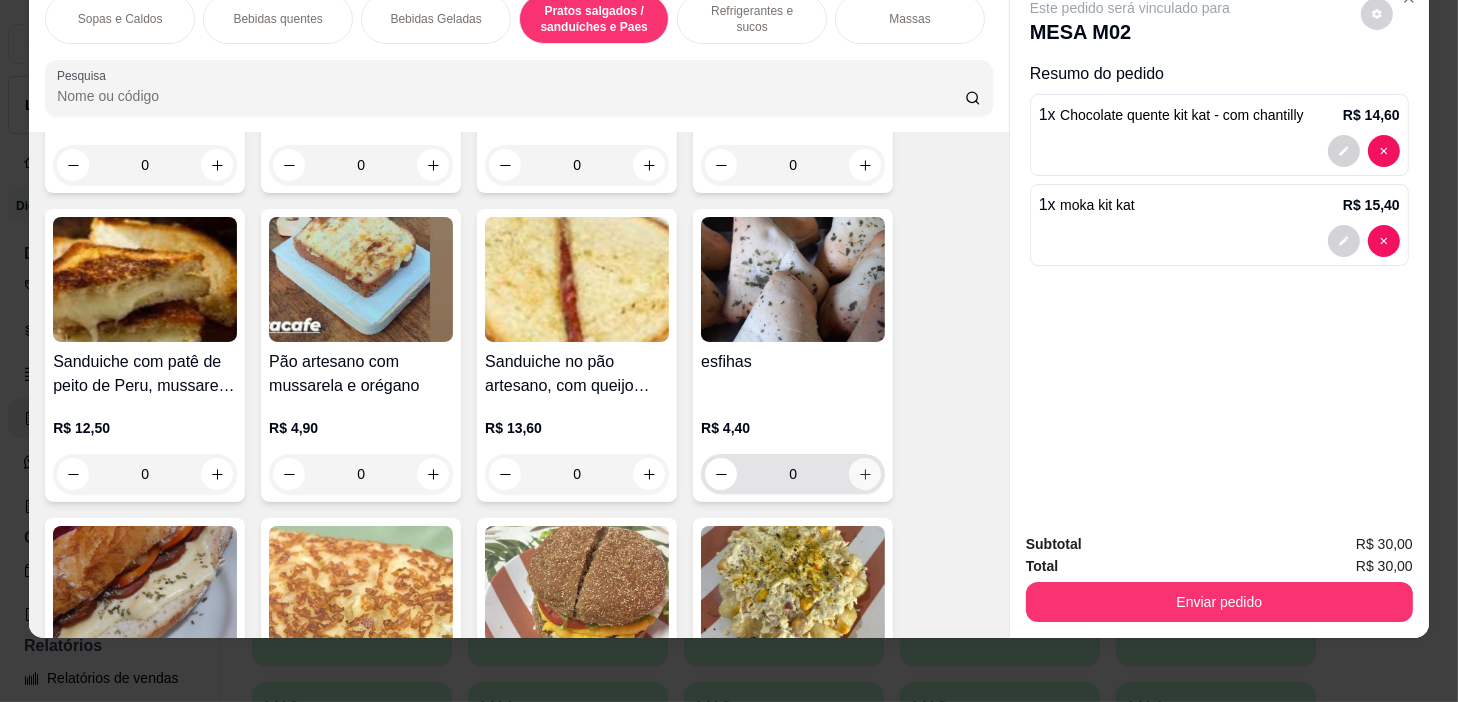 scroll, scrollTop: 5778, scrollLeft: 0, axis: vertical 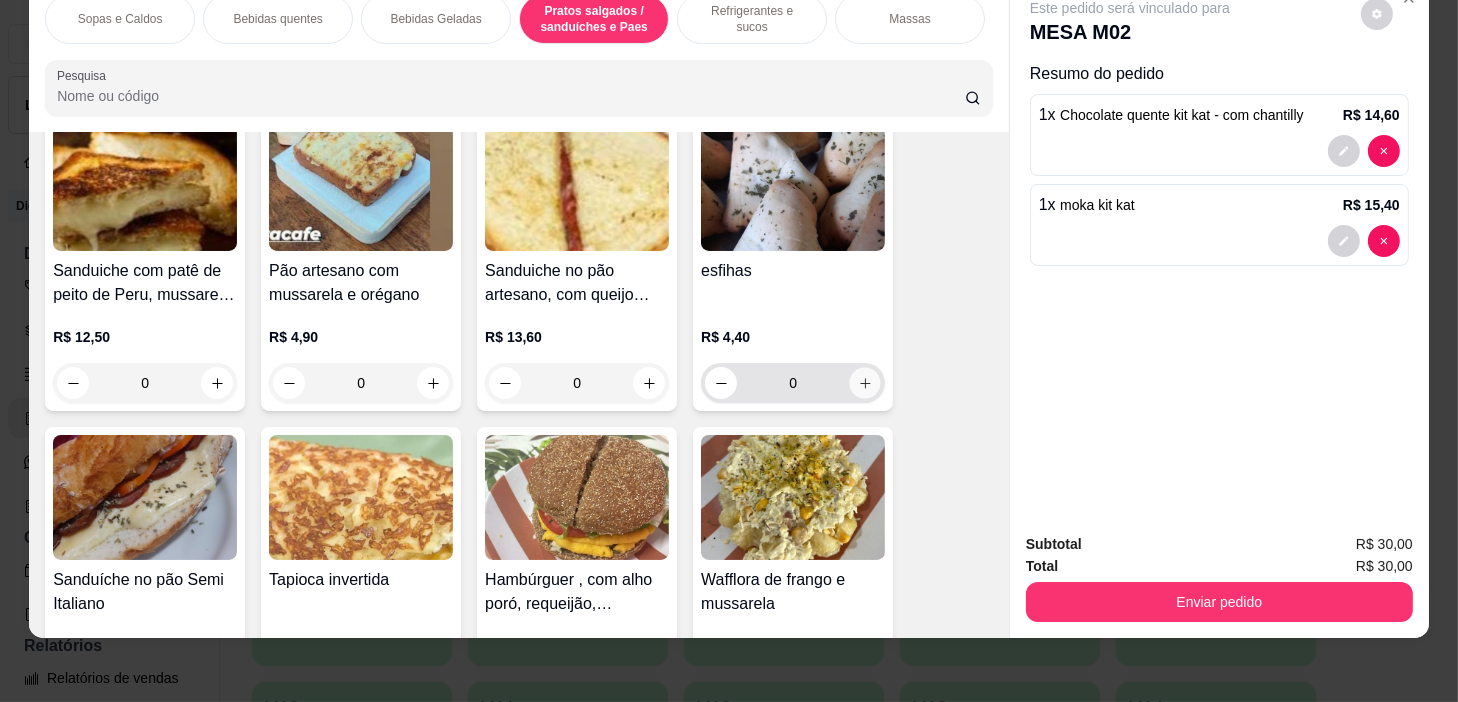 click at bounding box center [865, 383] 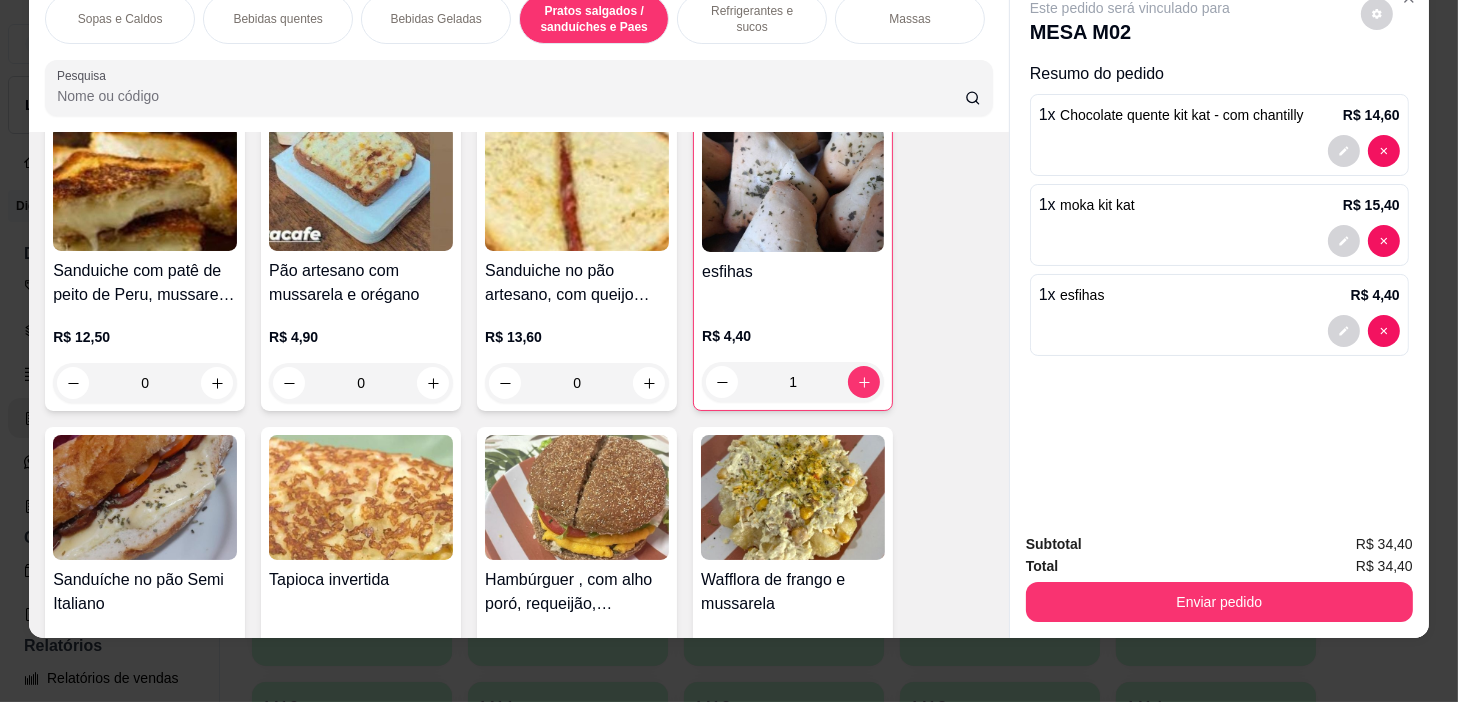 scroll, scrollTop: 5960, scrollLeft: 0, axis: vertical 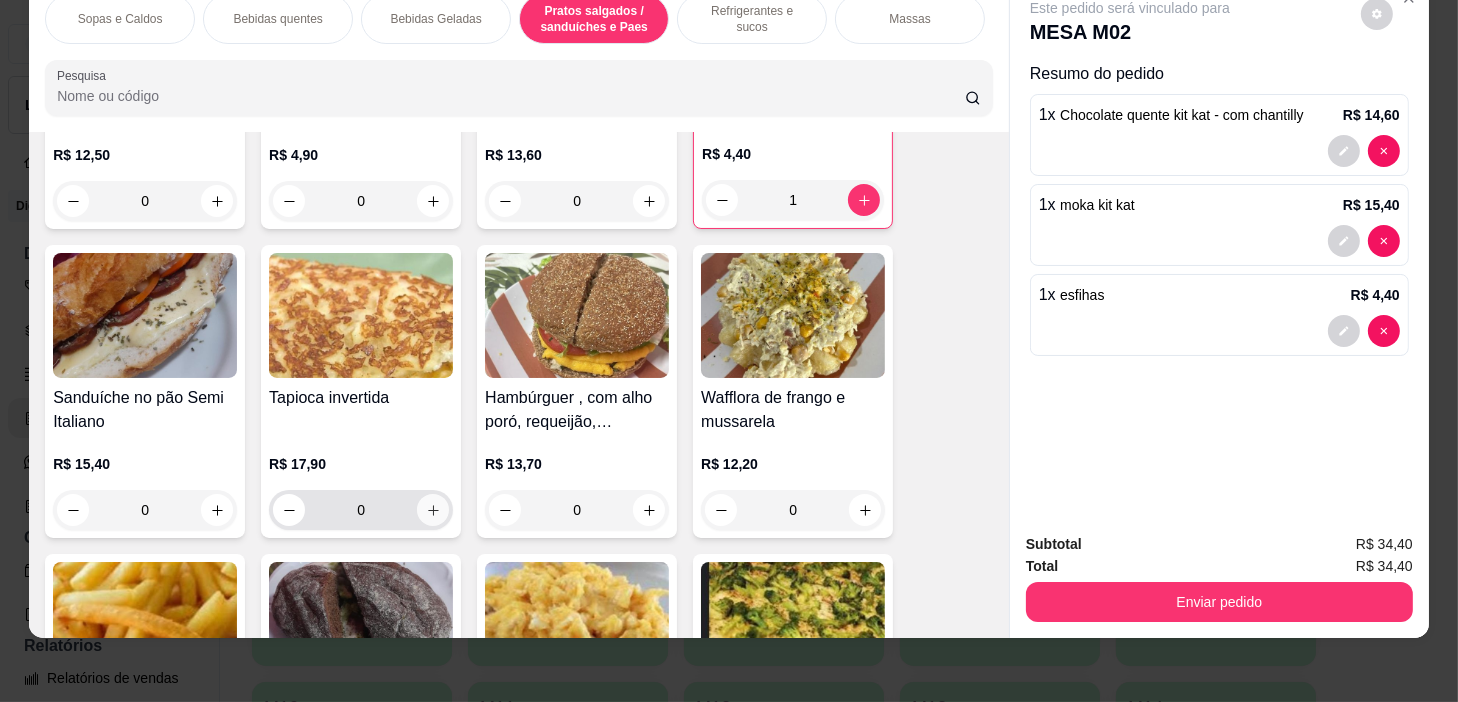 click at bounding box center (433, 510) 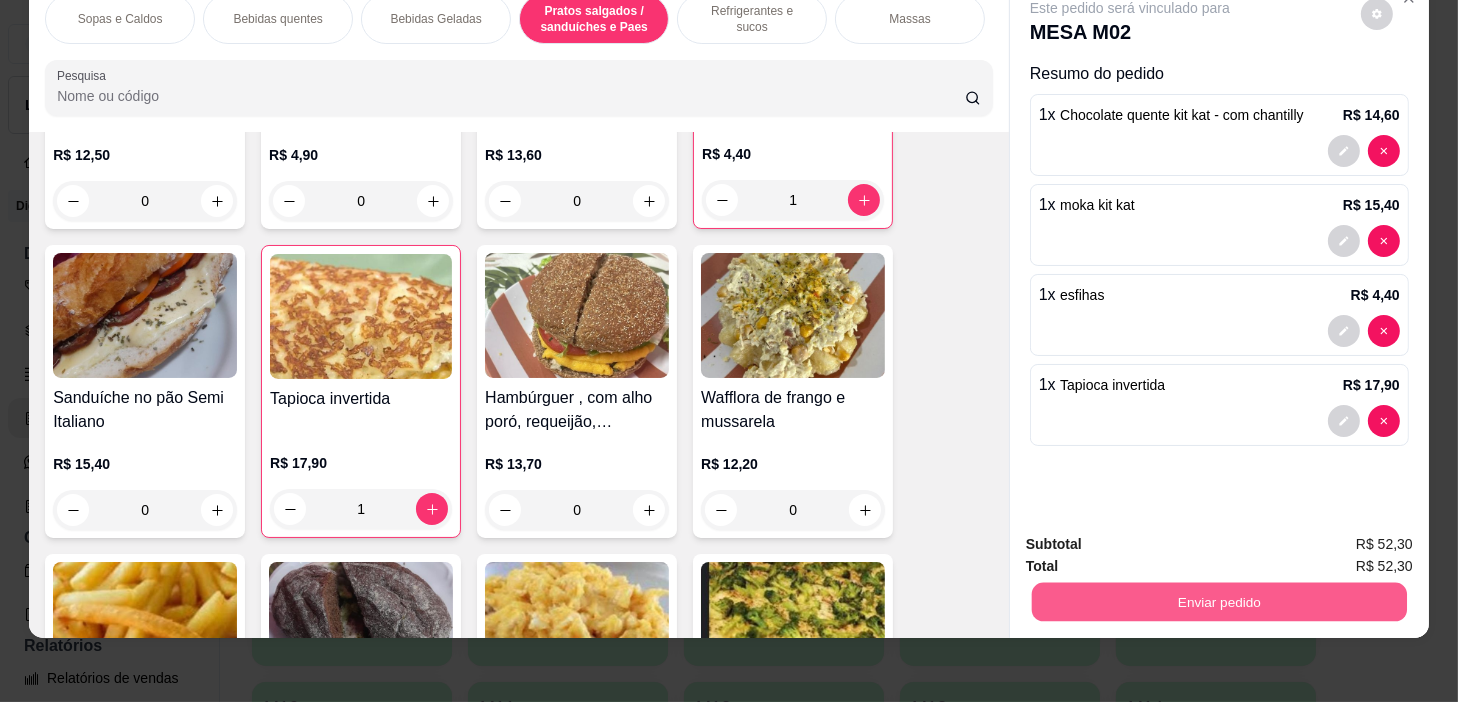 click on "Enviar pedido" at bounding box center [1219, 602] 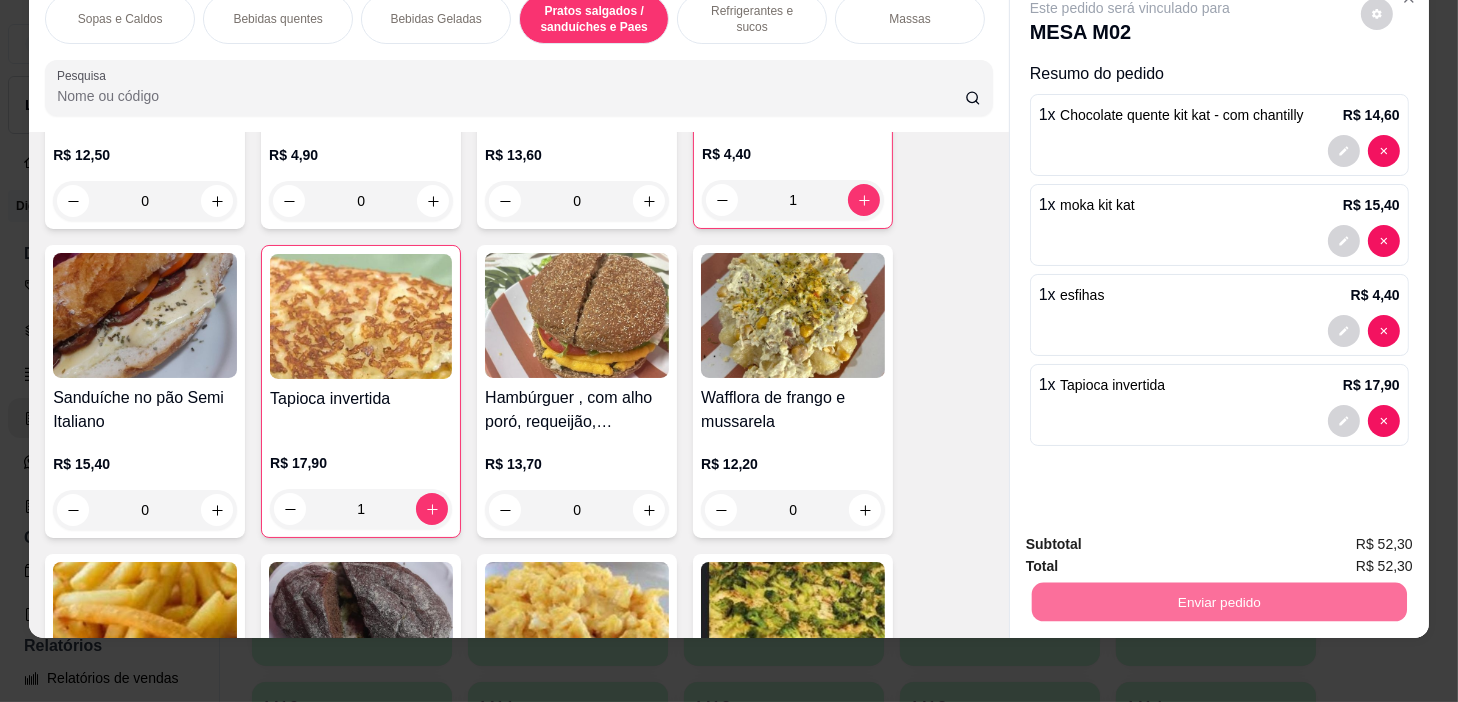 click on "Não registrar e enviar pedido" at bounding box center [1154, 539] 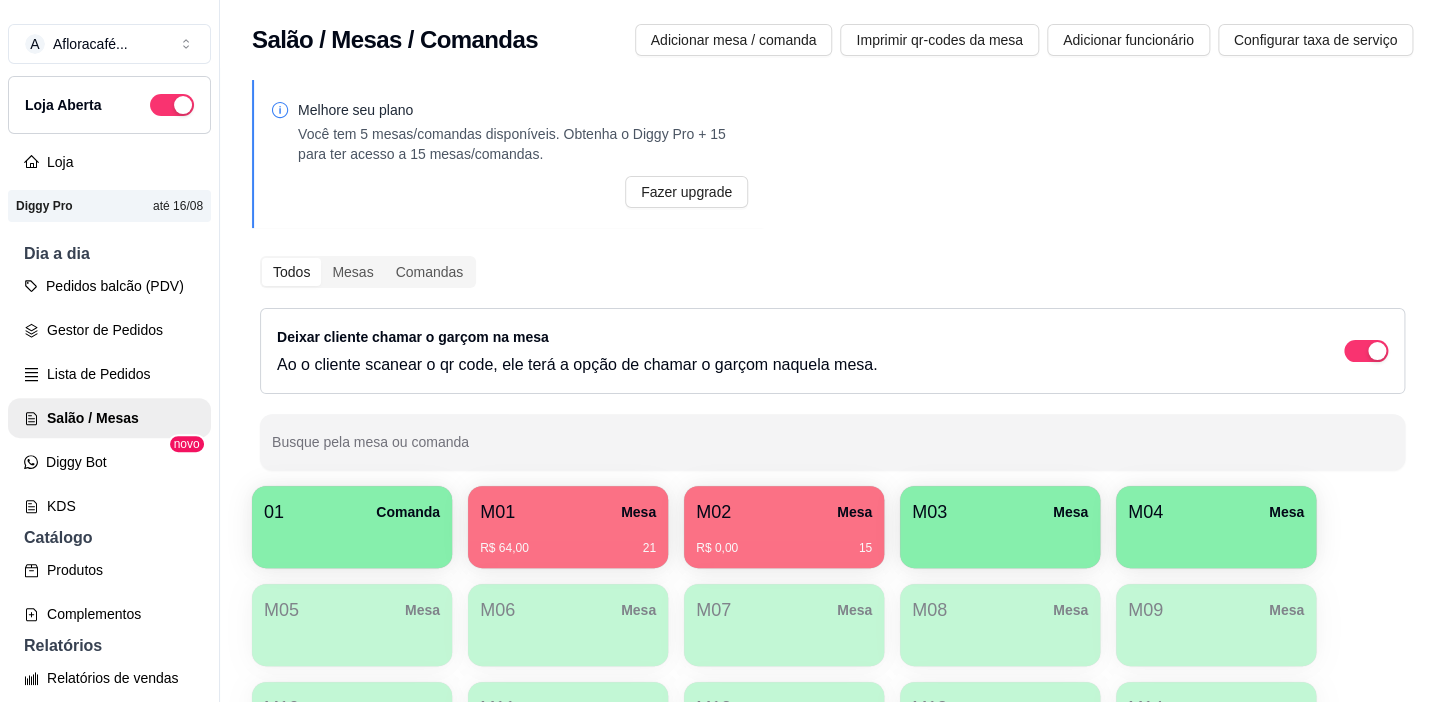 click on "R$ 64,00 21" at bounding box center (568, 541) 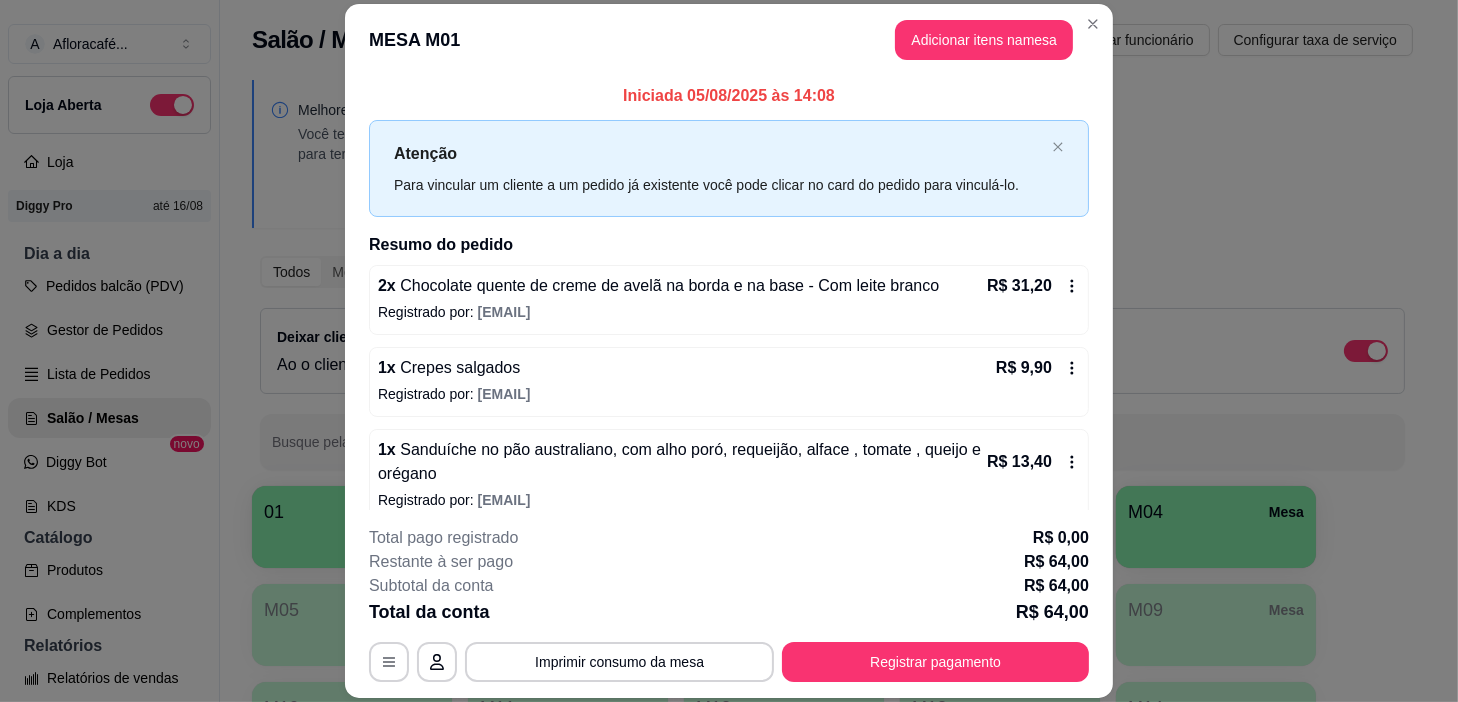 scroll, scrollTop: 101, scrollLeft: 0, axis: vertical 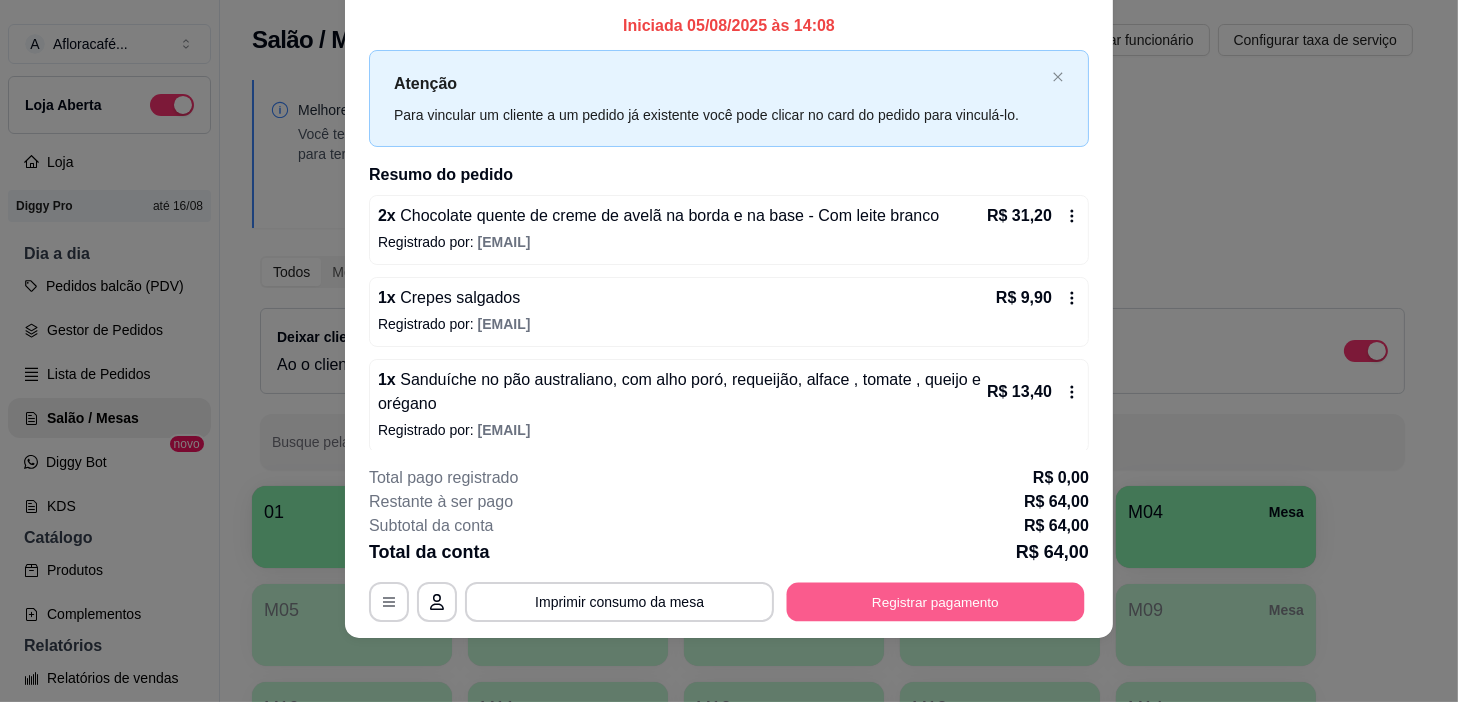 click on "Registrar pagamento" at bounding box center [936, 602] 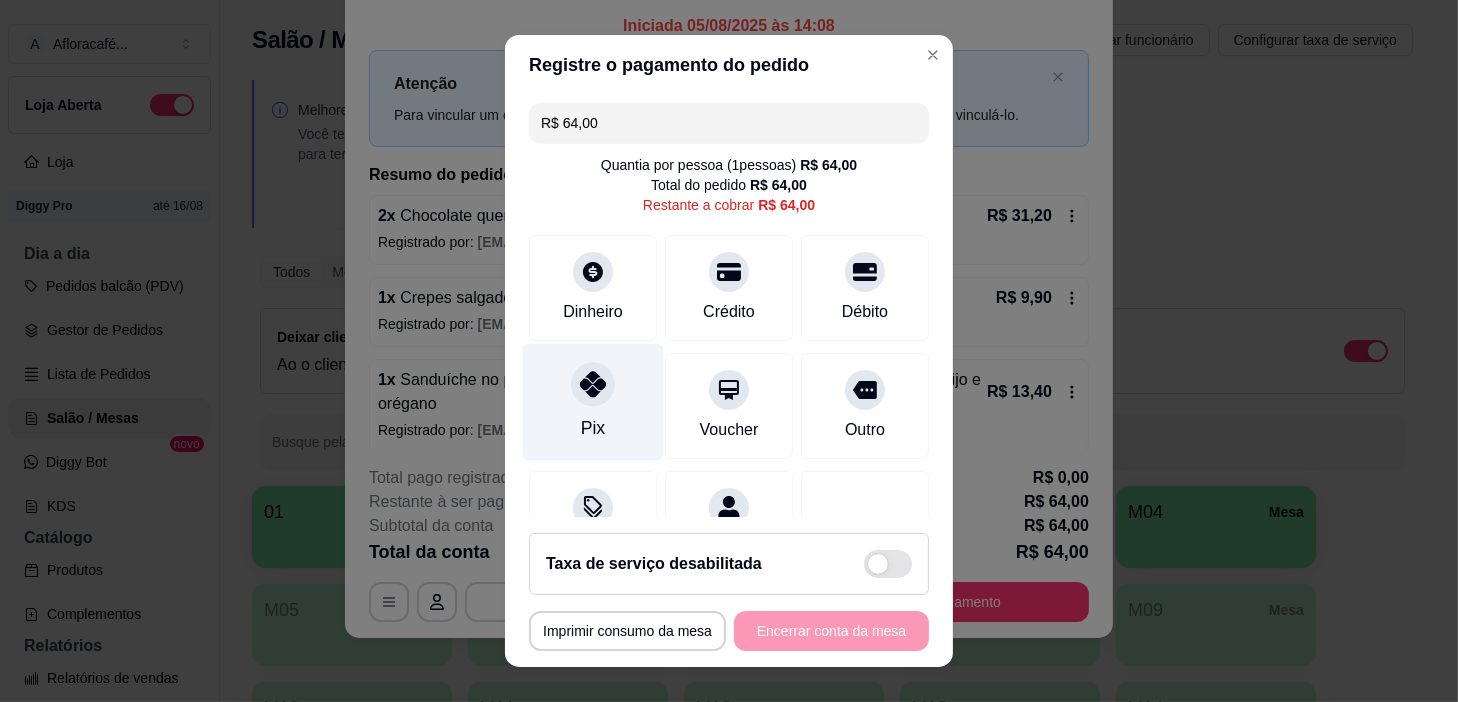 click 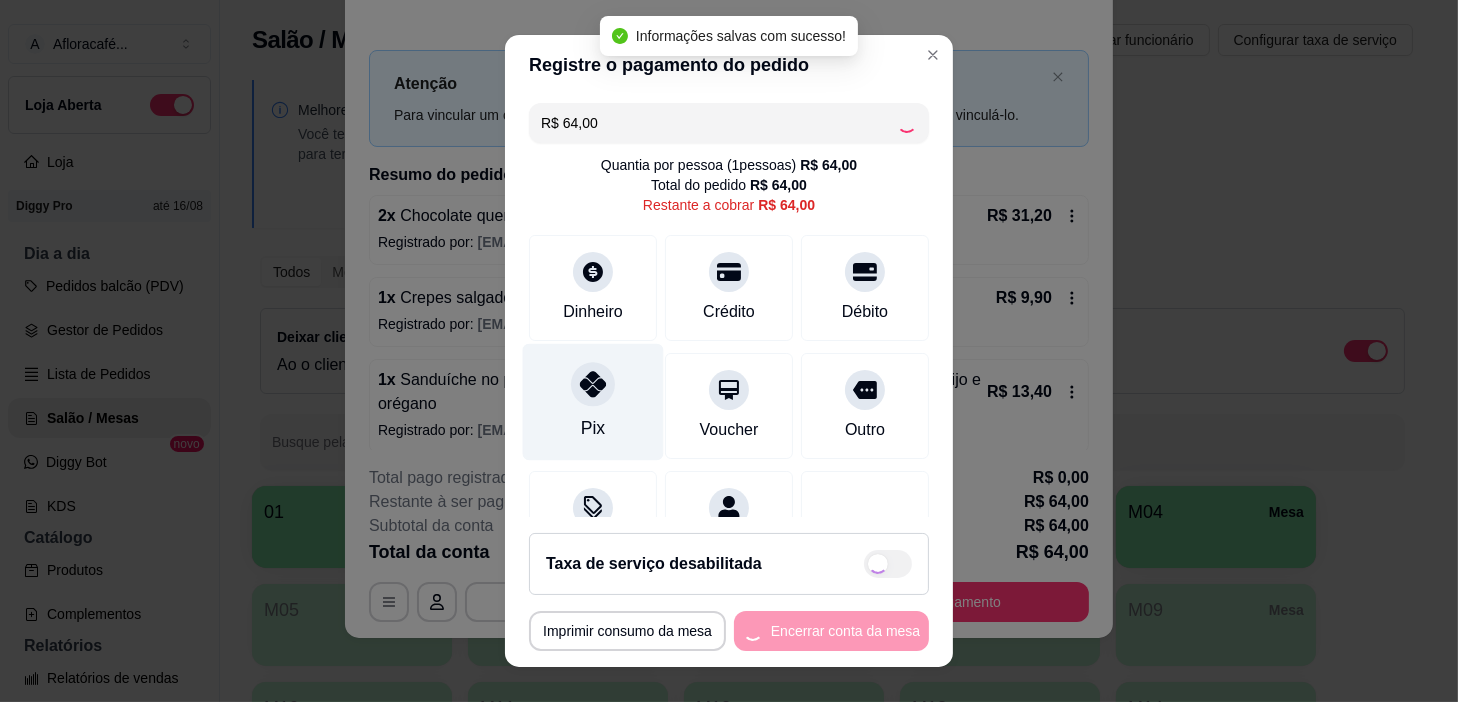type on "R$ 0,00" 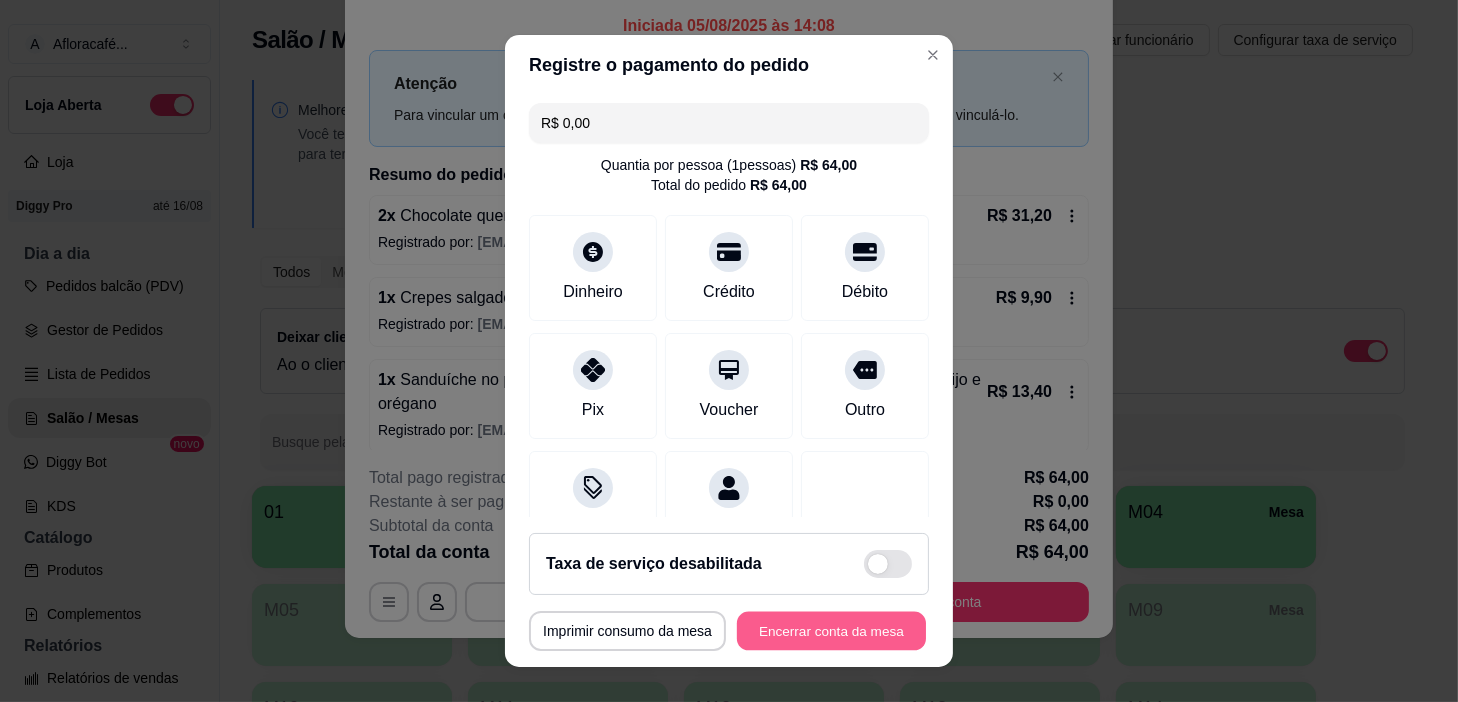 click on "Encerrar conta da mesa" at bounding box center [831, 631] 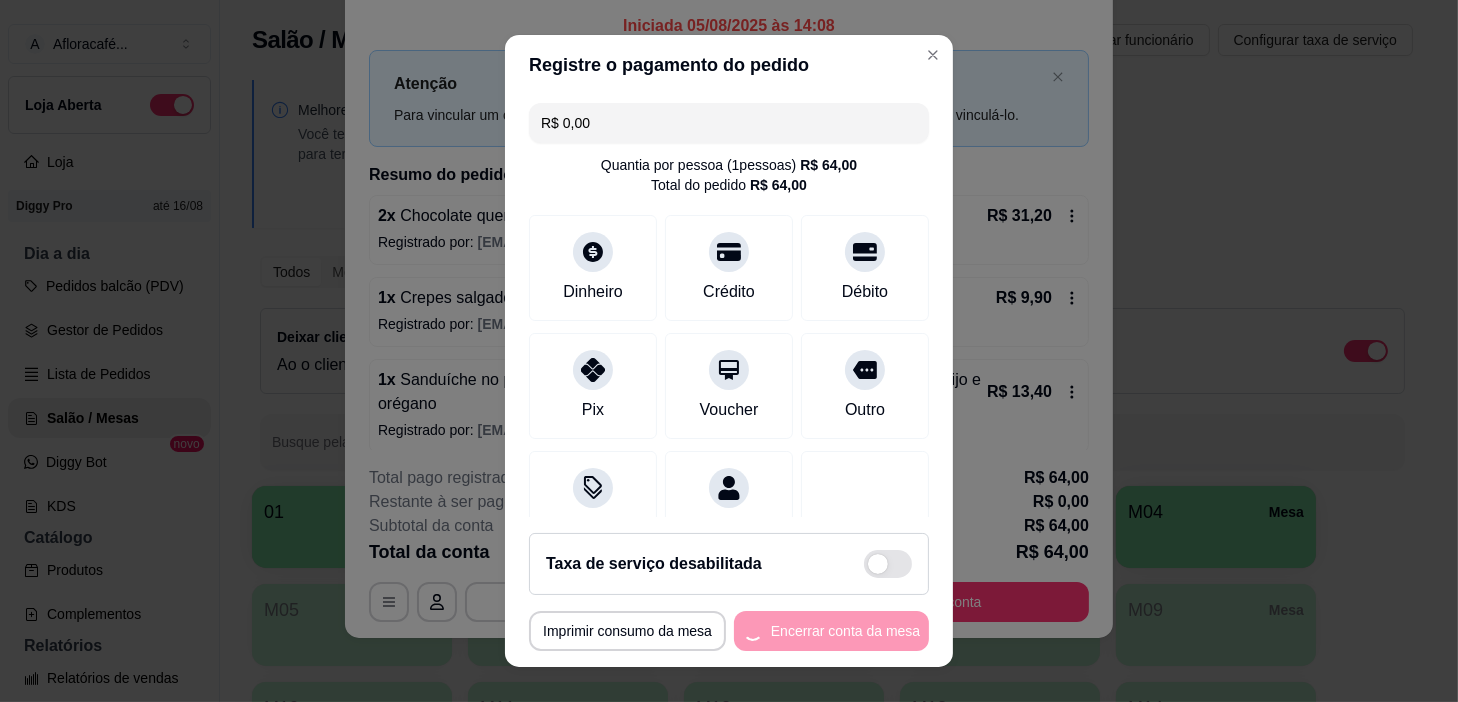 scroll, scrollTop: 0, scrollLeft: 0, axis: both 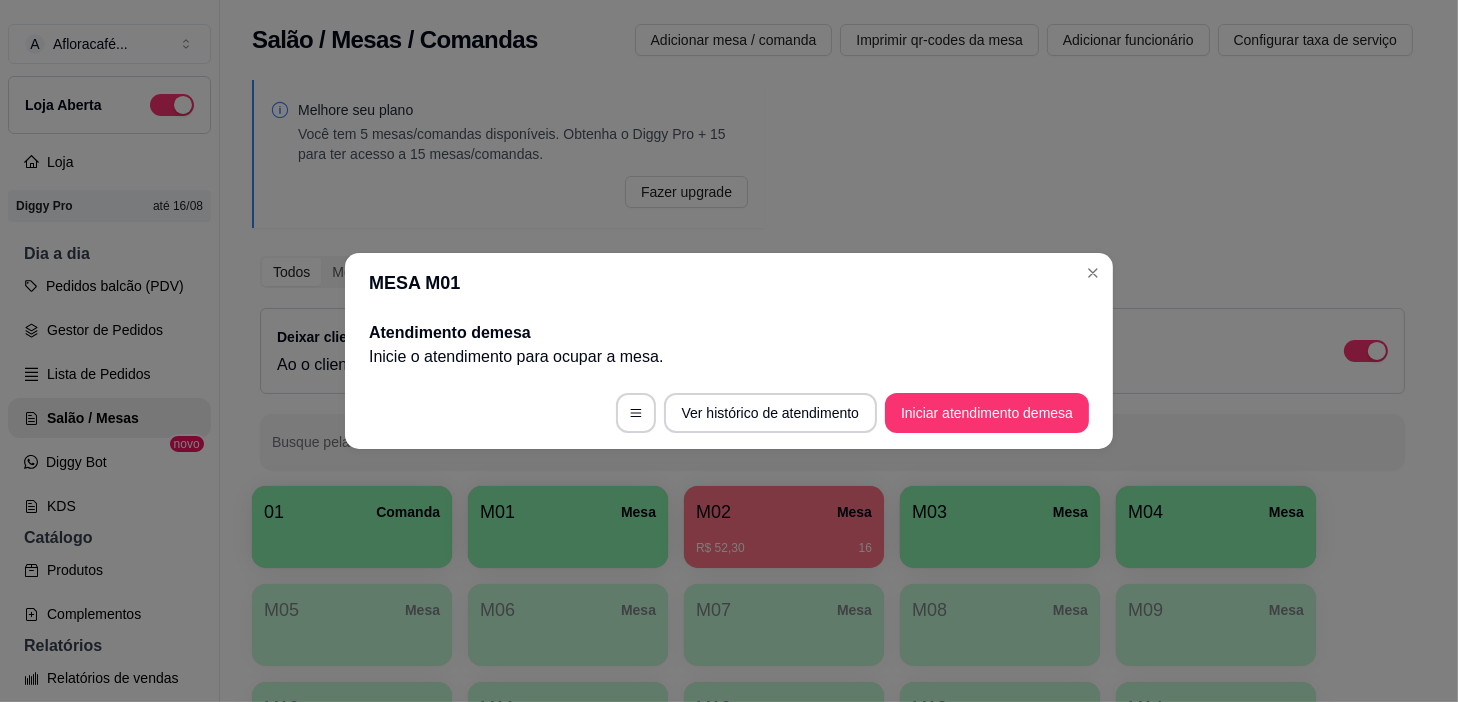 click on "MESA M01 Atendimento de  mesa Inicie o atendimento para ocupar a   mesa . Ver histórico de atendimento Iniciar atendimento de  mesa" at bounding box center [729, 351] 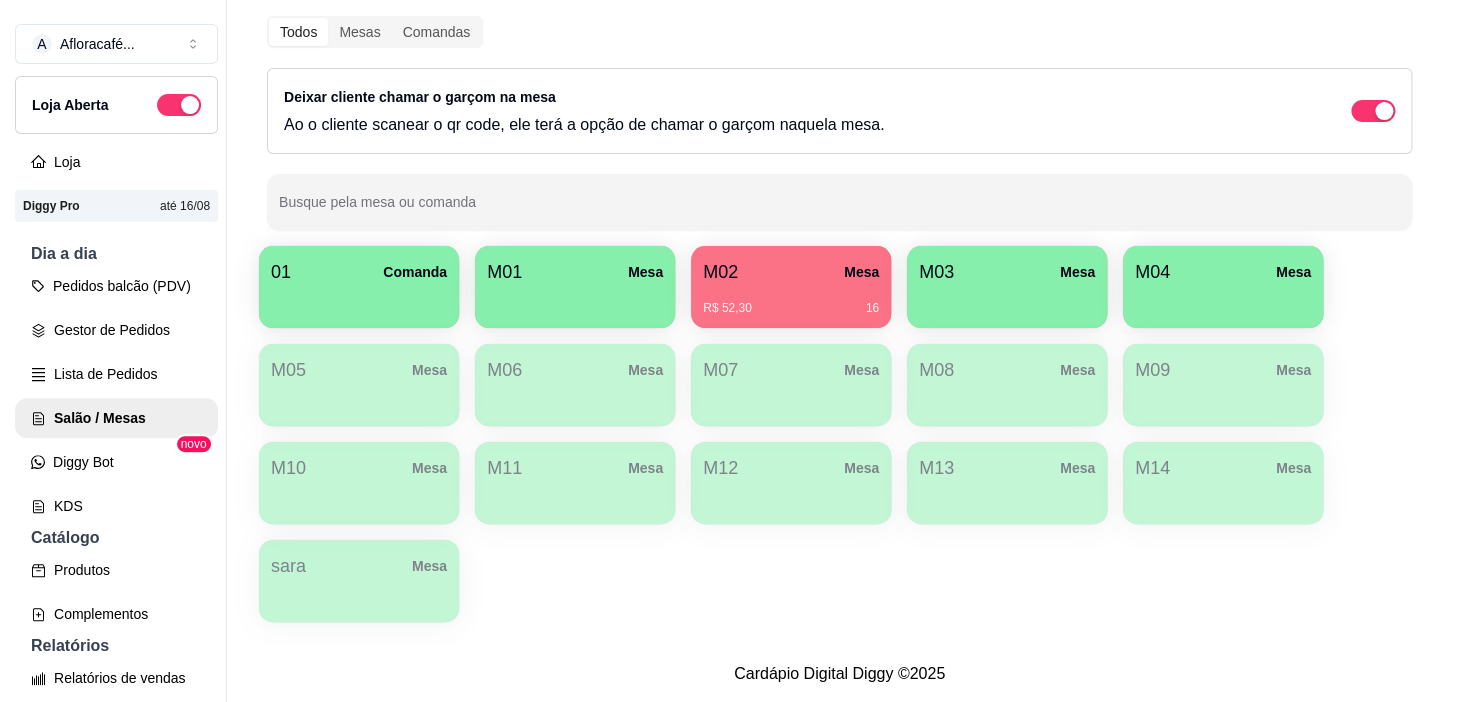 scroll, scrollTop: 0, scrollLeft: 0, axis: both 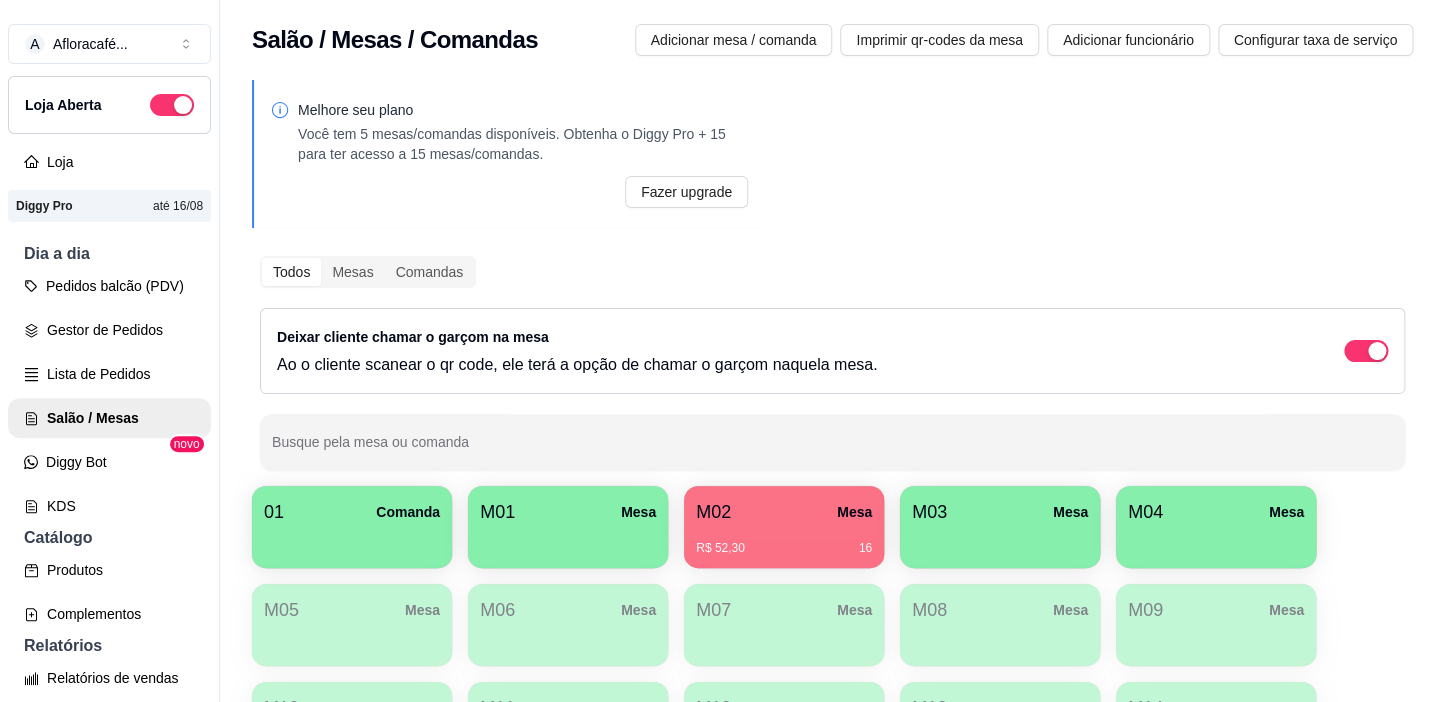 type 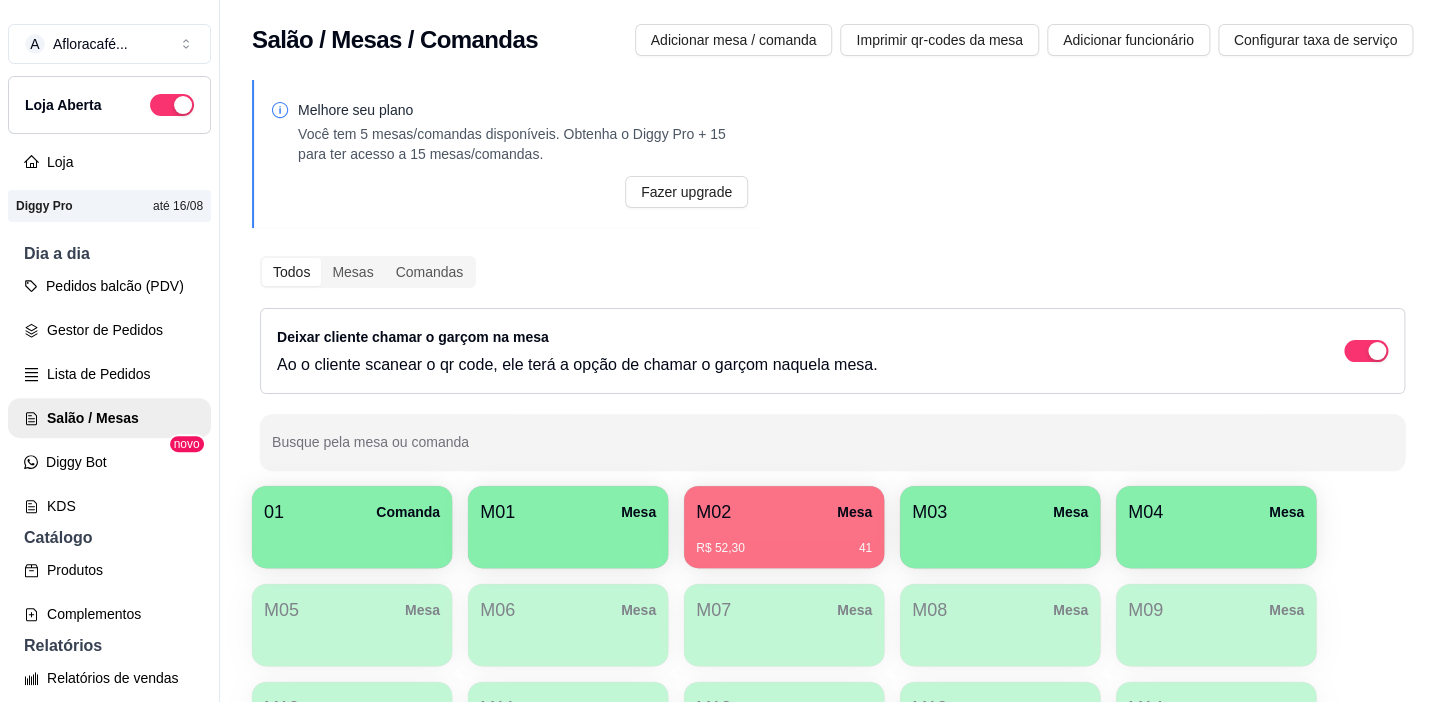 click on "01 Comanda M01 Mesa M02 Mesa R$ 52,30 41 M03 Mesa M04 Mesa M05 Mesa M06 Mesa M07 Mesa M08 Mesa M09 Mesa M10 Mesa M11 Mesa M12 Mesa M13 Mesa M14 Mesa sara Mesa" at bounding box center (832, 674) 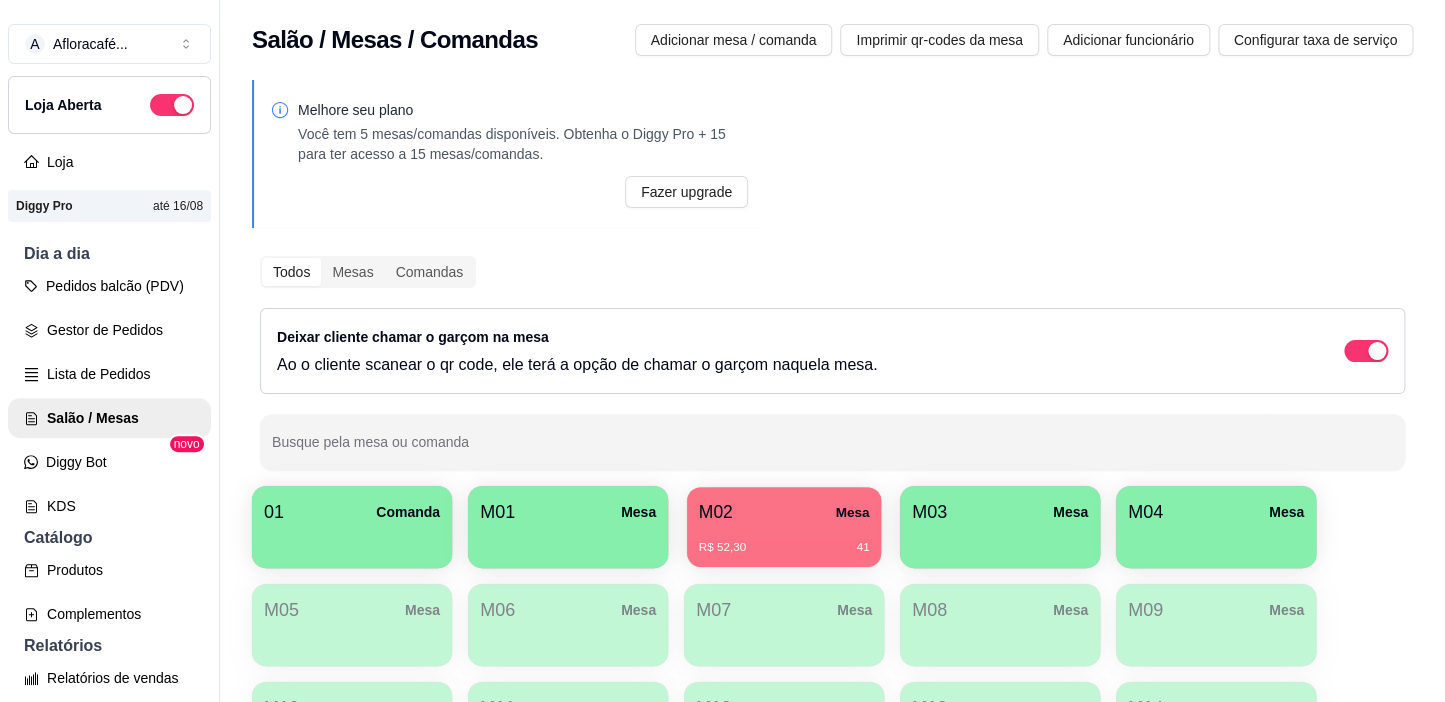 click on "Mesa" at bounding box center (852, 512) 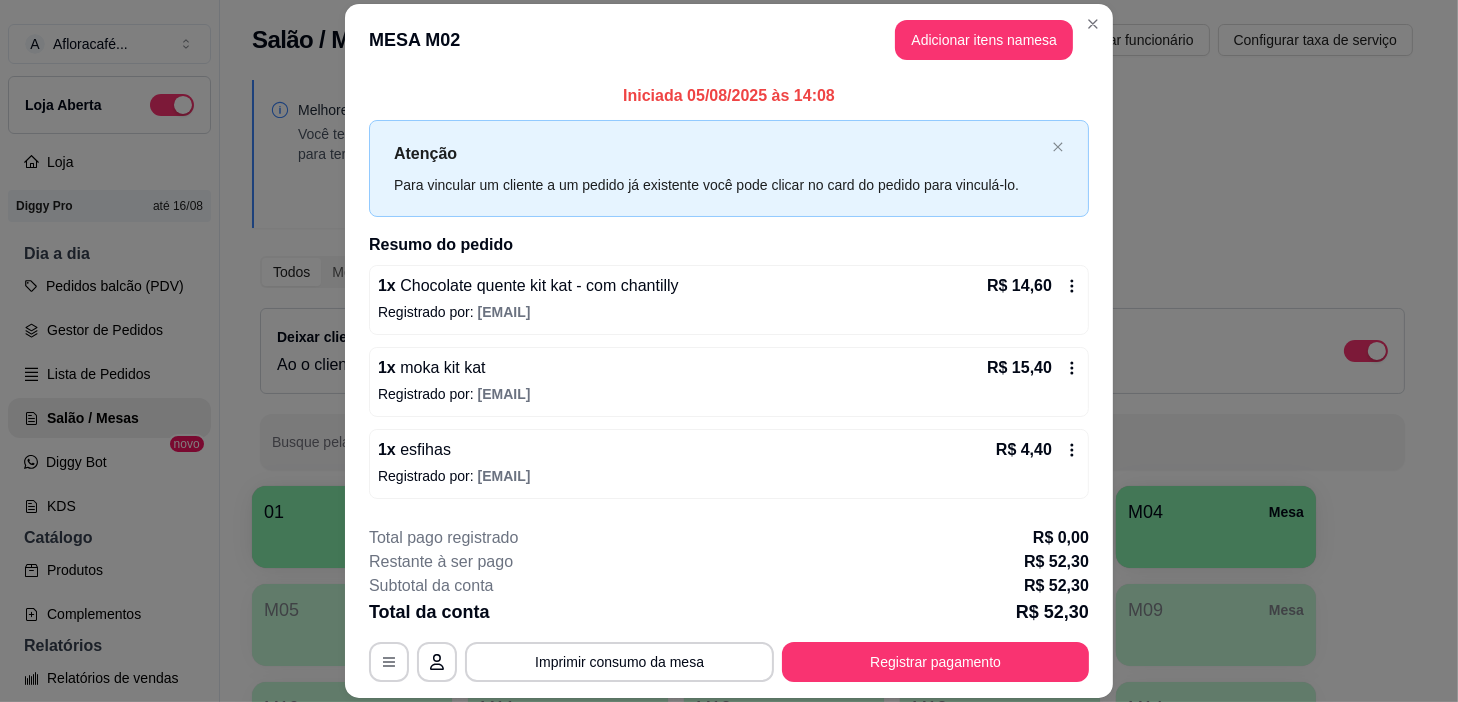 scroll, scrollTop: 77, scrollLeft: 0, axis: vertical 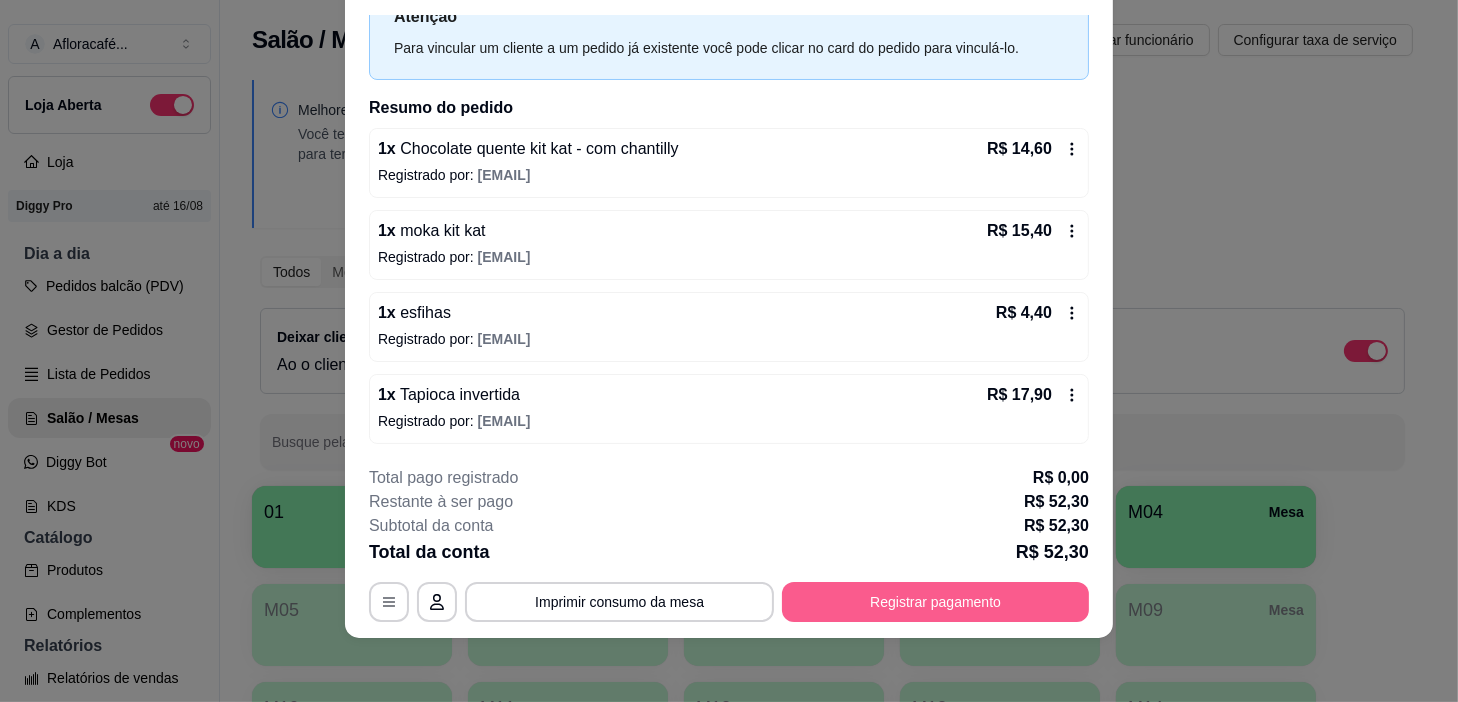click on "Registrar pagamento" at bounding box center [935, 602] 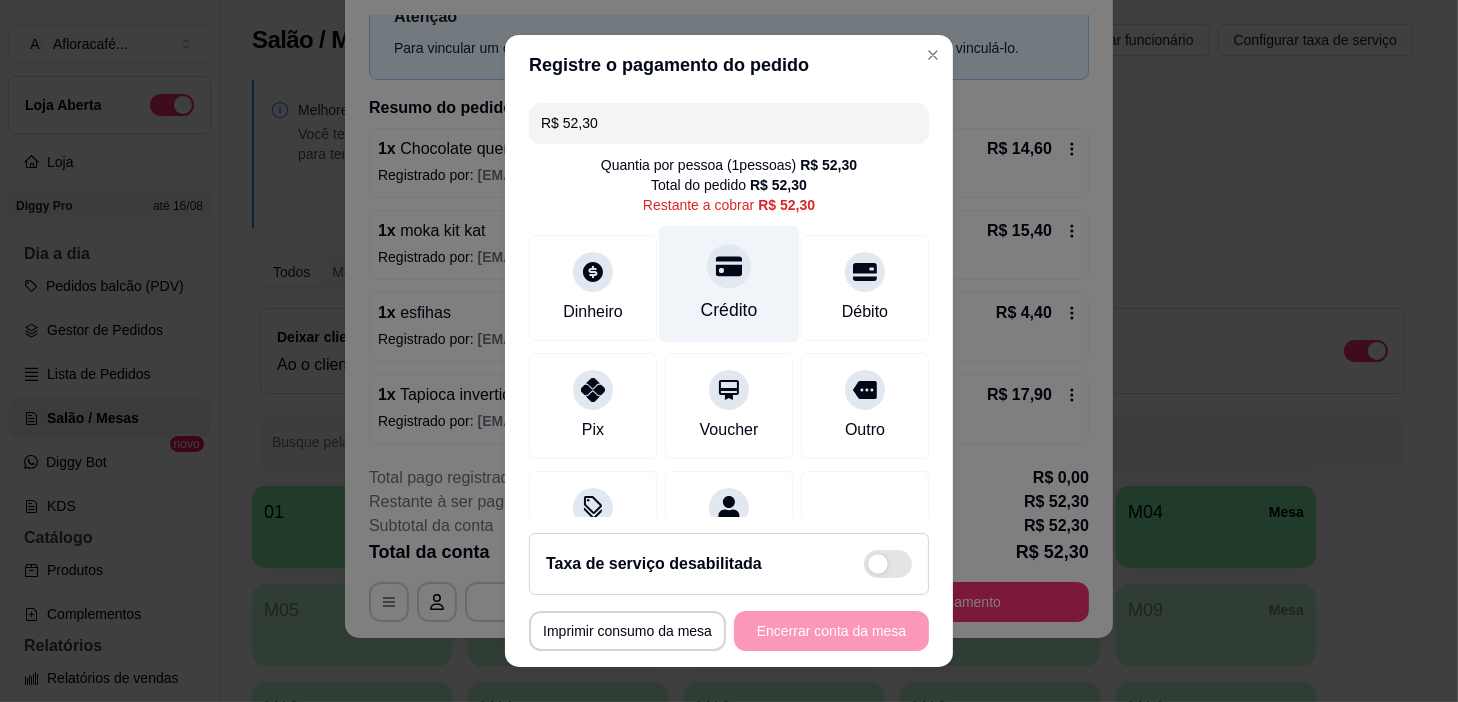 click on "Crédito" at bounding box center [729, 284] 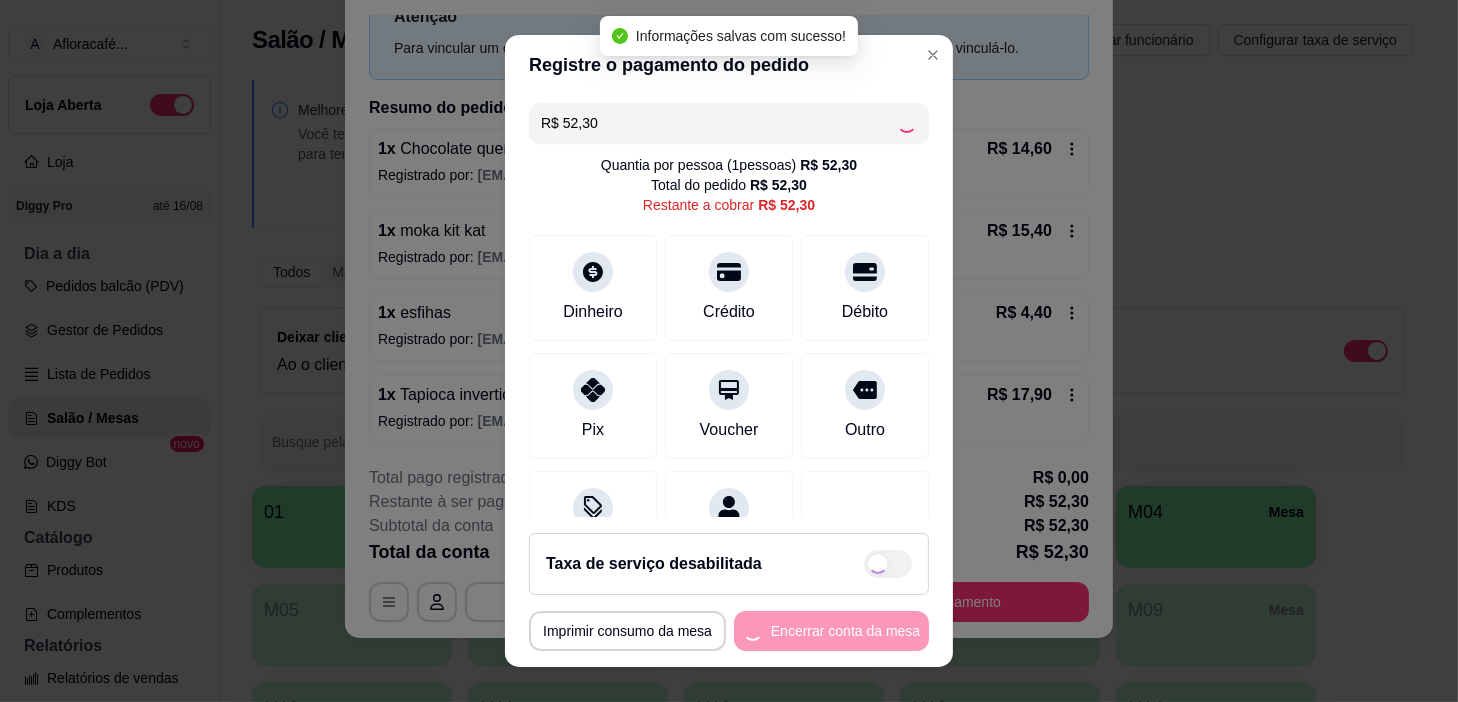 type on "R$ 0,00" 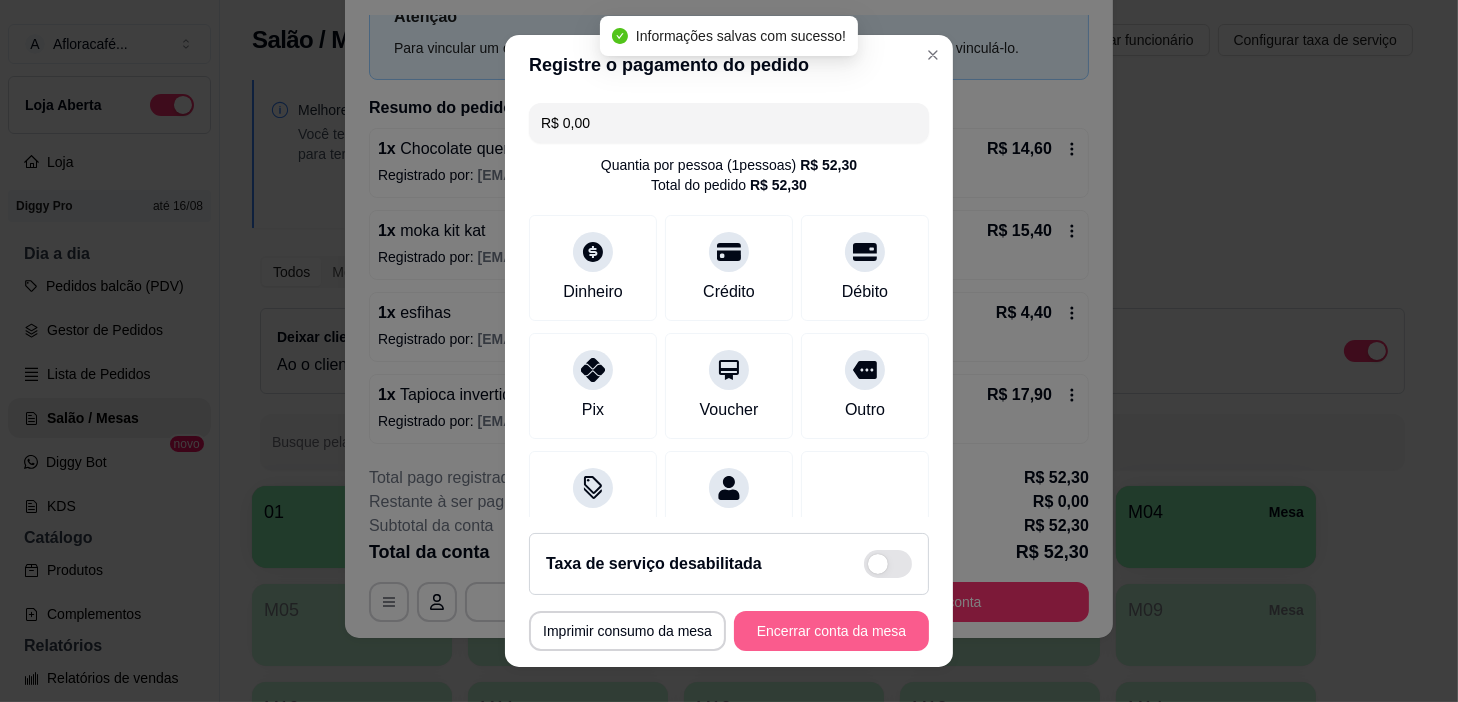 click on "Encerrar conta da mesa" at bounding box center [831, 631] 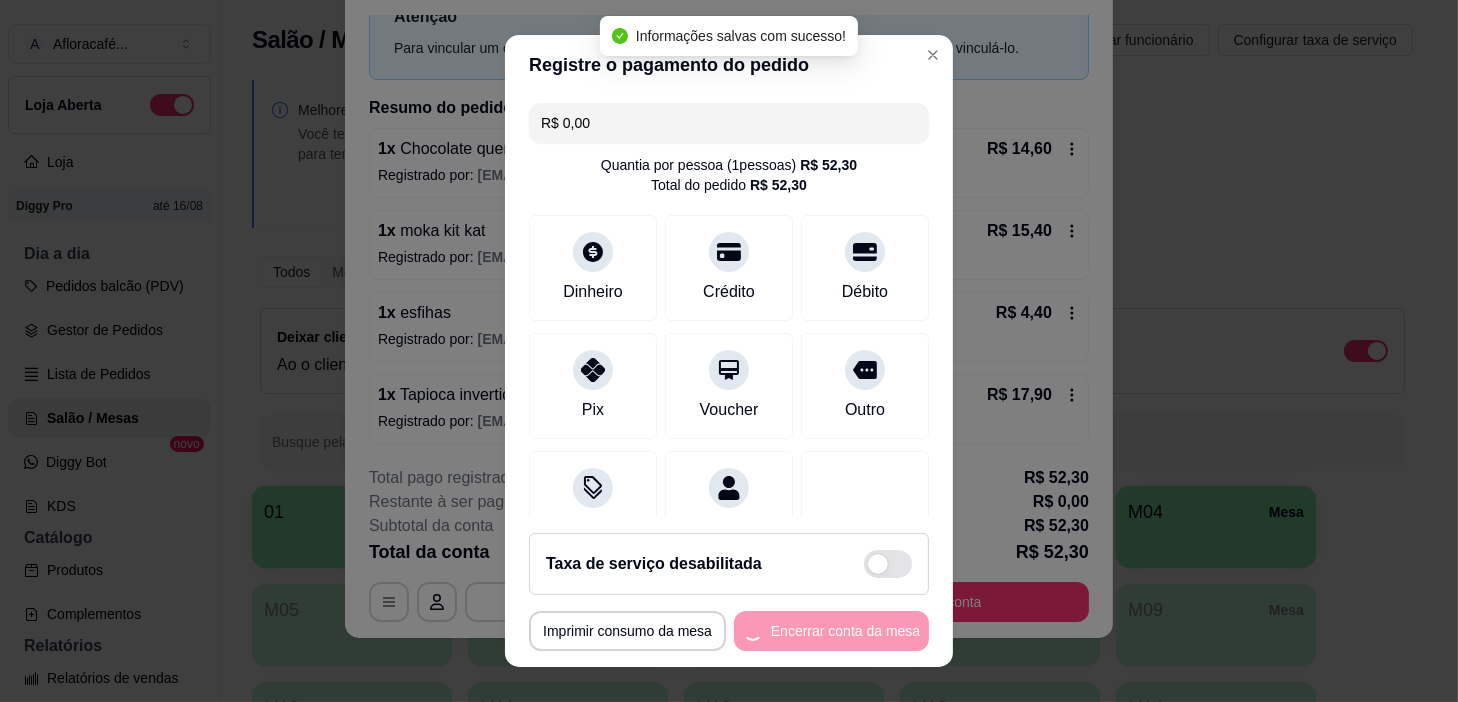 scroll, scrollTop: 0, scrollLeft: 0, axis: both 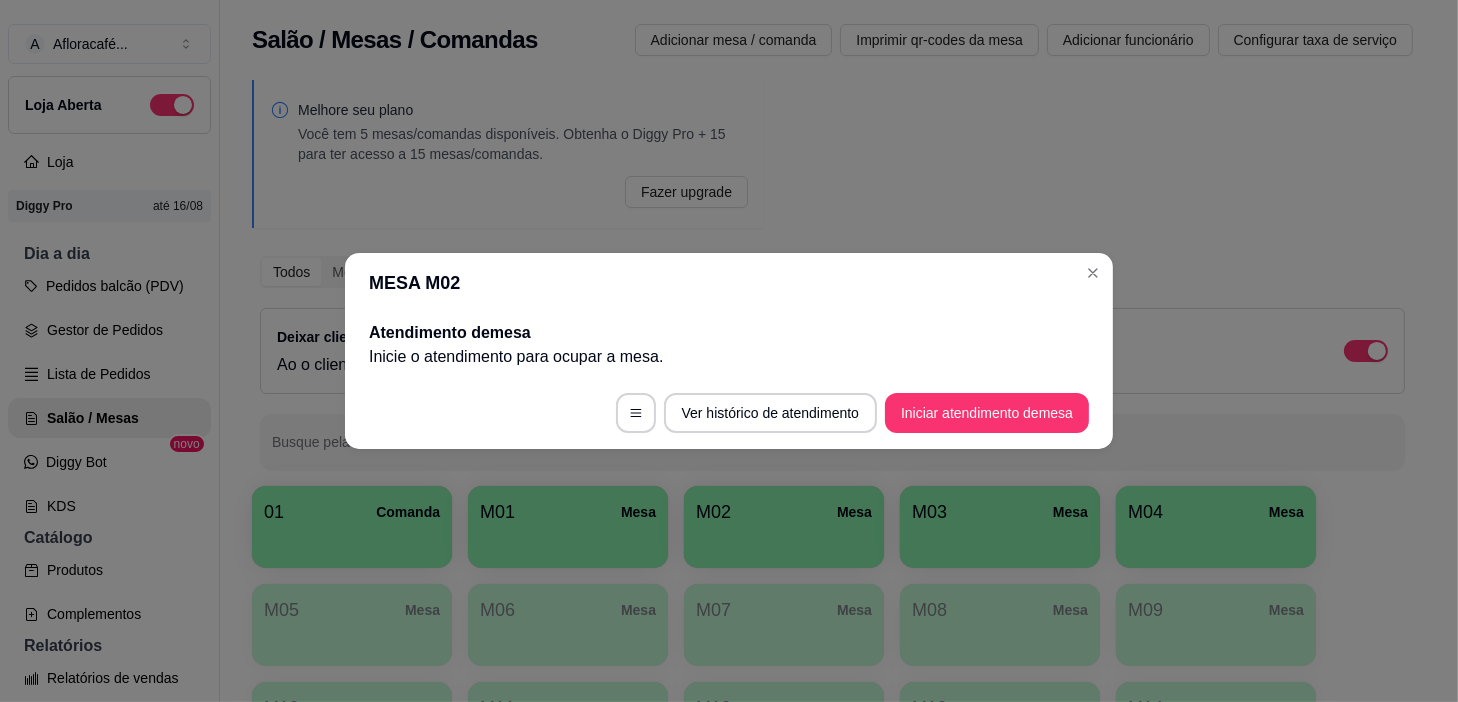 click on "MESA M02" at bounding box center [729, 283] 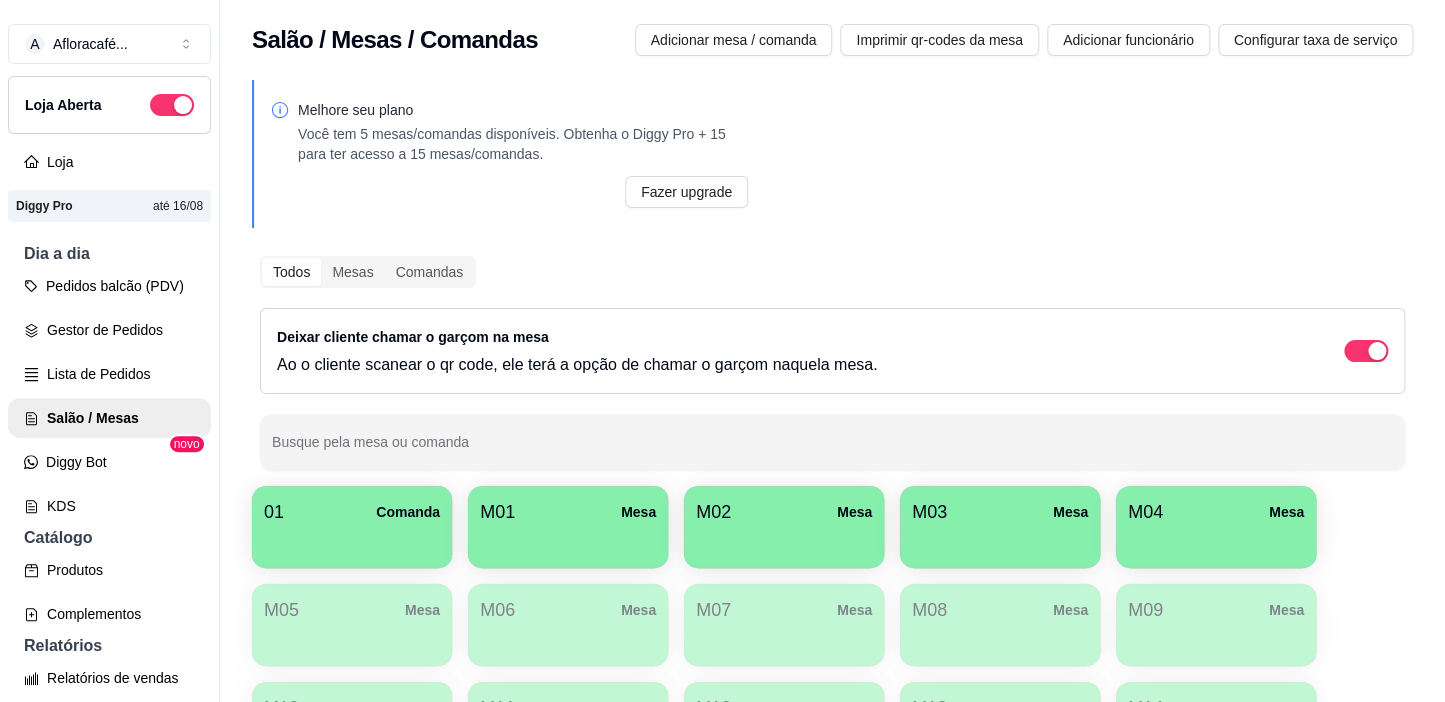 type 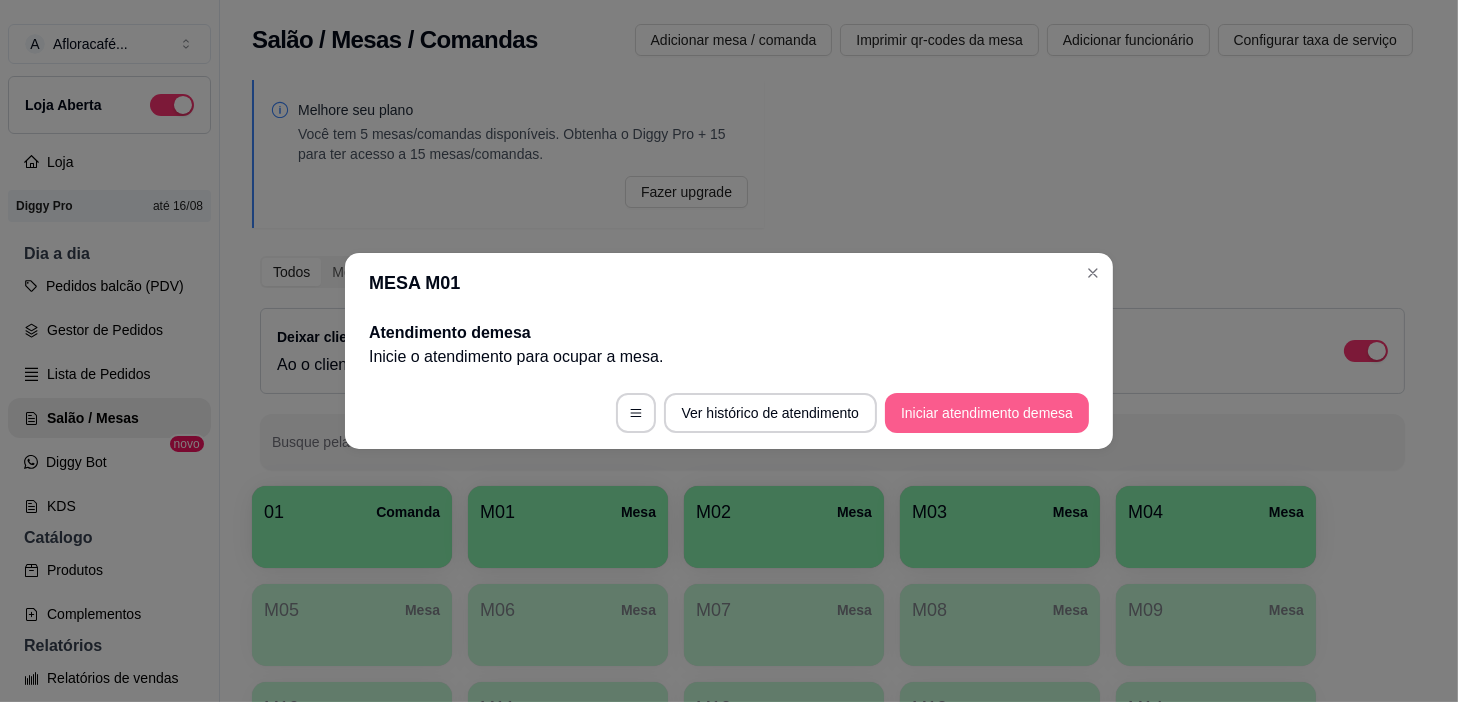 click on "Iniciar atendimento de  mesa" at bounding box center [987, 413] 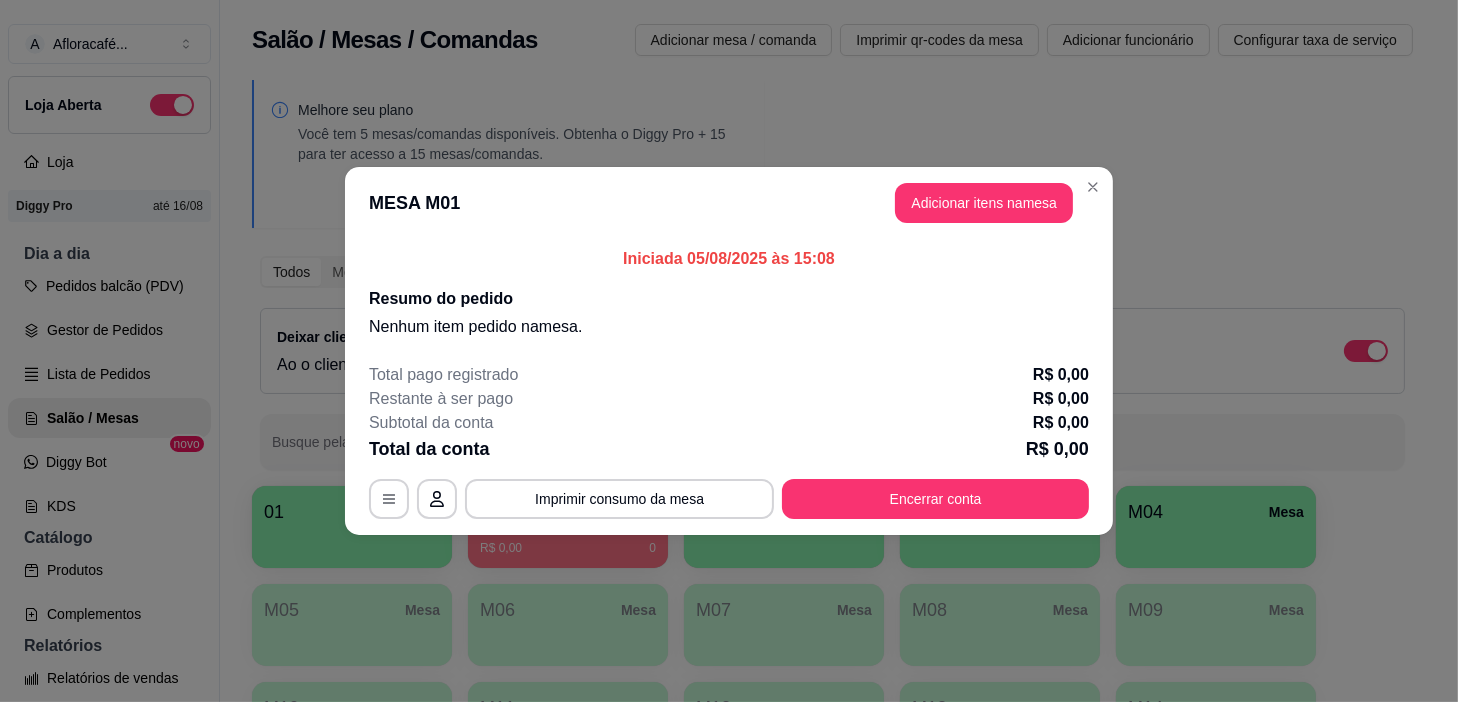 click on "MESA M01 Adicionar itens na  mesa Iniciada   05/08/2025 às 15:08 Resumo do pedido Nenhum item pedido na  mesa . Total pago registrado R$ 0,00 Restante à ser pago R$ 0,00 Subtotal da conta R$ 0,00 Total da conta R$ 0,00 MESA  M01 Tempo de permanência:   0  minutos Cod. Segurança:   5580 Qtd. de Pedidos:   0 Clientes da mesa:   ** CONSUMO ** ** TOTAL ** Subtotal 0,00 Total 0,00 Imprimir consumo da mesa Encerrar conta" at bounding box center (729, 351) 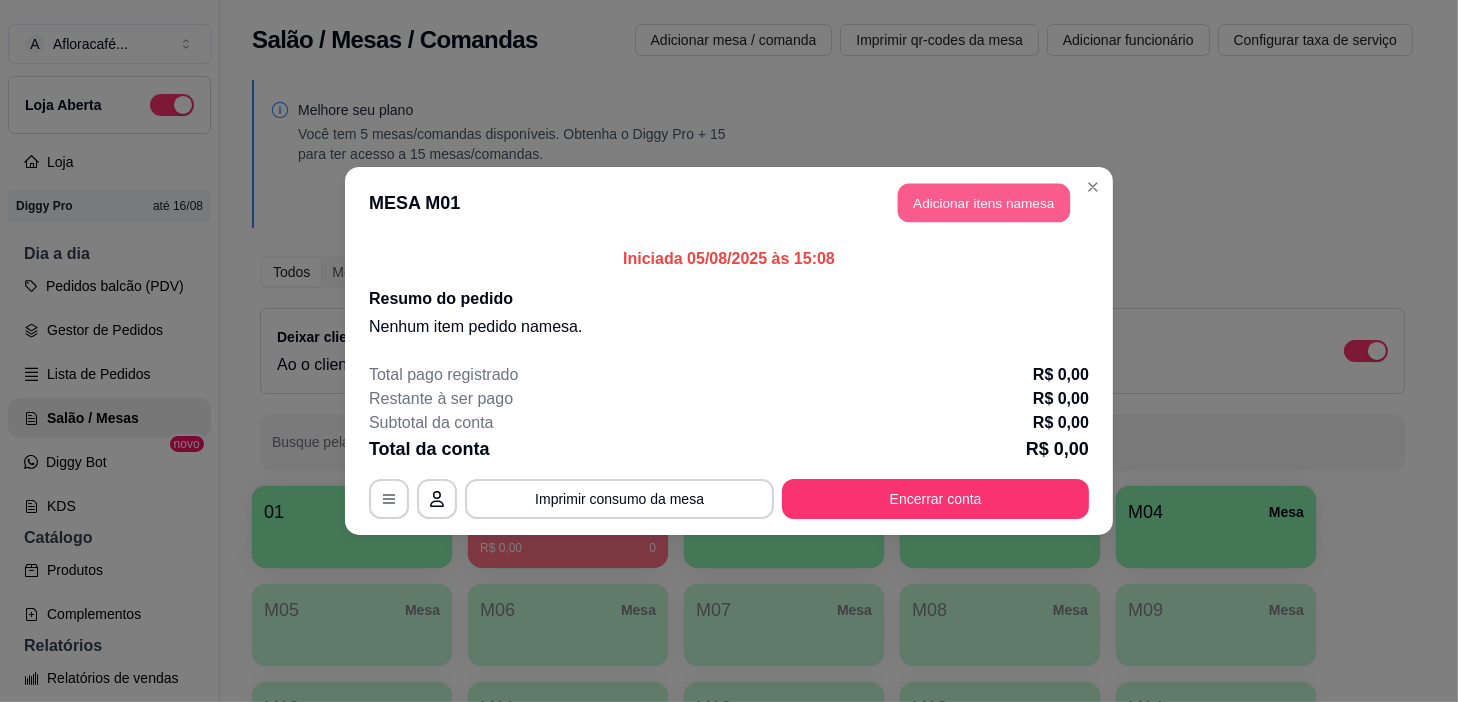 click on "Adicionar itens na  mesa" at bounding box center [984, 203] 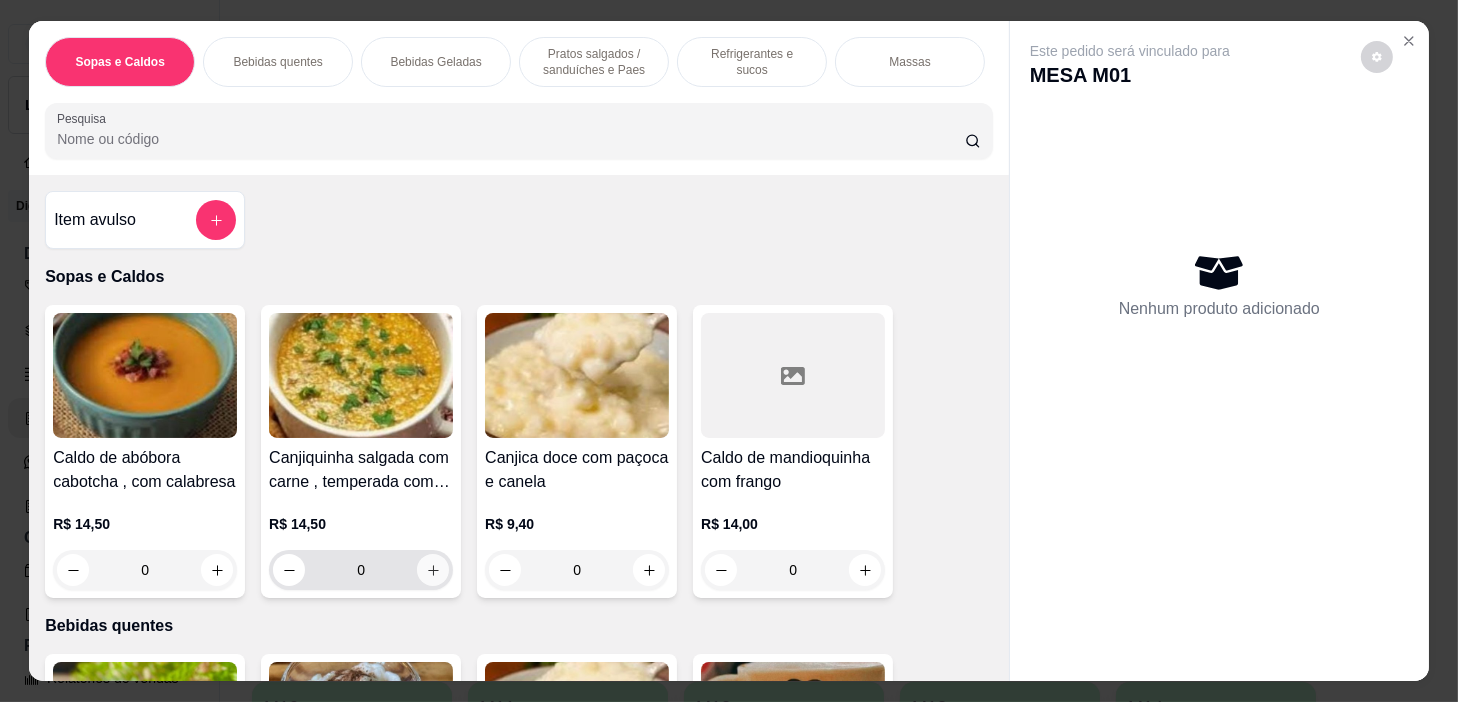 click 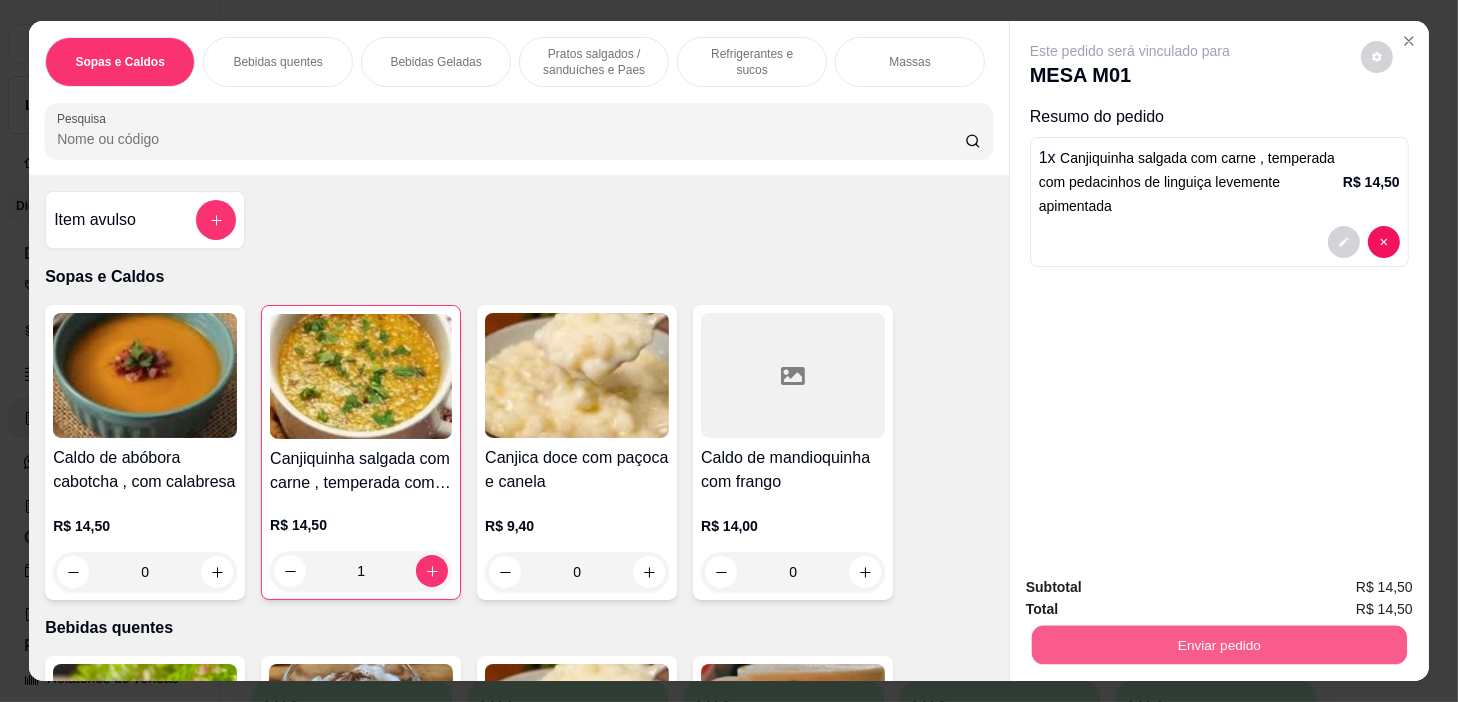 click on "Enviar pedido" at bounding box center (1219, 645) 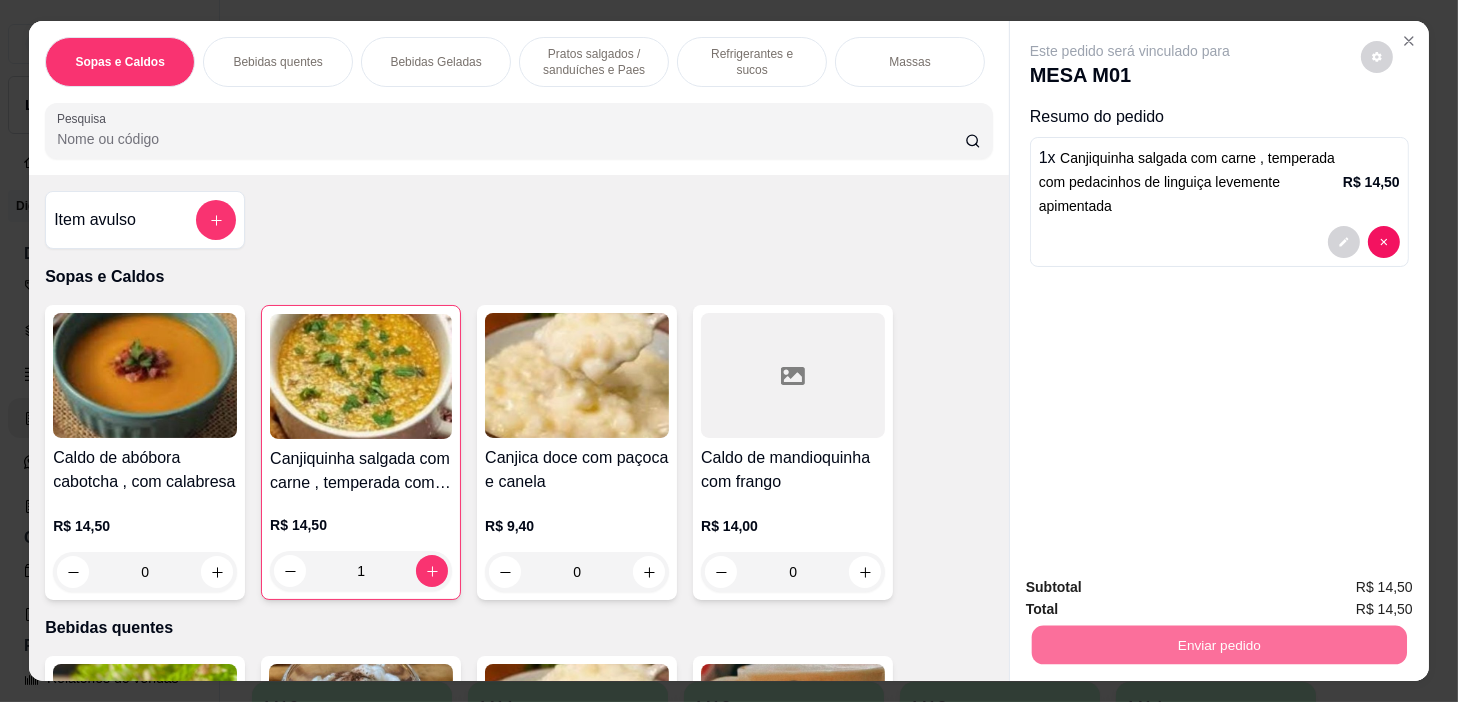 click on "Não registrar e enviar pedido" at bounding box center (1154, 589) 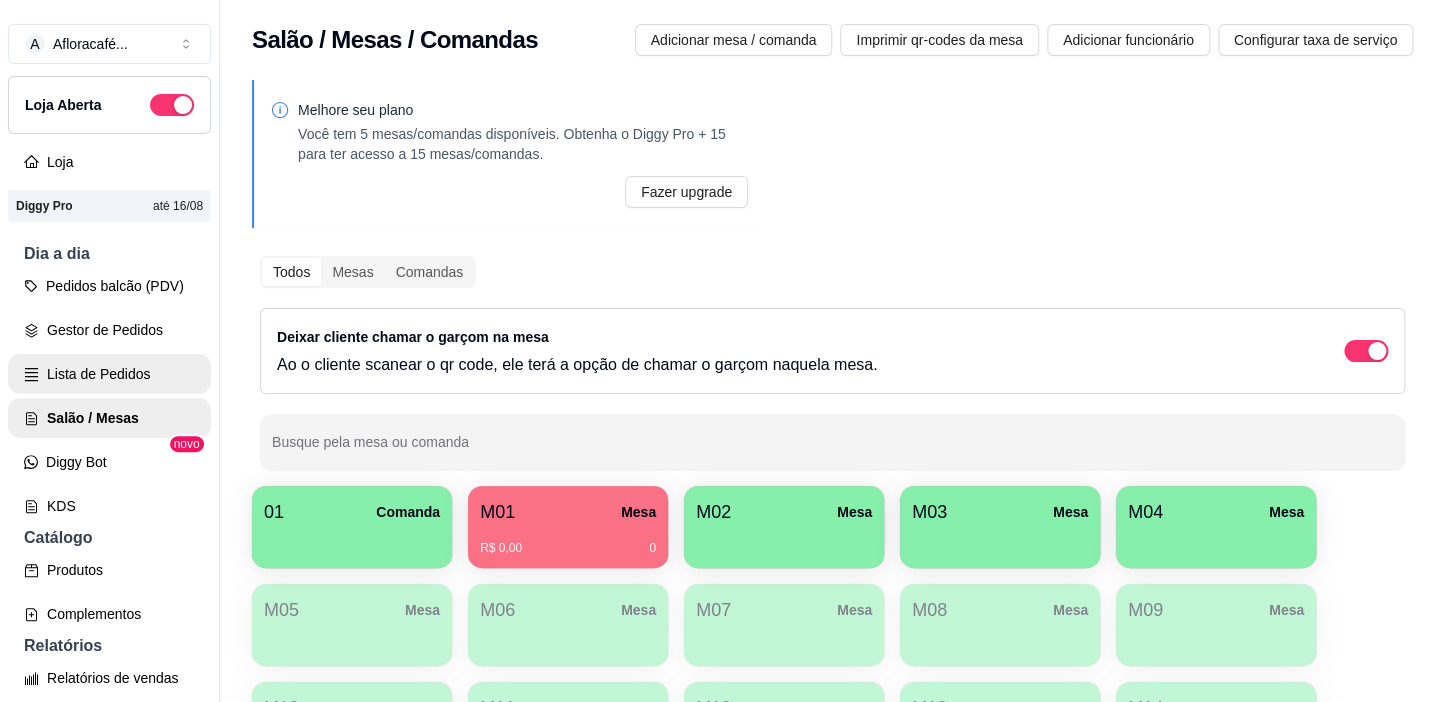 click on "Lista de Pedidos" at bounding box center [109, 374] 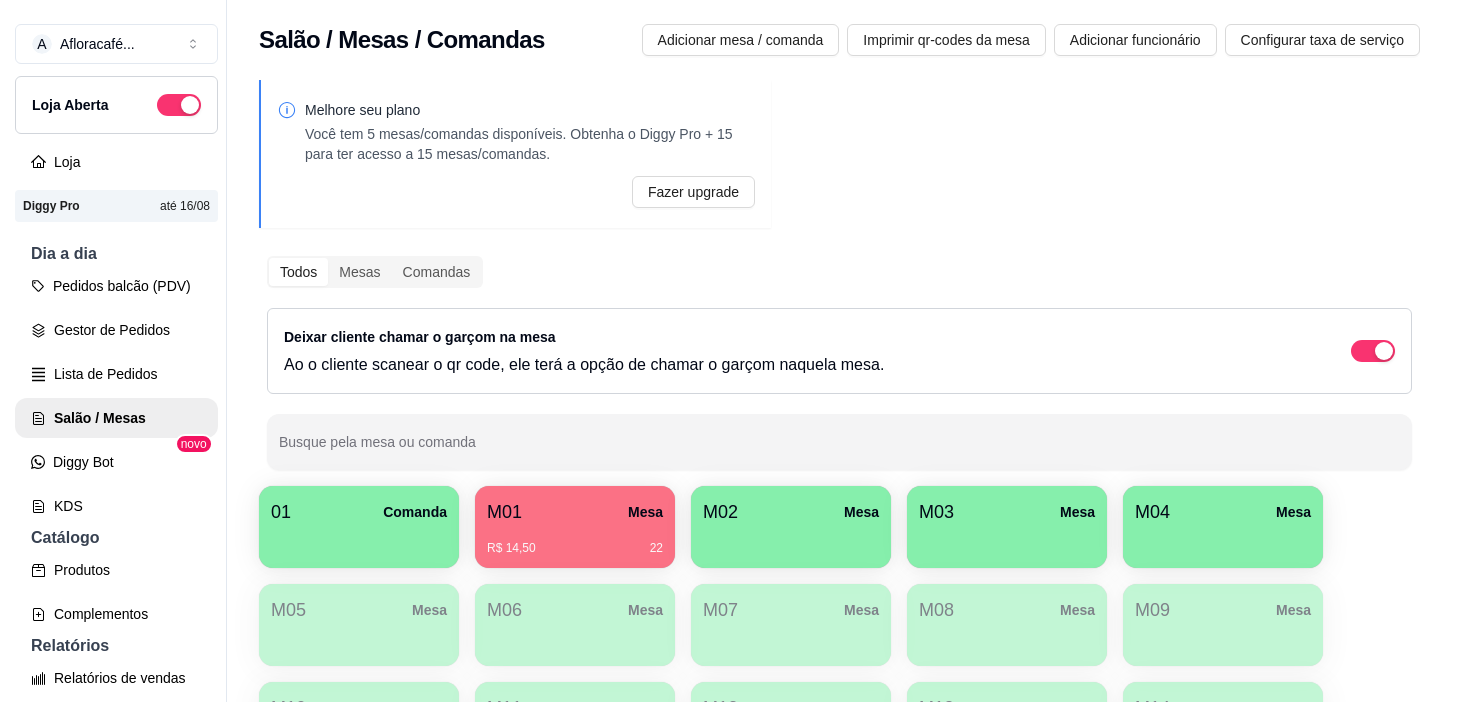 scroll, scrollTop: 0, scrollLeft: 0, axis: both 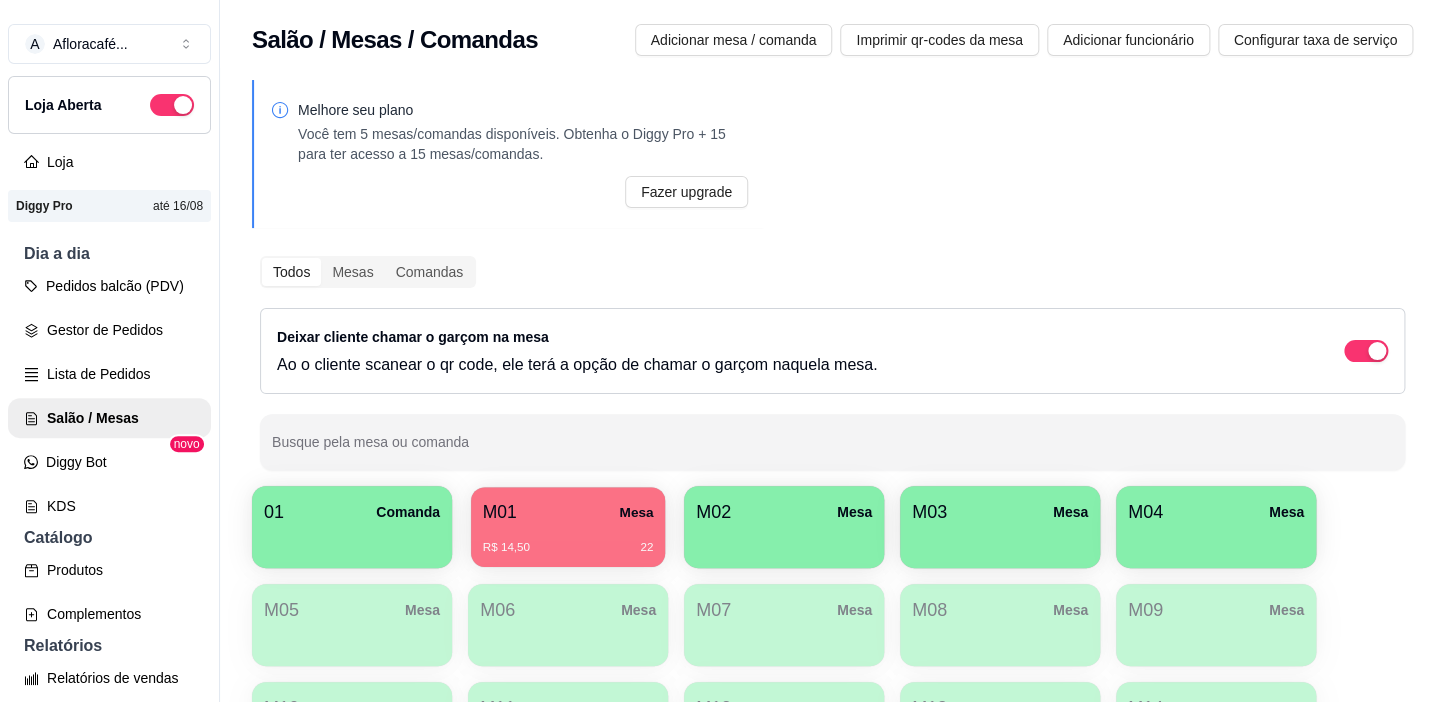 click on "M01 Mesa" at bounding box center [568, 512] 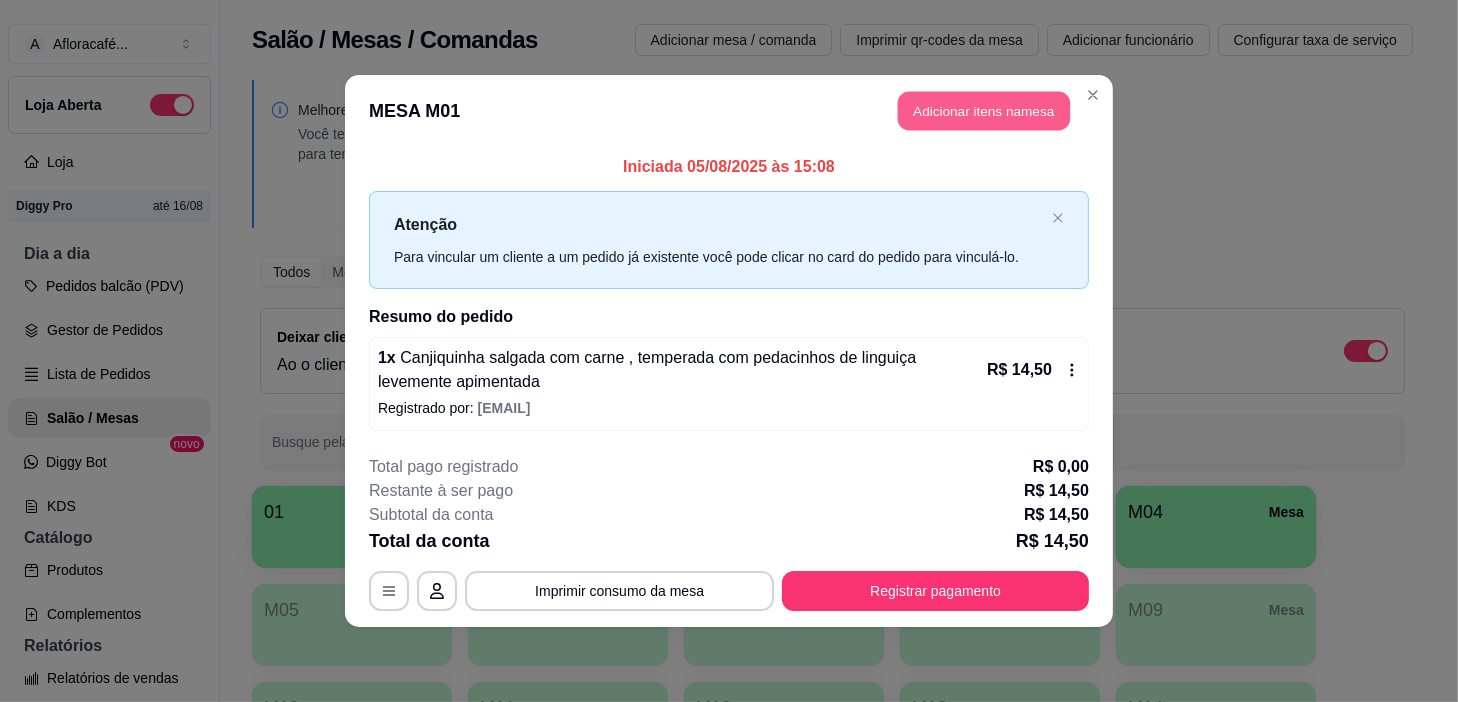 click on "Adicionar itens na  mesa" at bounding box center (984, 111) 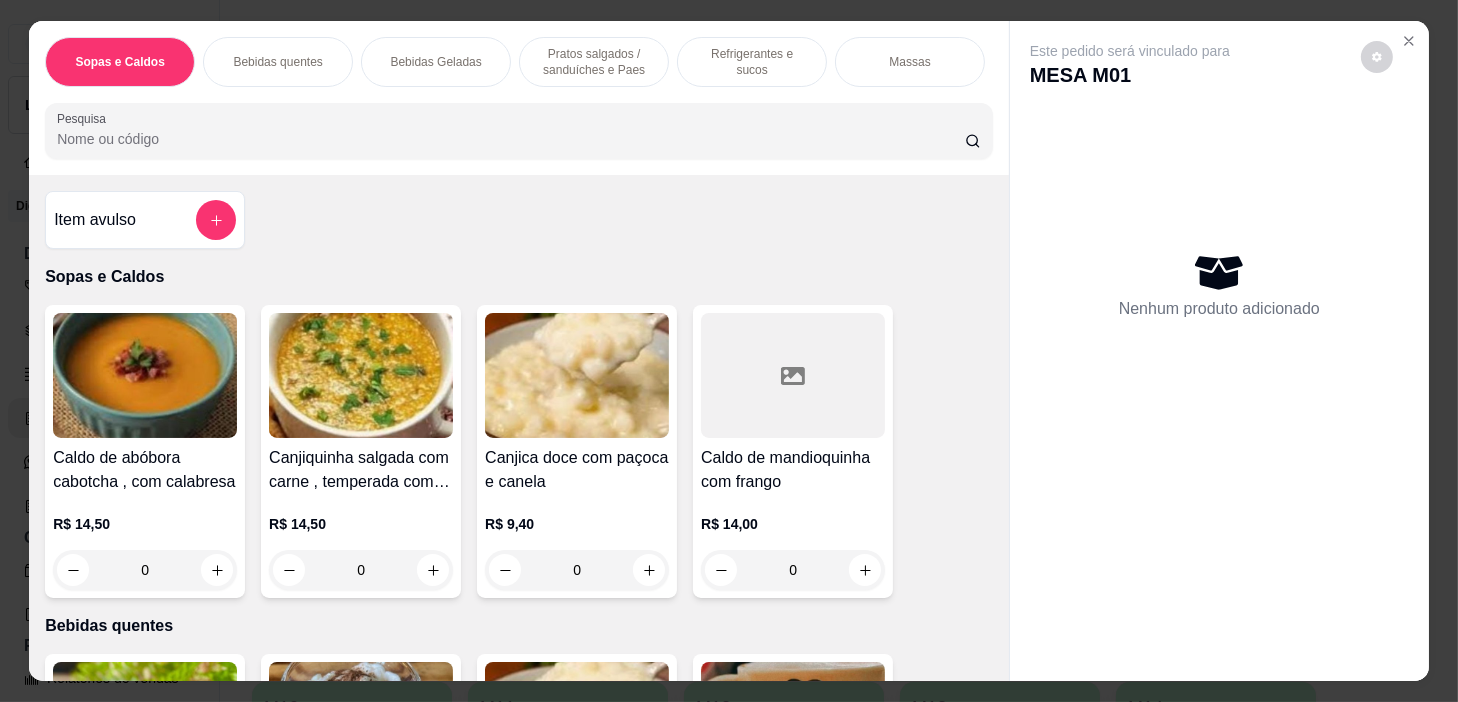 click on "Refrigerantes e sucos" at bounding box center [752, 62] 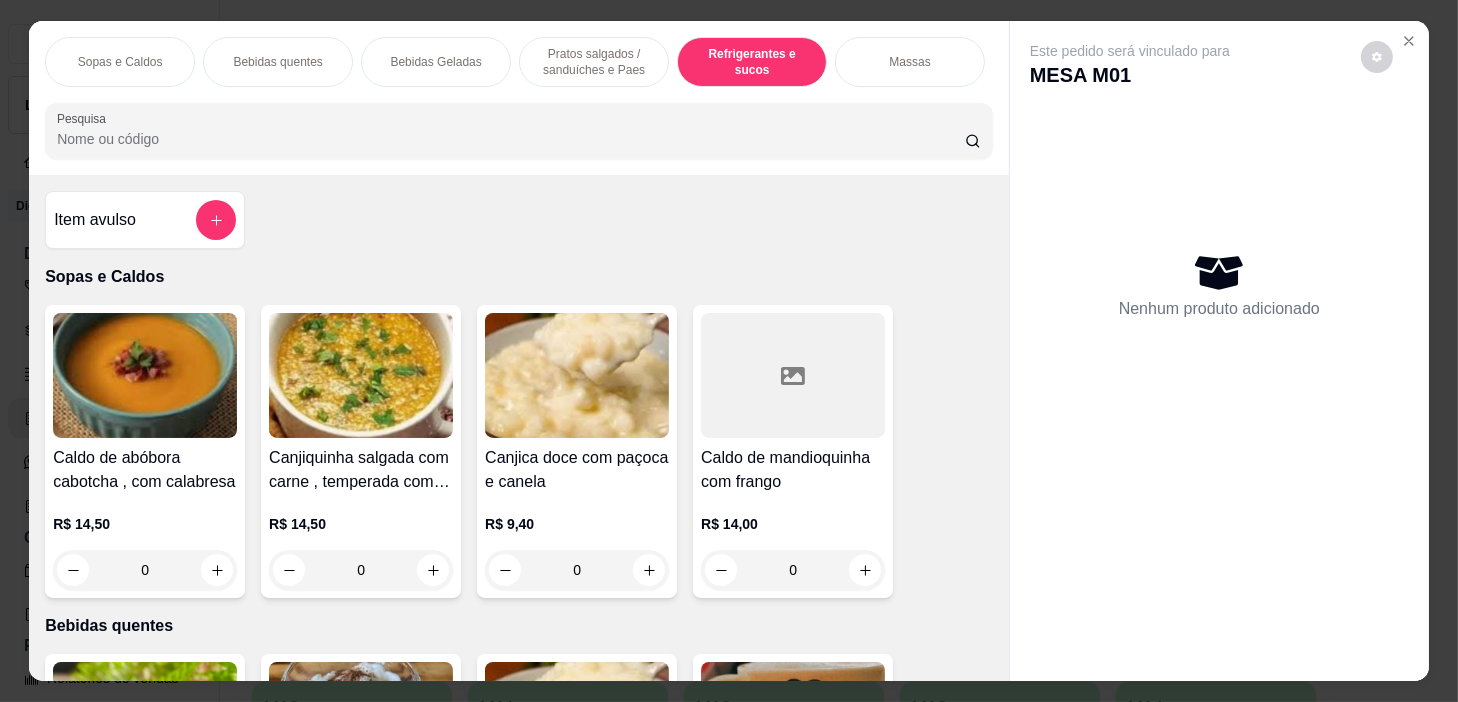 scroll, scrollTop: 8543, scrollLeft: 0, axis: vertical 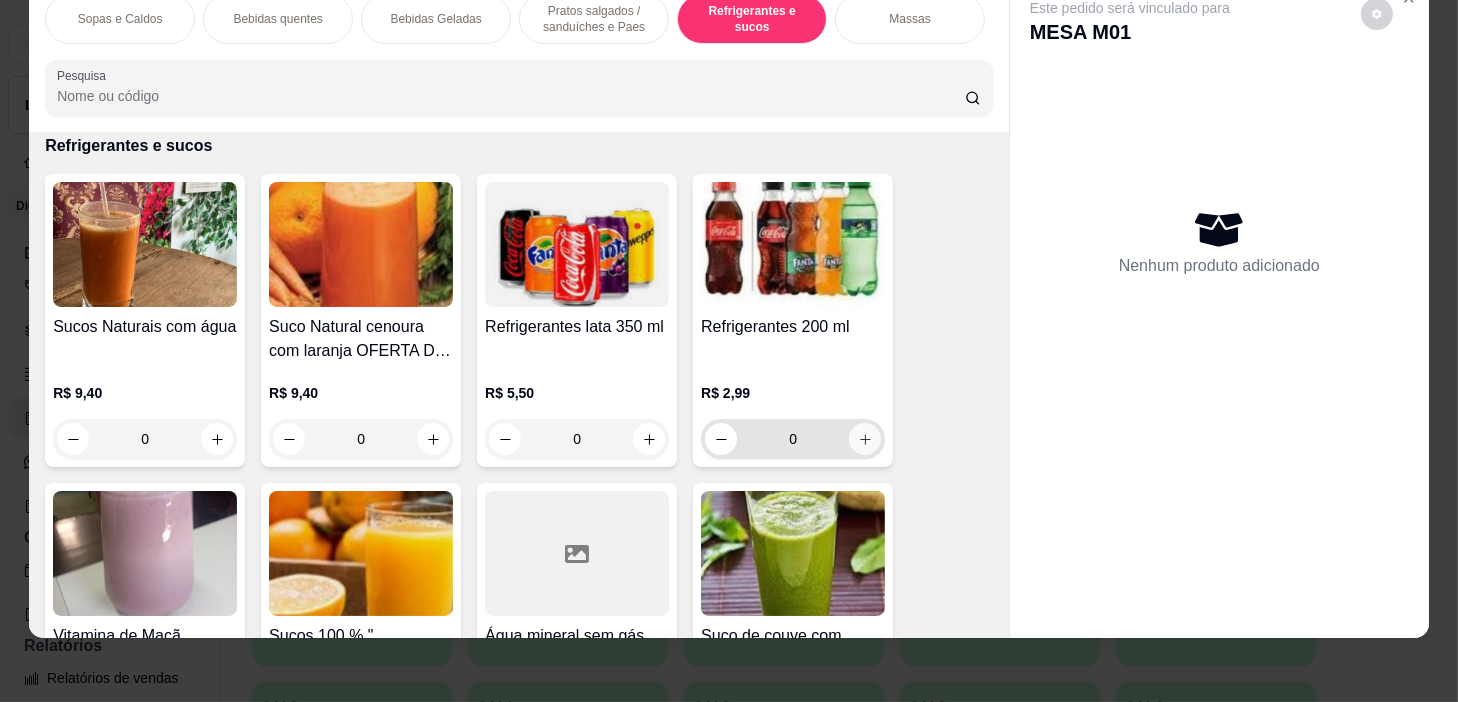 click 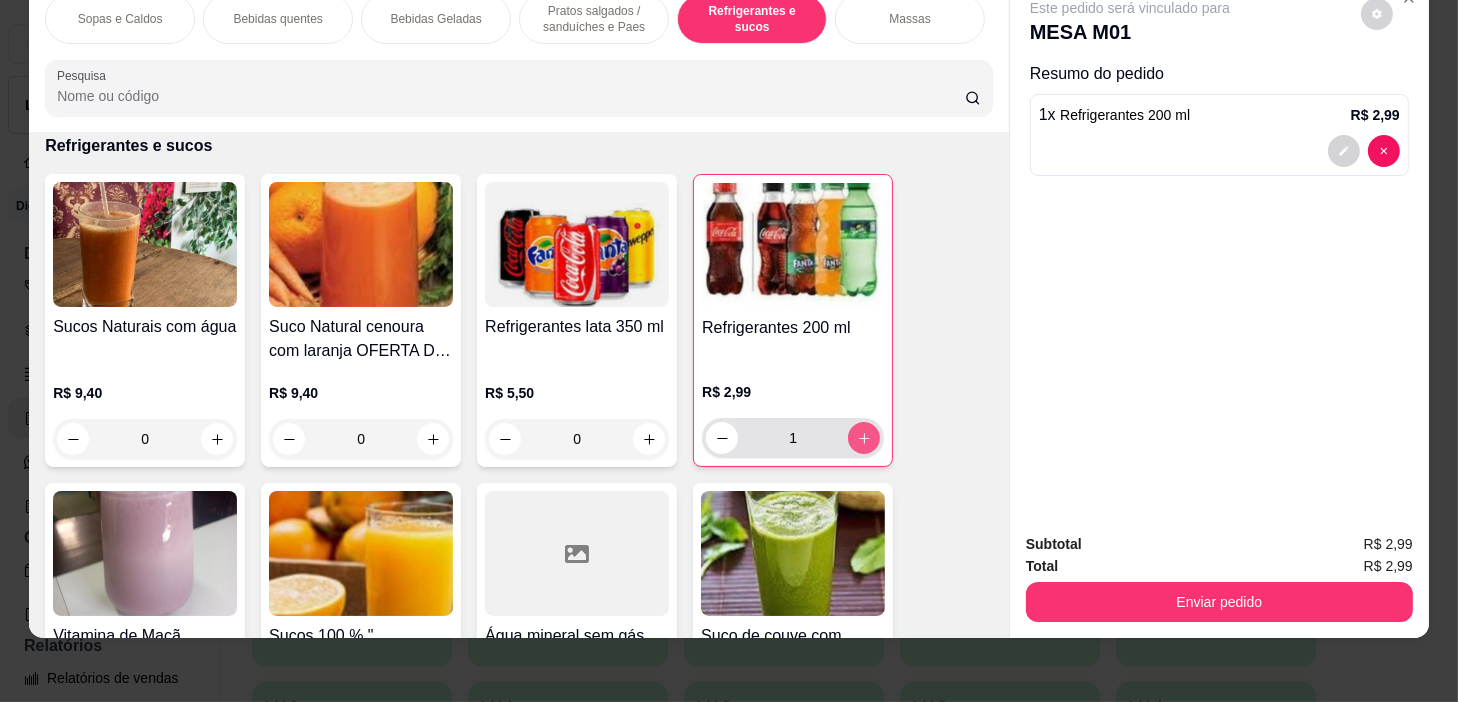 type on "1" 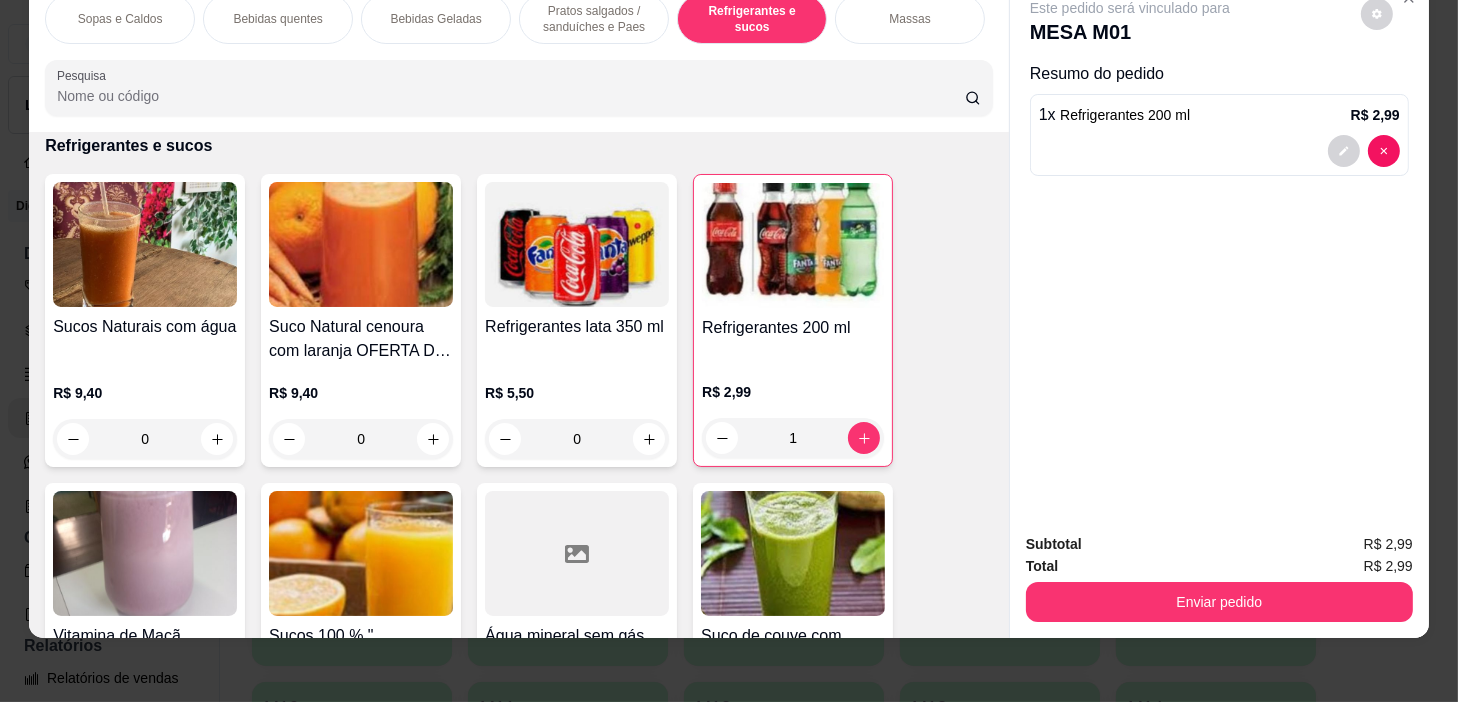 click on "Subtotal R$ 2,99 Total R$ 2,99 Enviar pedido" at bounding box center [1219, 577] 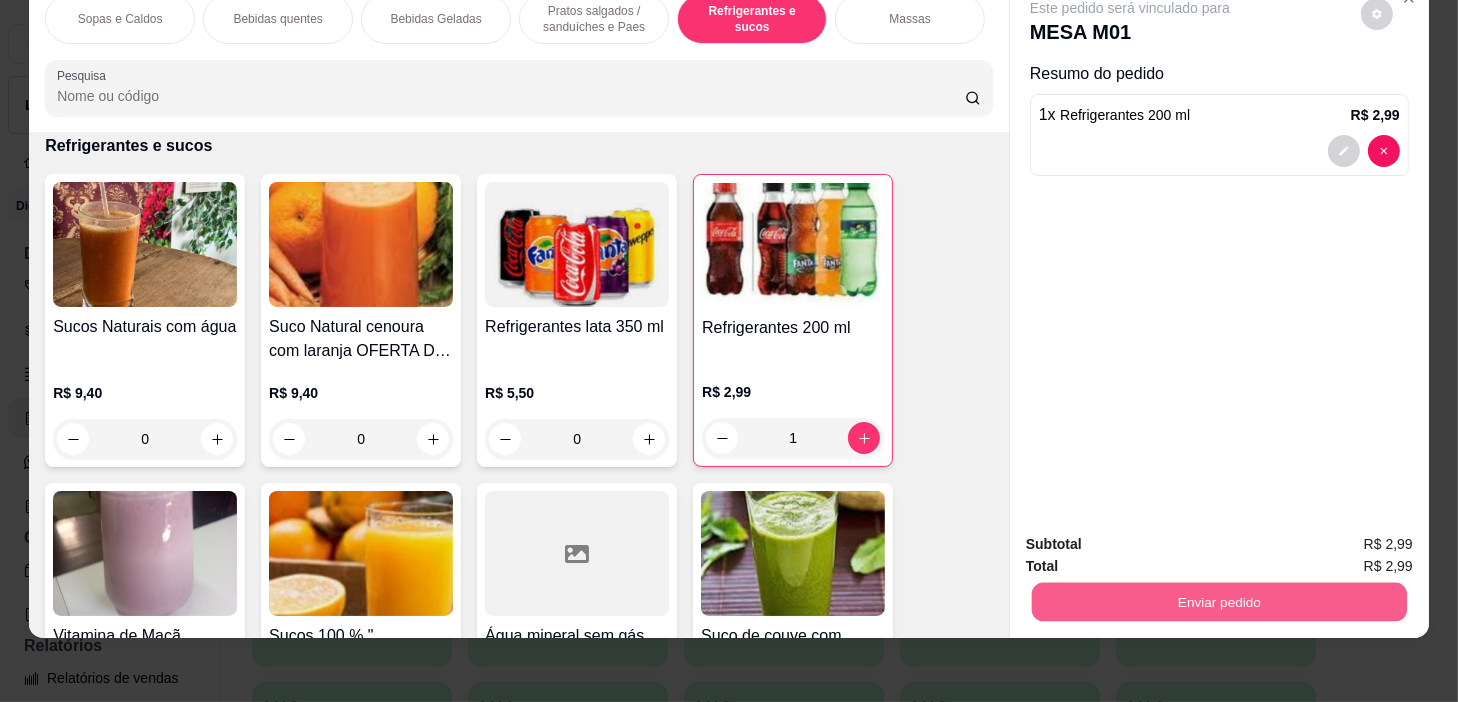 click on "Enviar pedido" at bounding box center (1219, 602) 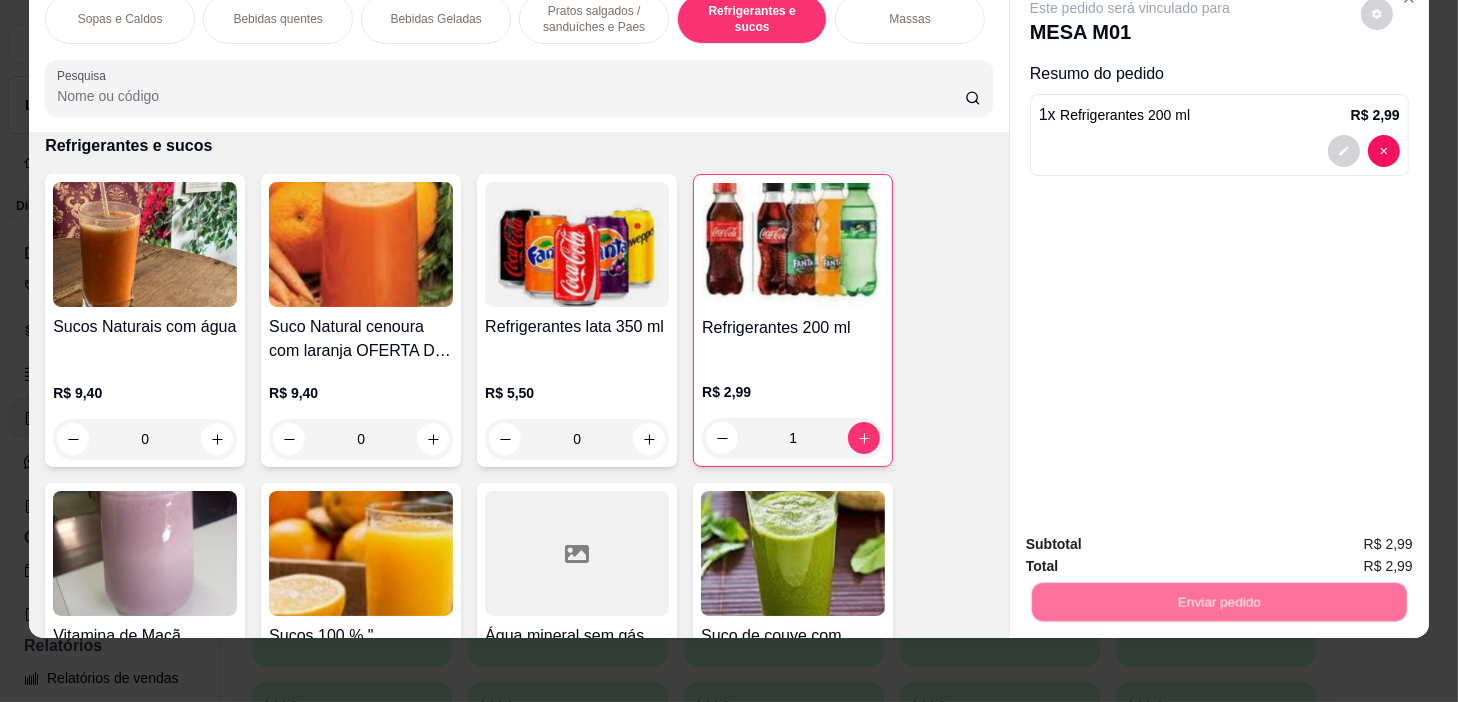 click on "Não registrar e enviar pedido" at bounding box center (1154, 538) 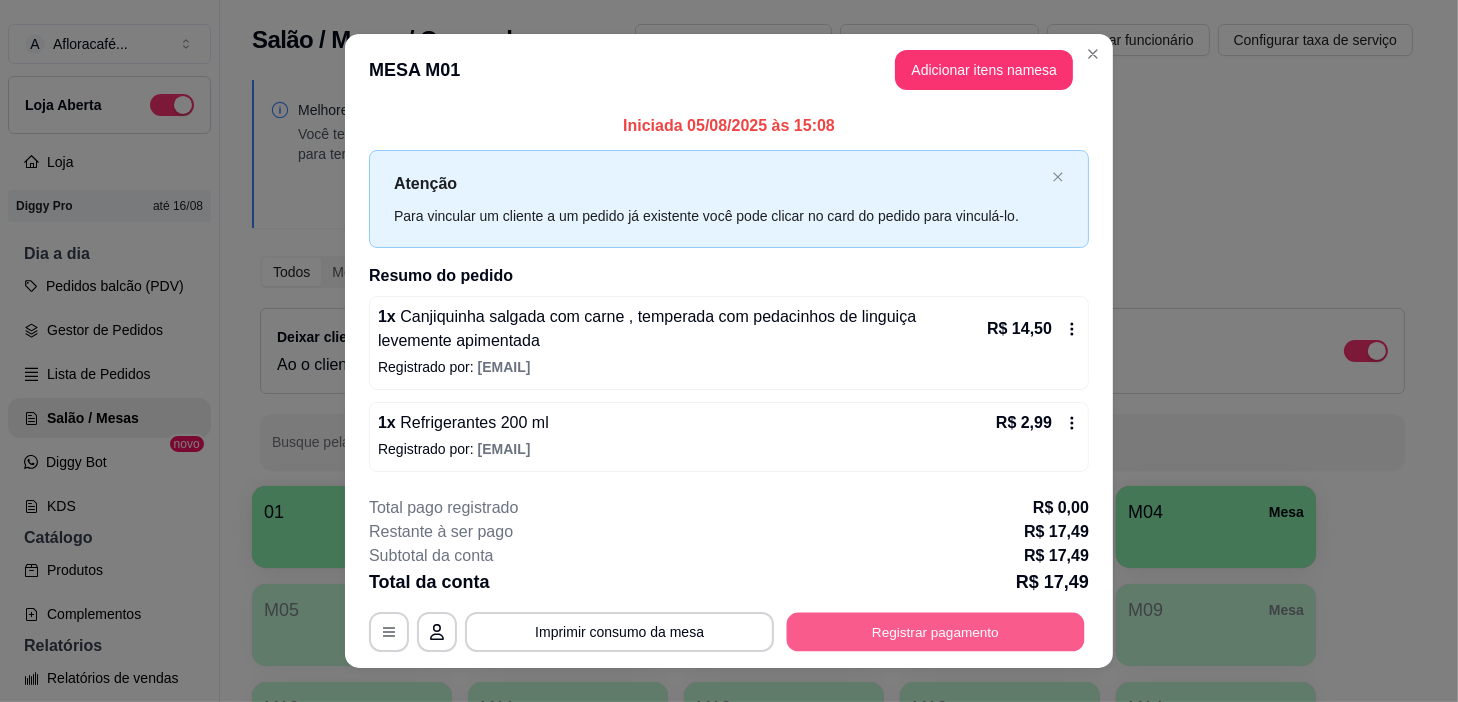 click on "Registrar pagamento" at bounding box center (936, 631) 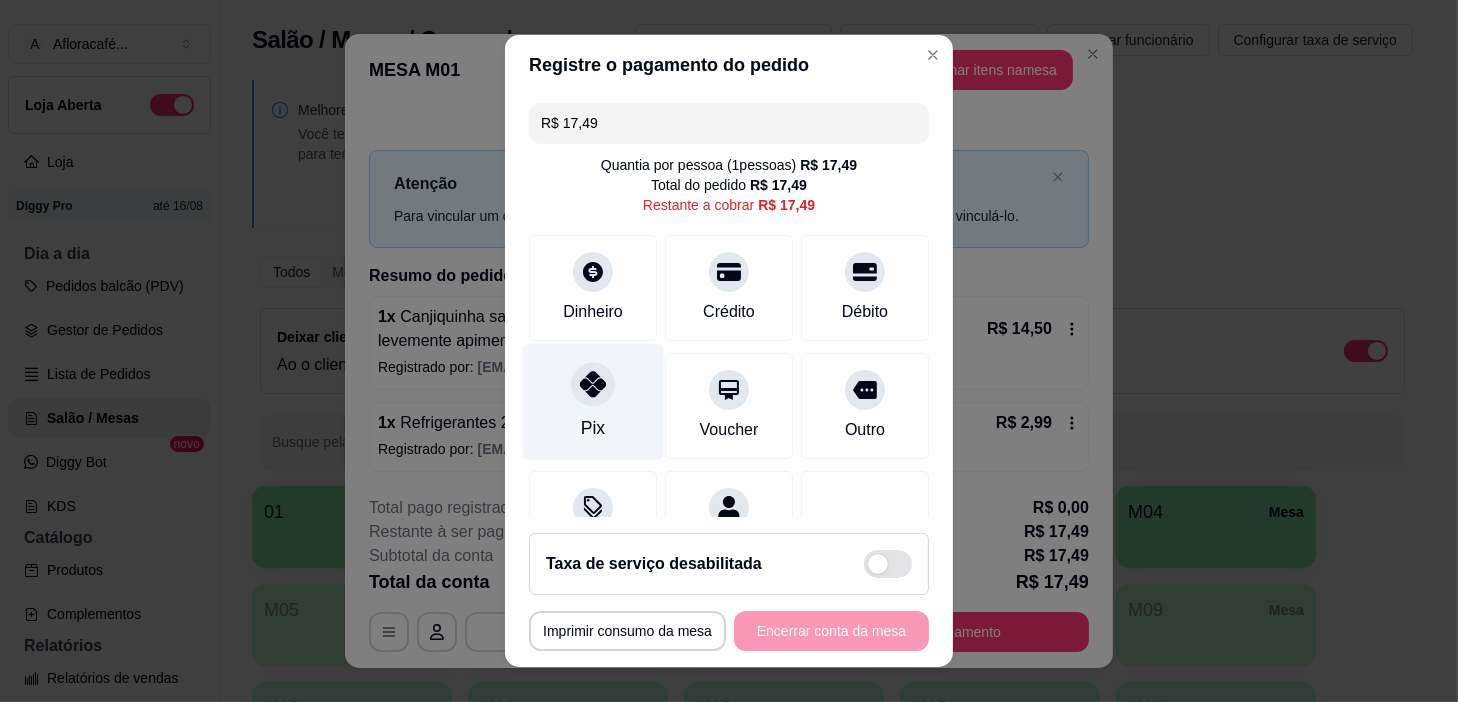 click on "Pix" at bounding box center (593, 402) 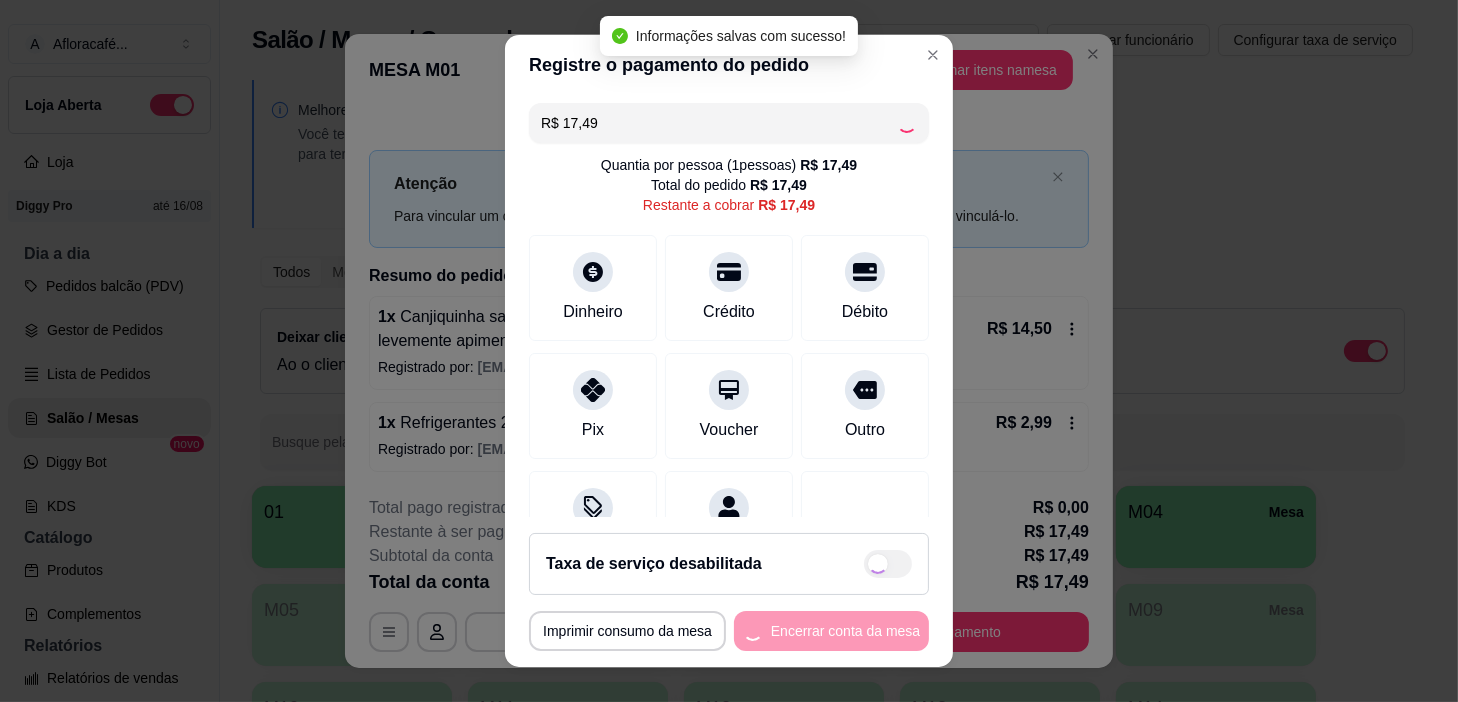 type on "R$ 0,00" 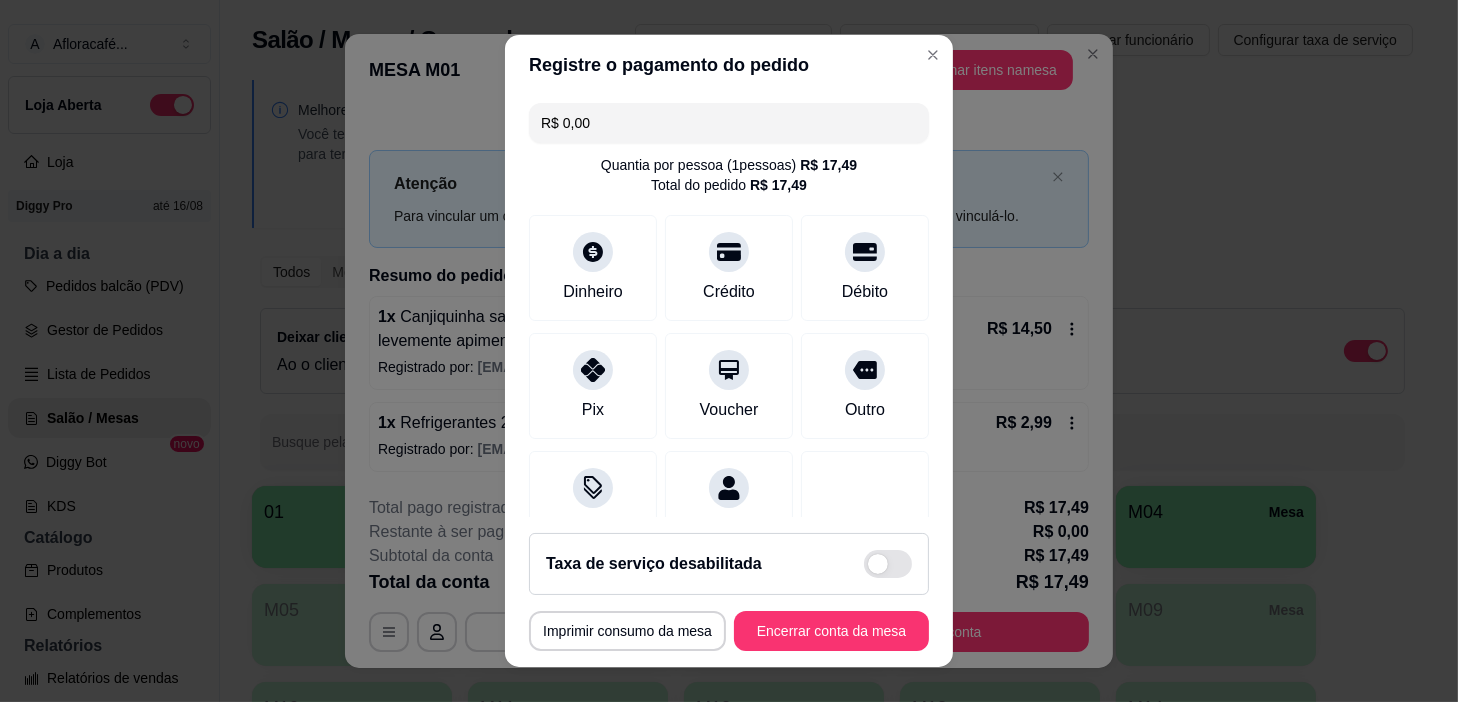 drag, startPoint x: 810, startPoint y: 605, endPoint x: 809, endPoint y: 617, distance: 12.0415945 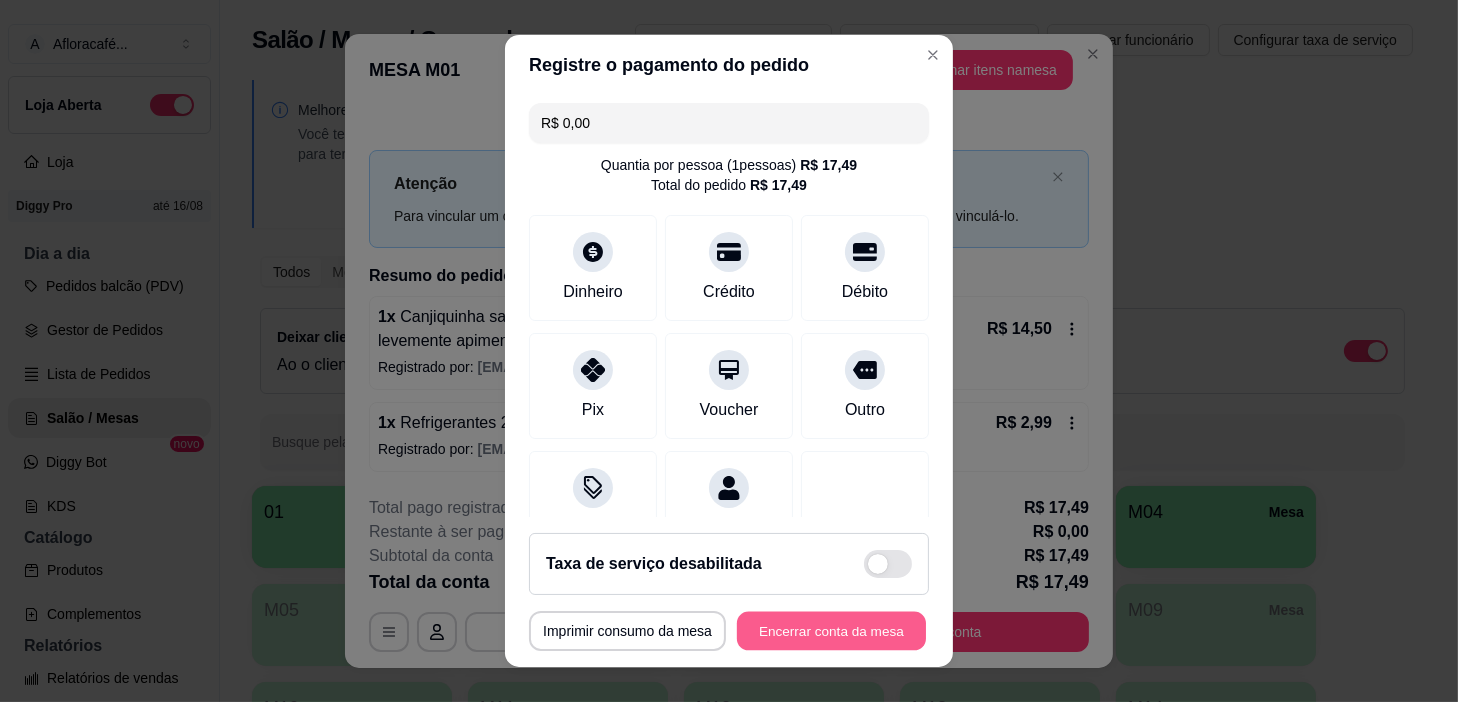 click on "Encerrar conta da mesa" at bounding box center [831, 631] 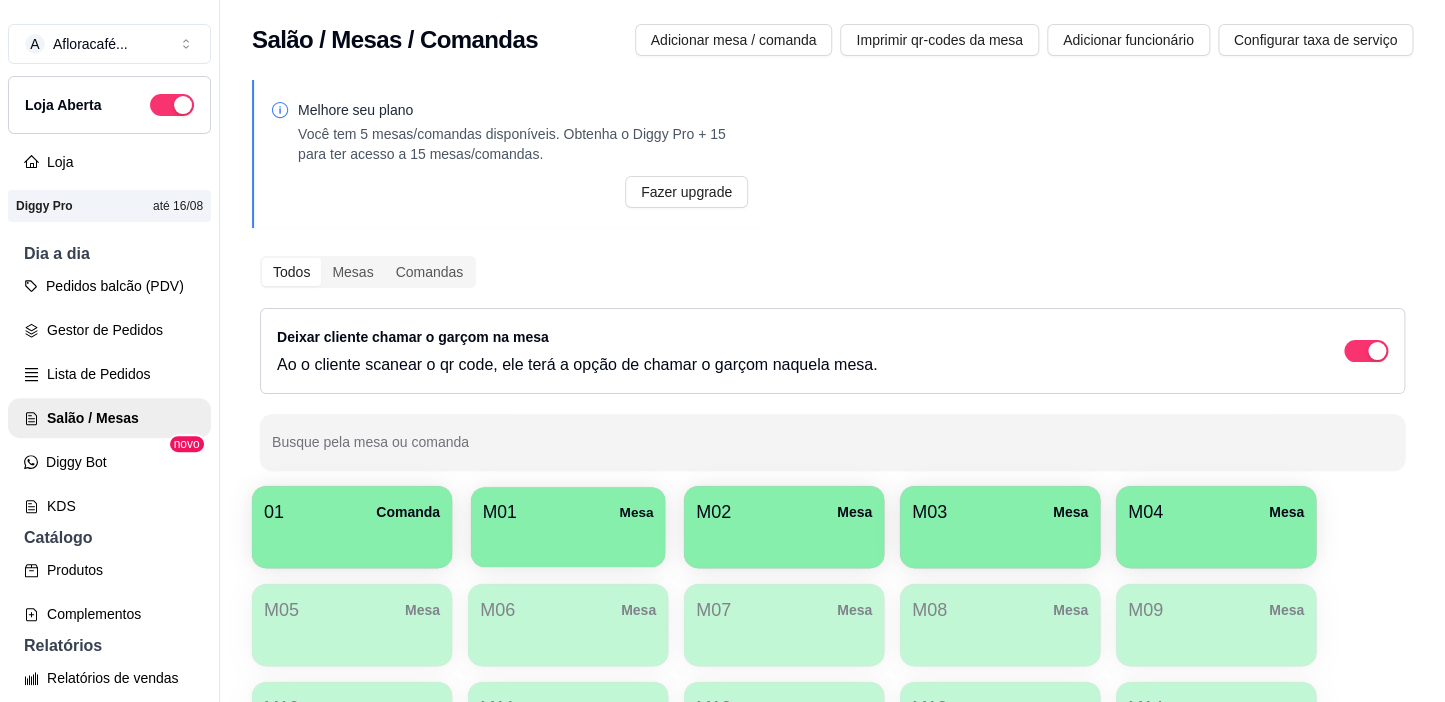 click at bounding box center (568, 540) 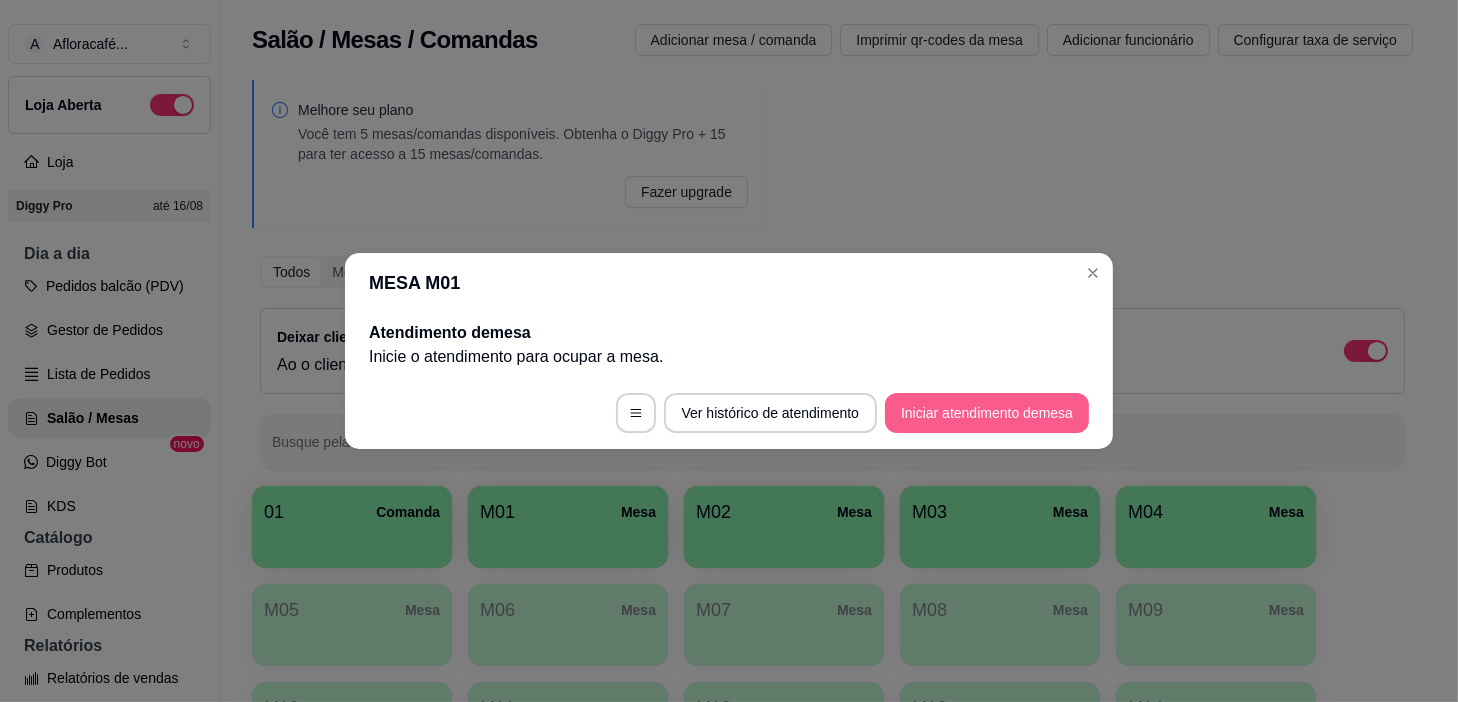 click on "Iniciar atendimento de  mesa" at bounding box center [987, 413] 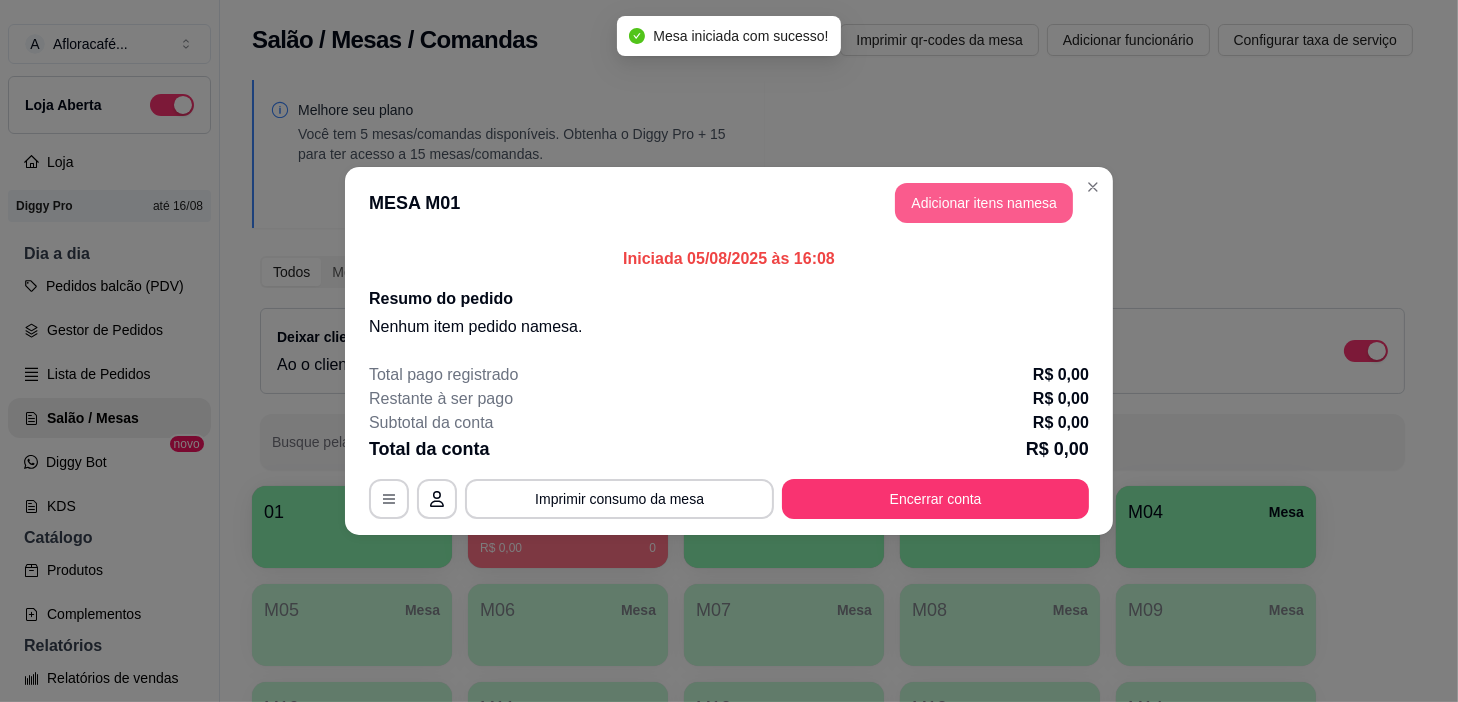 click on "Adicionar itens na  mesa" at bounding box center [984, 203] 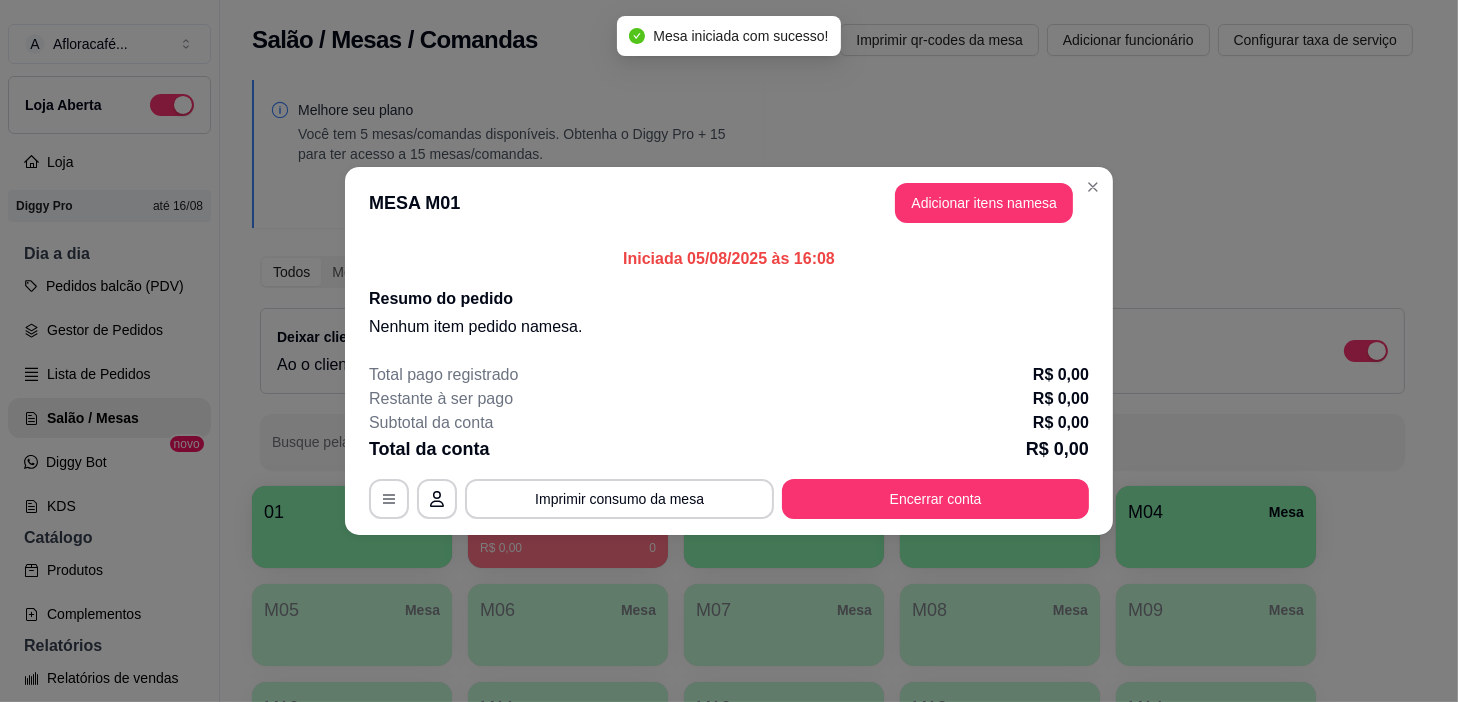 click on "Sopas e Caldos  Bebidas quentes Bebidas Geladas Pratos salgados / sanduíches e Paes  Refrigerantes e sucos  Massas  Refeições  Cervejas e drinks alcoólicos e não alcoólicos  Acompanhamentos das refeições  Pratos Doces e sobremesas  Descartáveis para consumos de alimentos que não são da loja  Pesquisa" at bounding box center [519, 98] 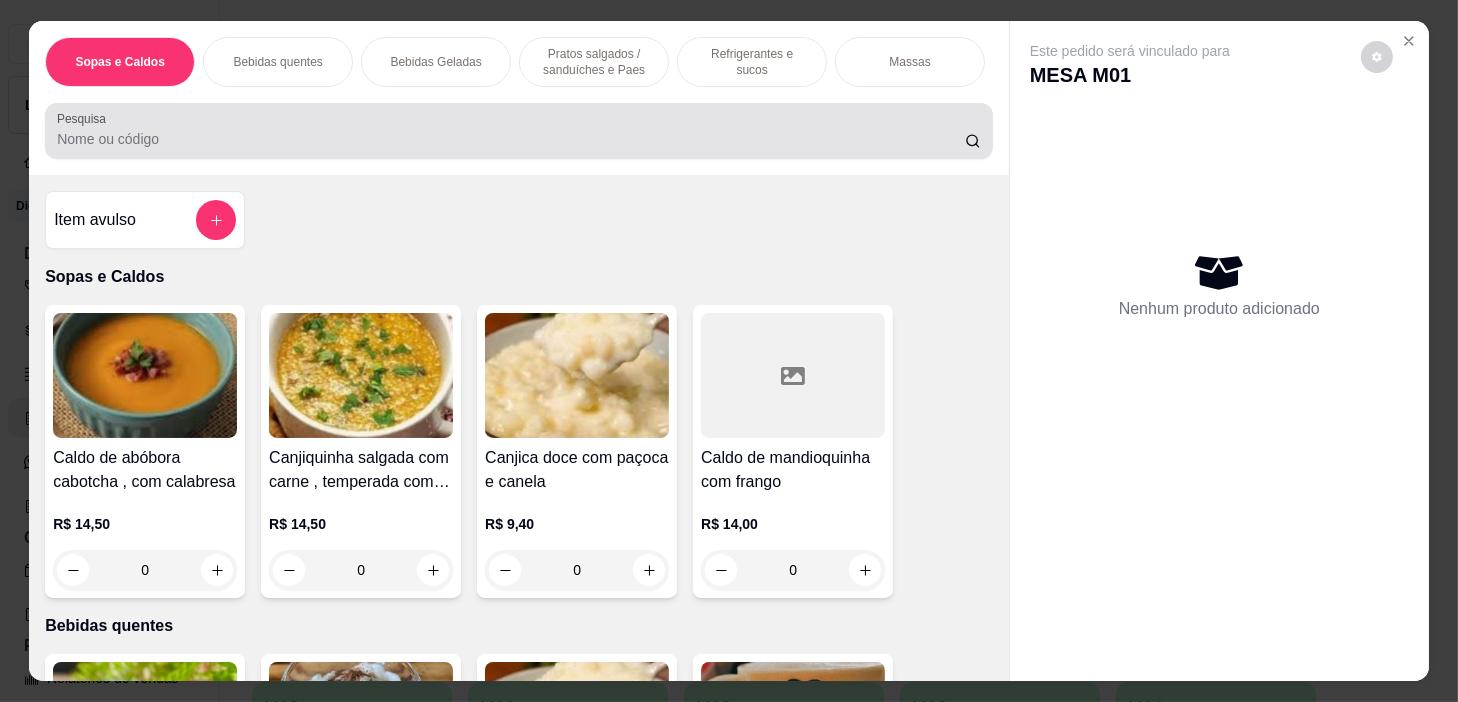 click on "Pesquisa" at bounding box center [511, 139] 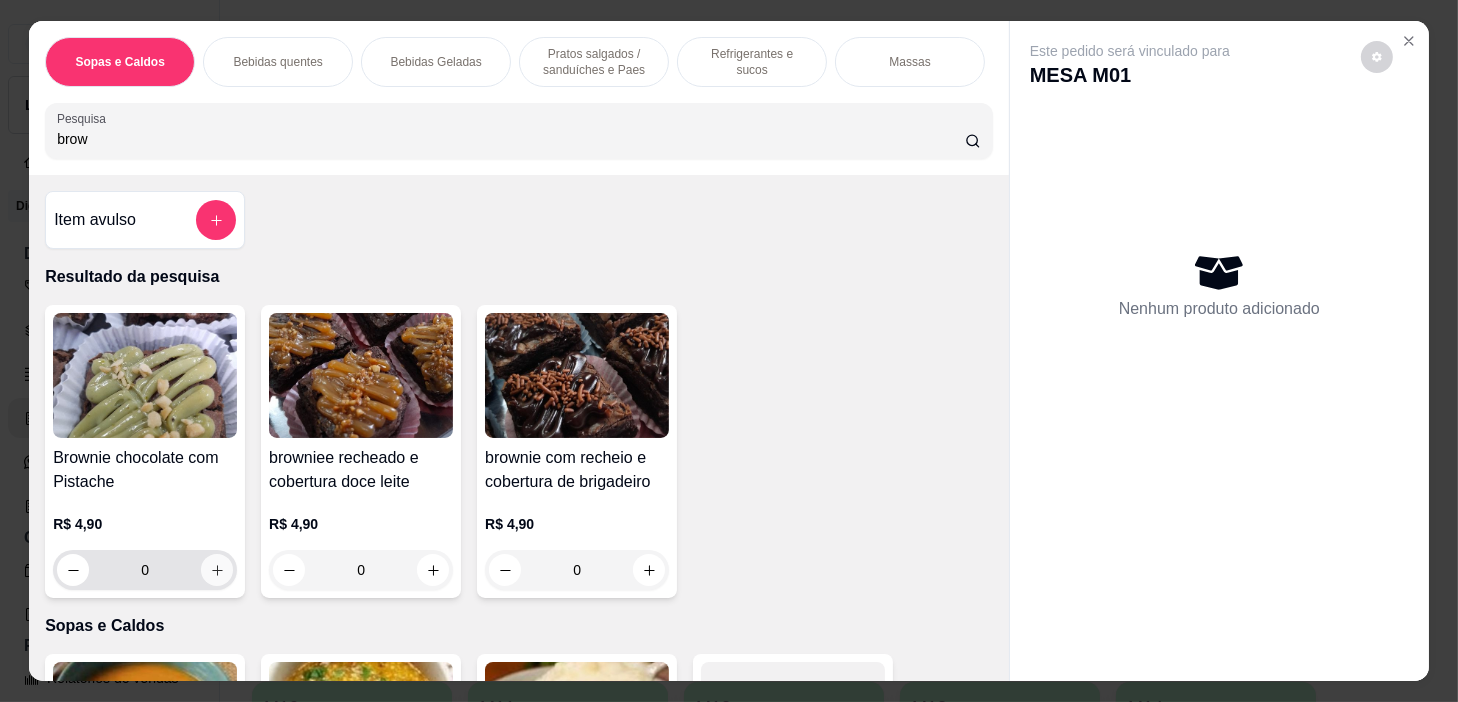 type on "brow" 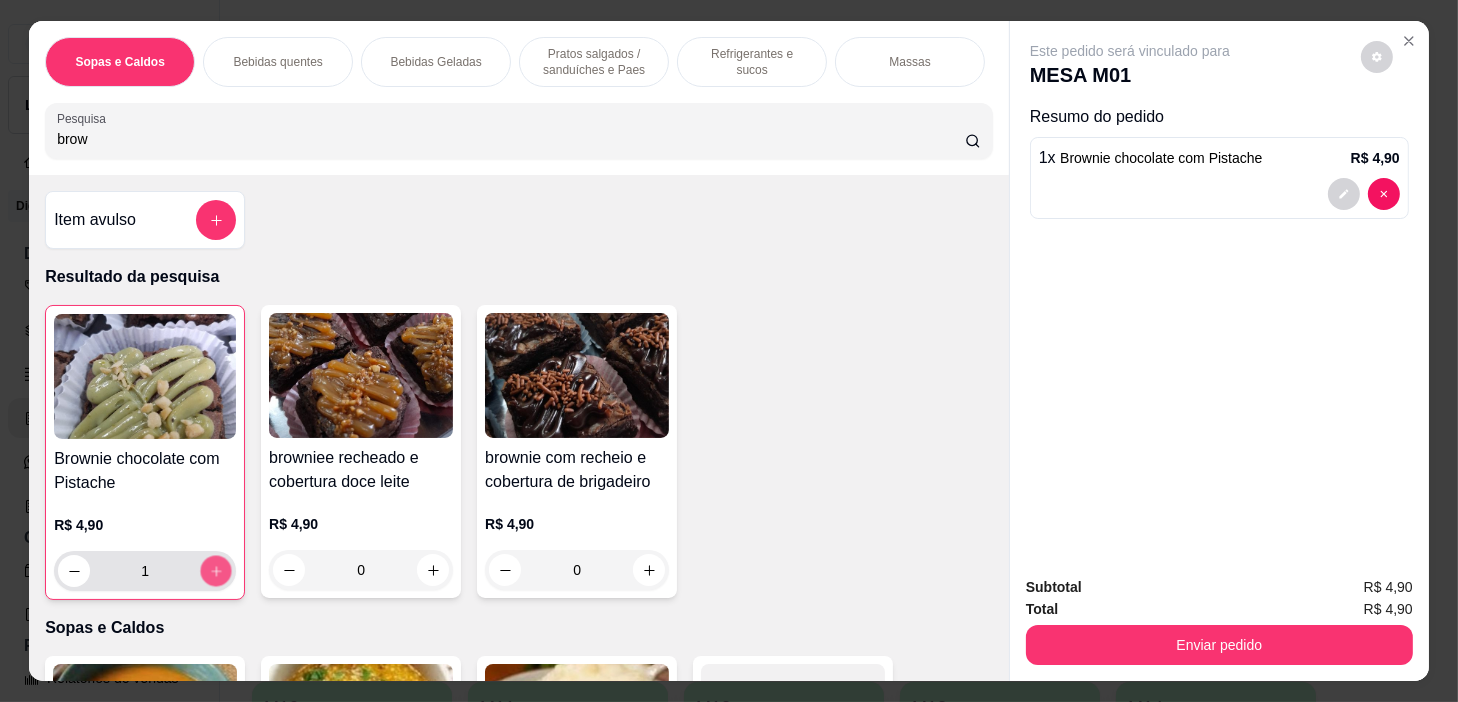 click 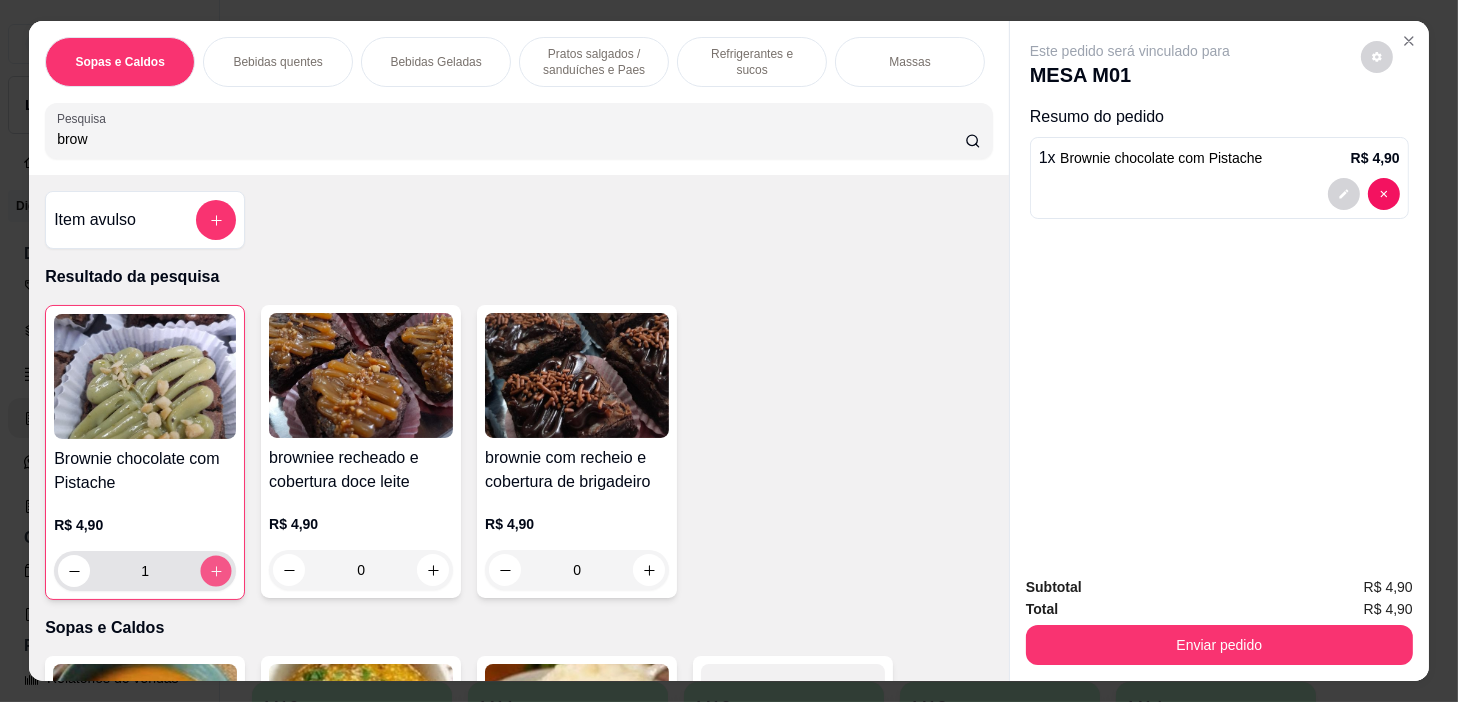 type on "2" 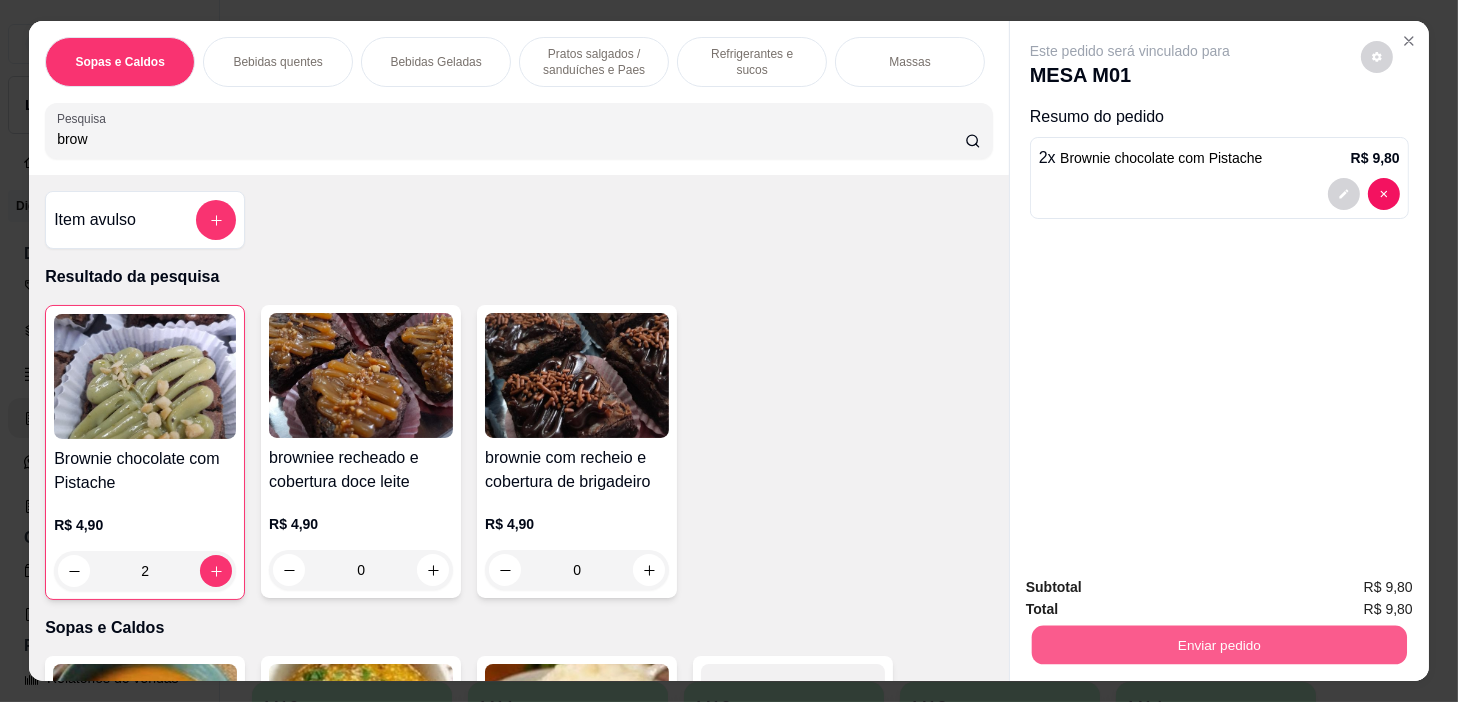 click on "Enviar pedido" at bounding box center [1219, 645] 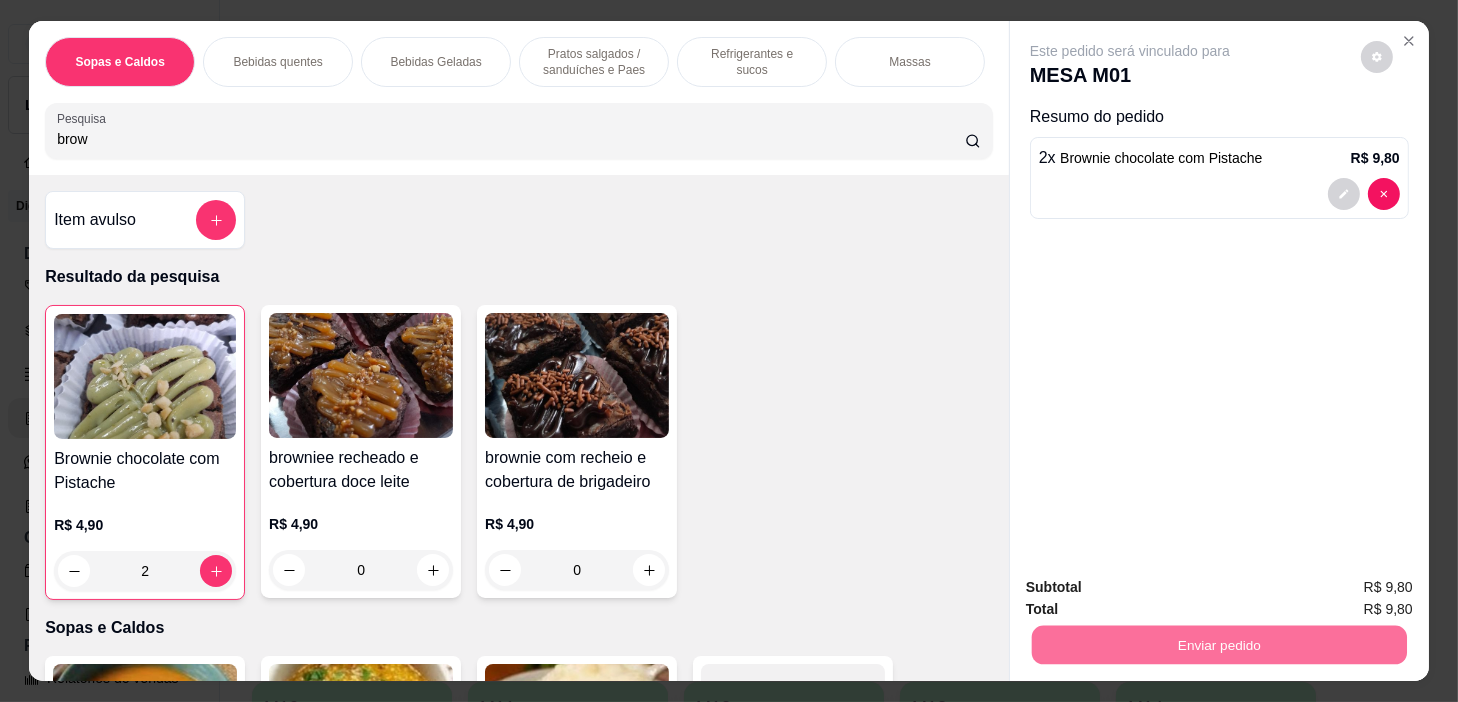 click on "Não registrar e enviar pedido" at bounding box center (1154, 589) 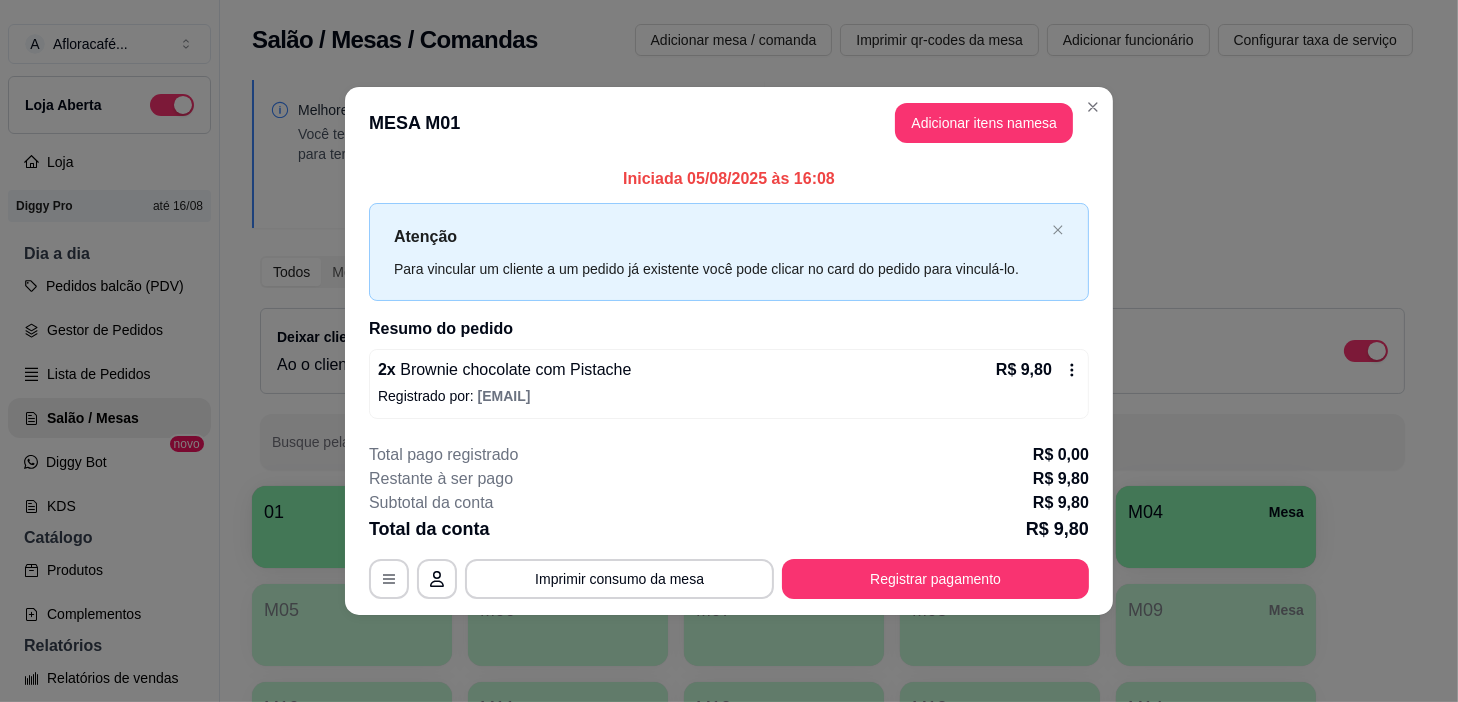 drag, startPoint x: 1055, startPoint y: 542, endPoint x: 1025, endPoint y: 555, distance: 32.695564 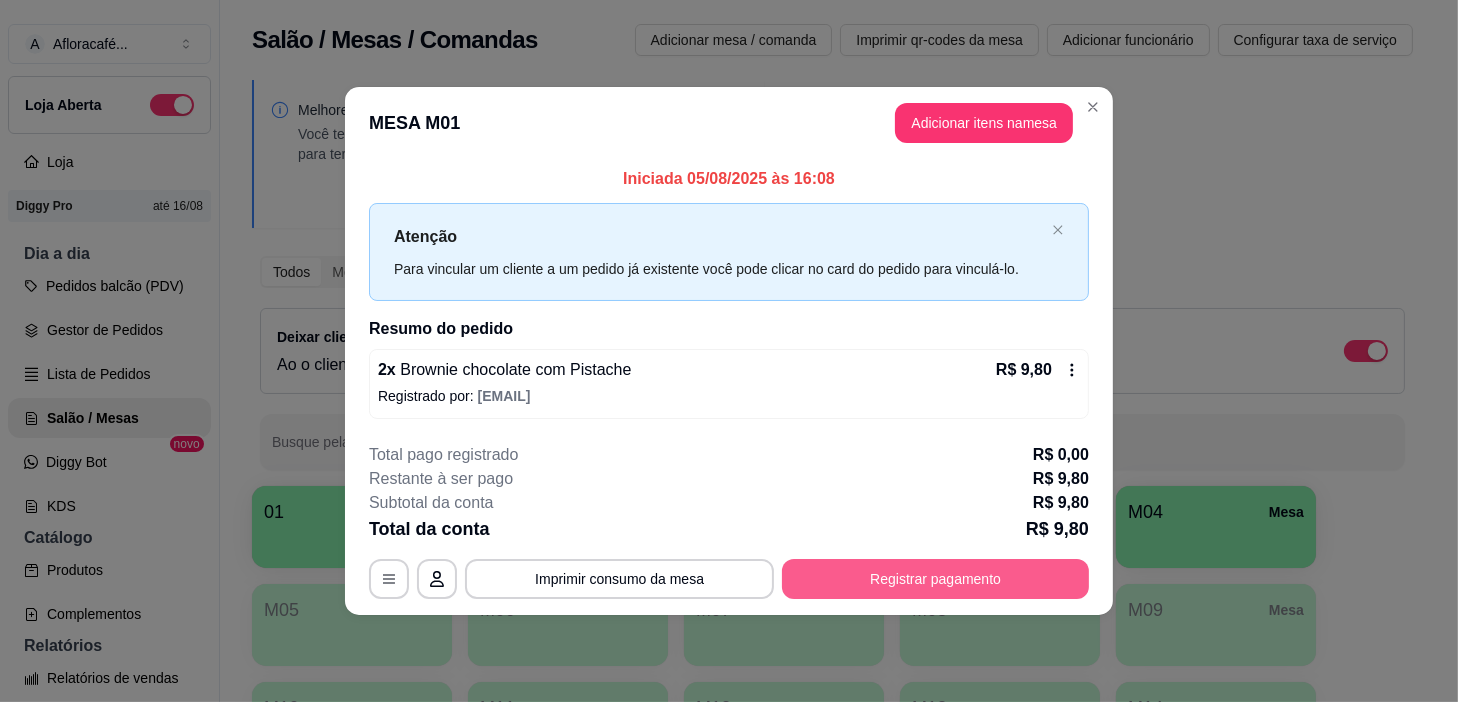 click on "**********" at bounding box center [729, 521] 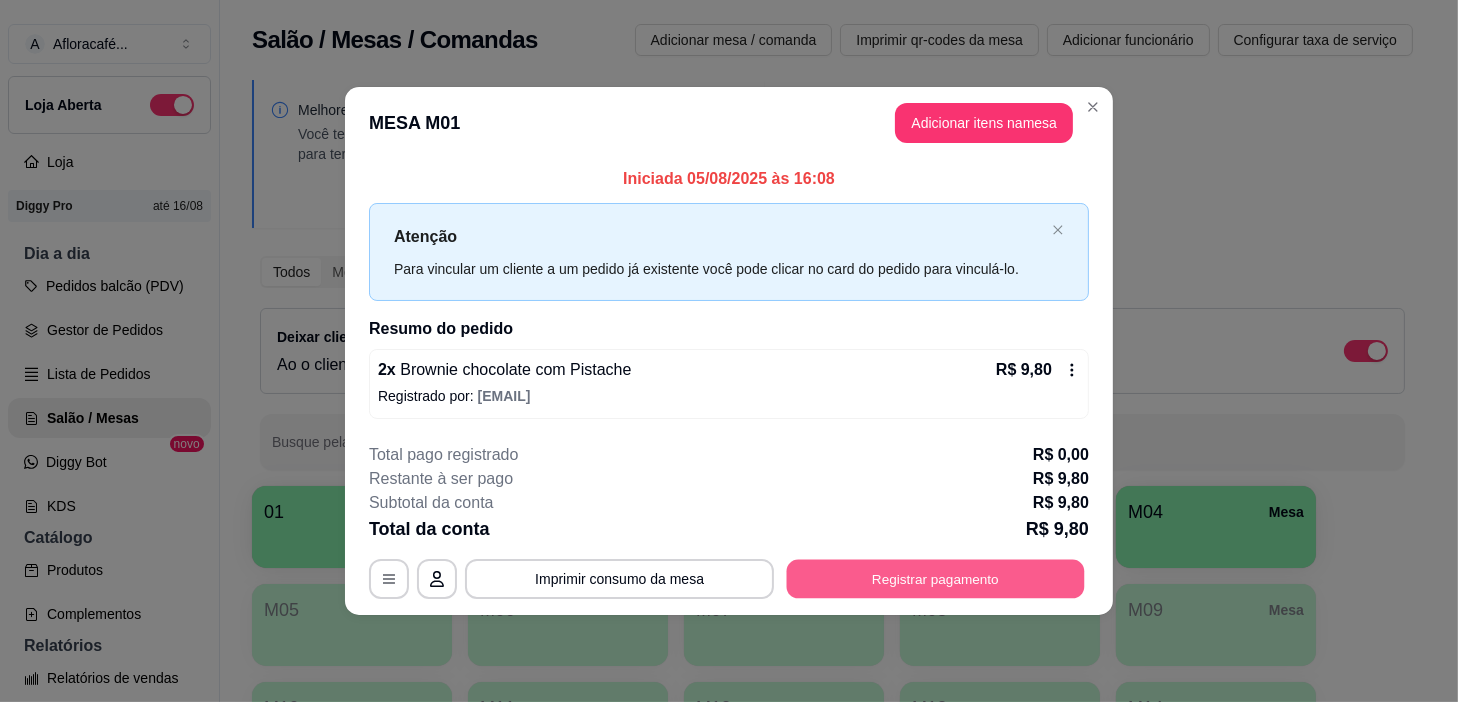 click on "Registrar pagamento" at bounding box center (936, 578) 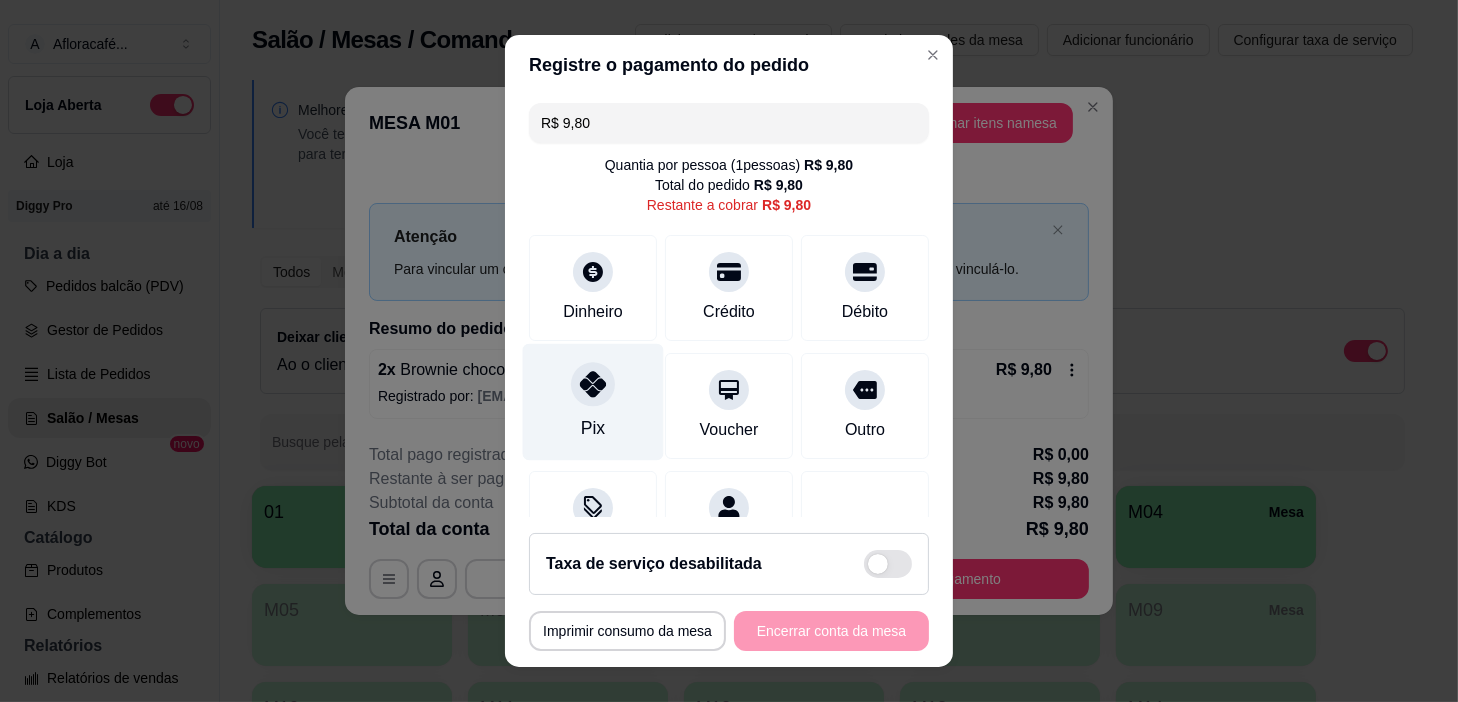 click on "Pix" at bounding box center [593, 402] 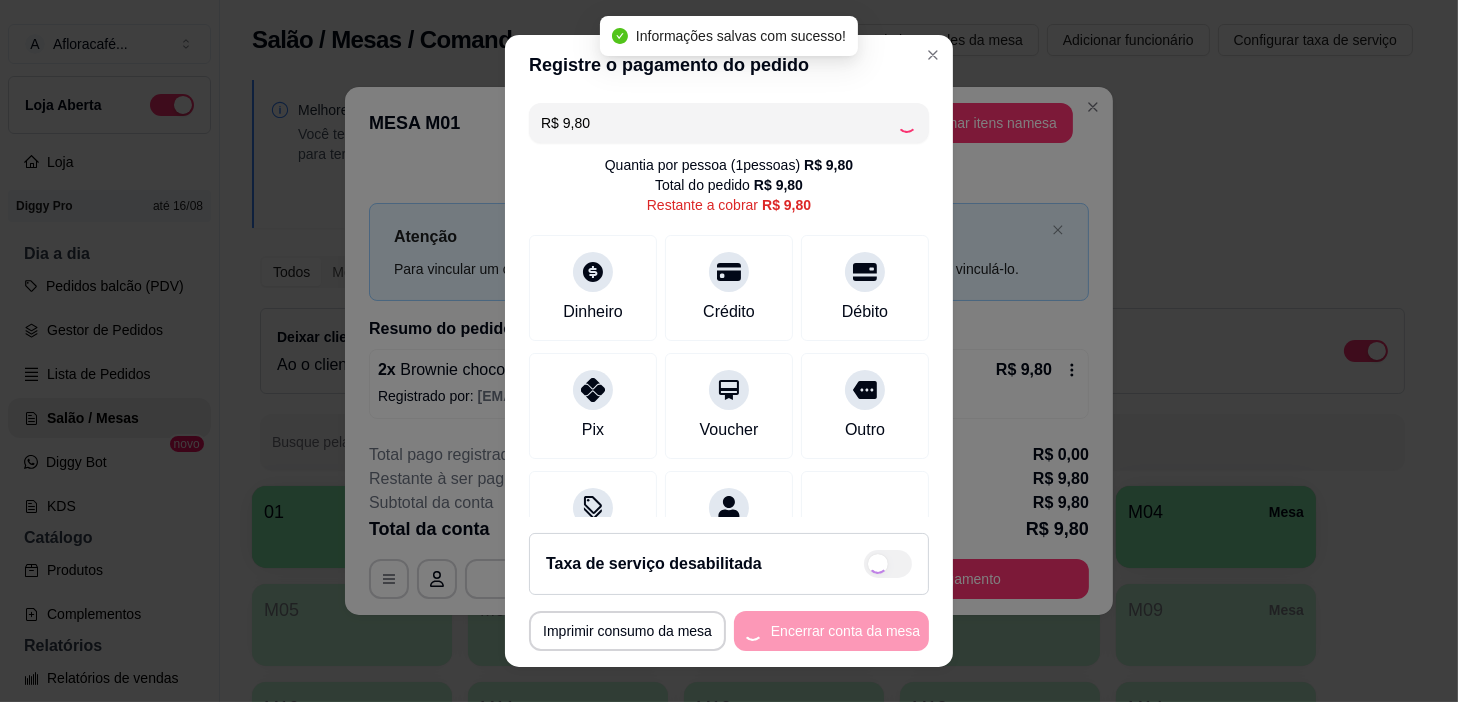 type on "R$ 0,00" 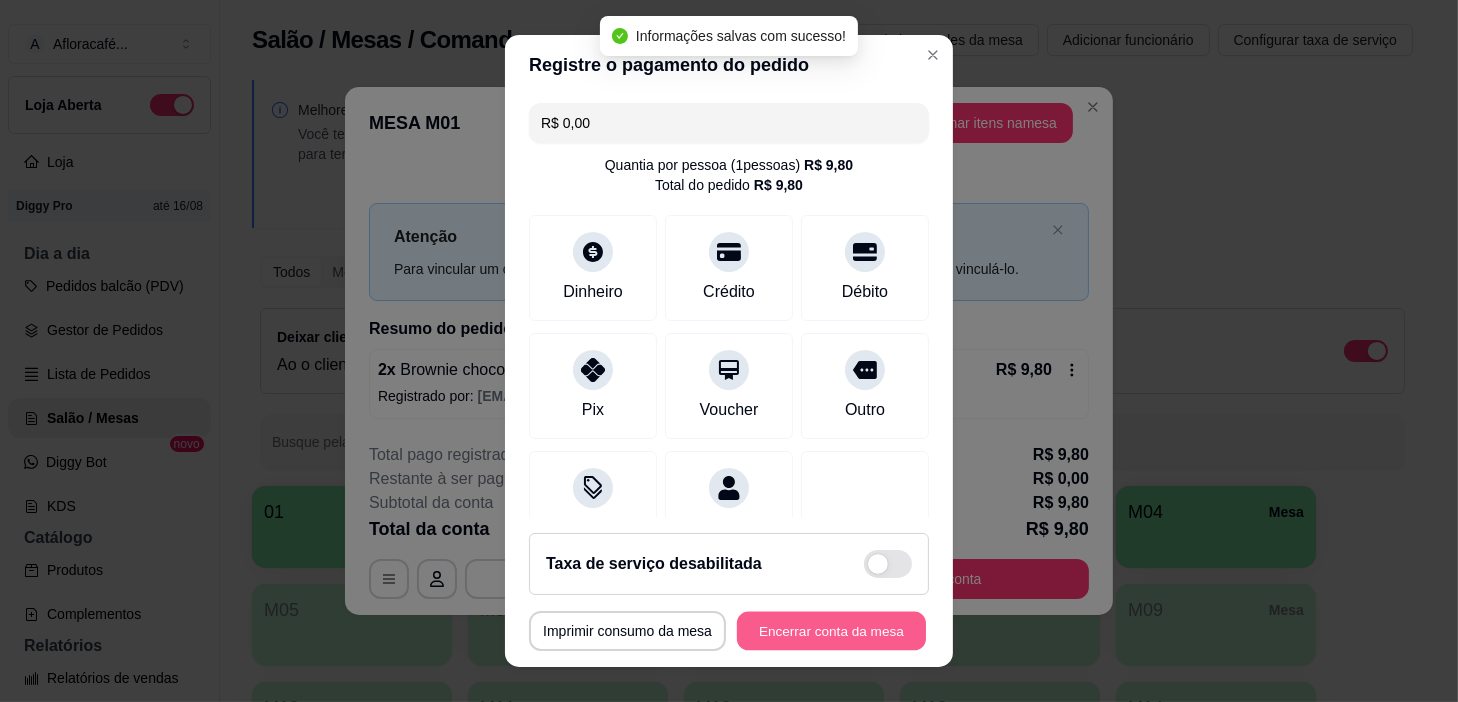 click on "Encerrar conta da mesa" at bounding box center (831, 631) 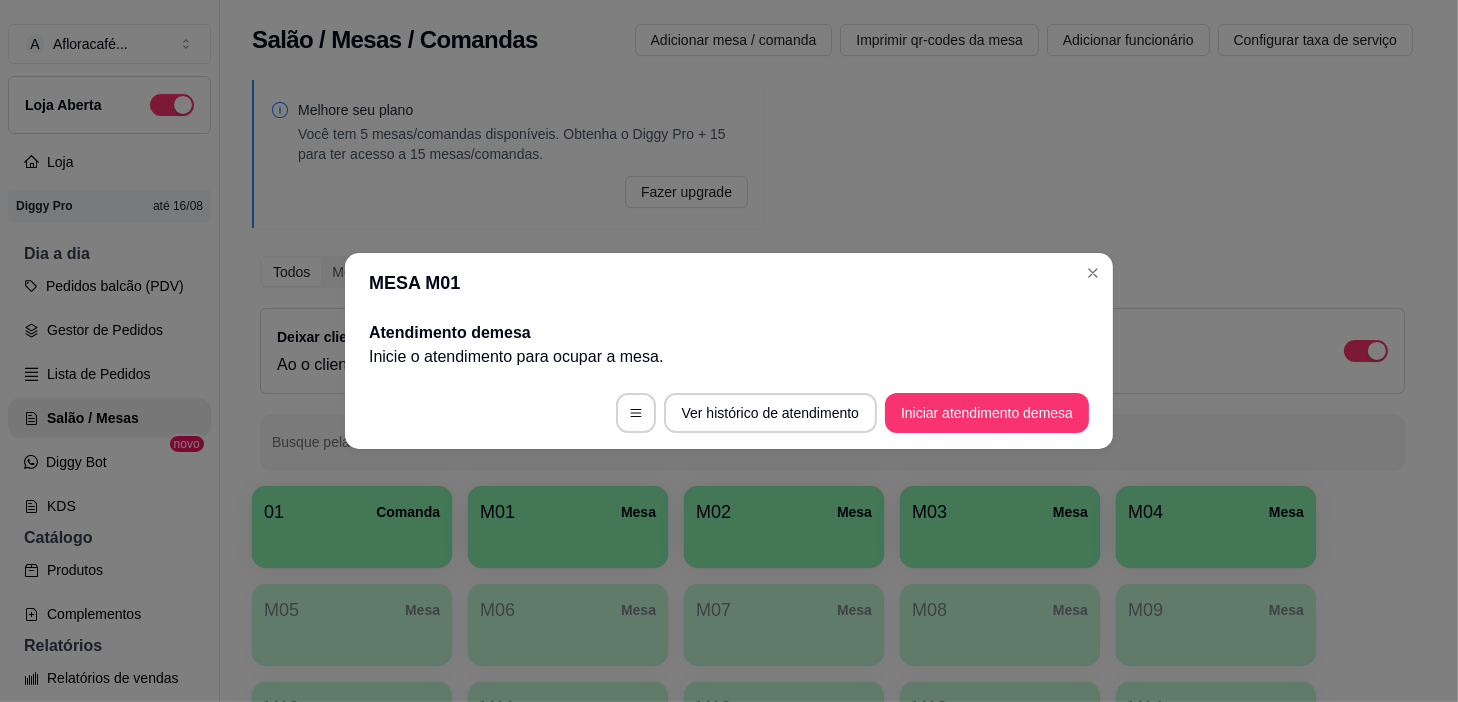 drag, startPoint x: 1096, startPoint y: 256, endPoint x: 1000, endPoint y: 332, distance: 122.441826 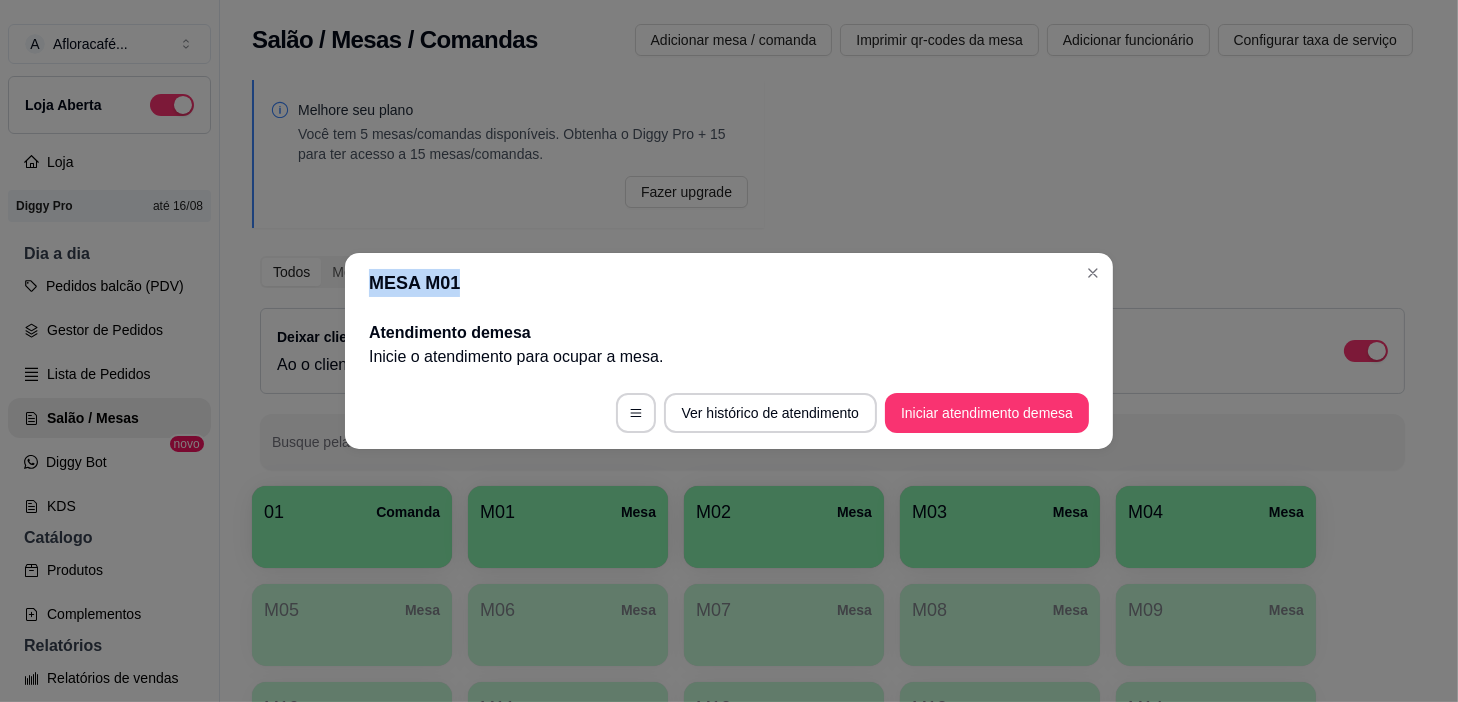 click on "MESA M01" at bounding box center (729, 283) 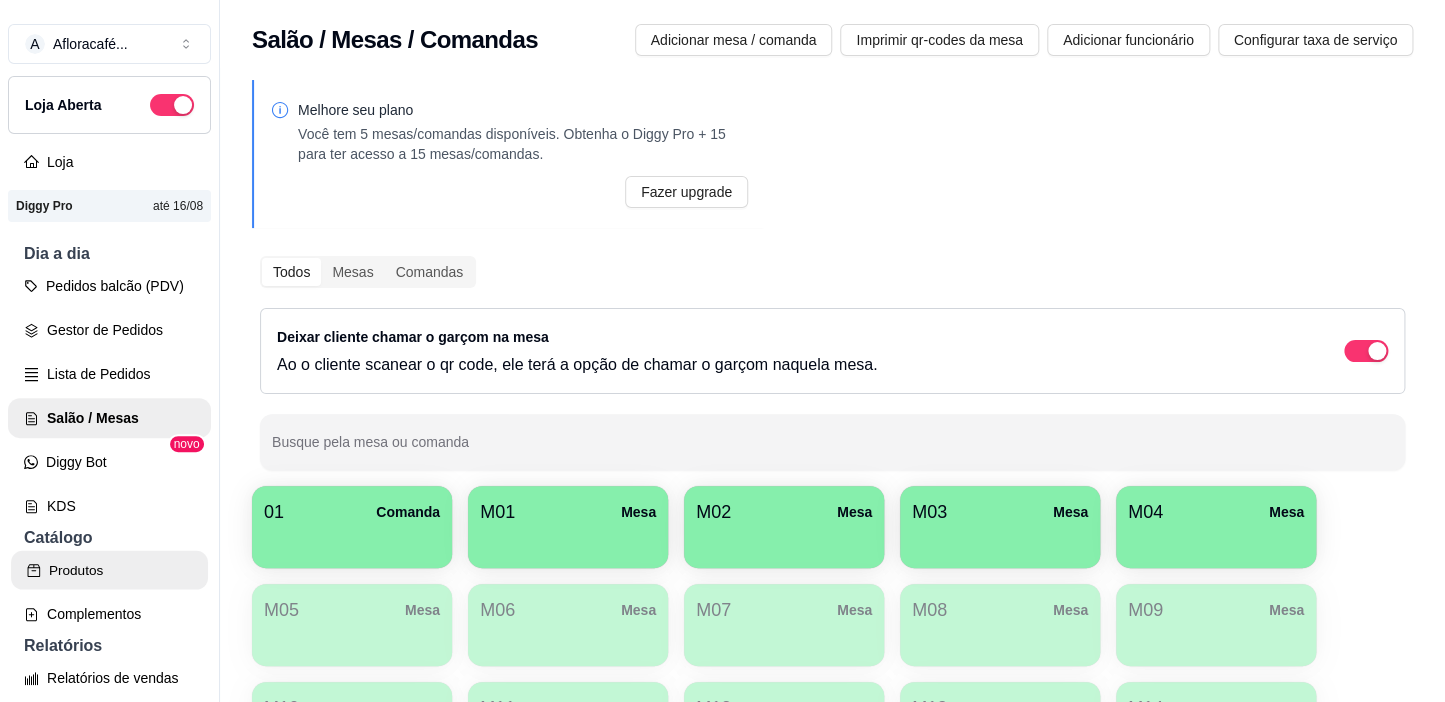 click on "Produtos" at bounding box center [109, 570] 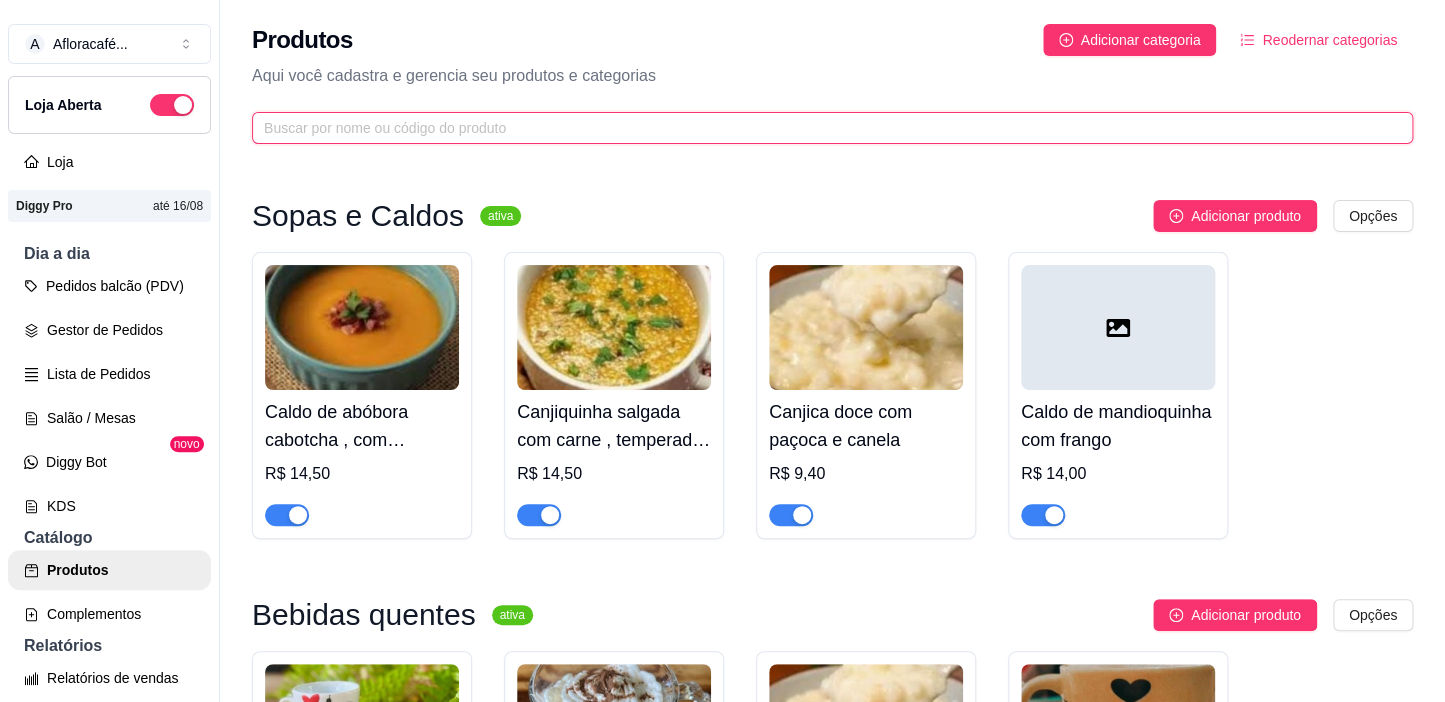 click at bounding box center (824, 128) 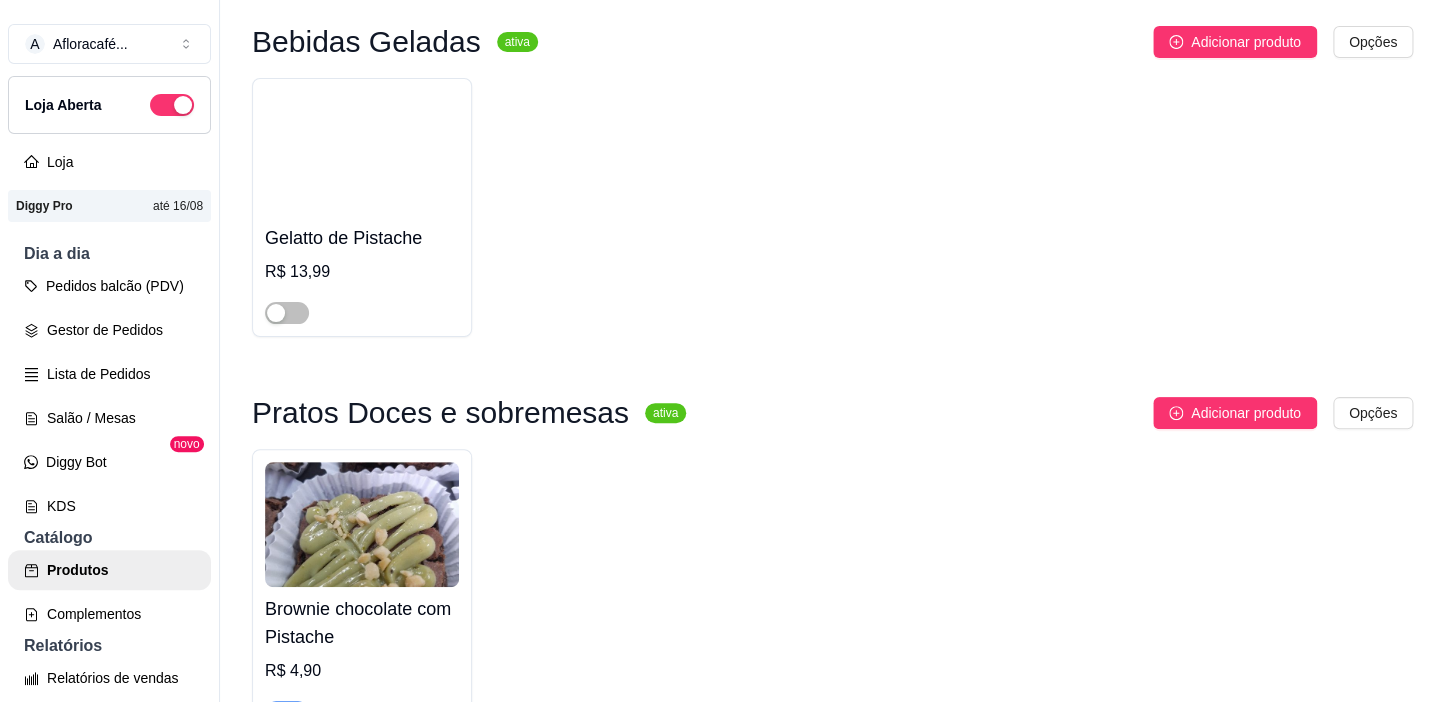 scroll, scrollTop: 695, scrollLeft: 0, axis: vertical 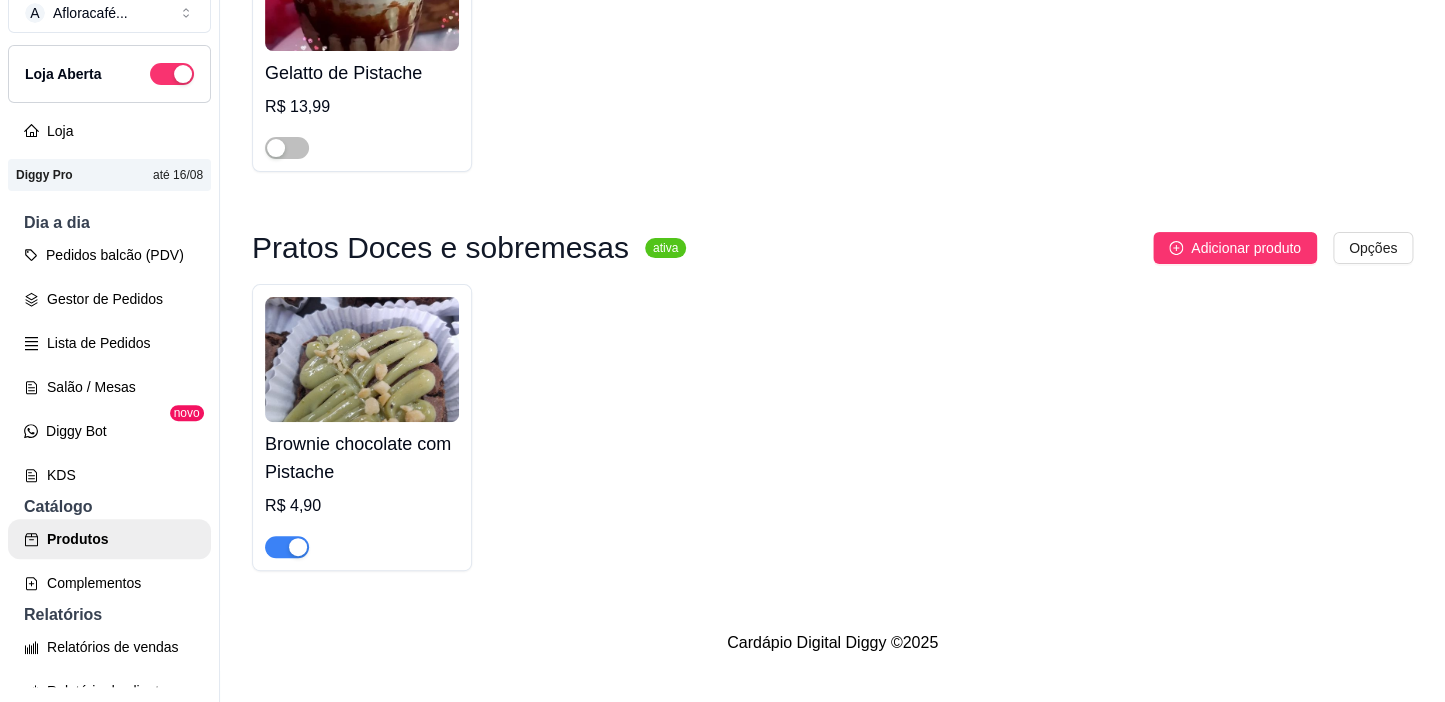 type on "pist" 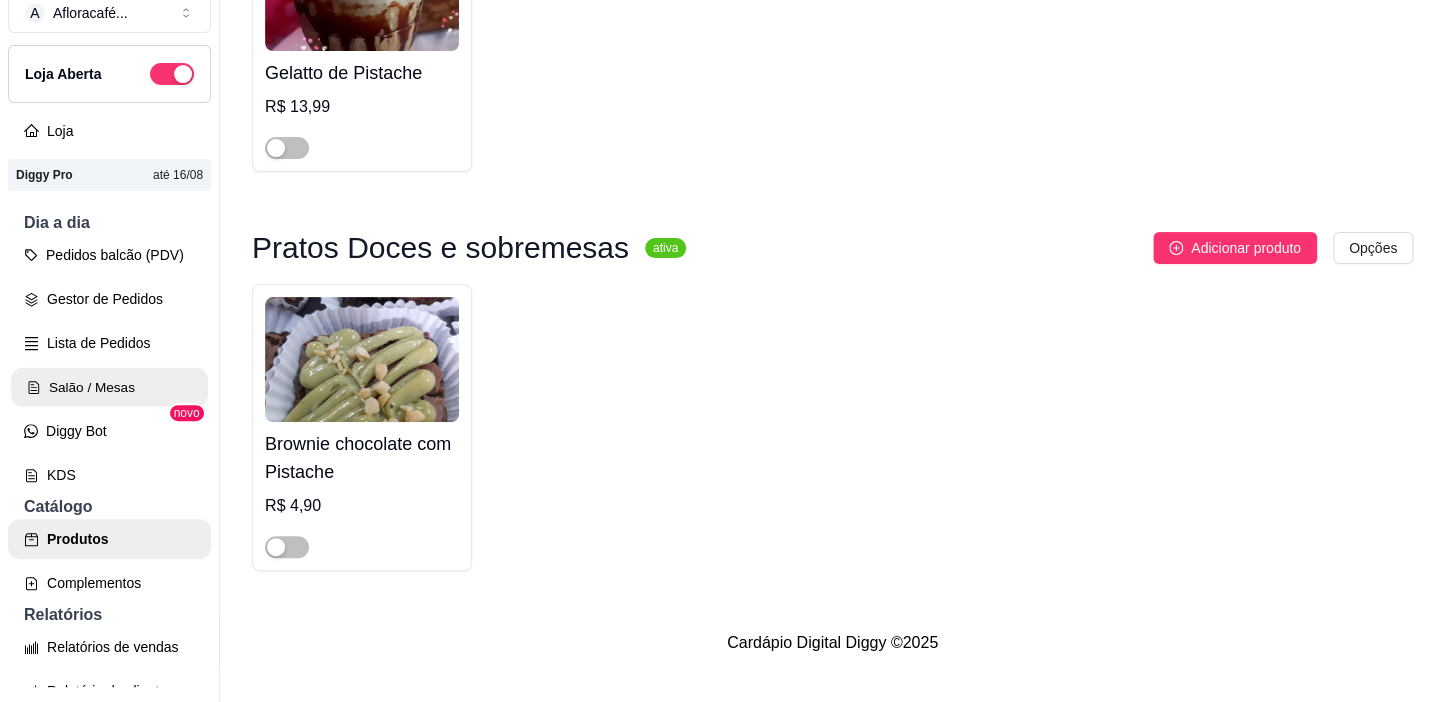 click on "Salão / Mesas" at bounding box center [109, 387] 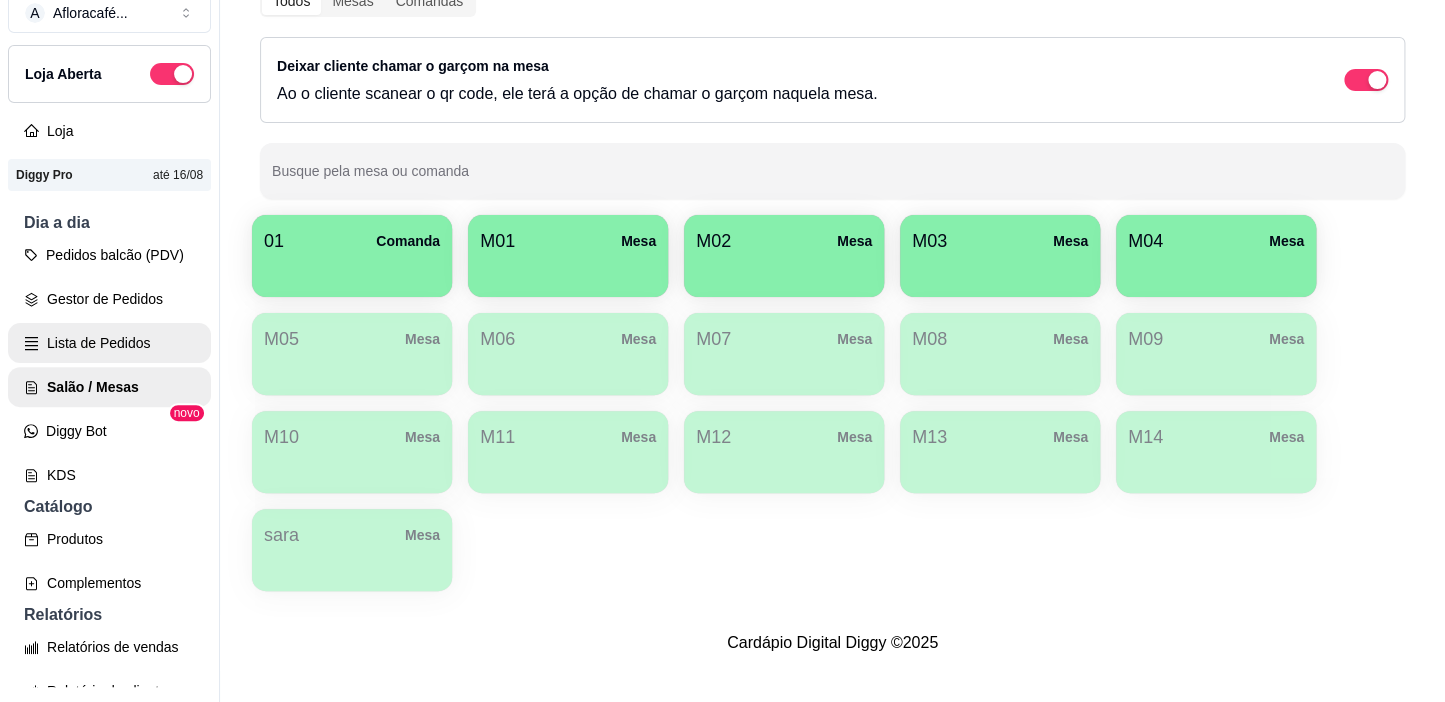 scroll, scrollTop: 0, scrollLeft: 0, axis: both 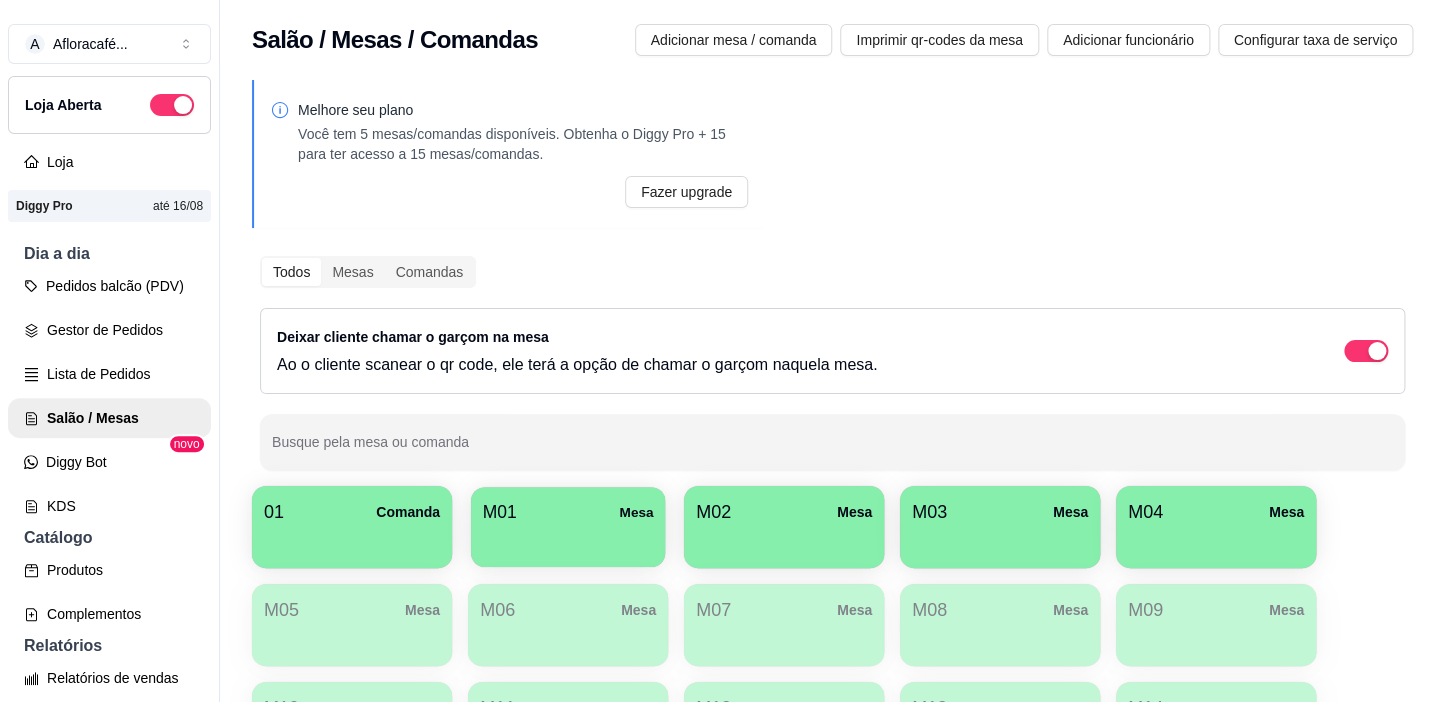 click on "M01 Mesa" at bounding box center [568, 527] 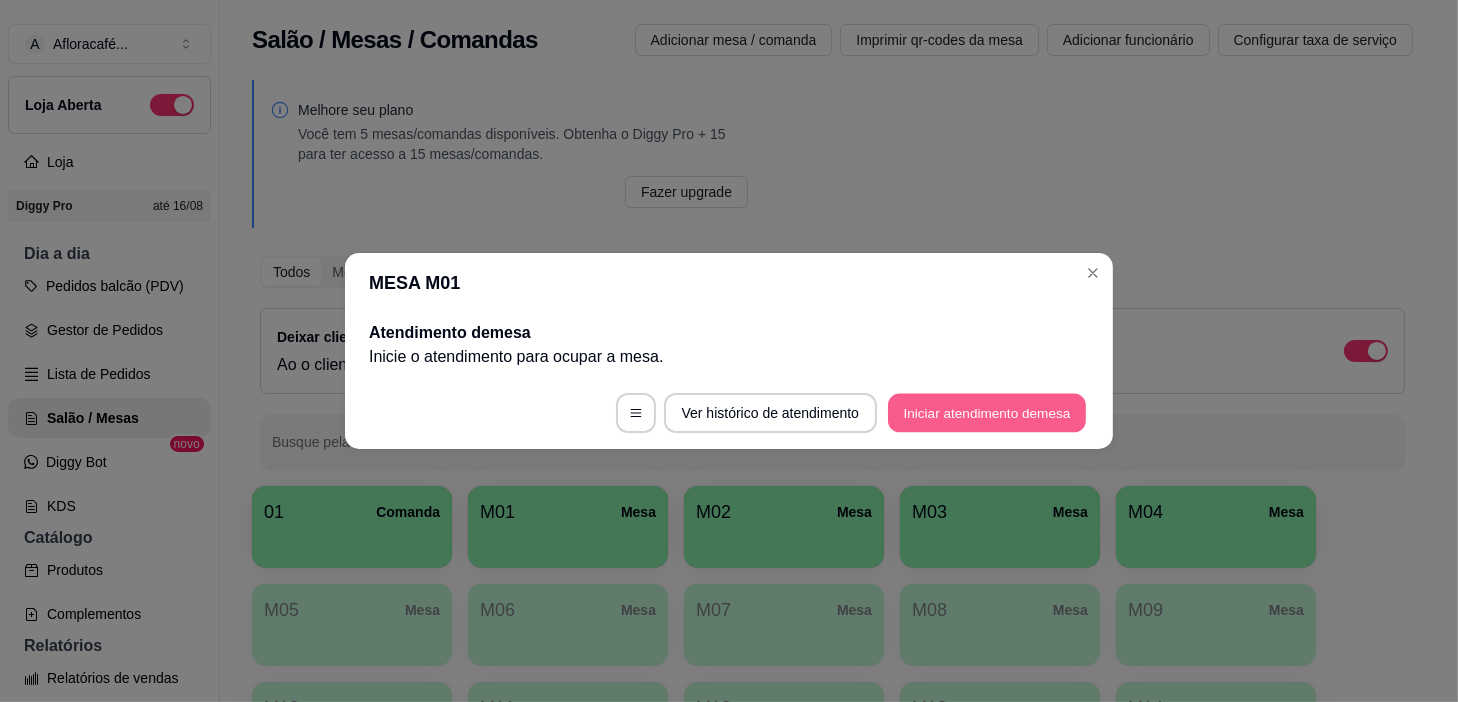 click on "Iniciar atendimento de  mesa" at bounding box center (987, 413) 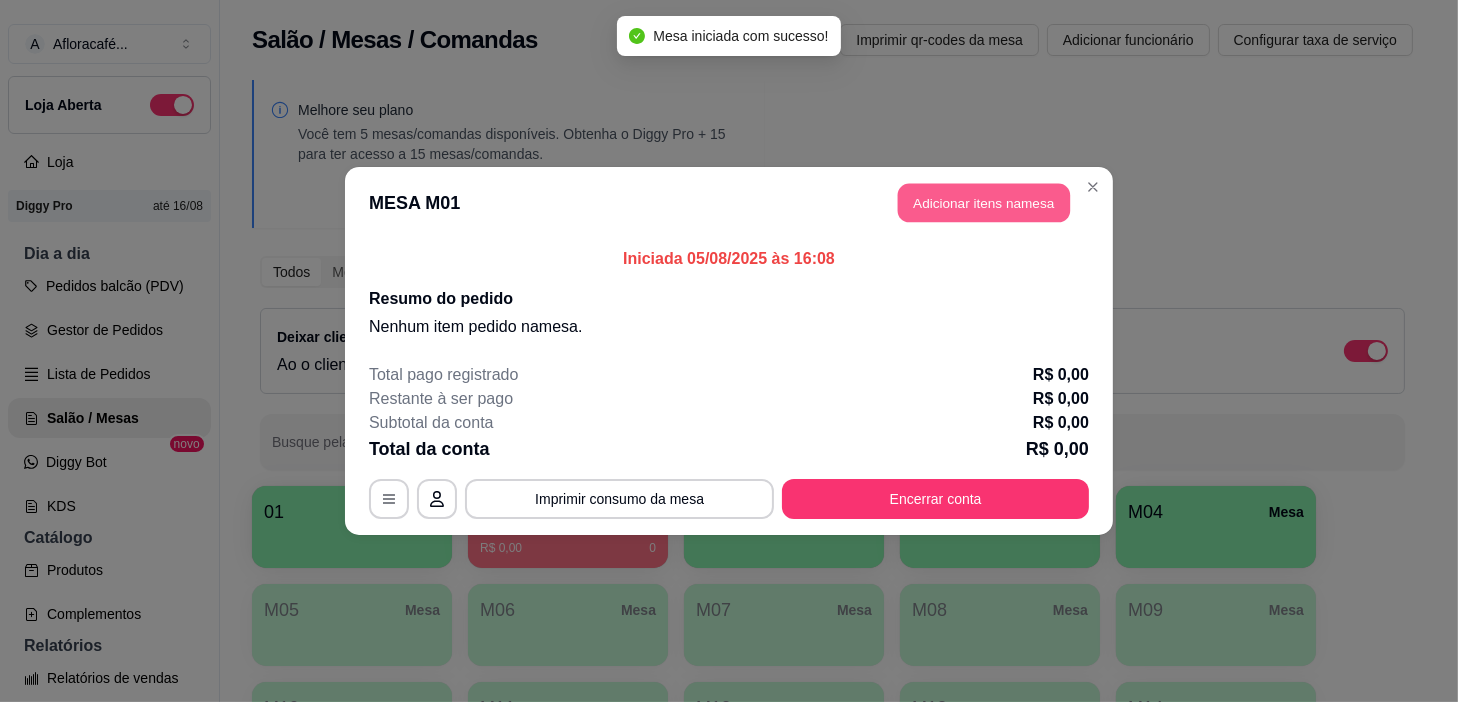 click on "Adicionar itens na  mesa" at bounding box center (984, 203) 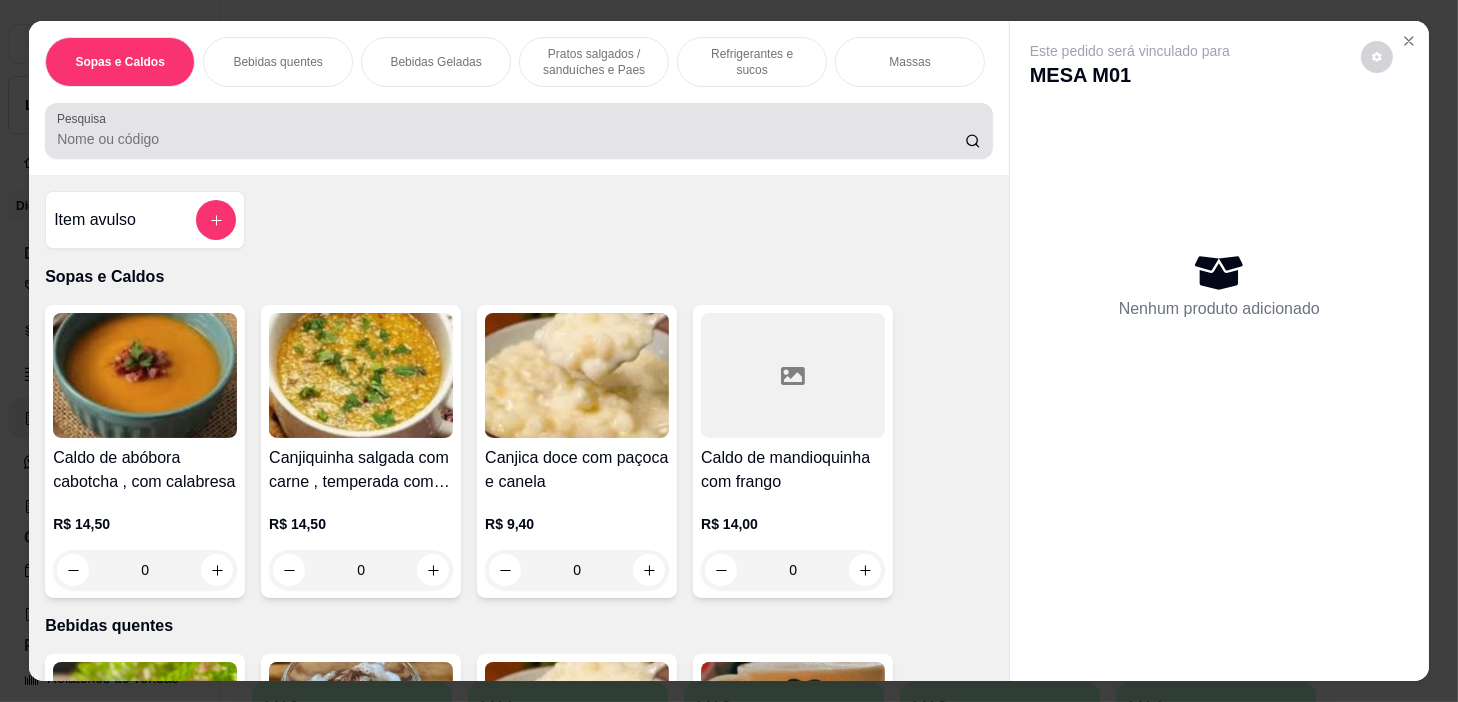 scroll, scrollTop: 50, scrollLeft: 0, axis: vertical 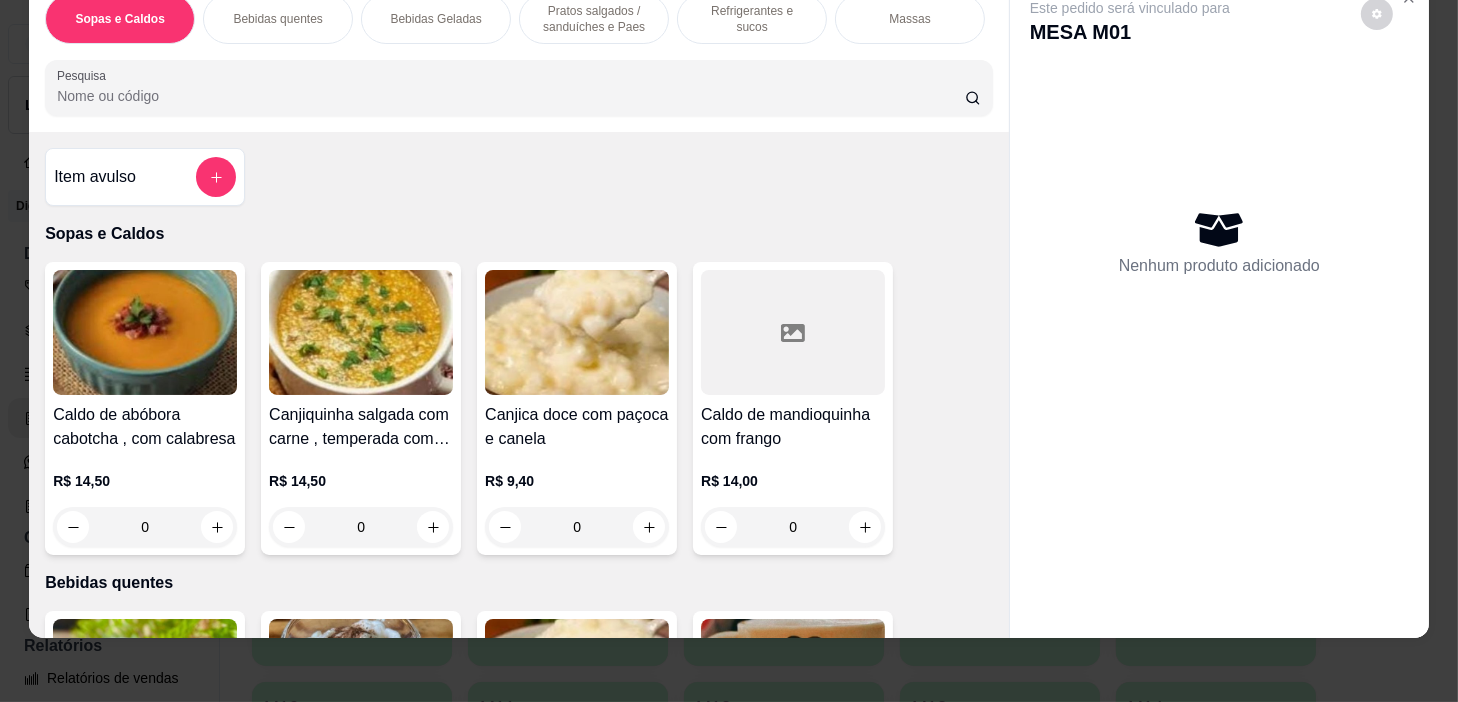 click on "Bebidas quentes" at bounding box center (277, 19) 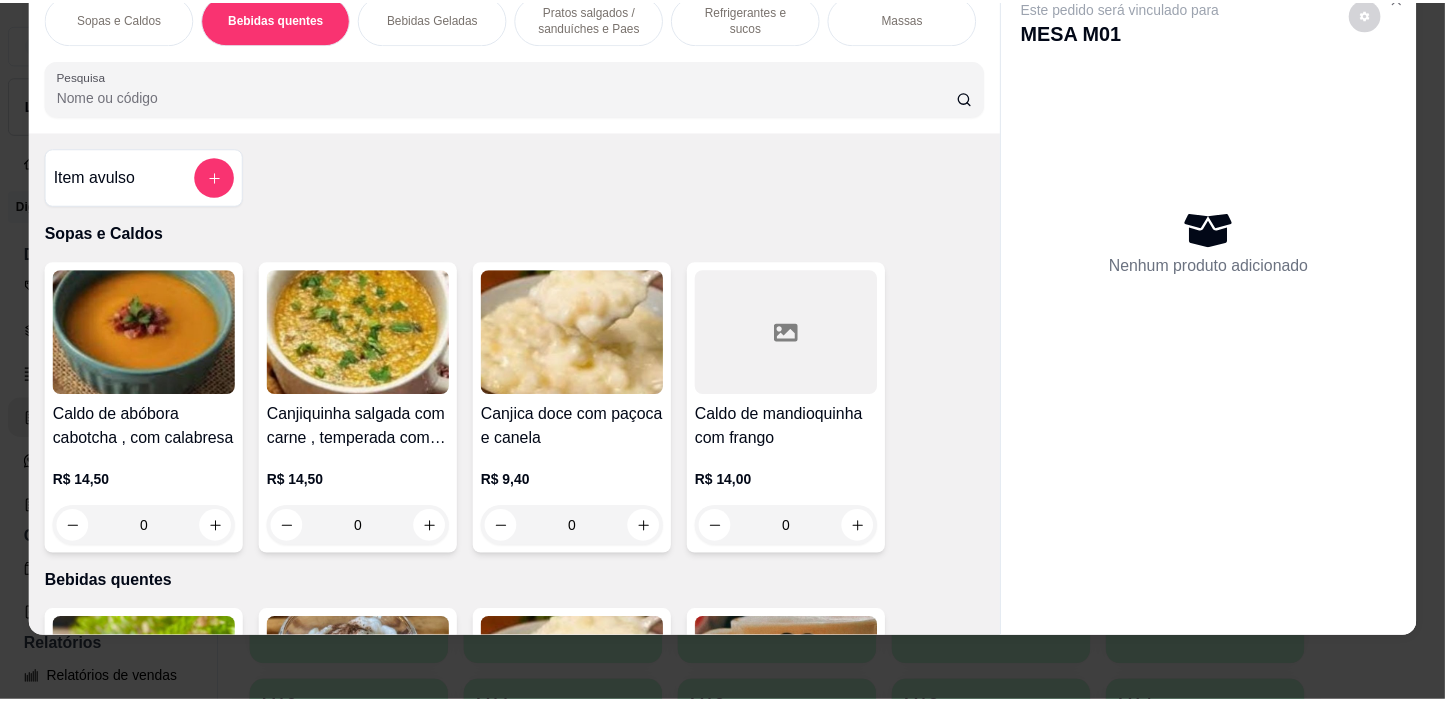 scroll, scrollTop: 439, scrollLeft: 0, axis: vertical 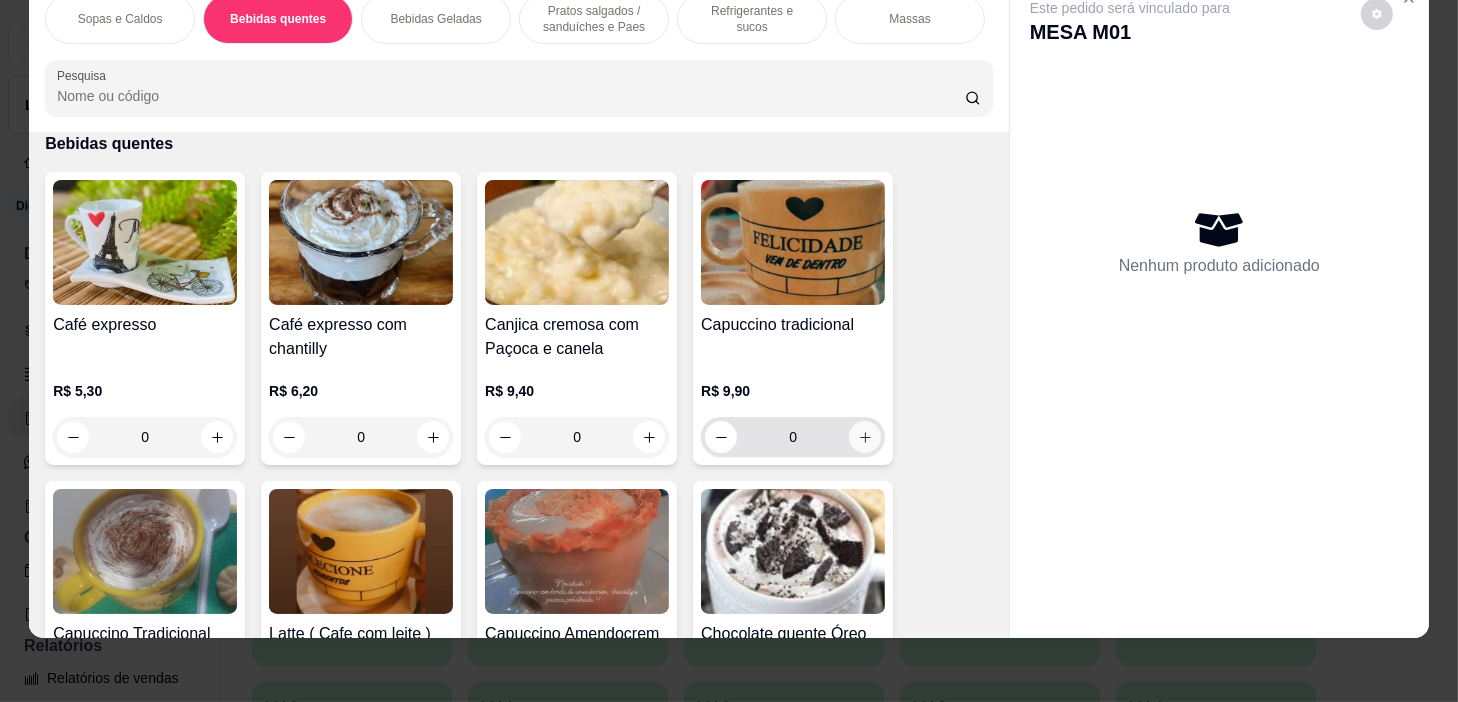 click at bounding box center [865, 437] 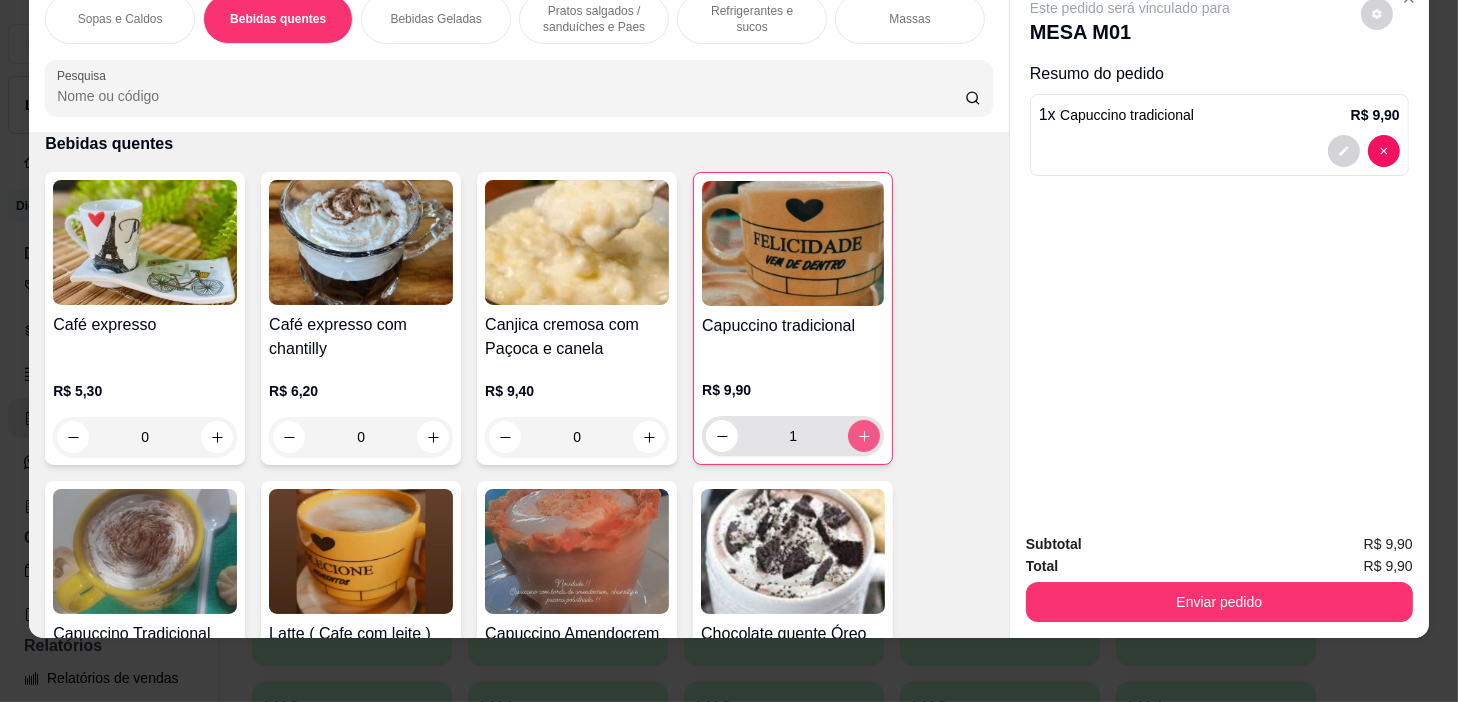 click at bounding box center [864, 436] 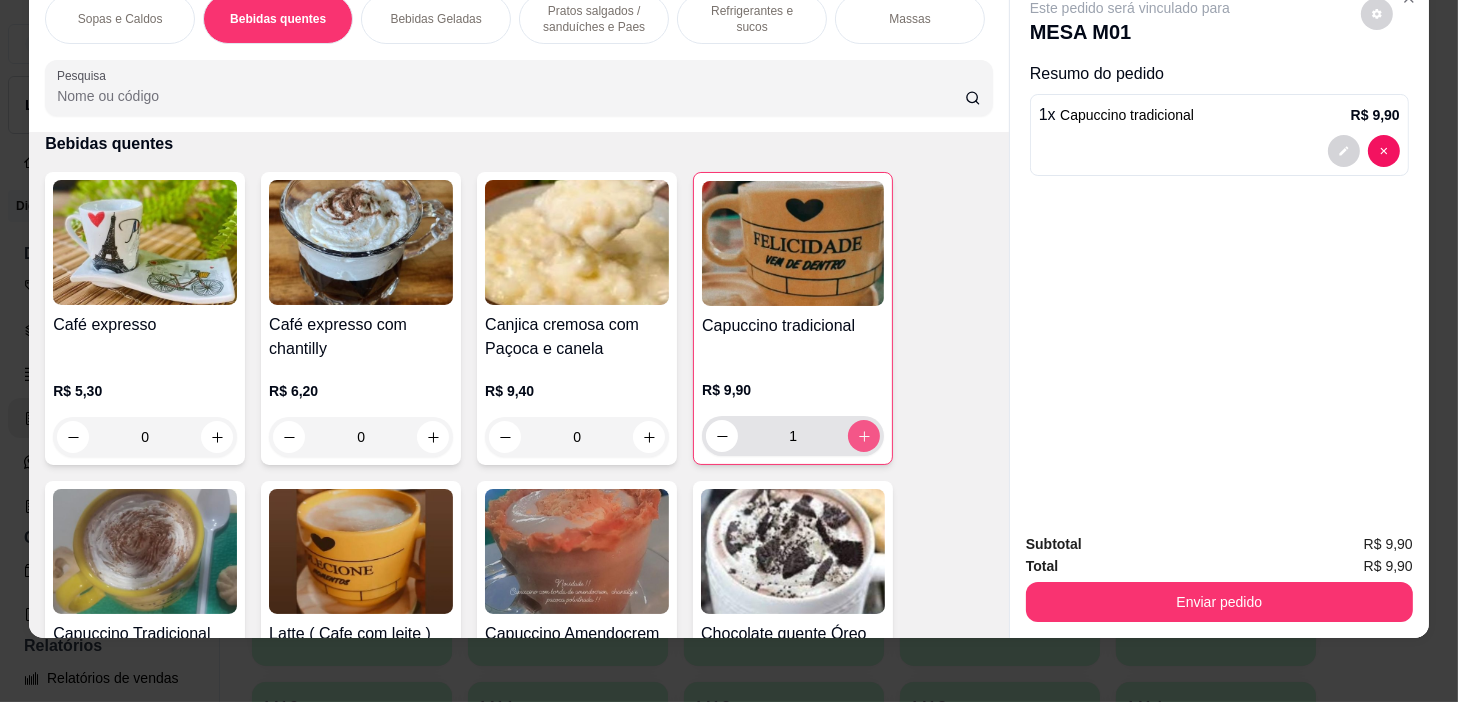 type on "2" 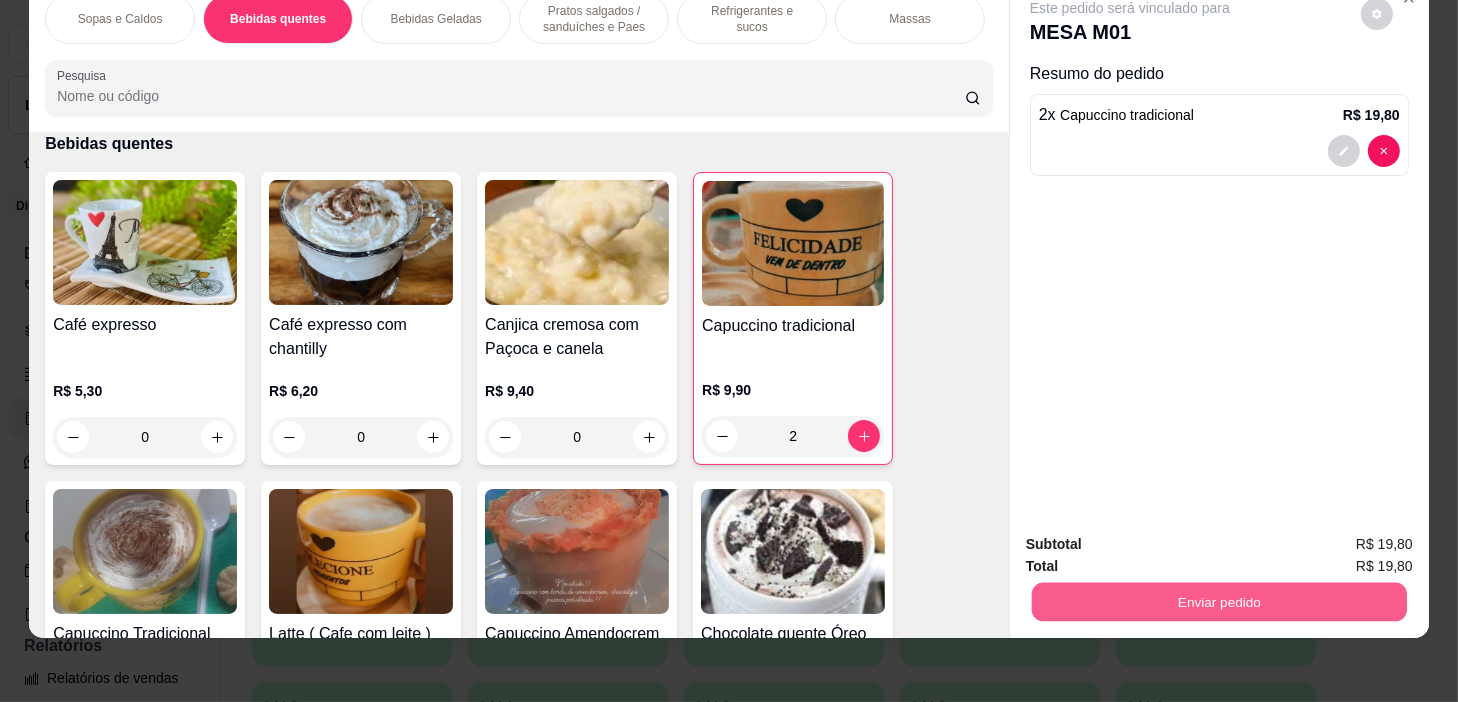 click on "Enviar pedido" at bounding box center [1219, 602] 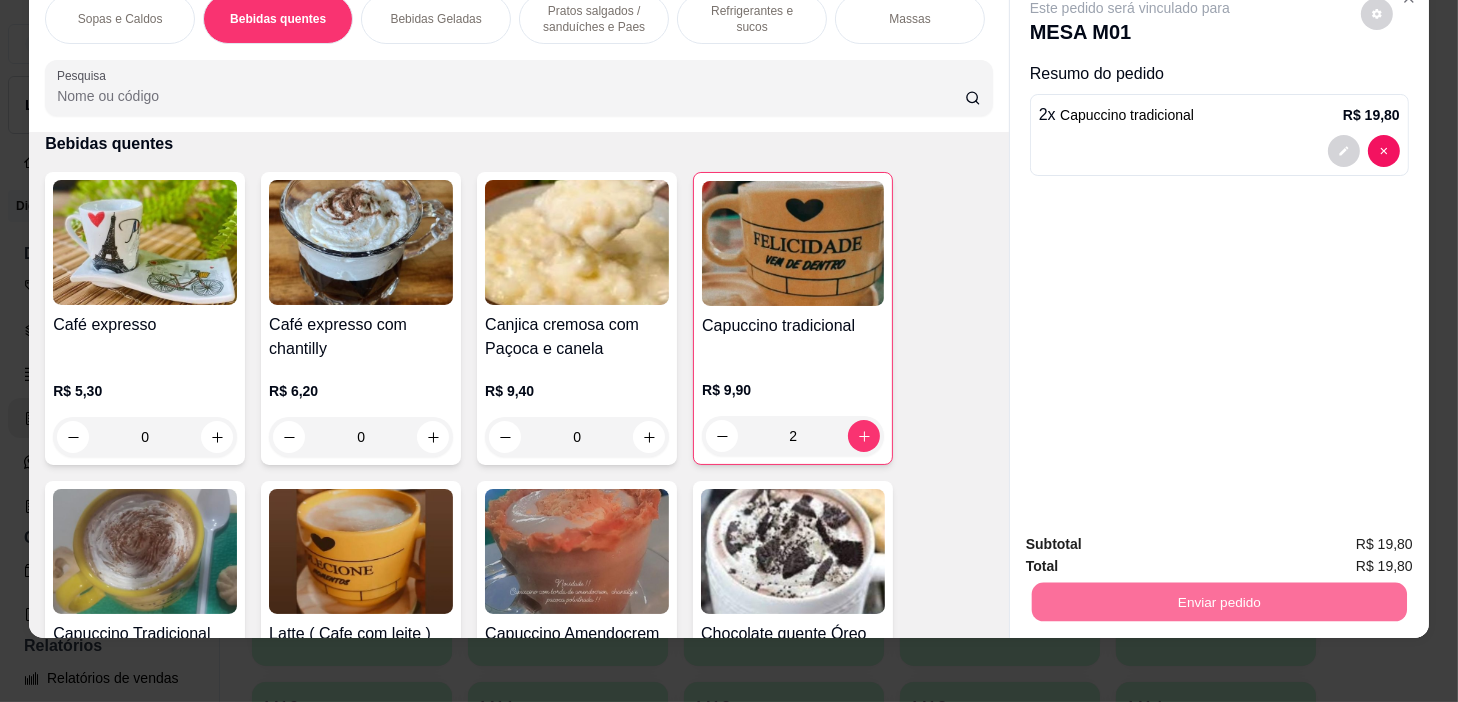 click on "Não registrar e enviar pedido" at bounding box center (1154, 538) 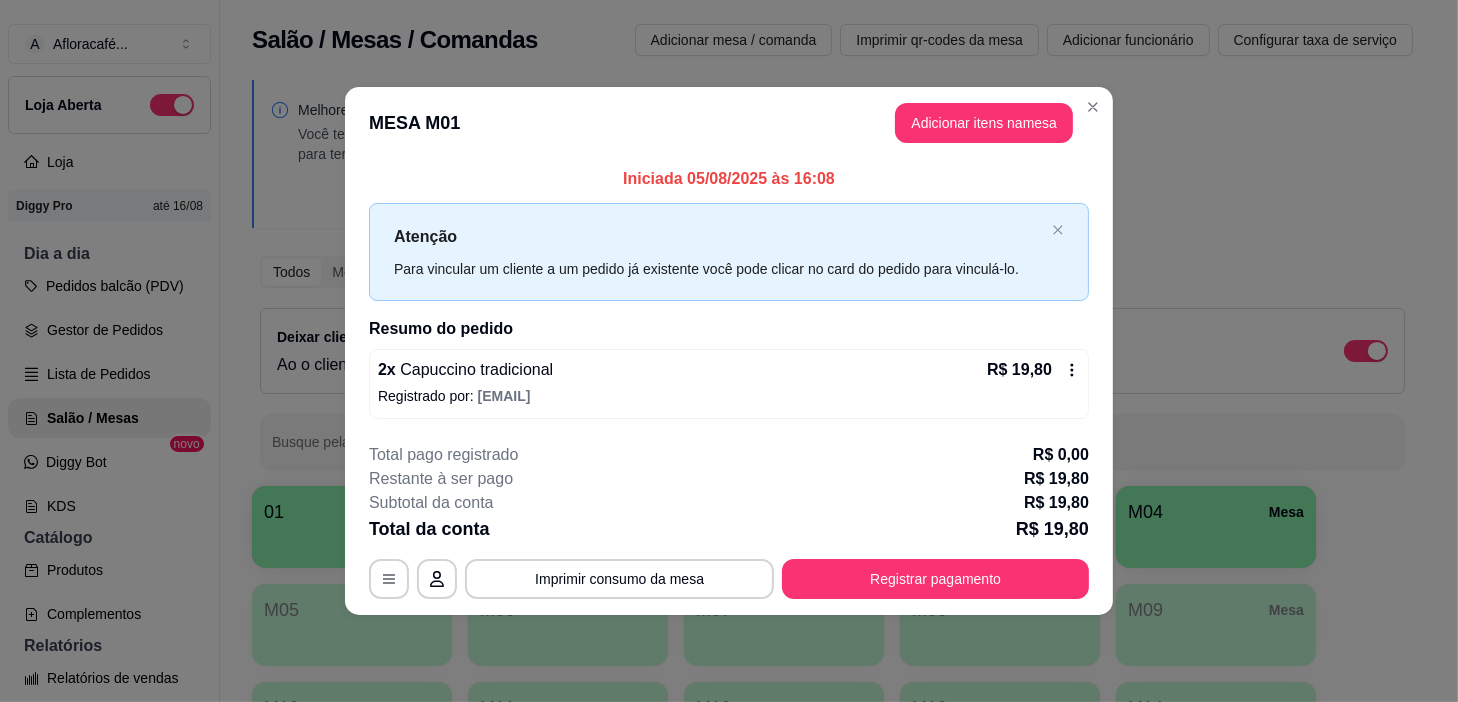 type 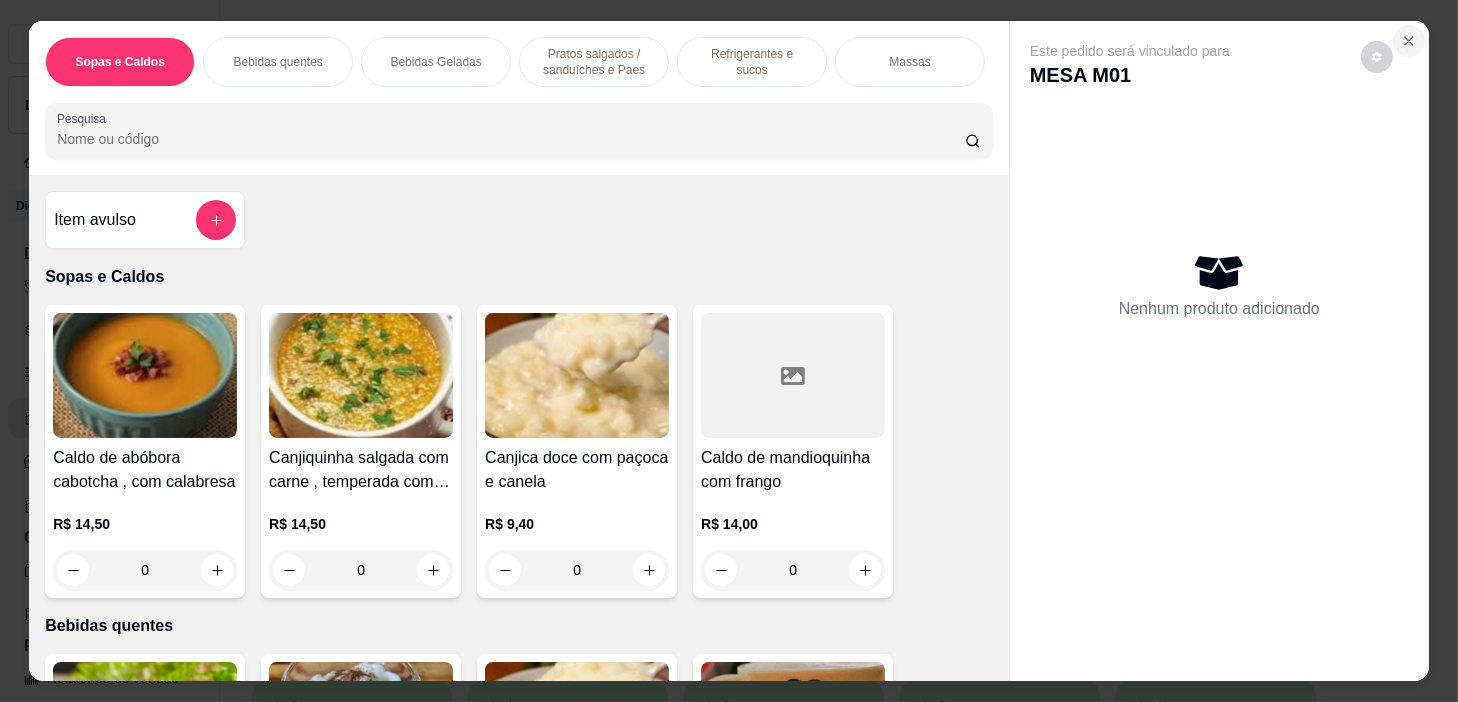 click 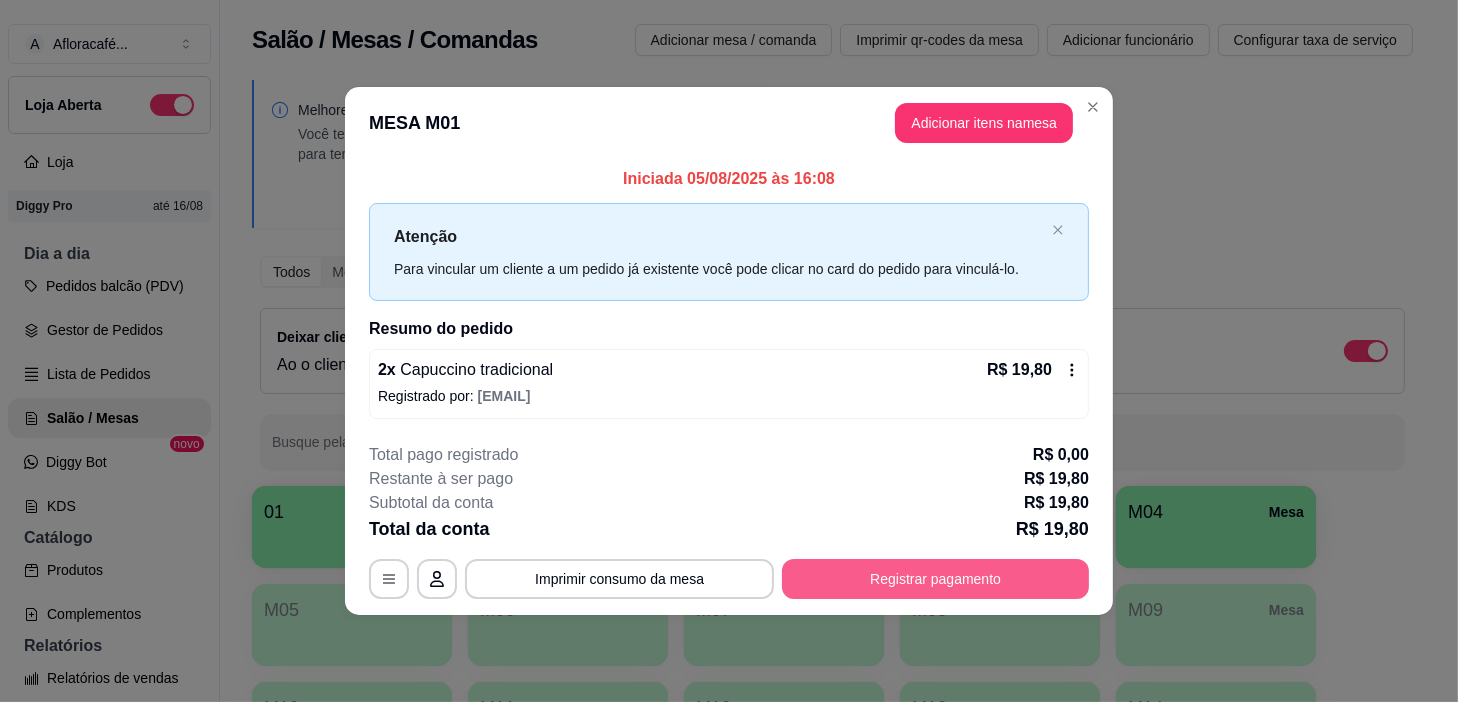 click on "Registrar pagamento" at bounding box center [935, 579] 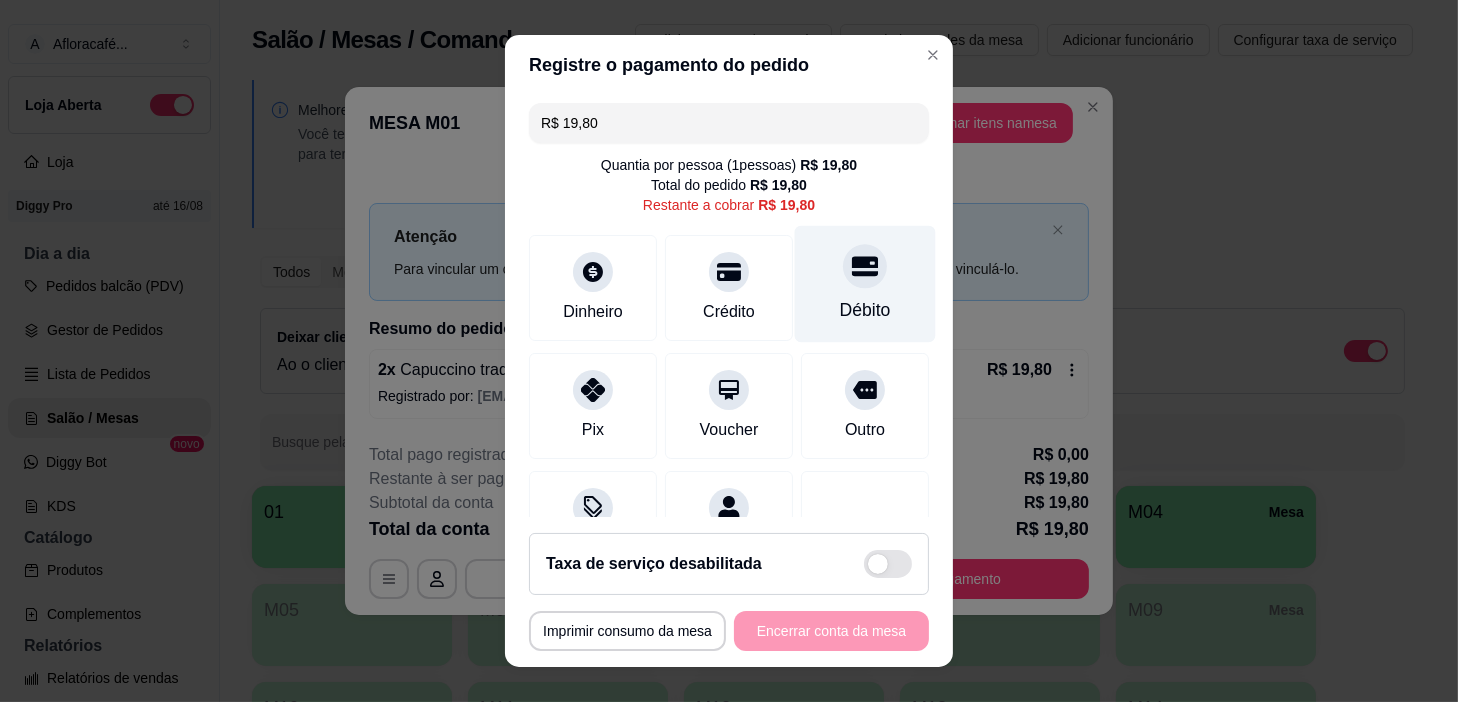 click 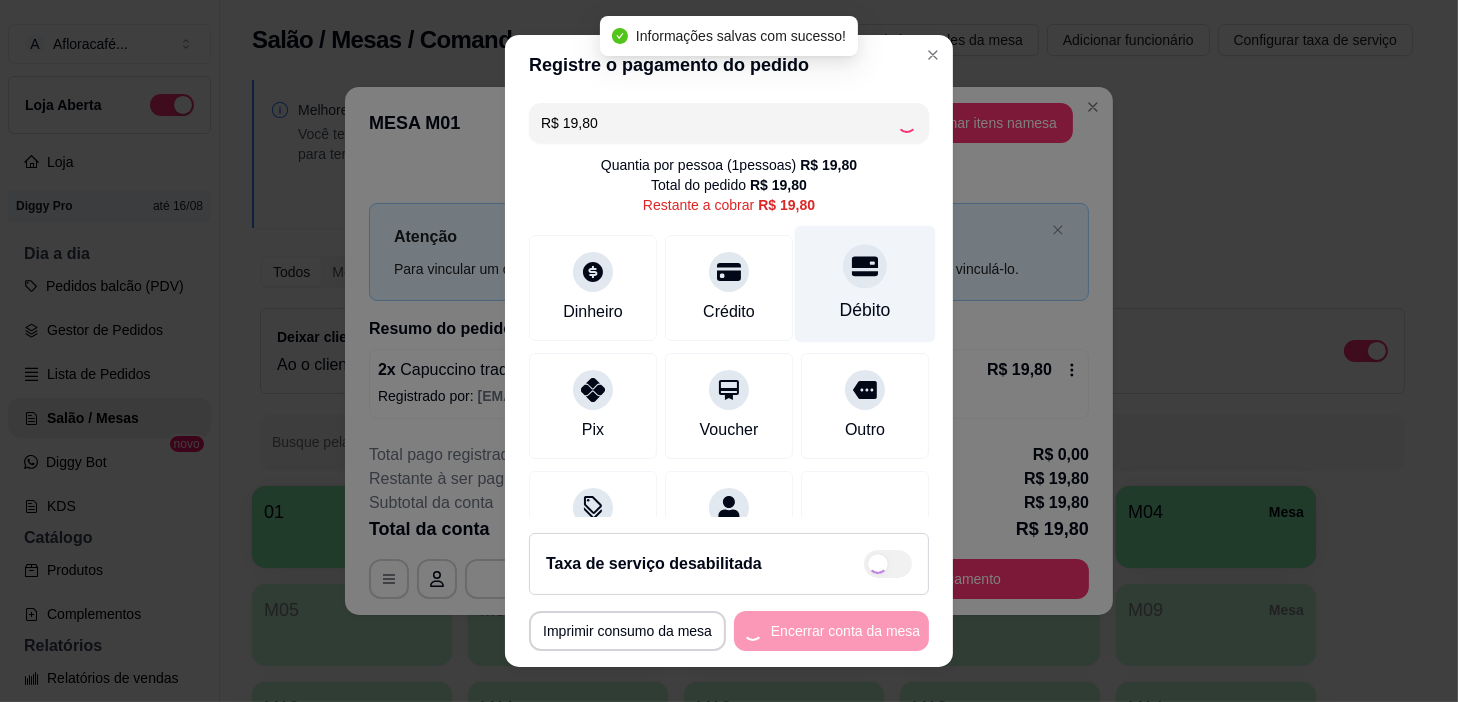 type on "R$ 0,00" 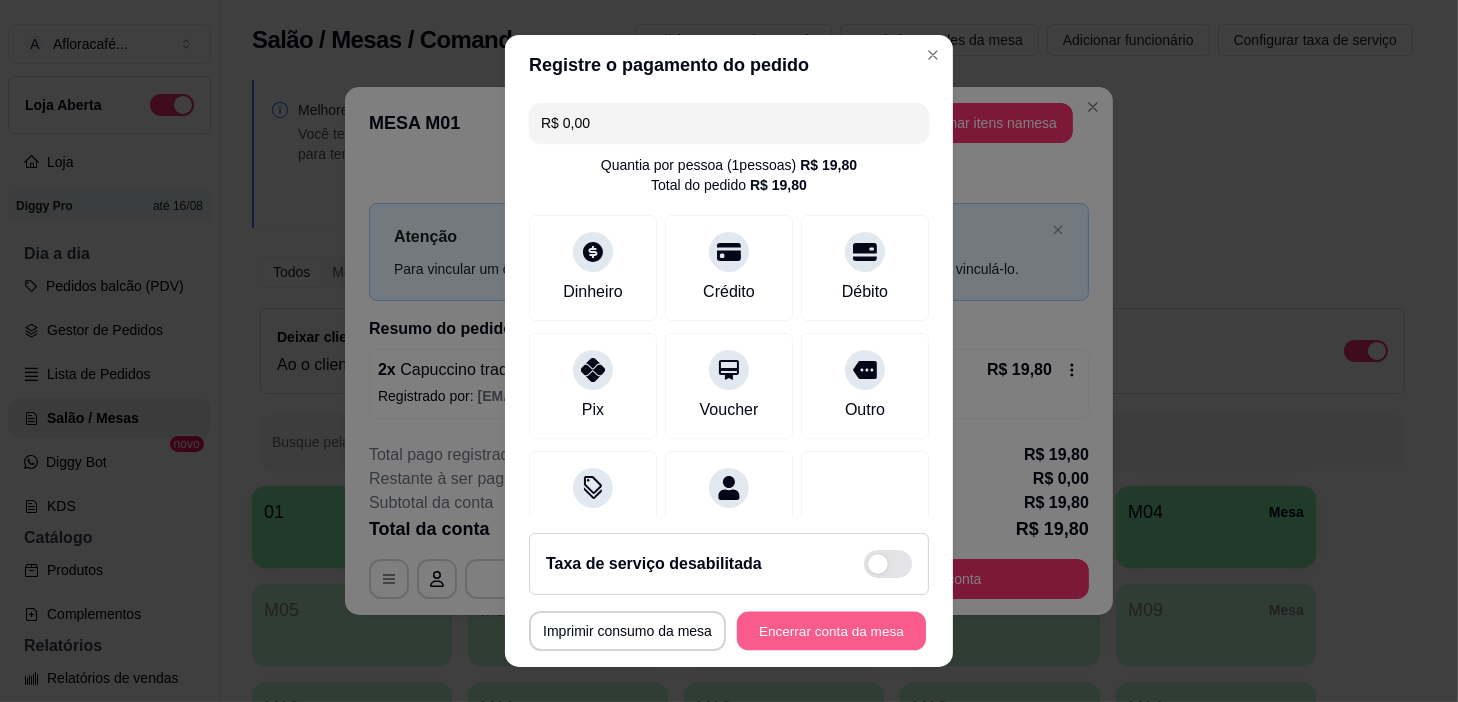click on "Encerrar conta da mesa" at bounding box center (831, 631) 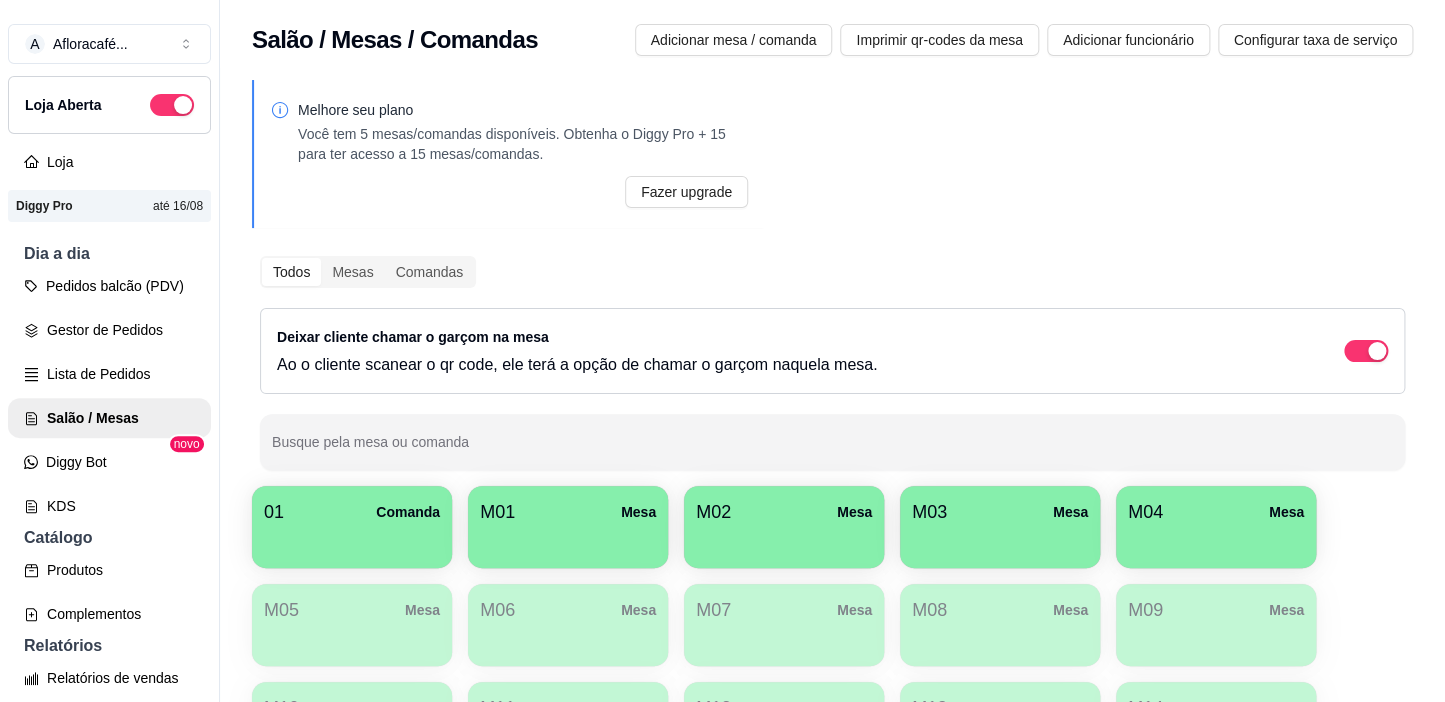 click on "Todos Mesas Comandas Deixar cliente chamar o garçom na mesa Ao o cliente scanear o qr code, ele terá a opção de chamar o garçom naquela mesa. Busque pela mesa ou comanda" at bounding box center [832, 363] 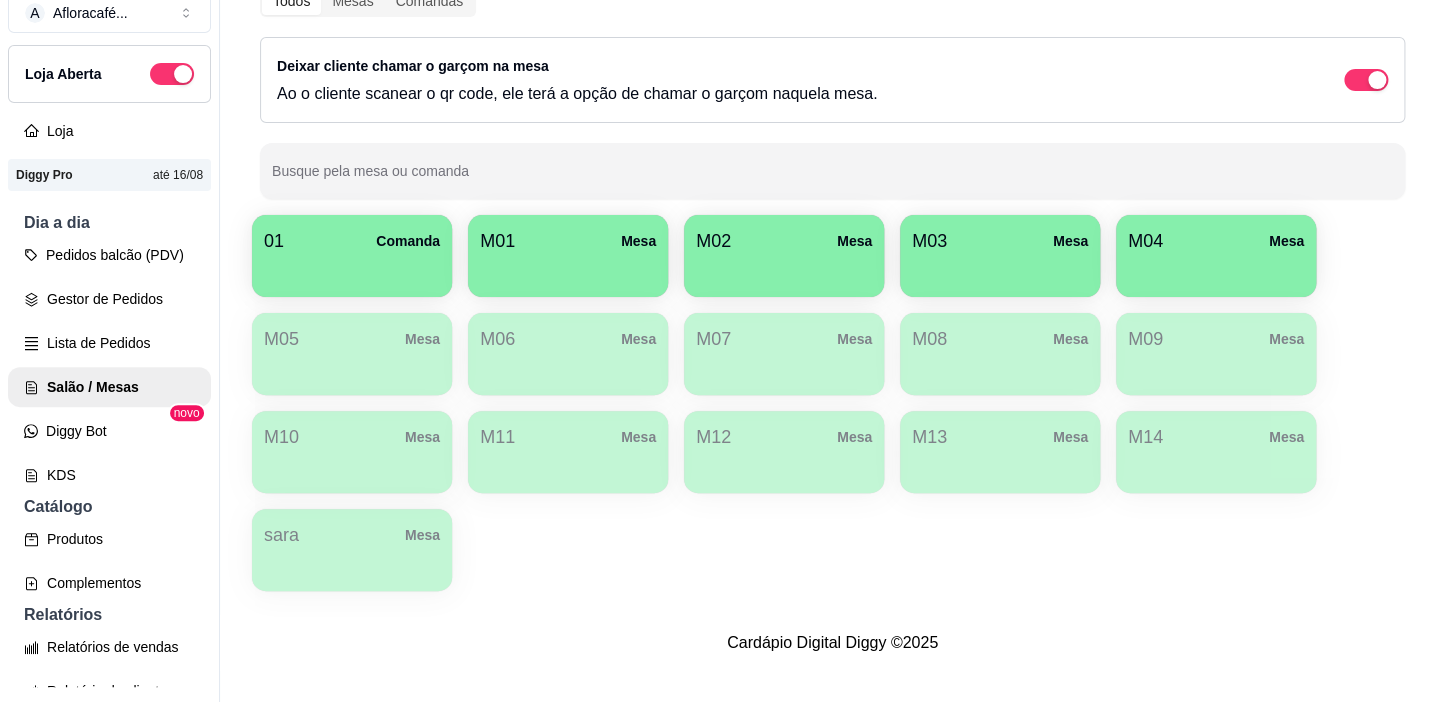 scroll, scrollTop: 0, scrollLeft: 0, axis: both 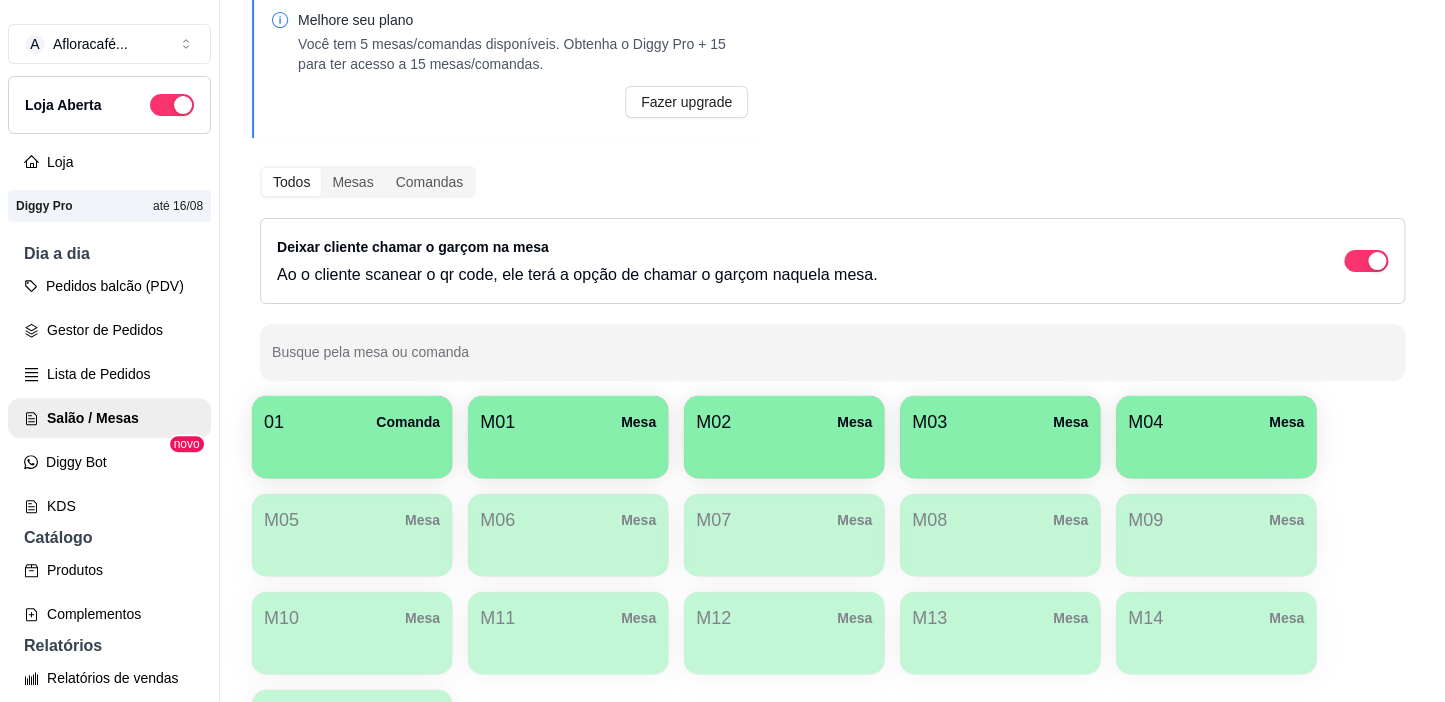 click on "M01 Mesa" at bounding box center (568, 422) 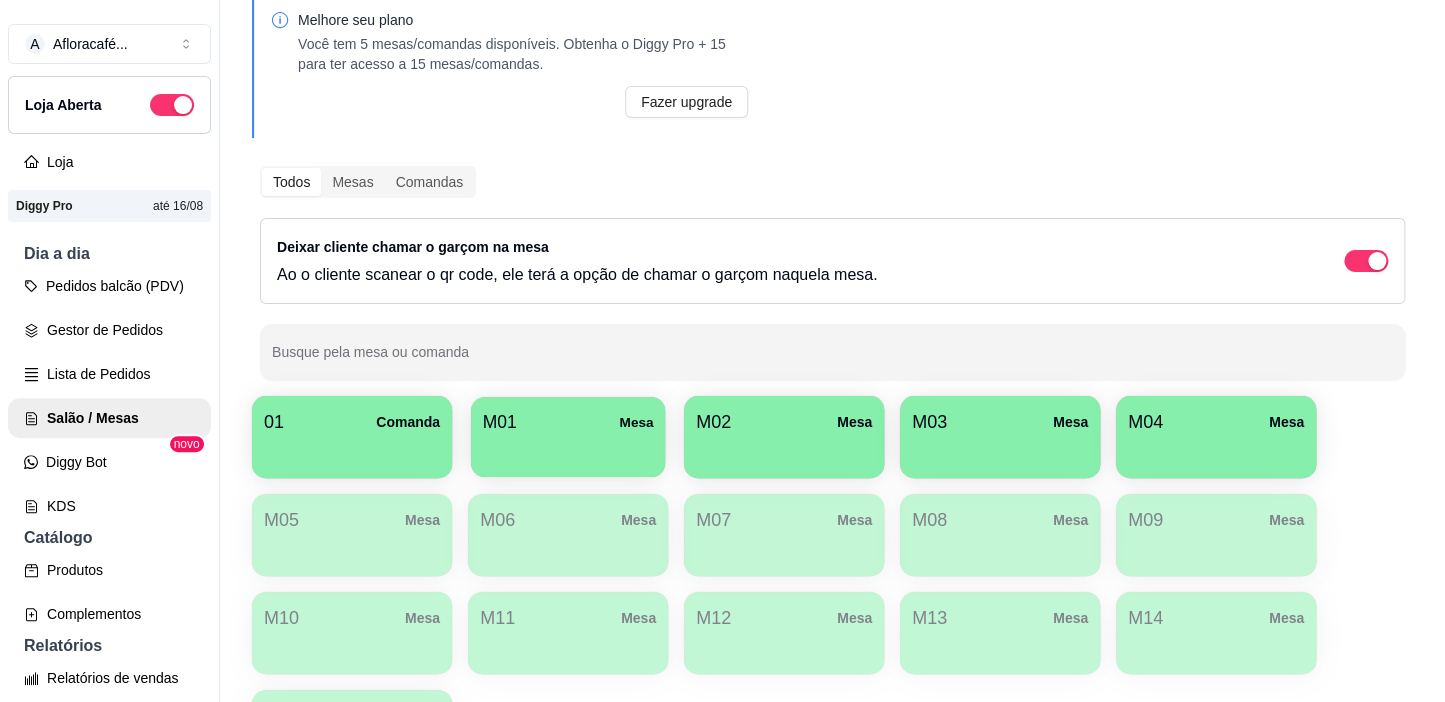 click on "M01 Mesa" at bounding box center [568, 422] 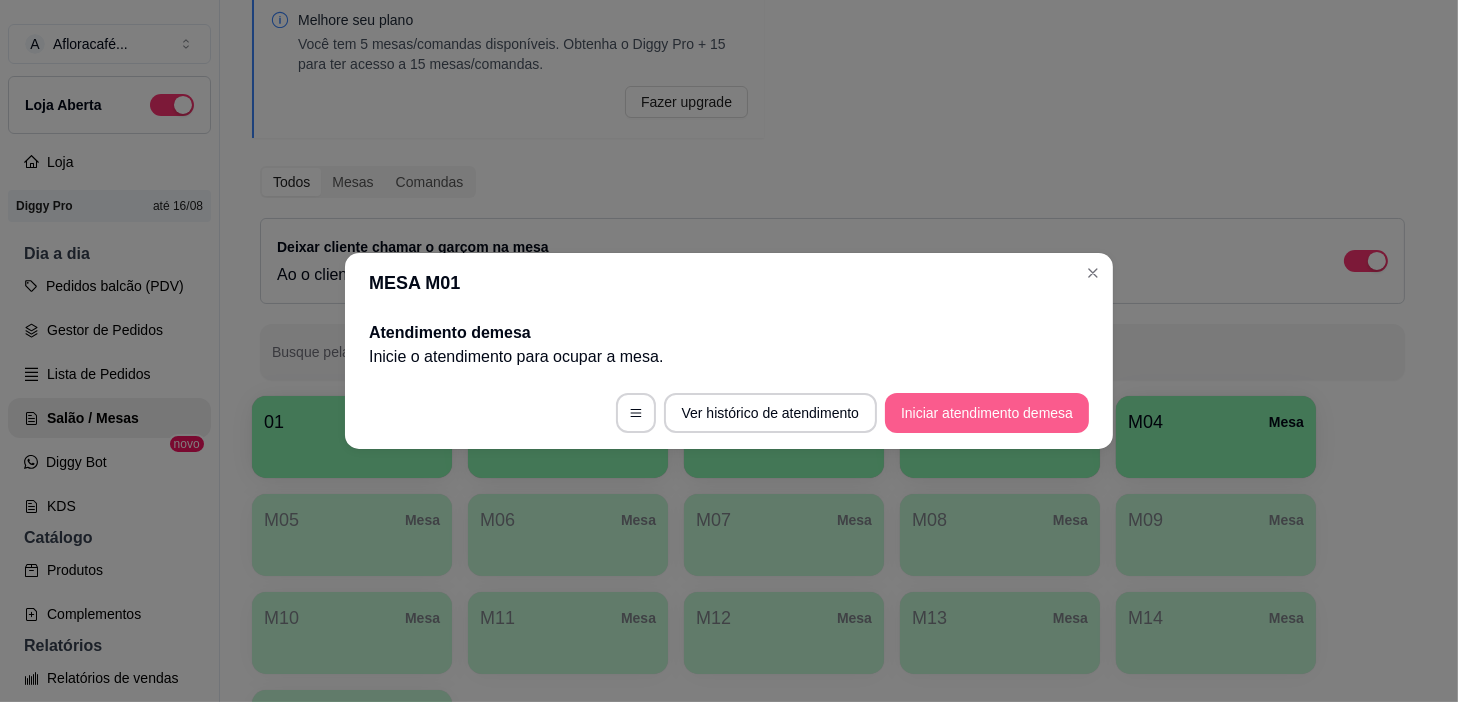 click on "Iniciar atendimento de  mesa" at bounding box center [987, 413] 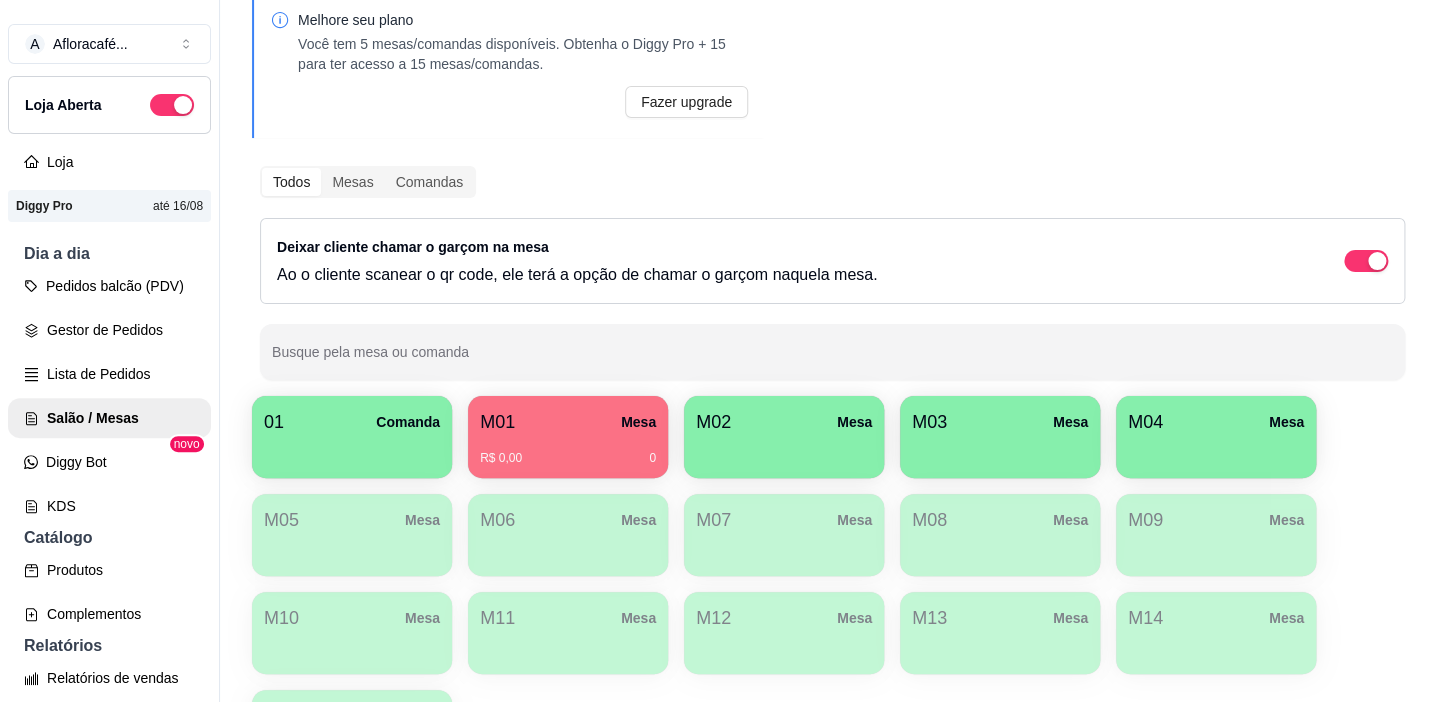 click on "R$ 0,00 0" at bounding box center (568, 451) 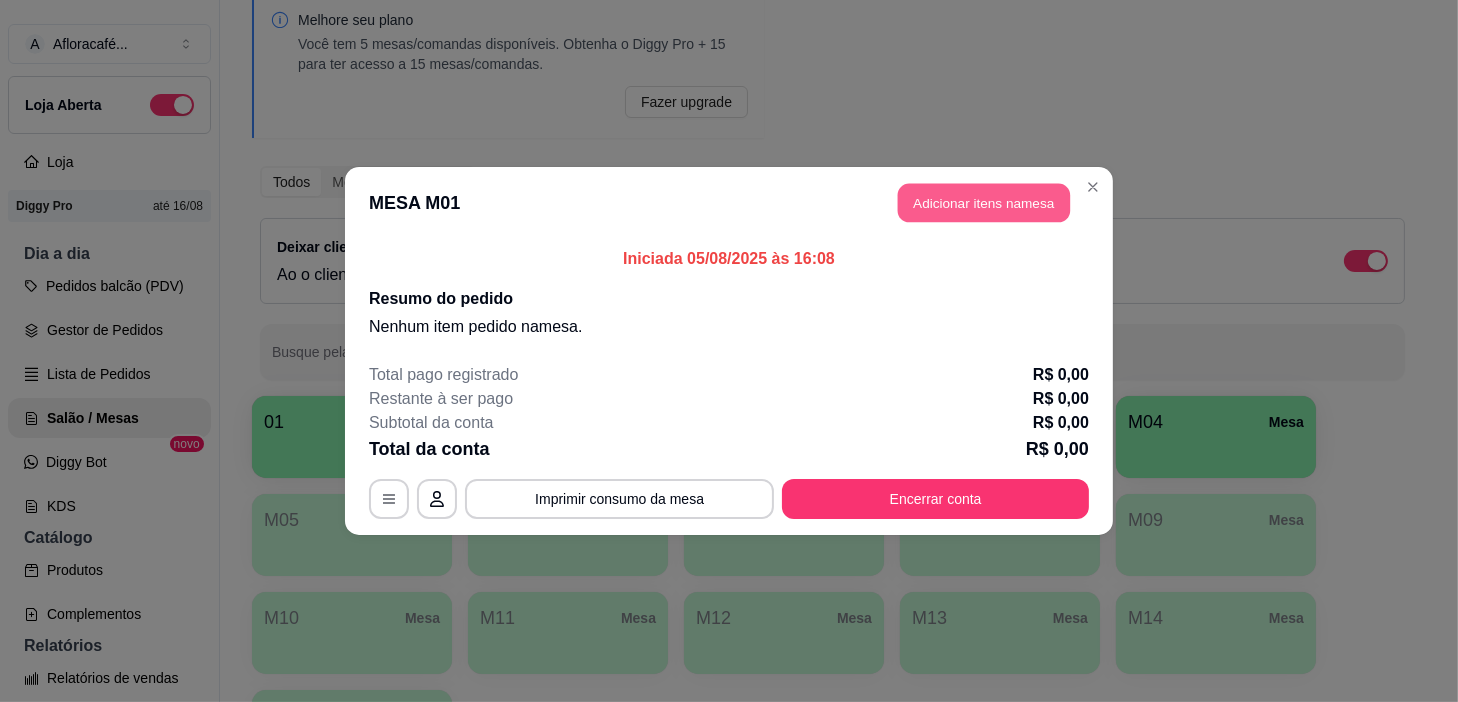 click on "Adicionar itens na  mesa" at bounding box center (984, 203) 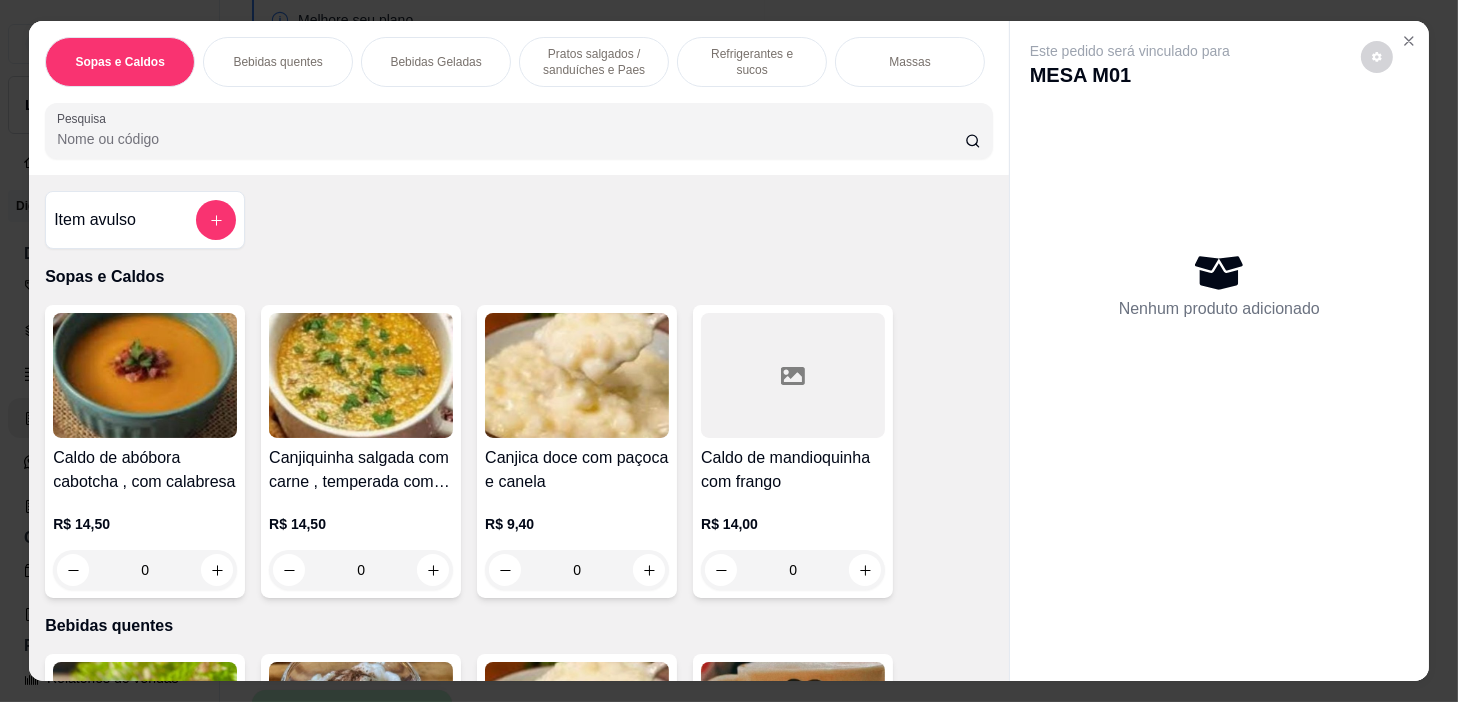 click at bounding box center (519, 131) 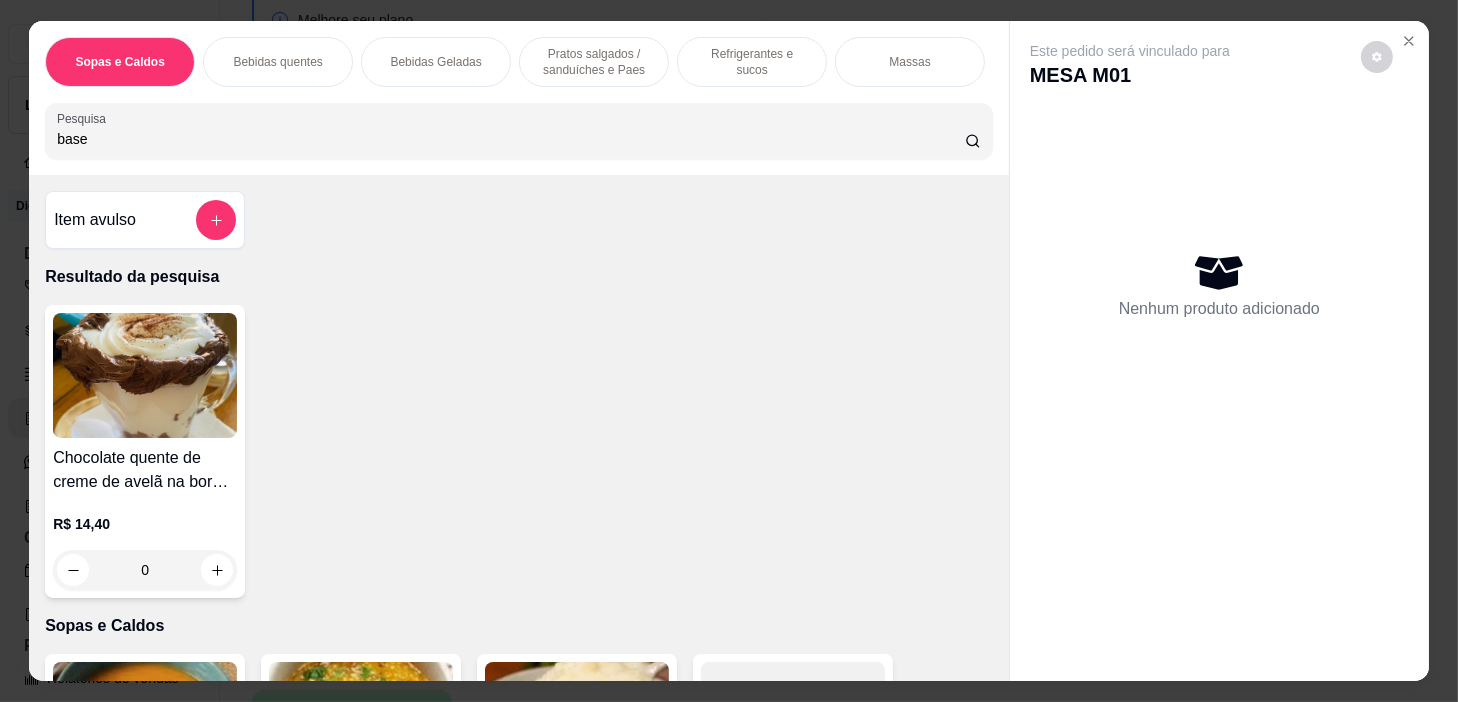 type on "base" 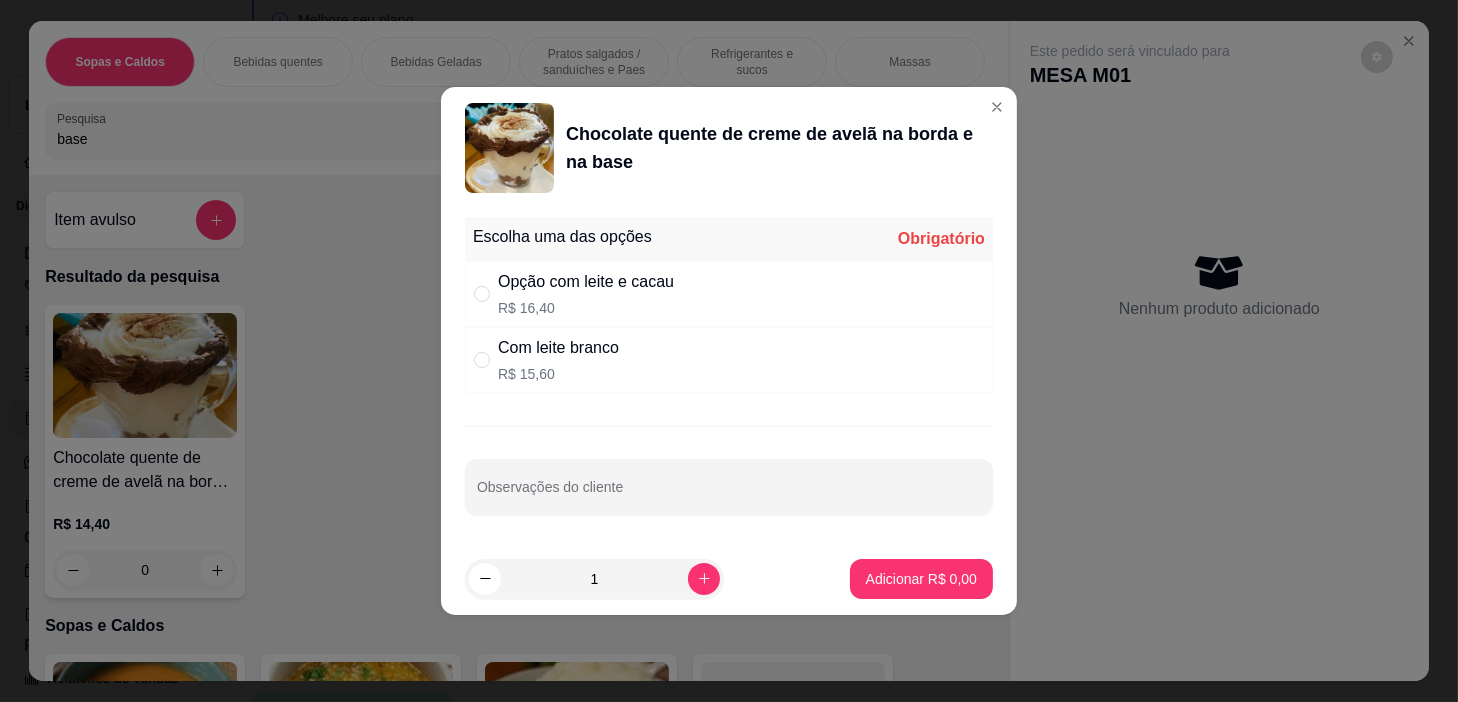click on "Opção com leite e cacau" at bounding box center [586, 282] 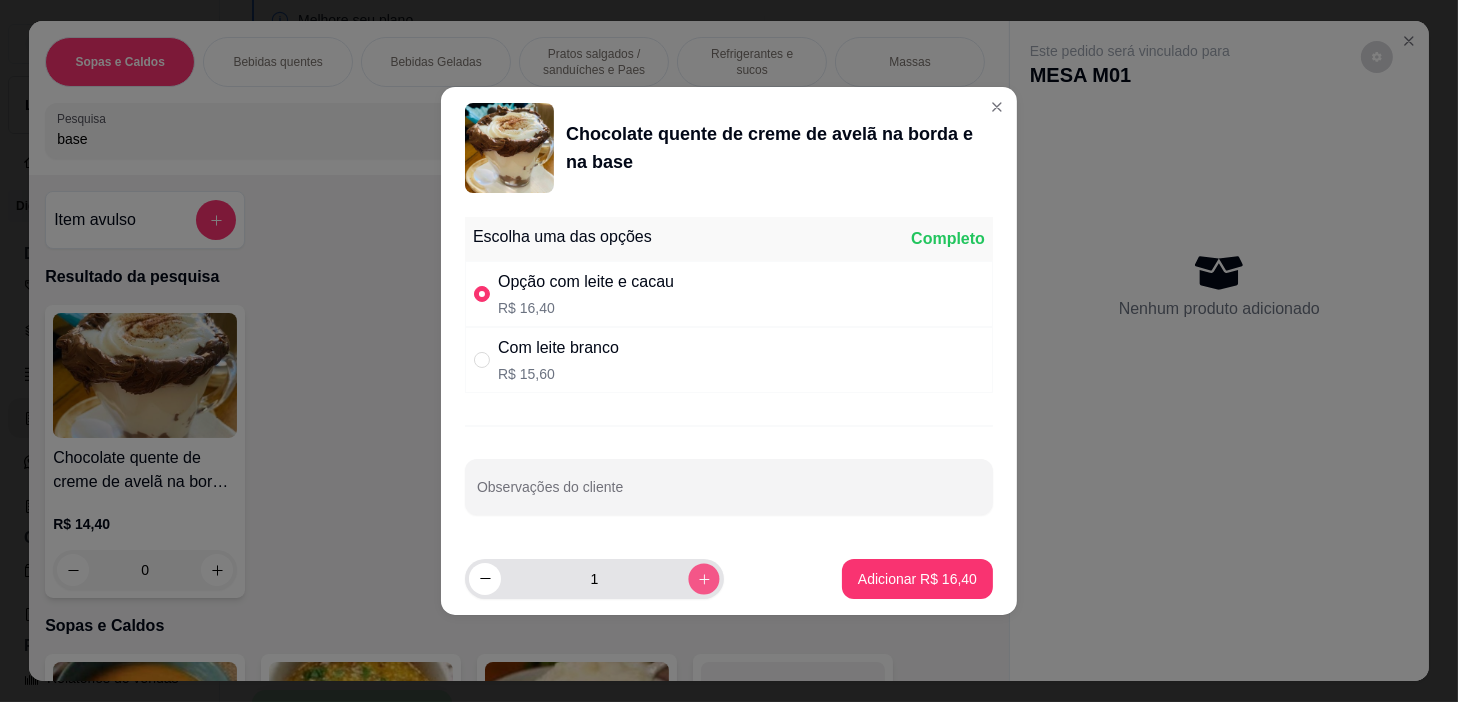 click at bounding box center [703, 578] 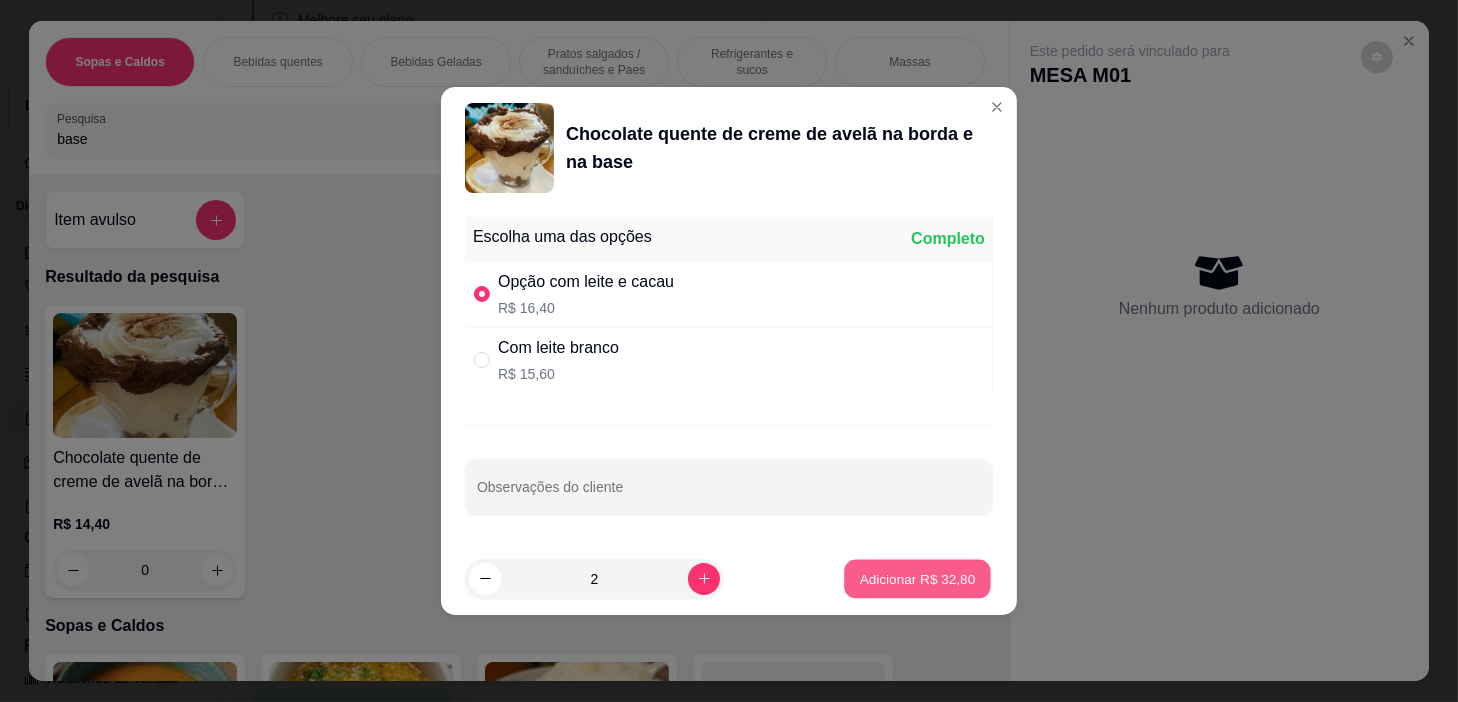 click on "Adicionar   R$ 32,80" at bounding box center [918, 578] 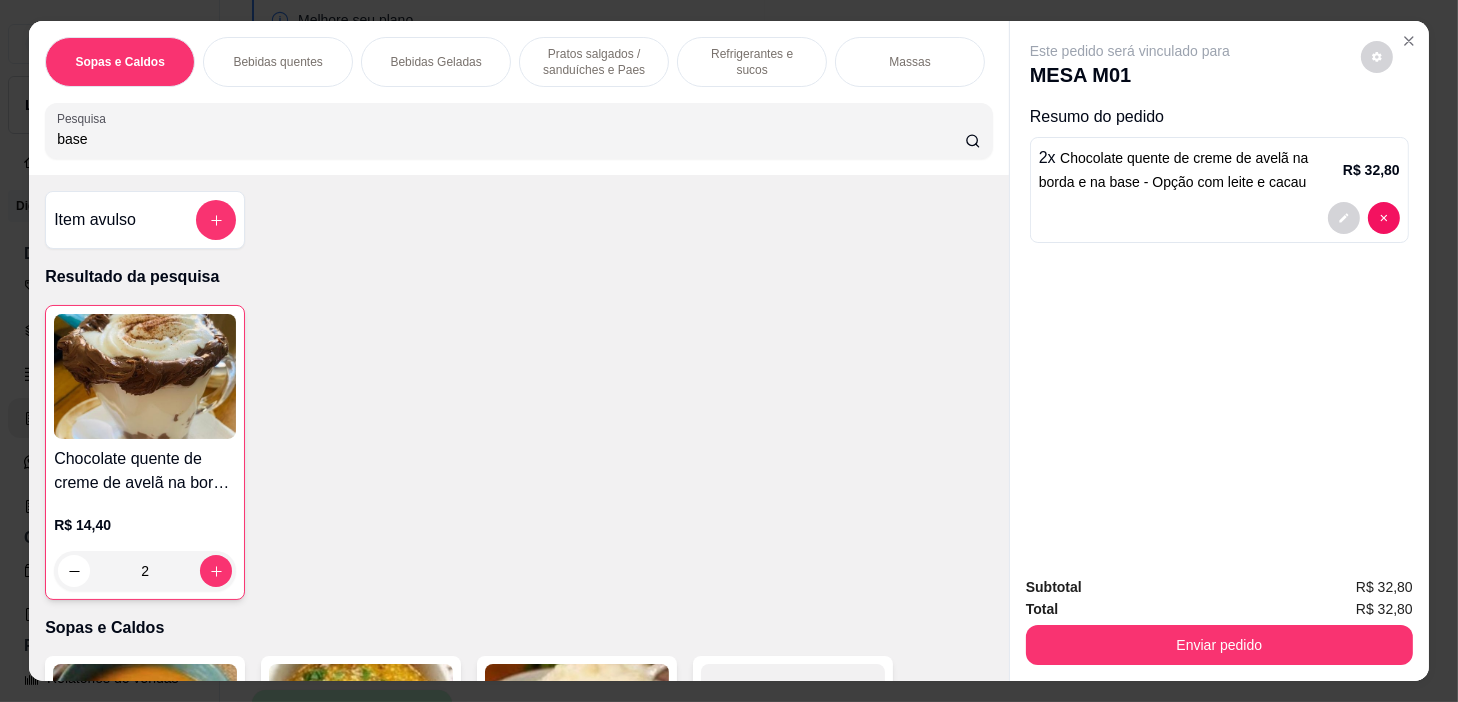 scroll, scrollTop: 0, scrollLeft: 781, axis: horizontal 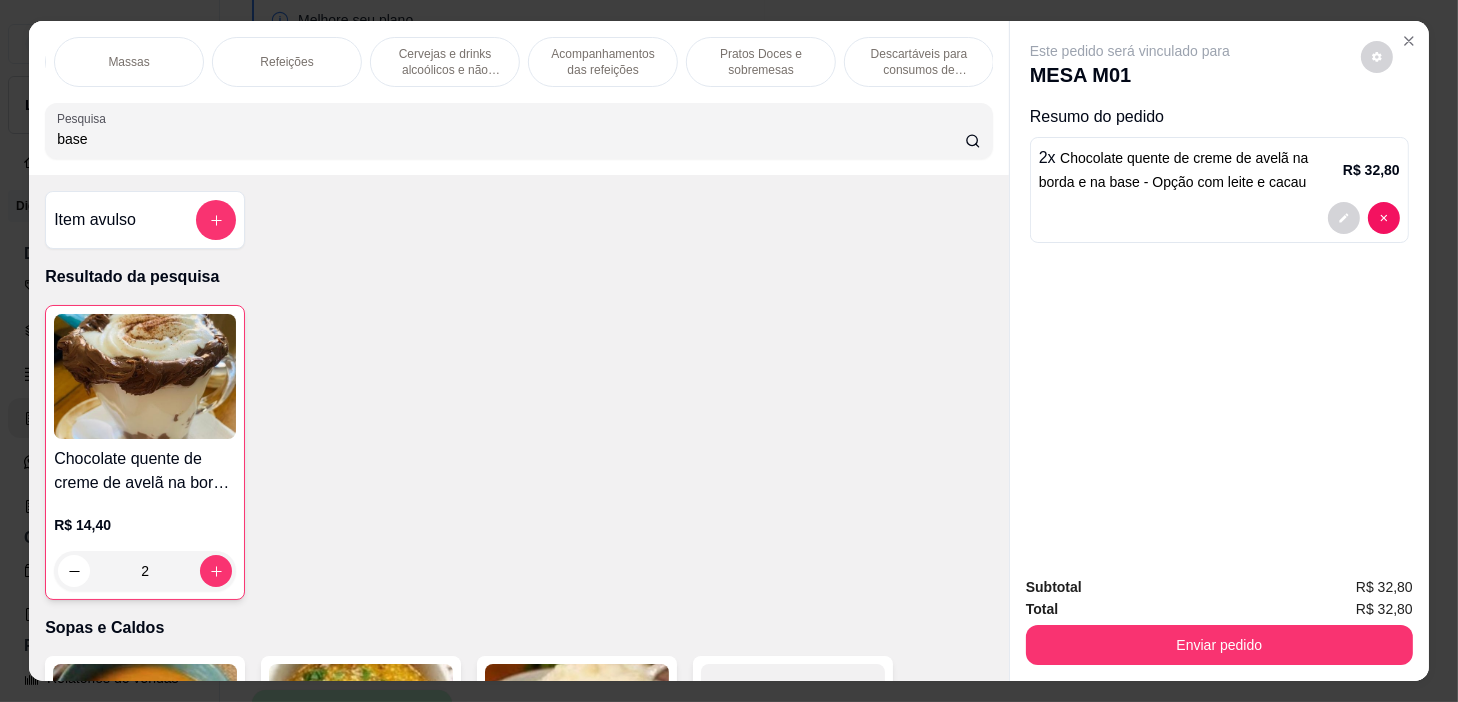 click on "Pratos Doces e sobremesas" at bounding box center [761, 62] 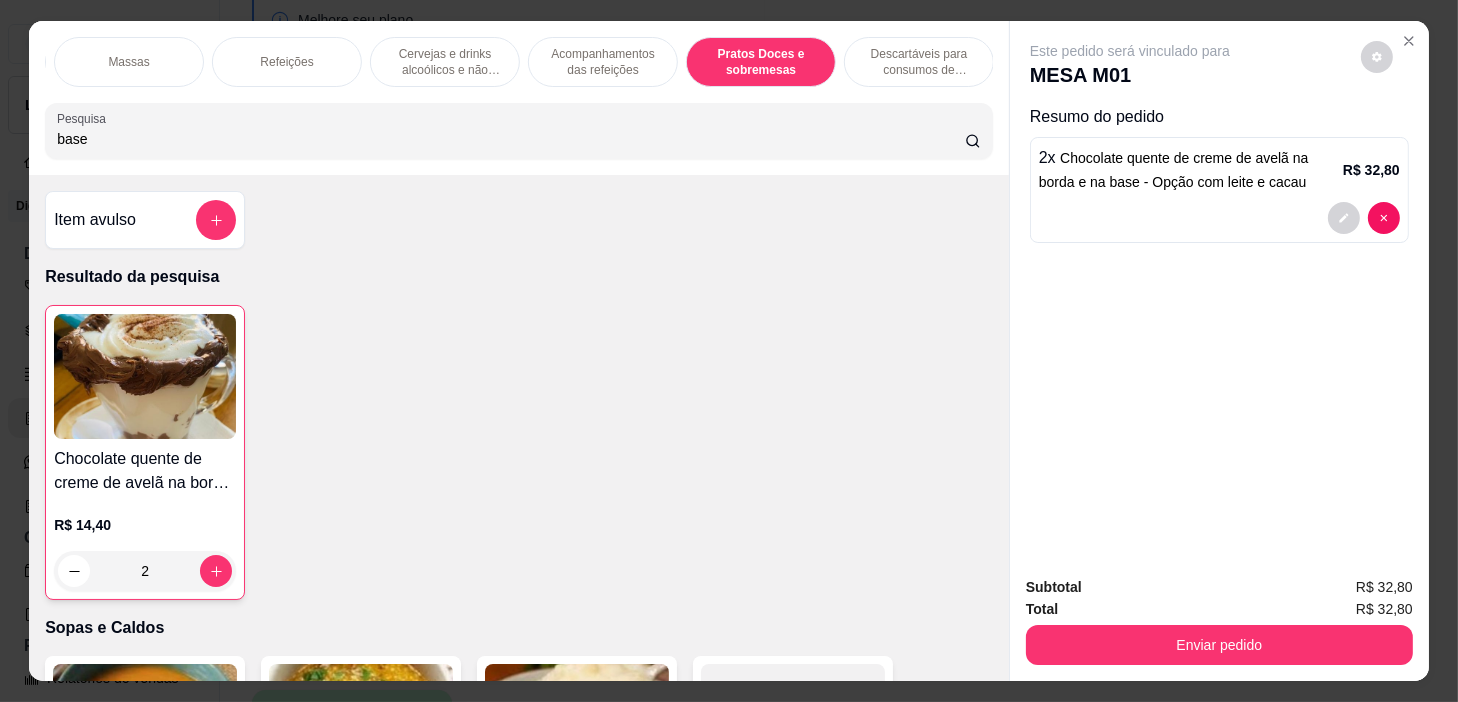 scroll, scrollTop: 14561, scrollLeft: 0, axis: vertical 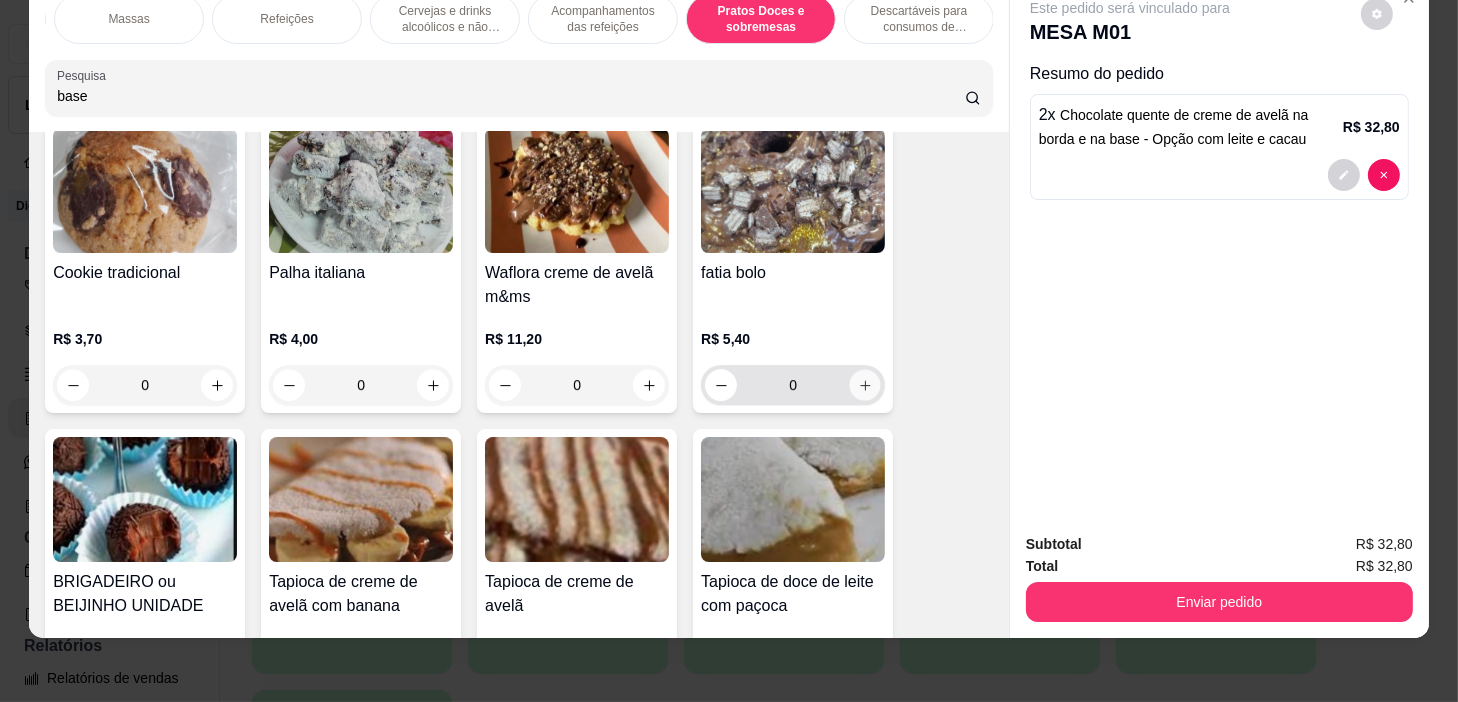 click at bounding box center (865, 385) 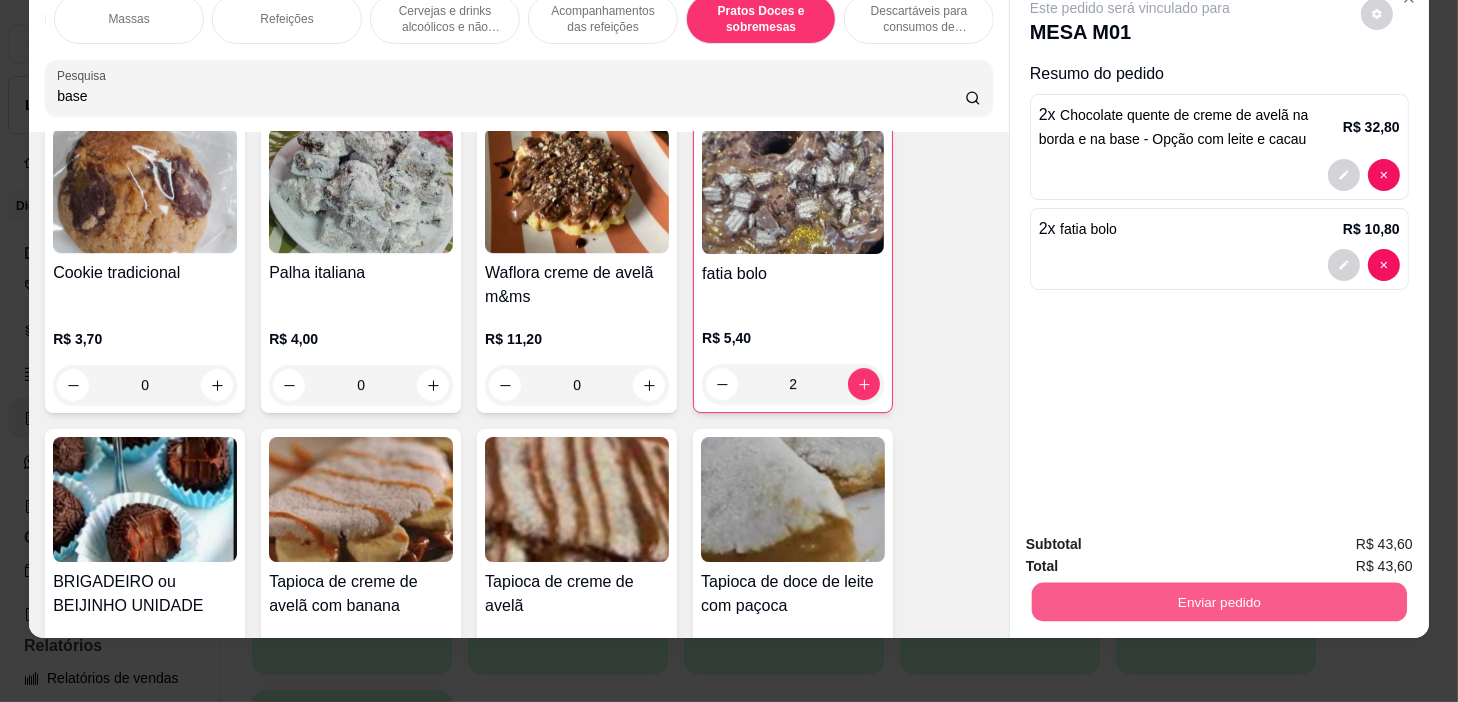 click on "Enviar pedido" at bounding box center (1219, 602) 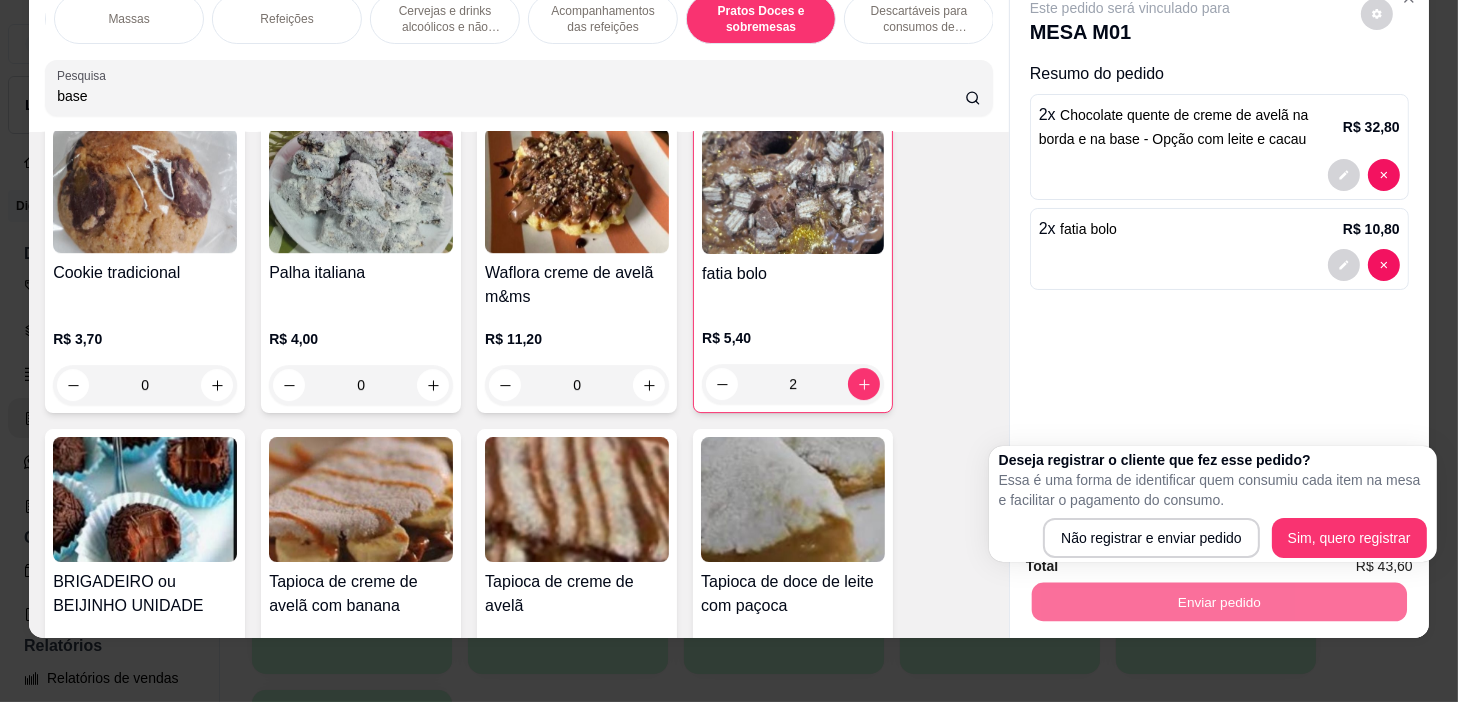 click on "Deseja registrar o cliente que fez esse pedido? Essa é uma forma de identificar quem consumiu cada item na mesa e facilitar o pagamento do consumo. Não registrar e enviar pedido Sim, quero registrar" at bounding box center (1213, 504) 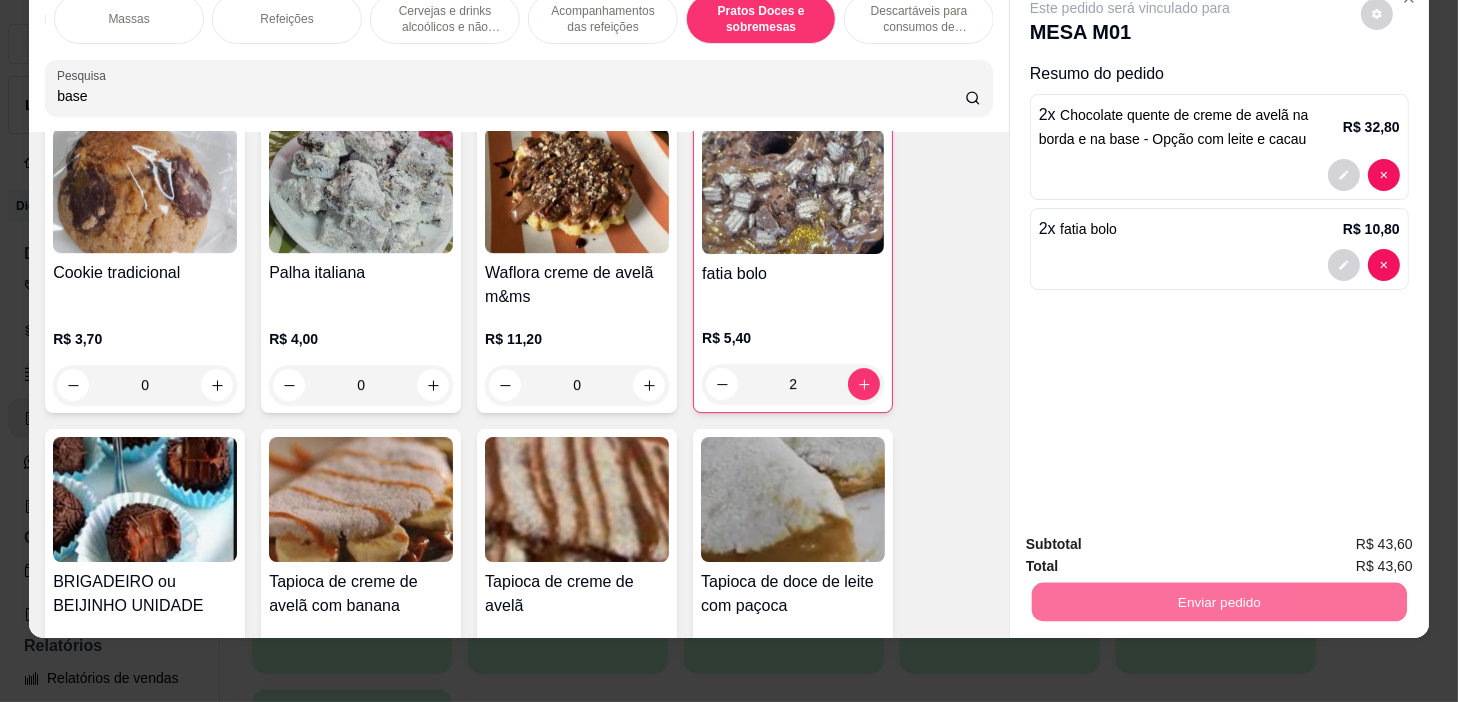 click on "Não registrar e enviar pedido" at bounding box center (1154, 539) 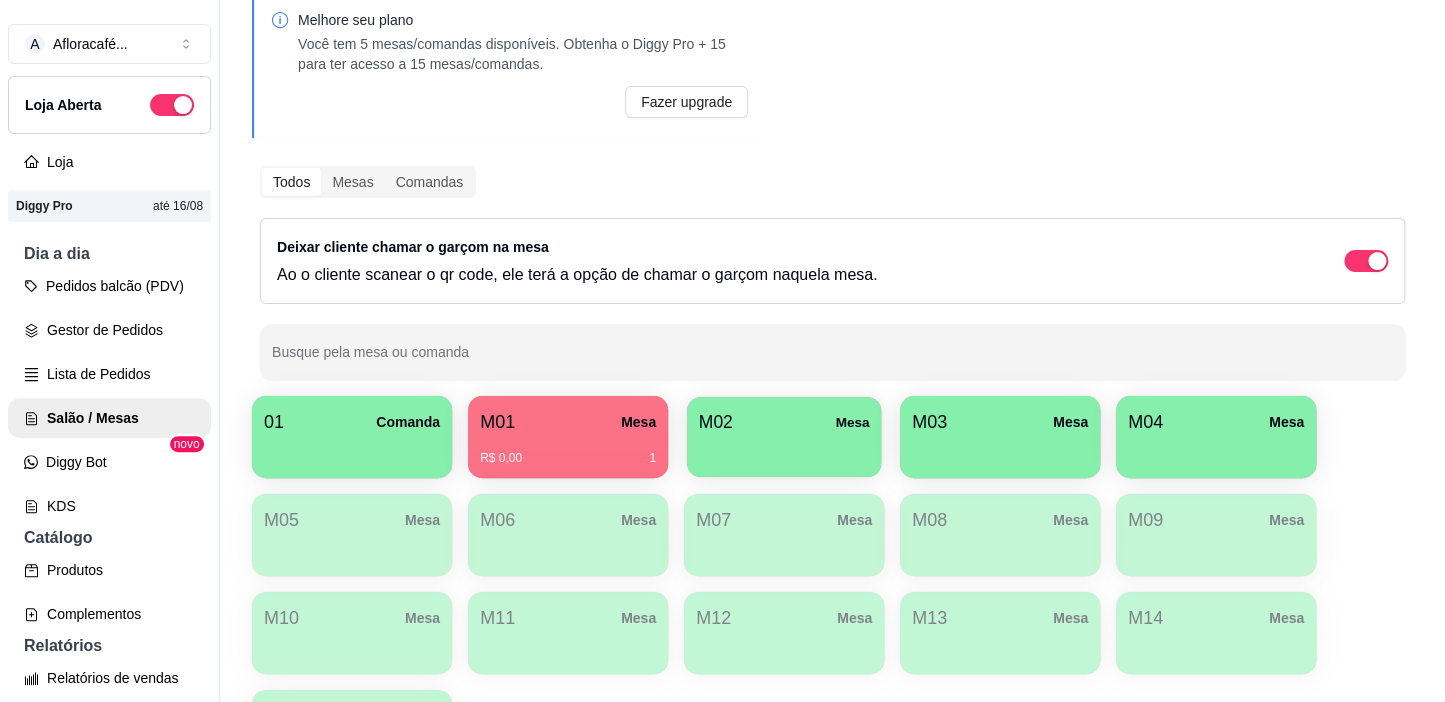 click at bounding box center (784, 450) 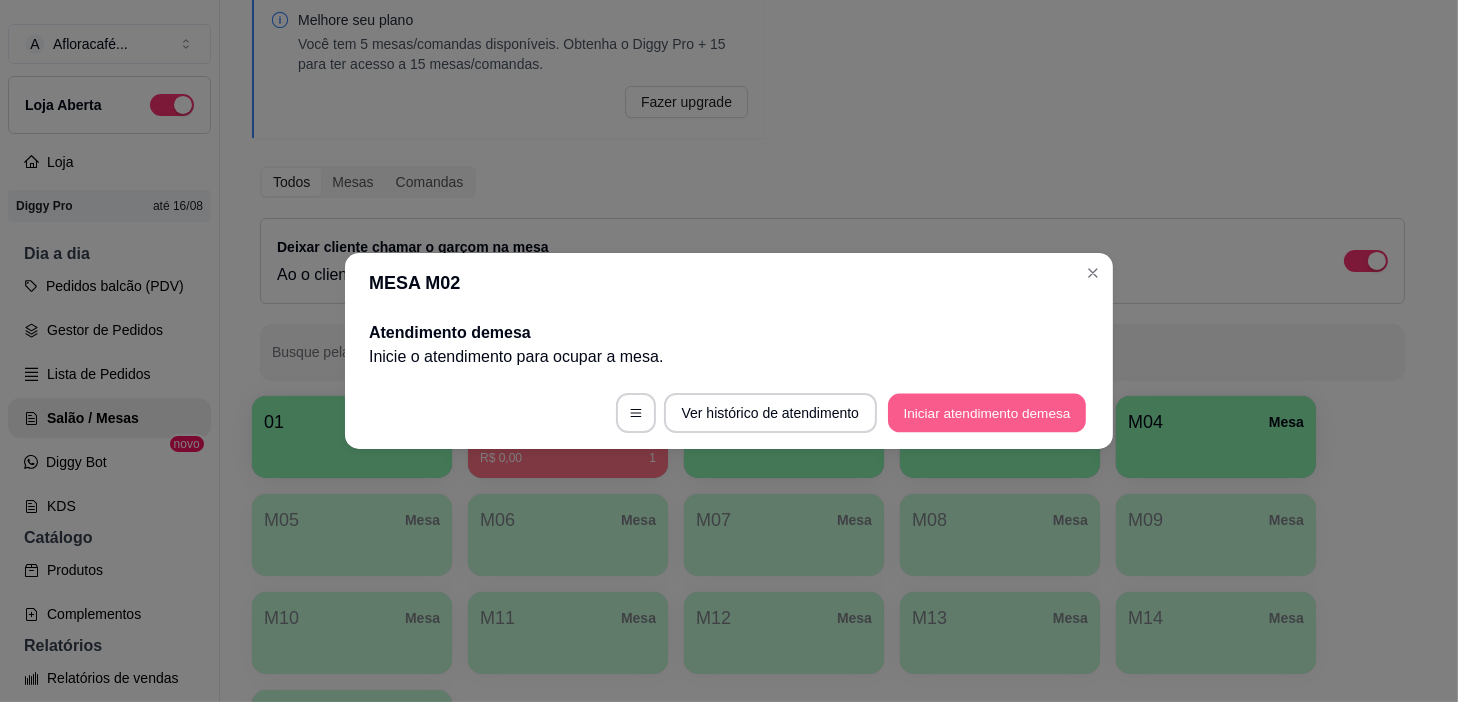click on "Iniciar atendimento de  mesa" at bounding box center [987, 413] 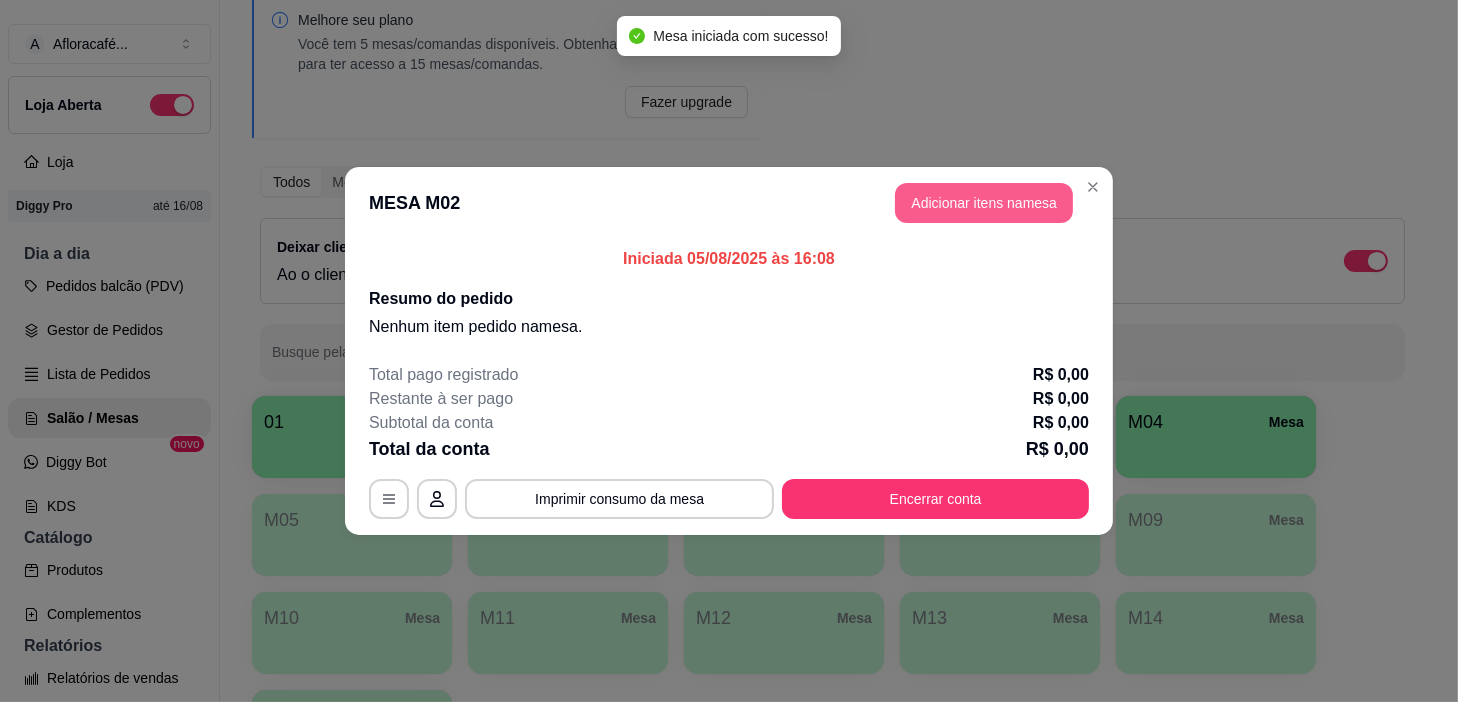 click on "Adicionar itens na  mesa" at bounding box center (984, 203) 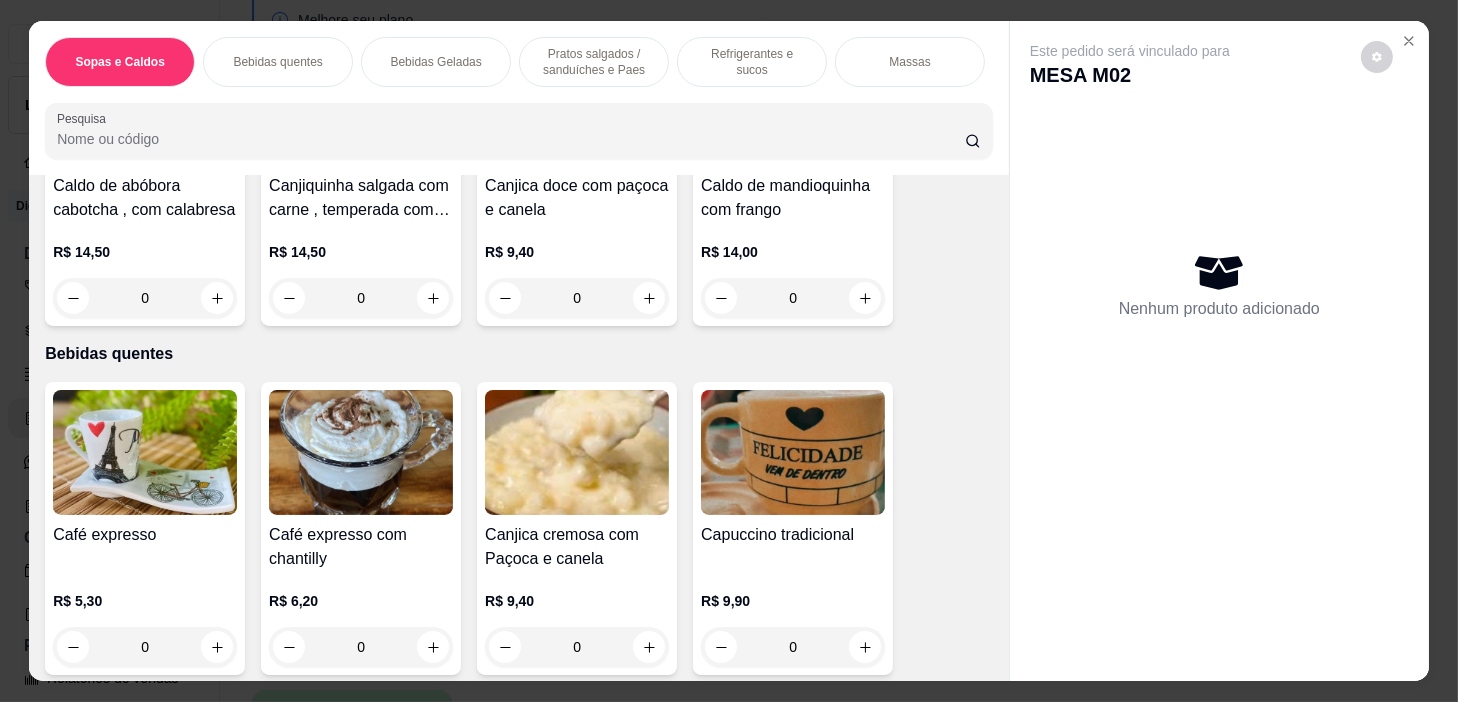 scroll, scrollTop: 454, scrollLeft: 0, axis: vertical 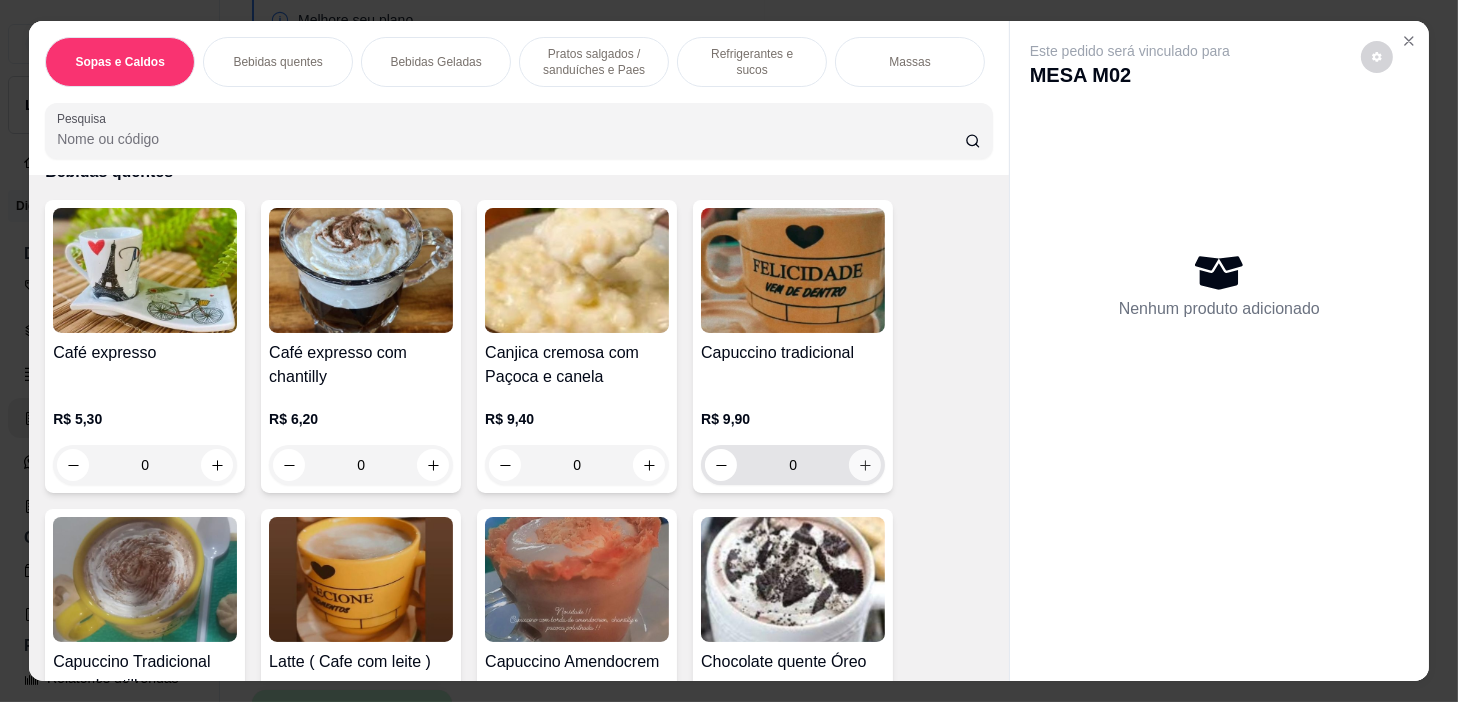 click 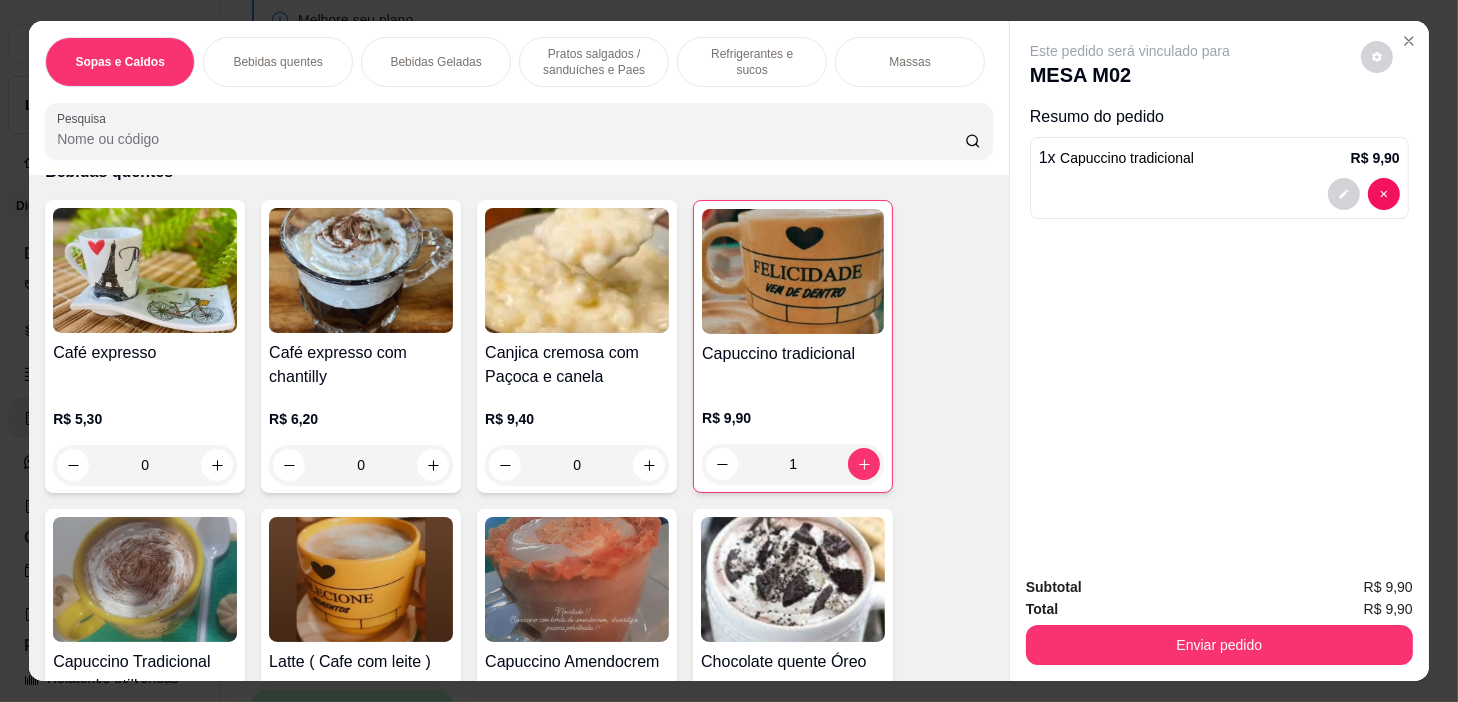 click on "Pratos salgados / sanduíches e Paes" at bounding box center [594, 62] 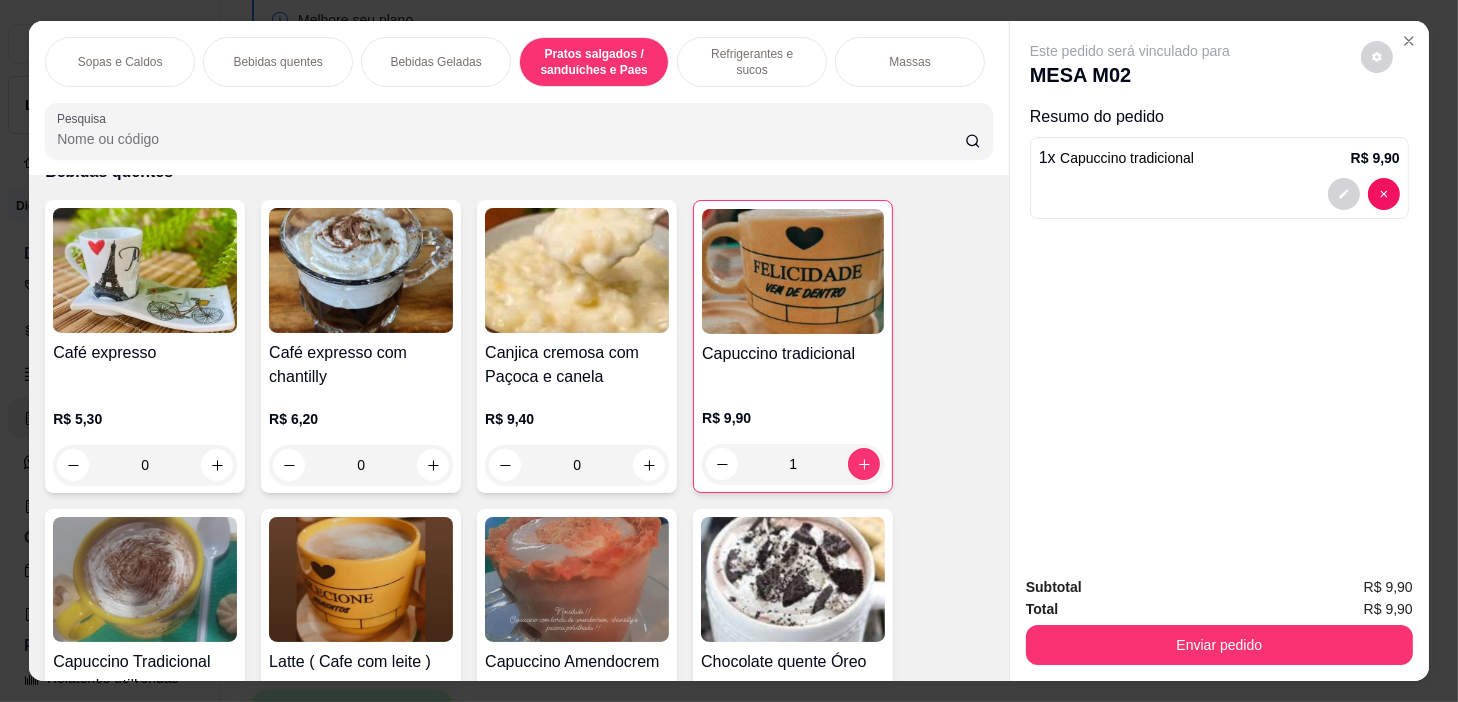 scroll, scrollTop: 5414, scrollLeft: 0, axis: vertical 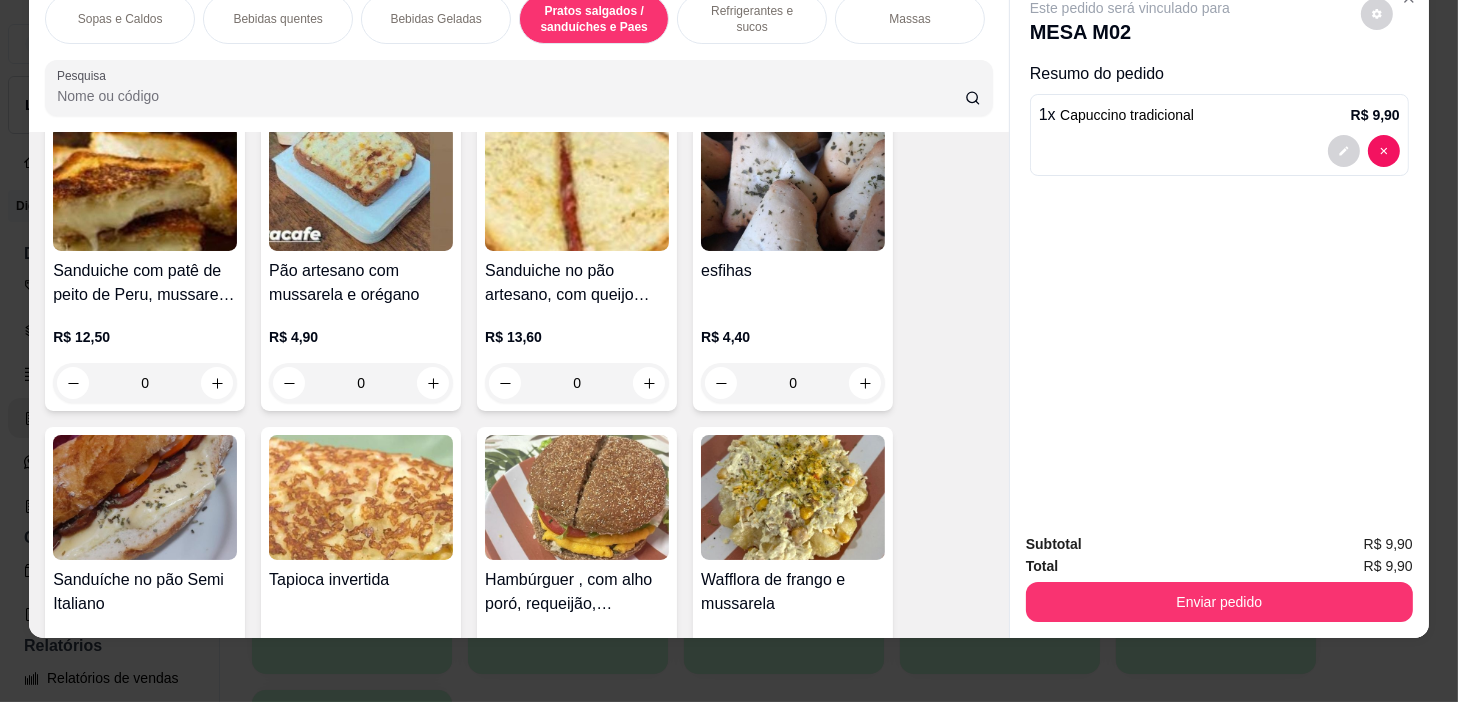 click on "0" at bounding box center [361, 383] 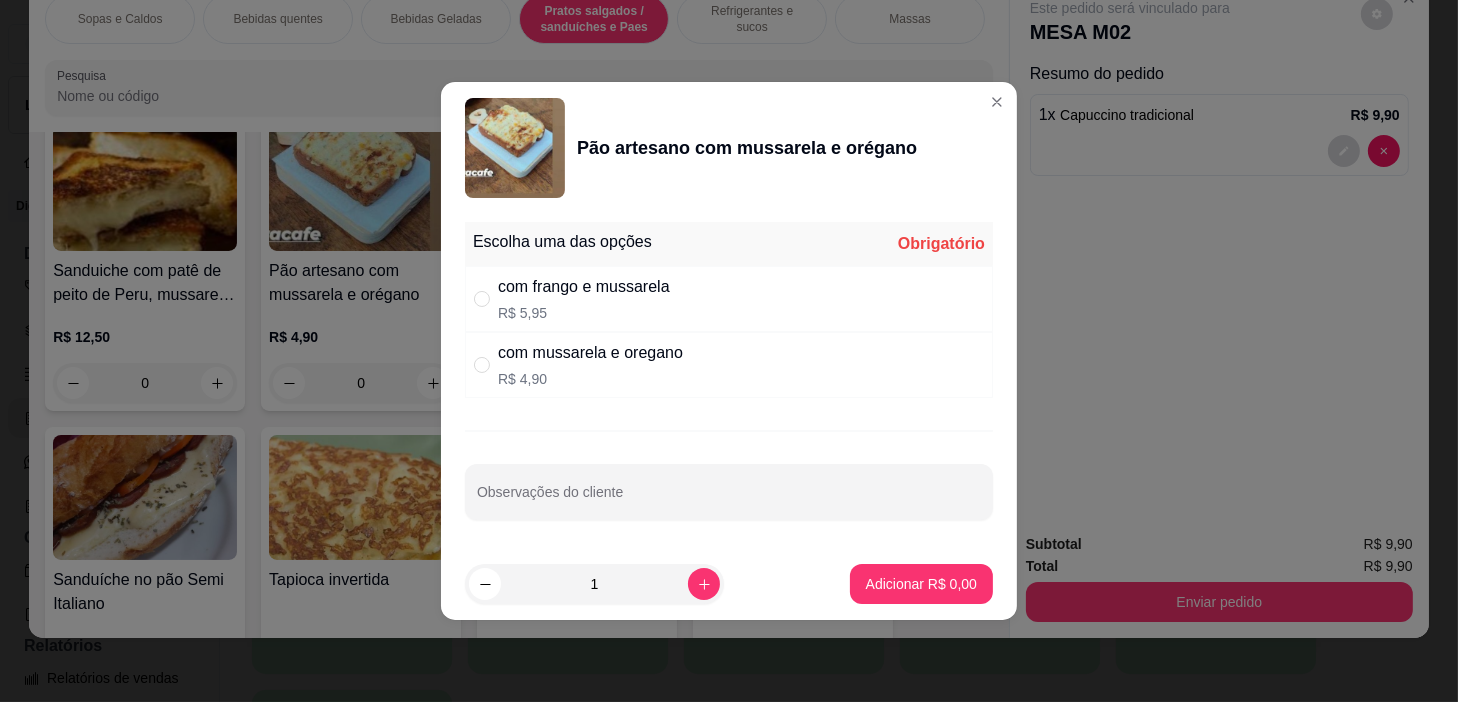 drag, startPoint x: 746, startPoint y: 366, endPoint x: 779, endPoint y: 432, distance: 73.790245 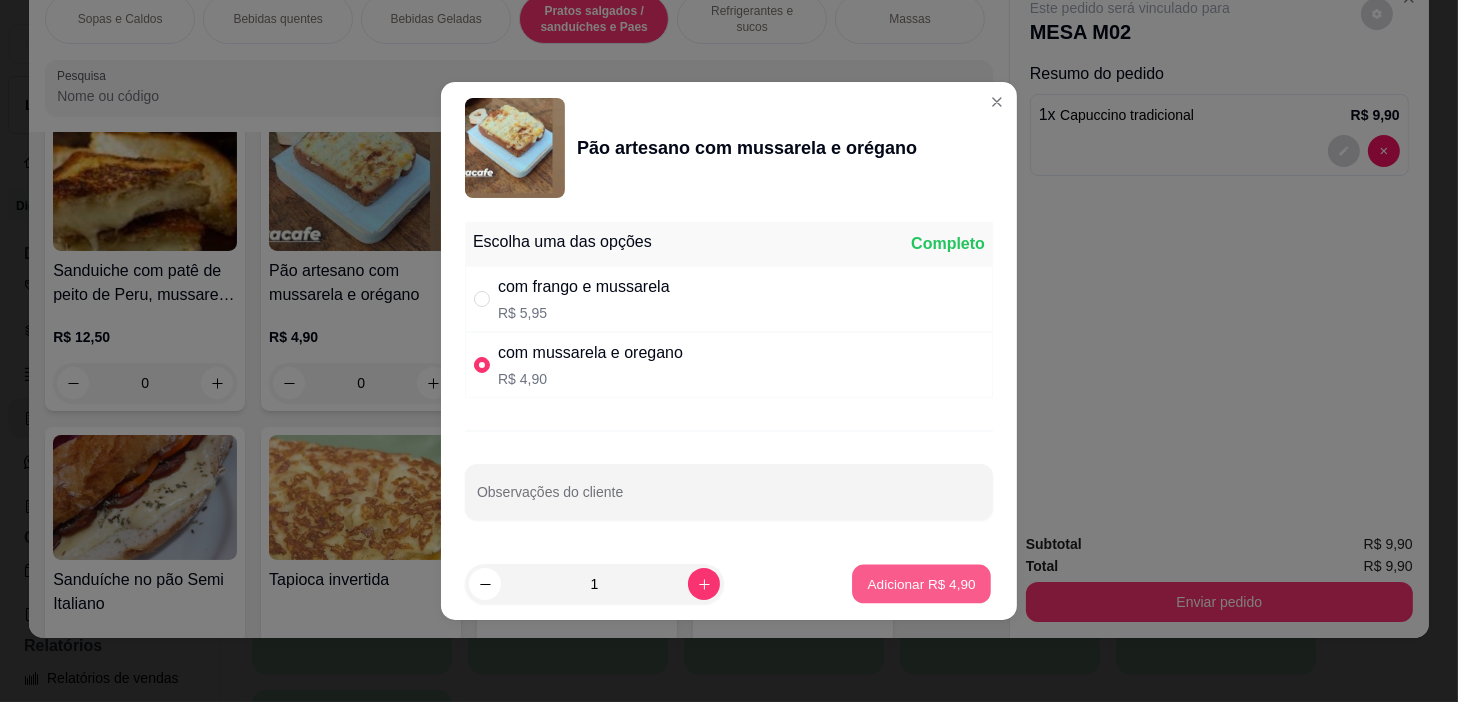click on "Adicionar   R$ 4,90" at bounding box center (921, 583) 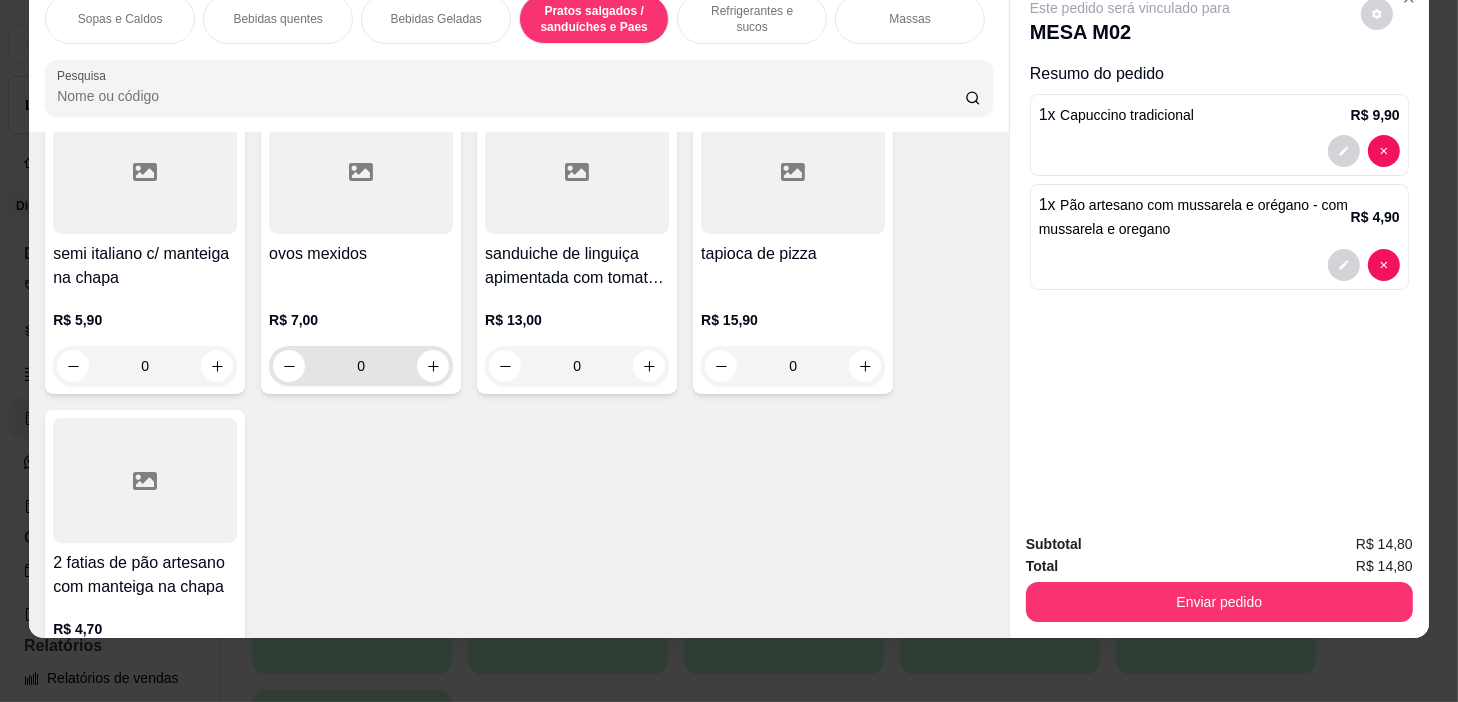 scroll, scrollTop: 8141, scrollLeft: 0, axis: vertical 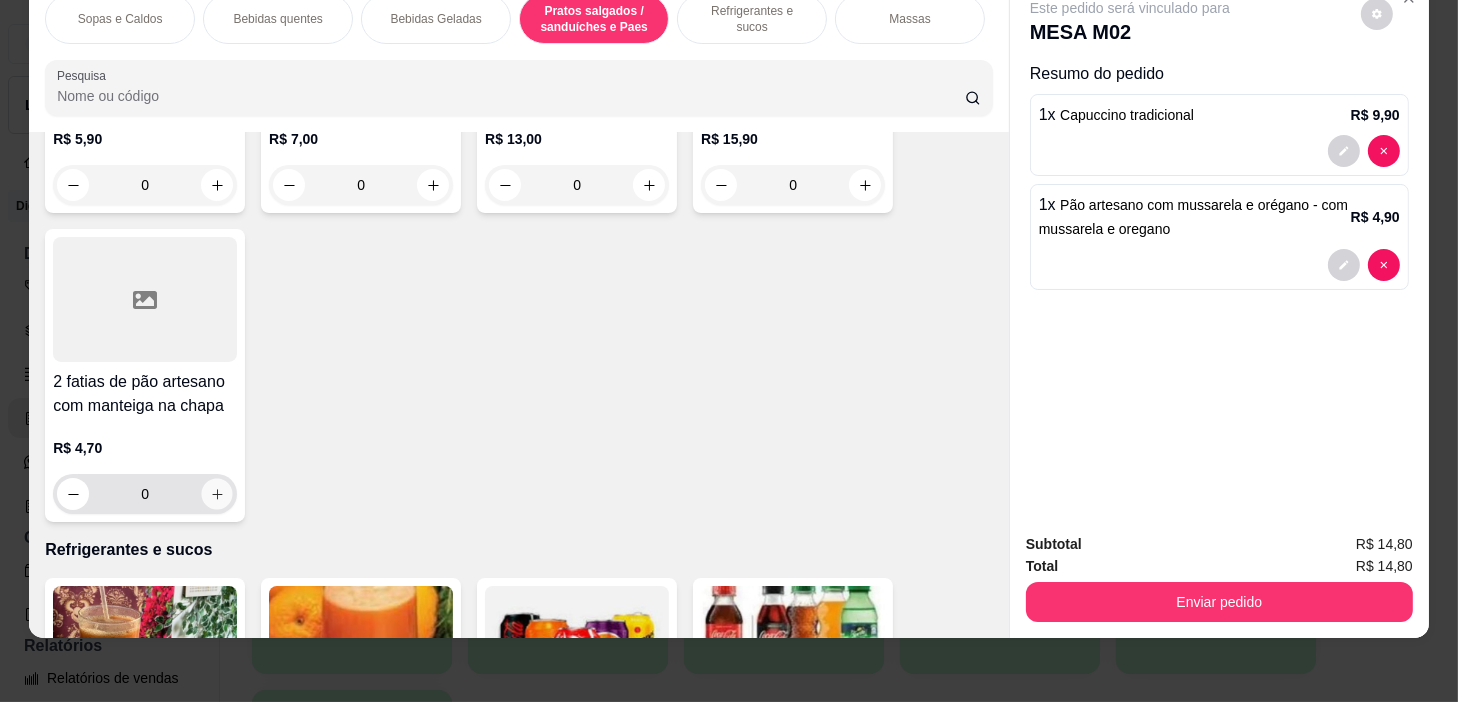 click 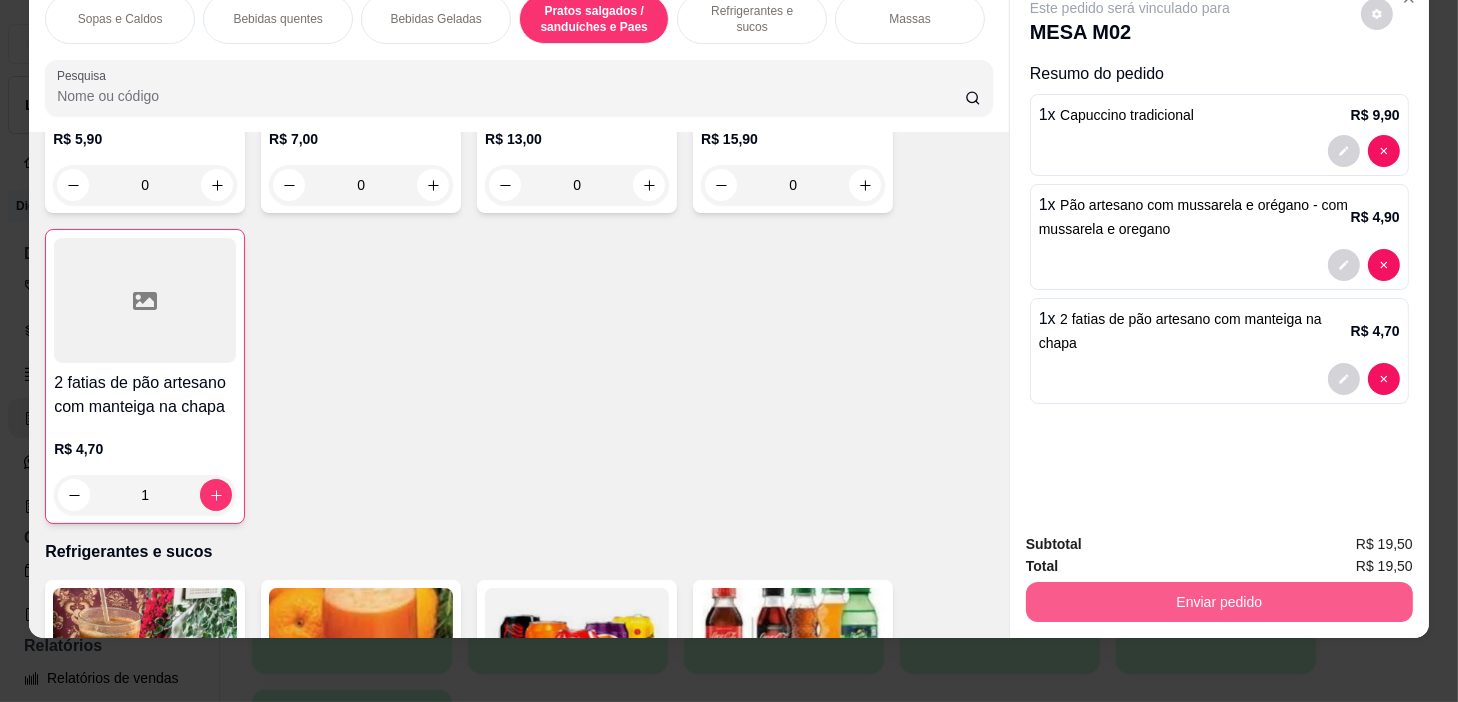 click on "Enviar pedido" at bounding box center (1219, 602) 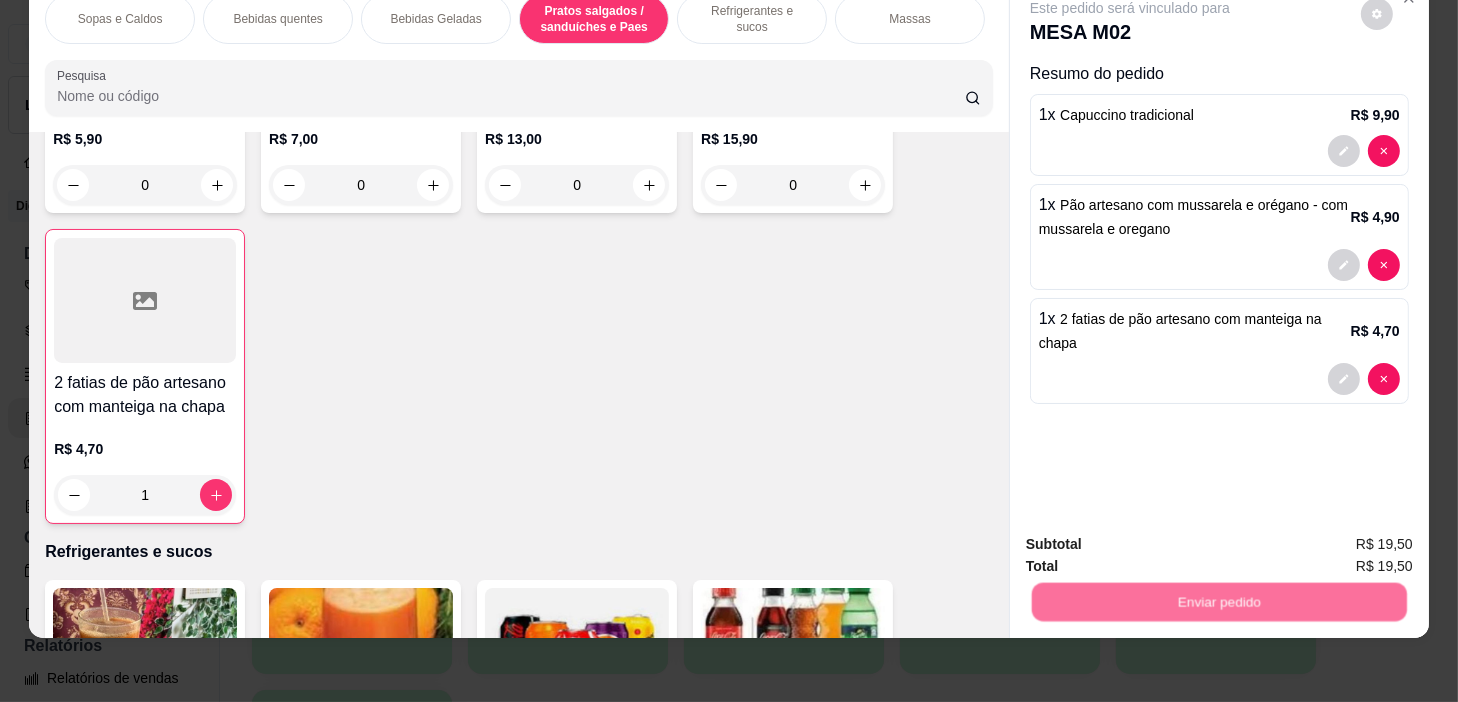 click on "Sim, quero registrar" at bounding box center [1343, 539] 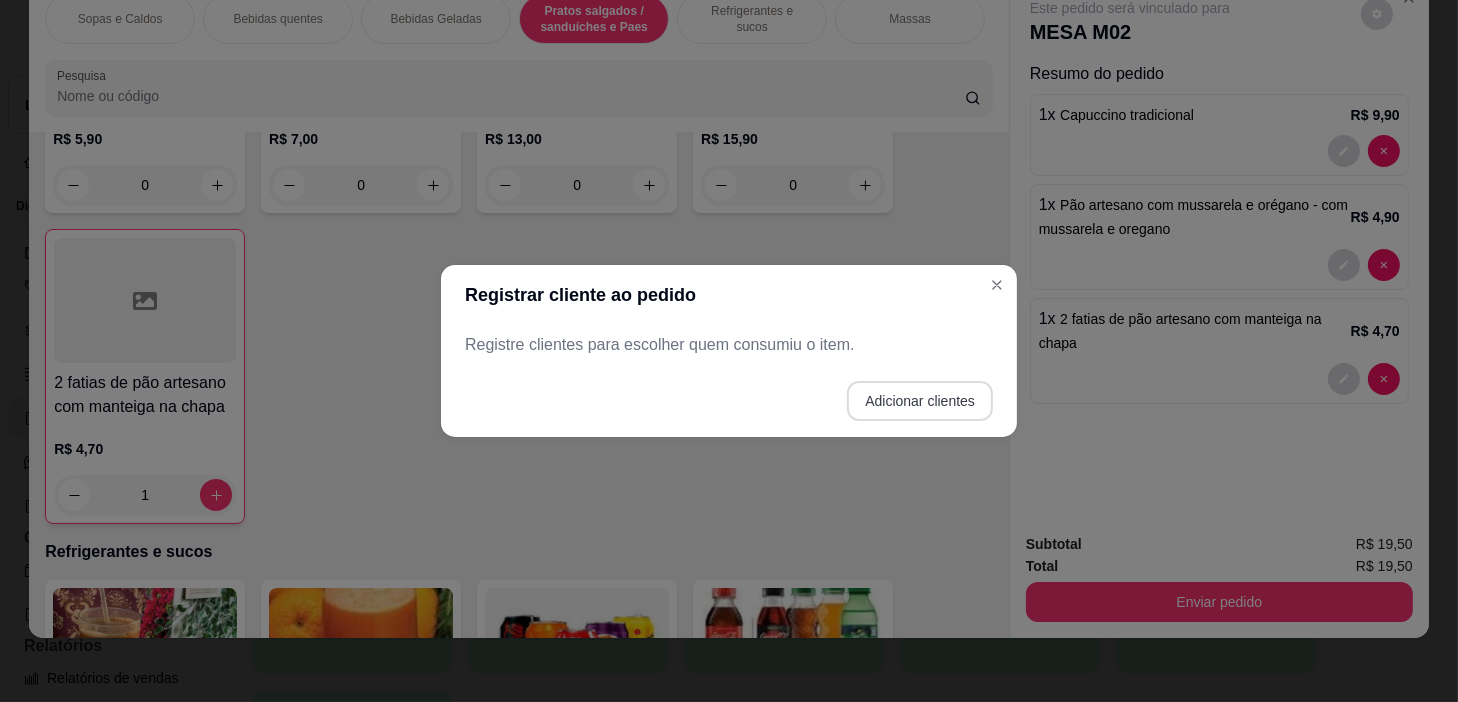 click on "Adicionar clientes" at bounding box center [920, 401] 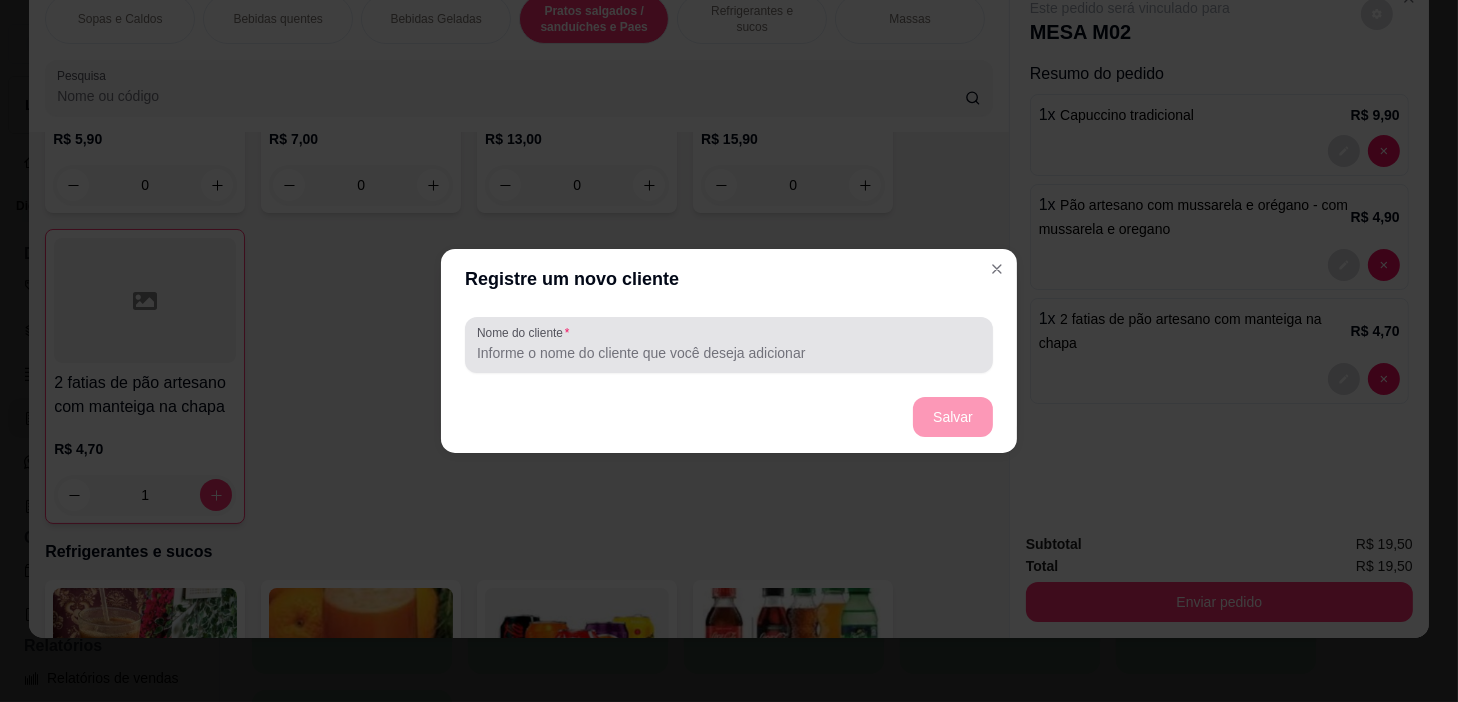 click at bounding box center [729, 345] 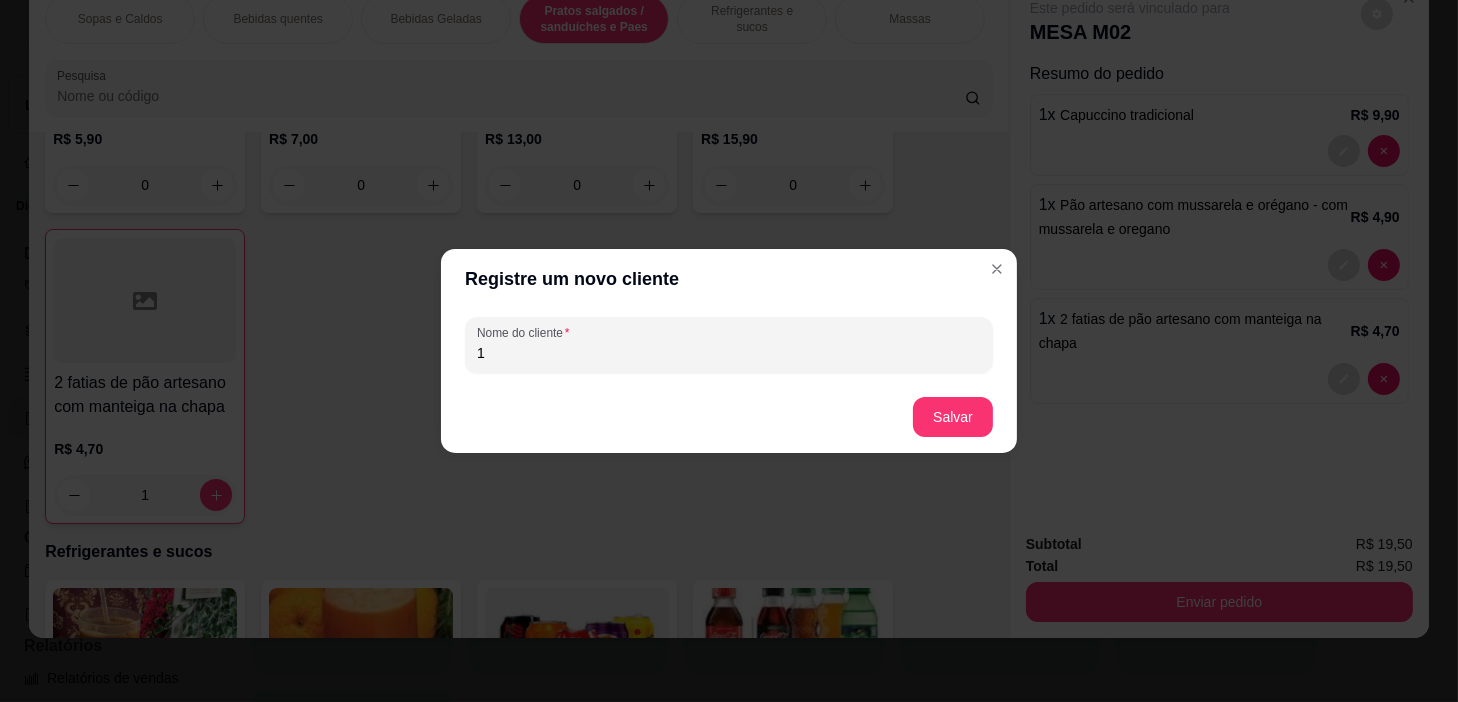 type on "1" 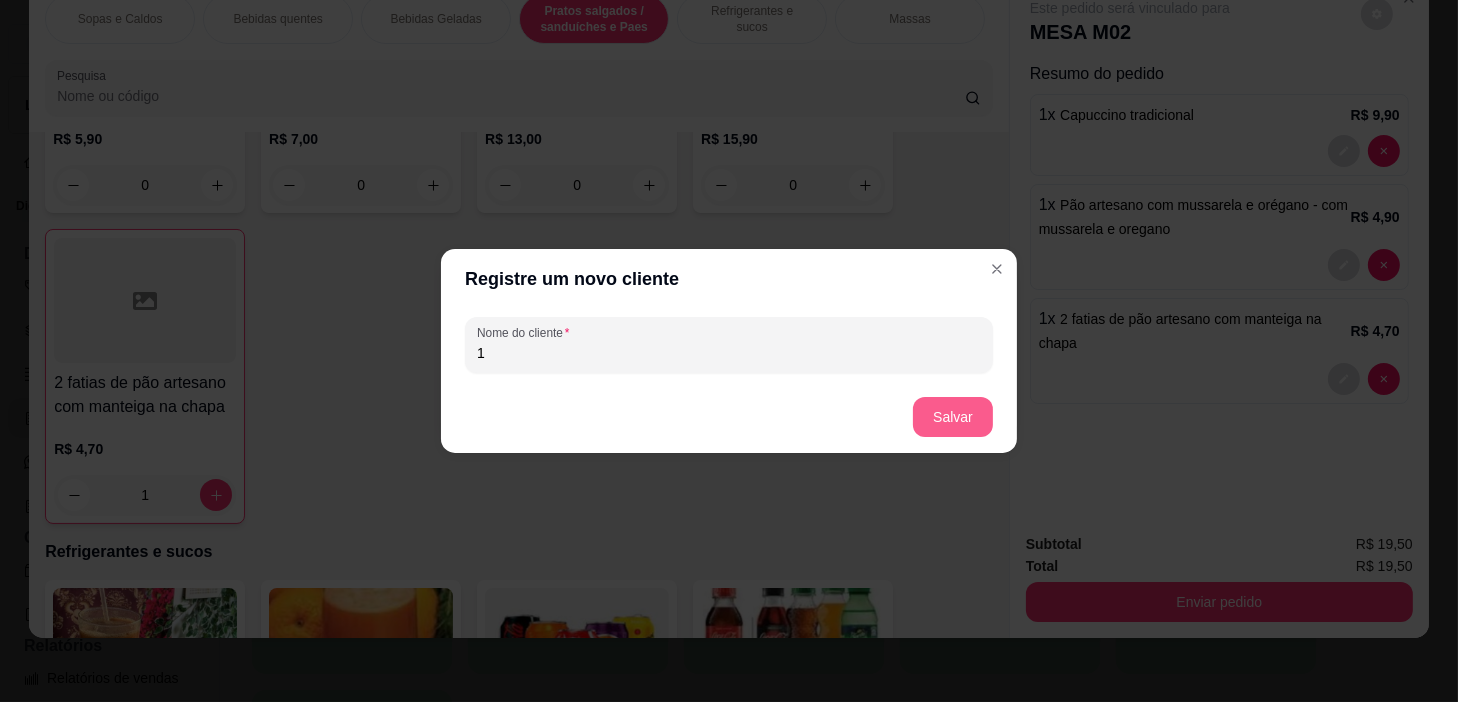 click on "Salvar" at bounding box center (953, 417) 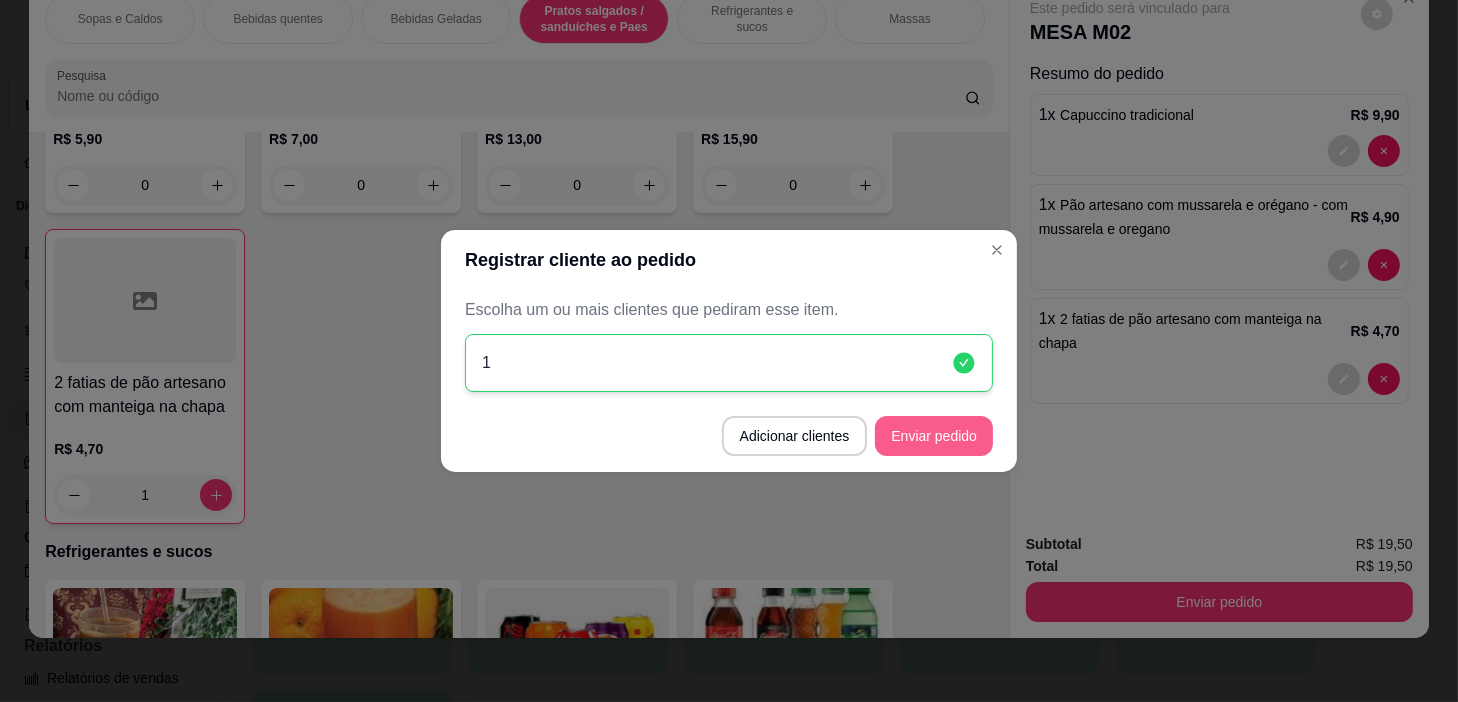 click on "Enviar pedido" at bounding box center (934, 436) 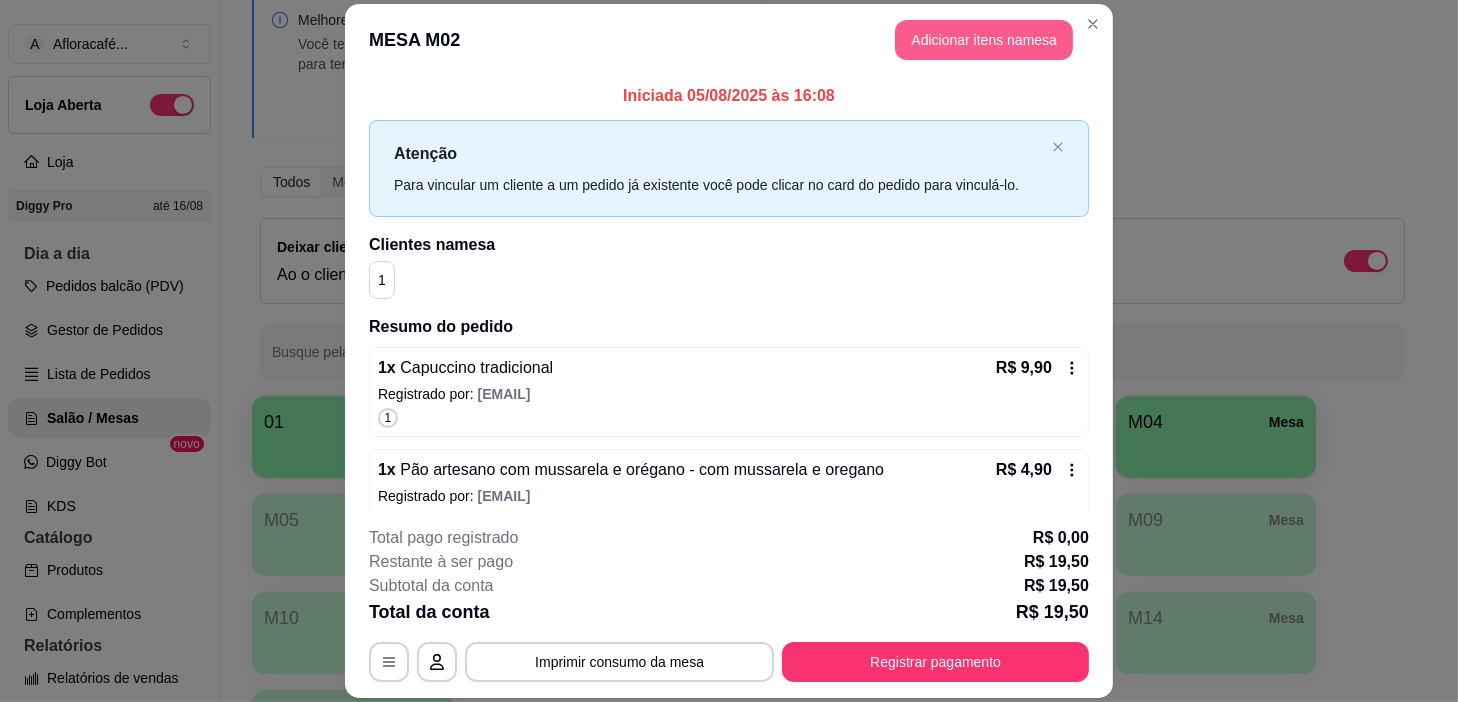 click on "Adicionar itens na  mesa" at bounding box center [984, 40] 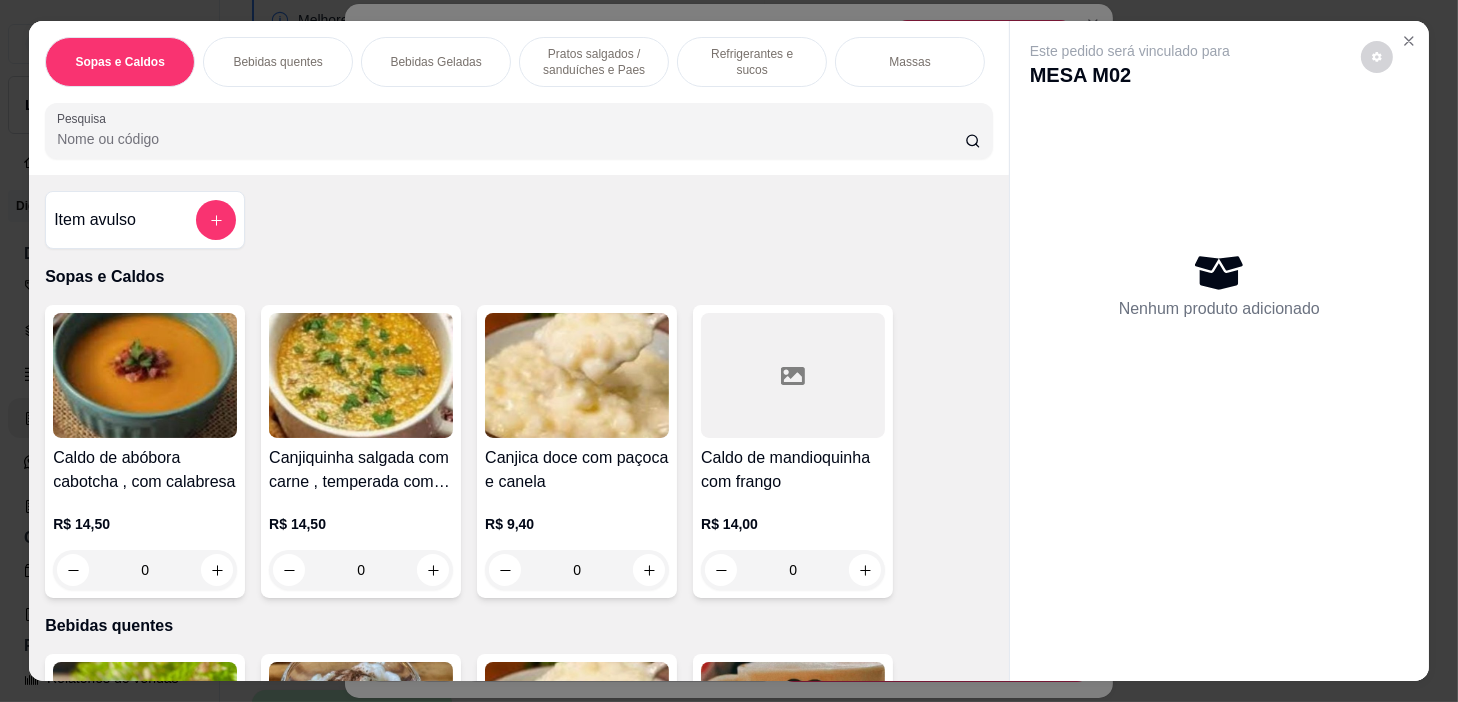 scroll, scrollTop: 363, scrollLeft: 0, axis: vertical 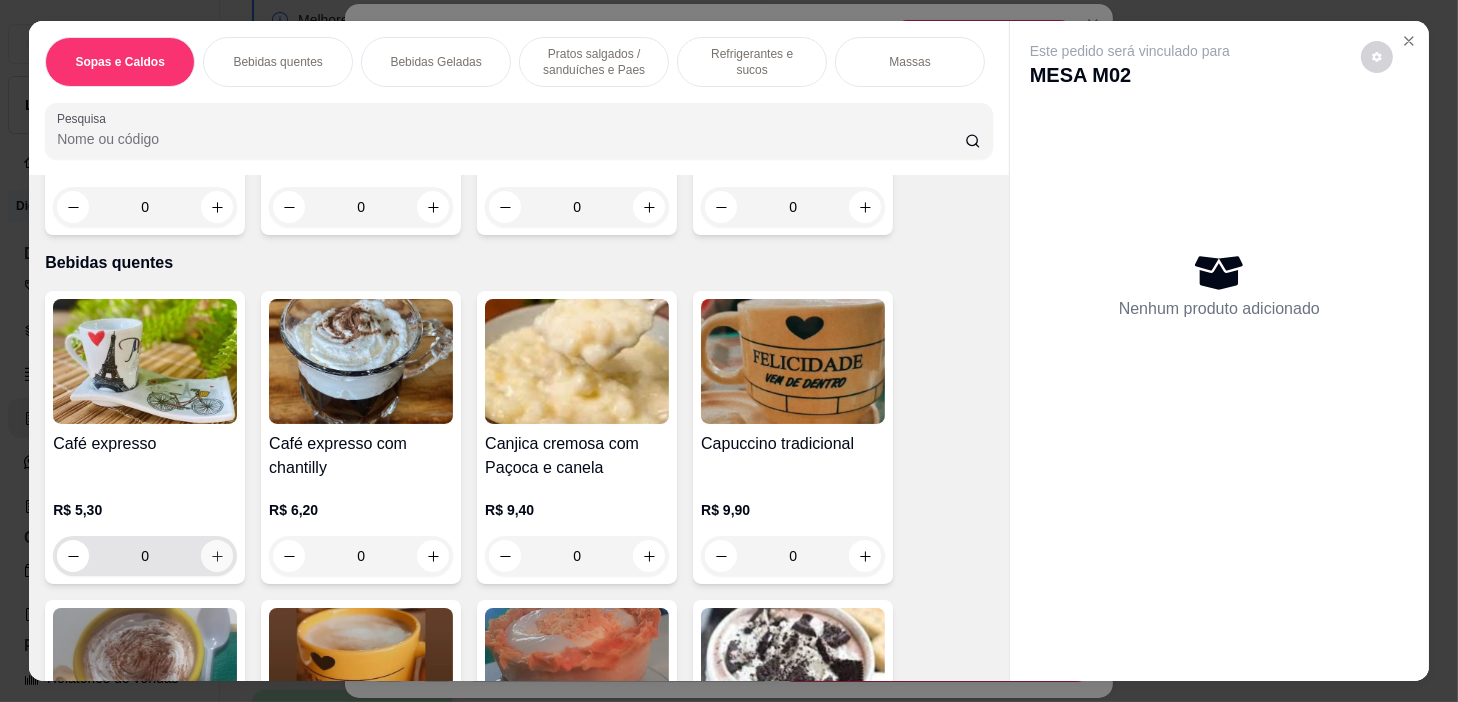 click 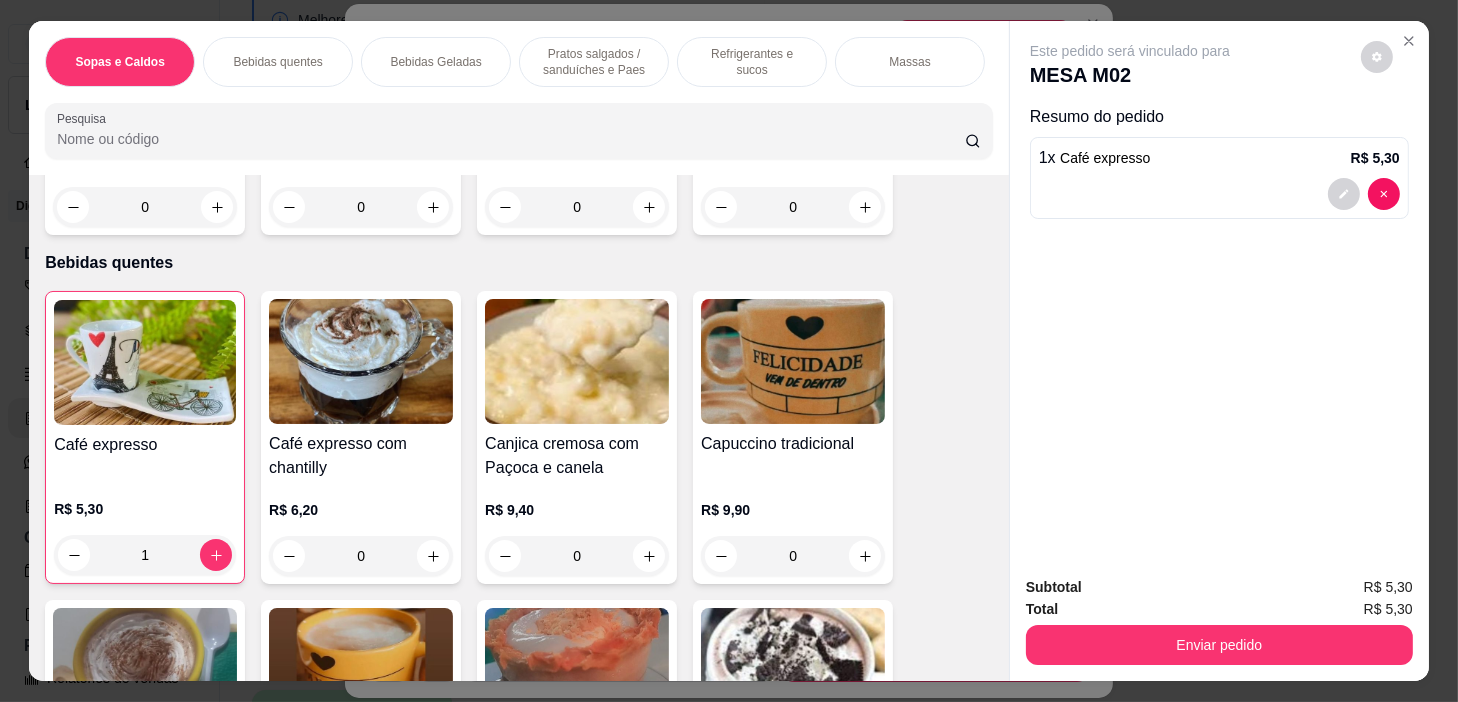 click on "Pratos salgados / sanduíches e Paes" at bounding box center (594, 62) 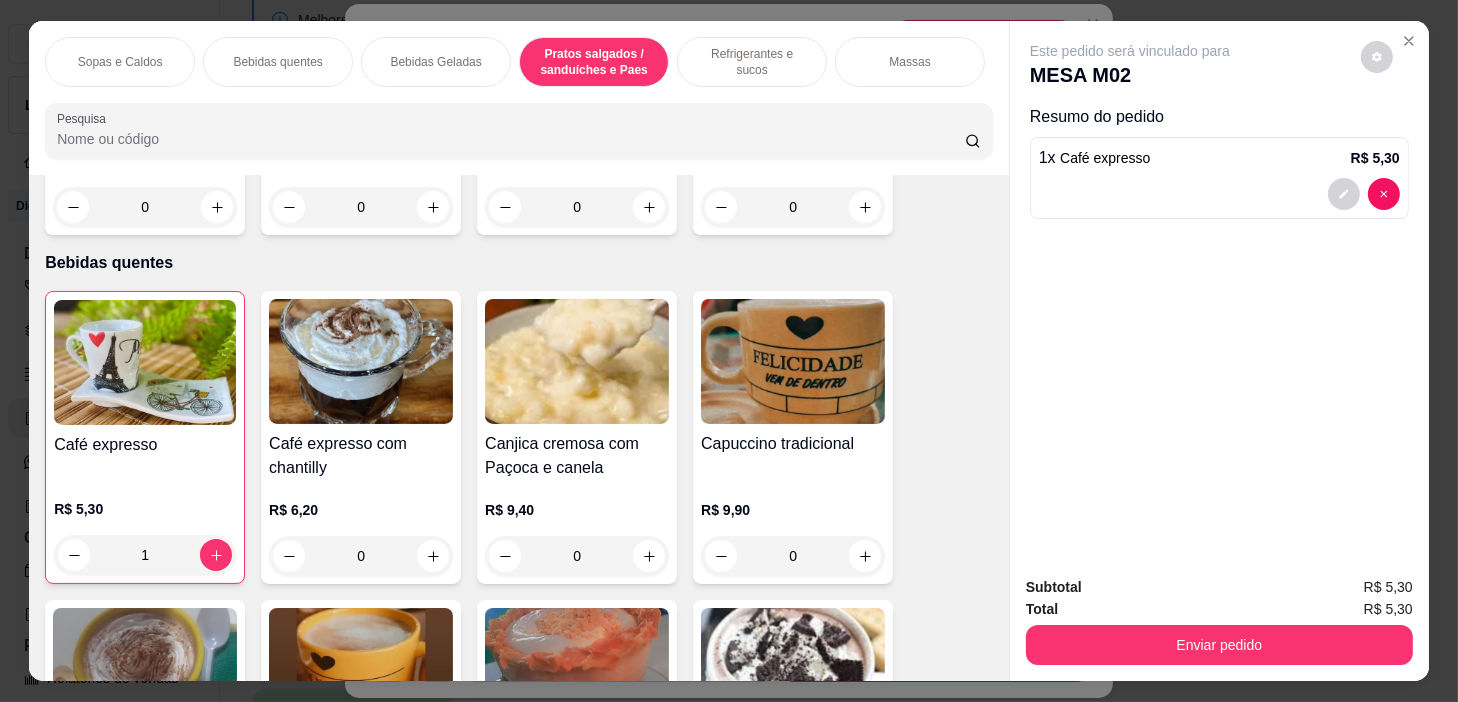 scroll, scrollTop: 5414, scrollLeft: 0, axis: vertical 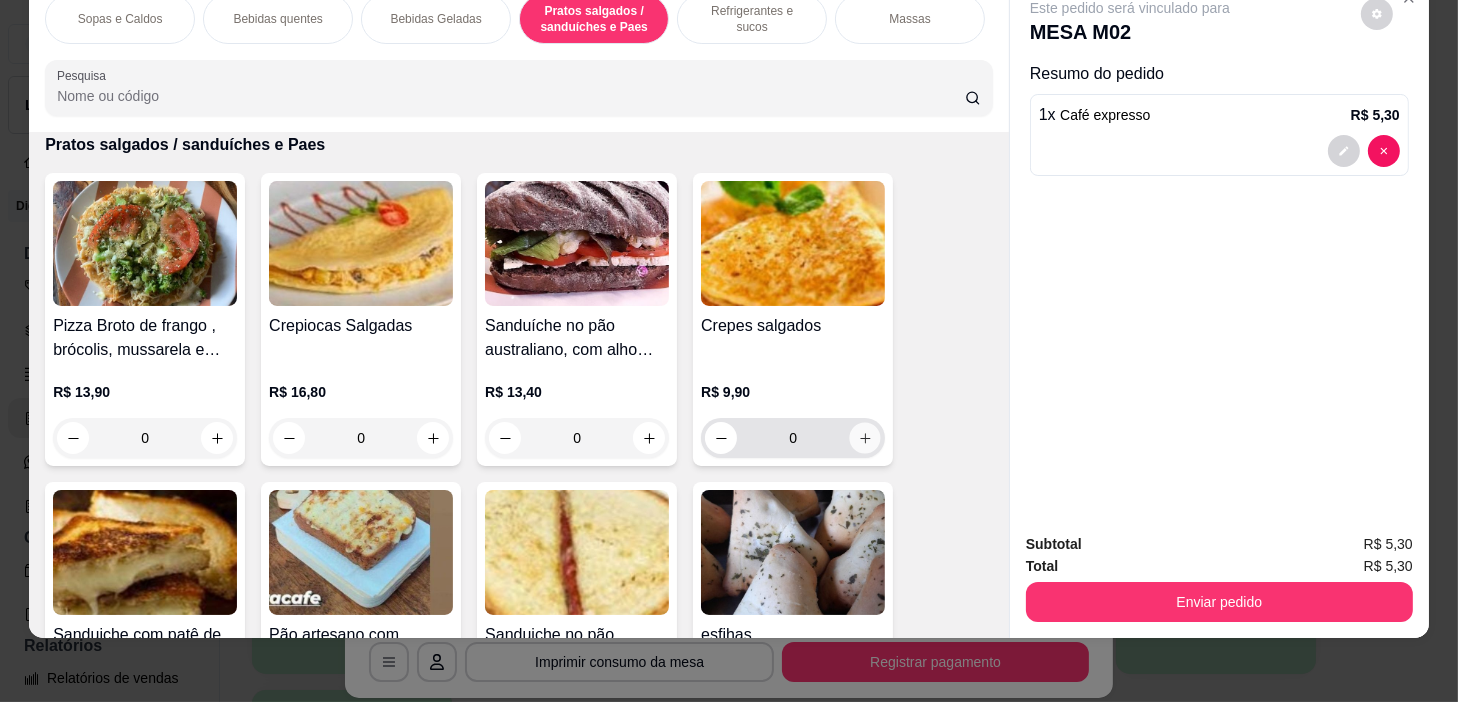 click at bounding box center [865, 438] 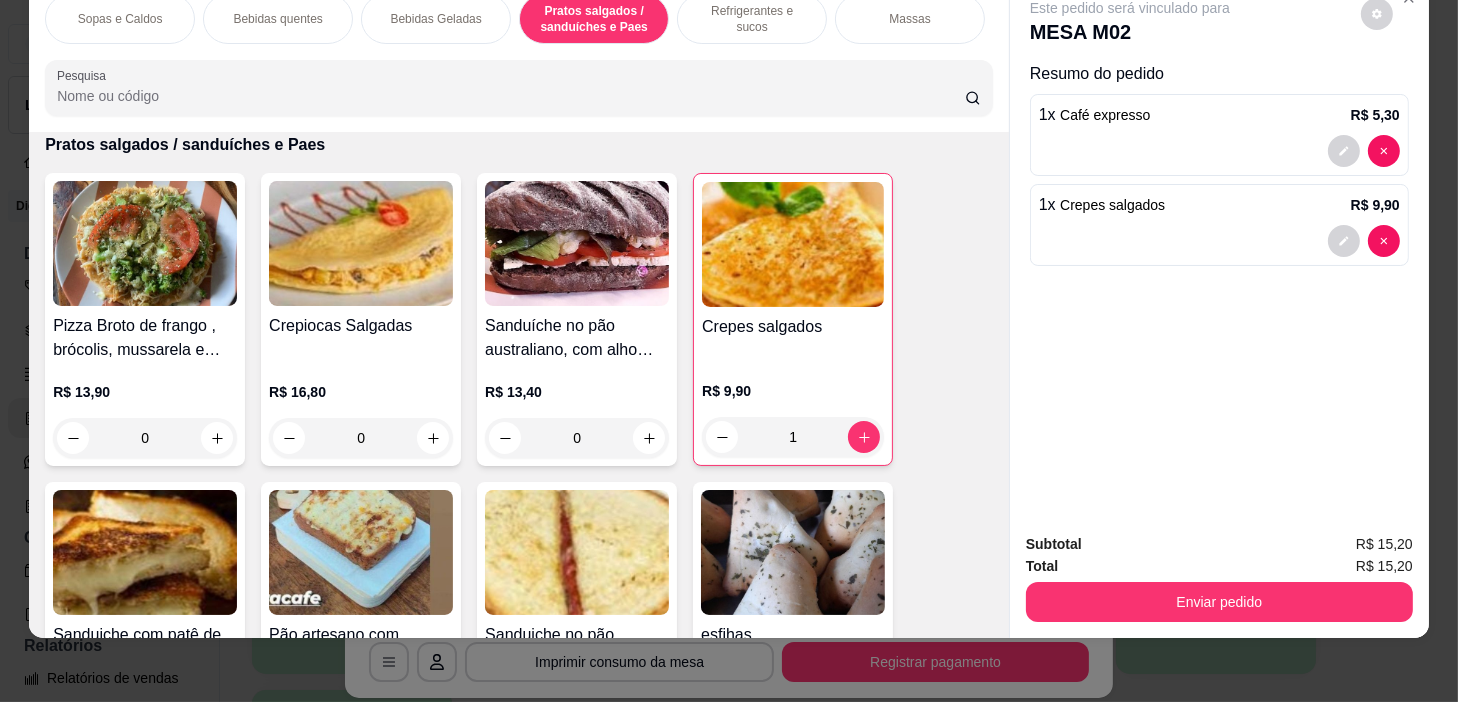 scroll, scrollTop: 5869, scrollLeft: 0, axis: vertical 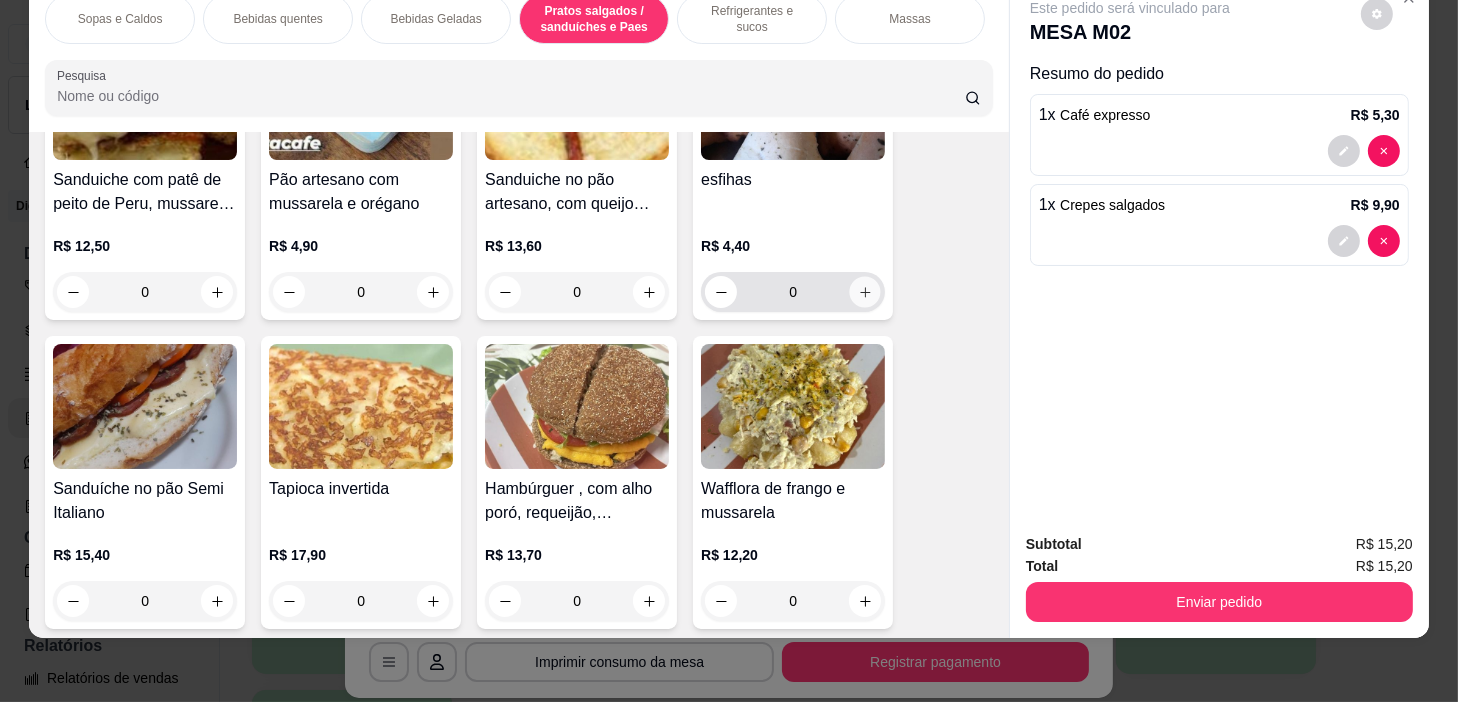 click 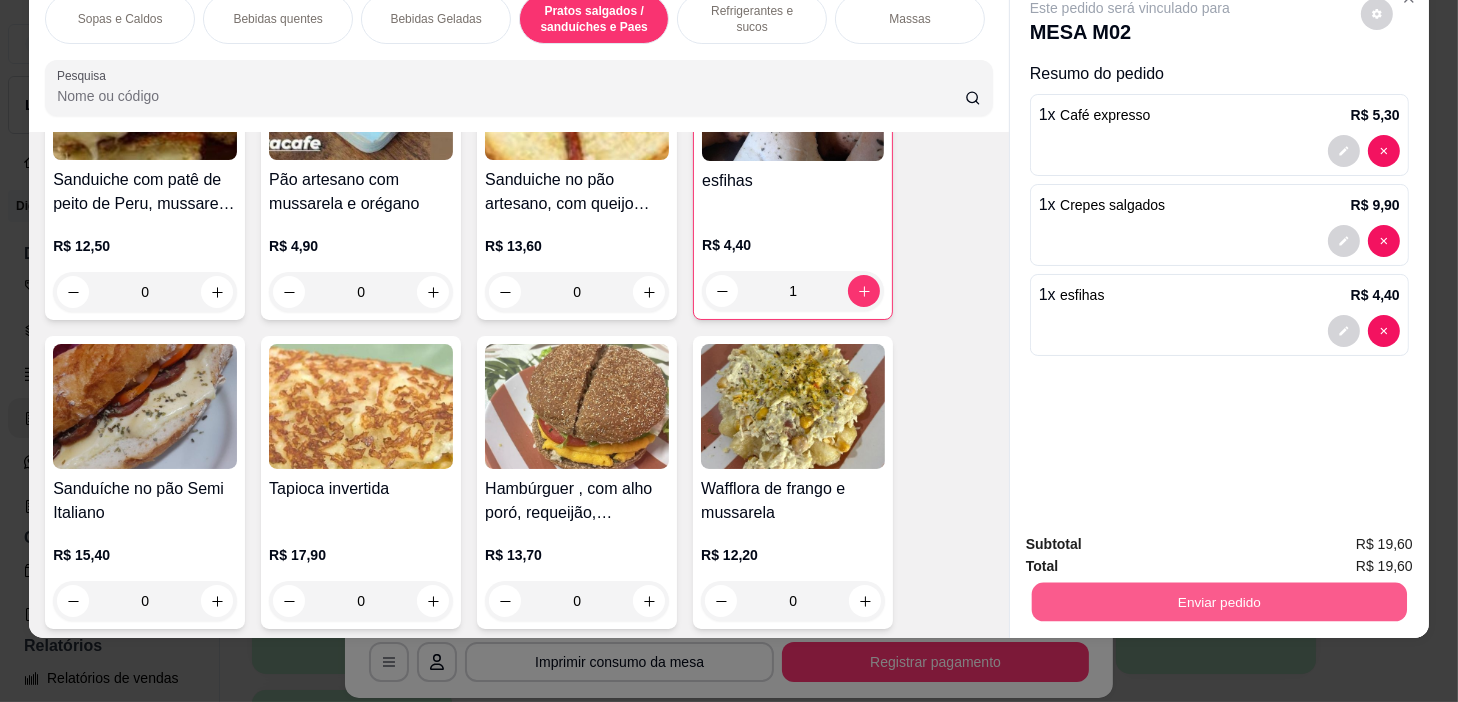 click on "Enviar pedido" at bounding box center (1219, 602) 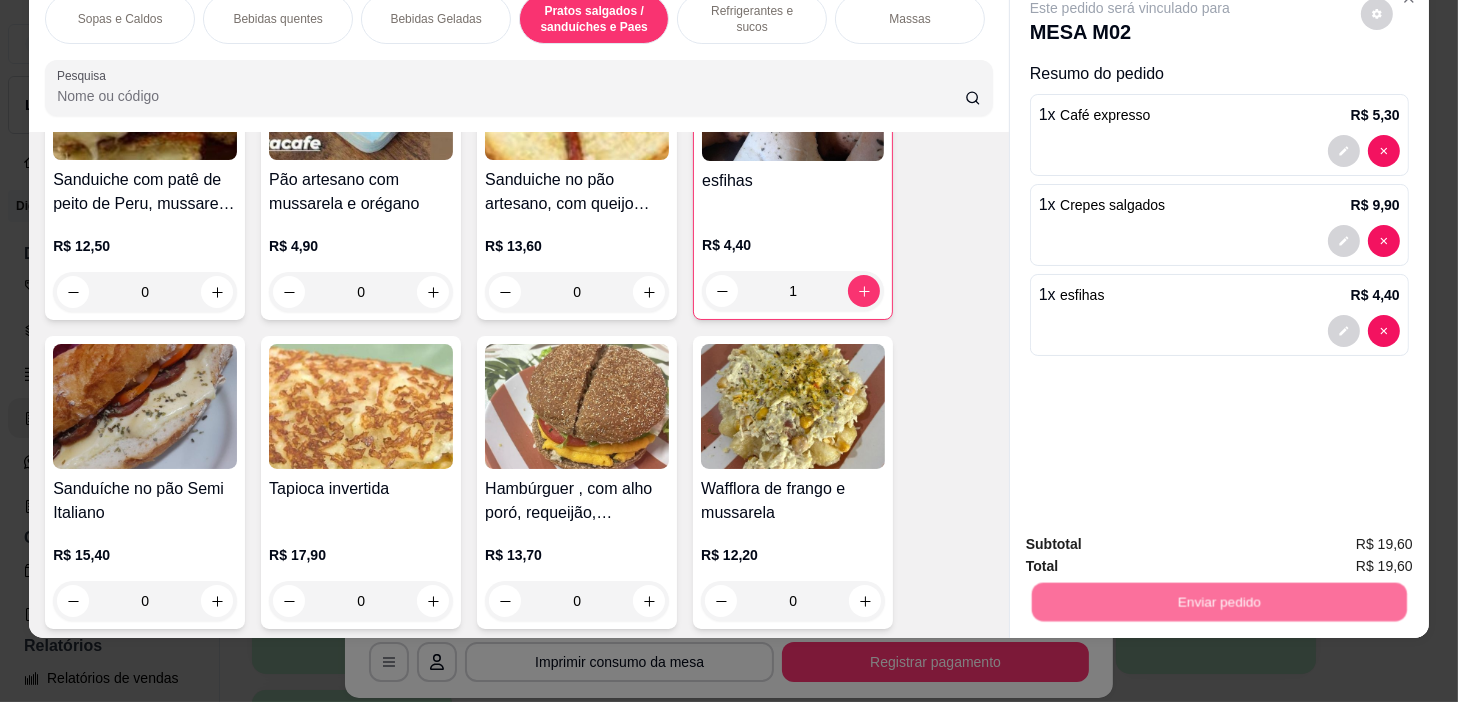click on "Sim, quero registrar" at bounding box center (1344, 538) 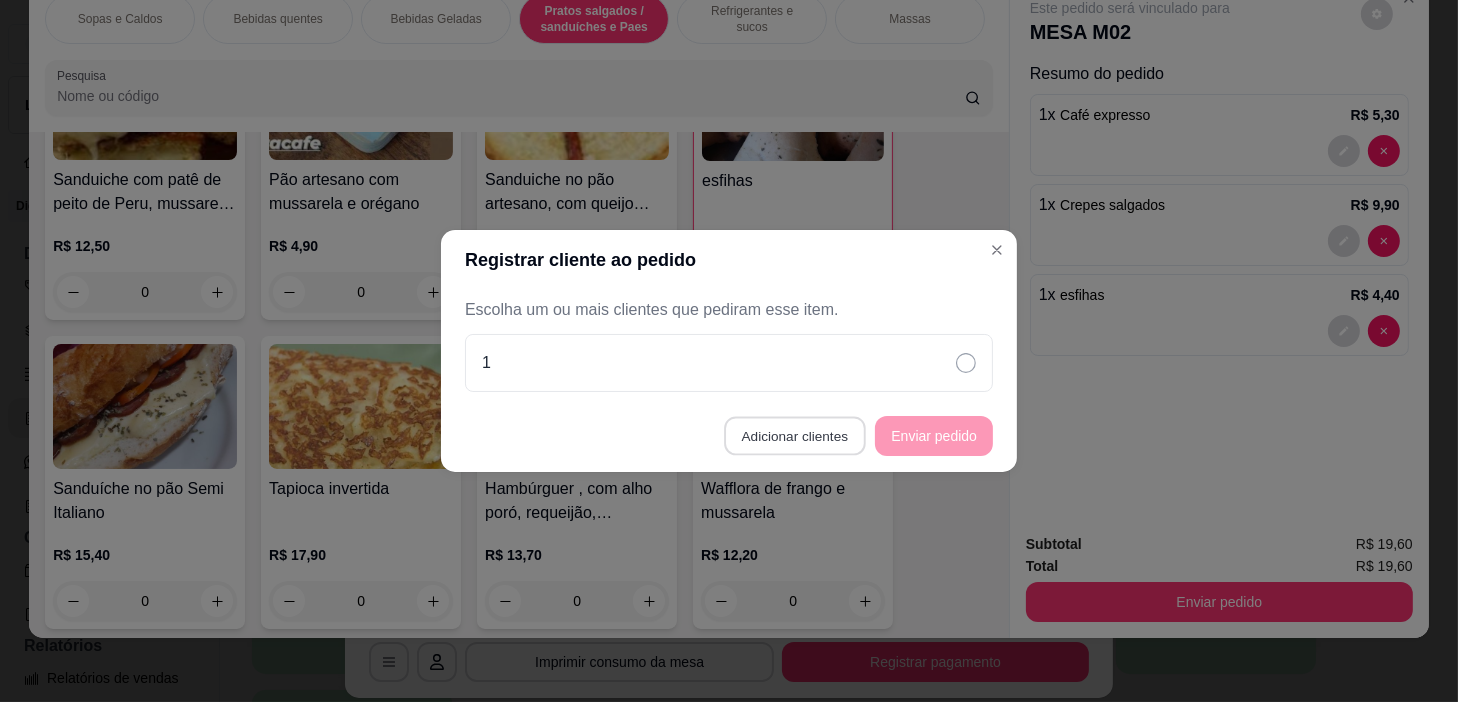click on "Adicionar clientes" at bounding box center (794, 436) 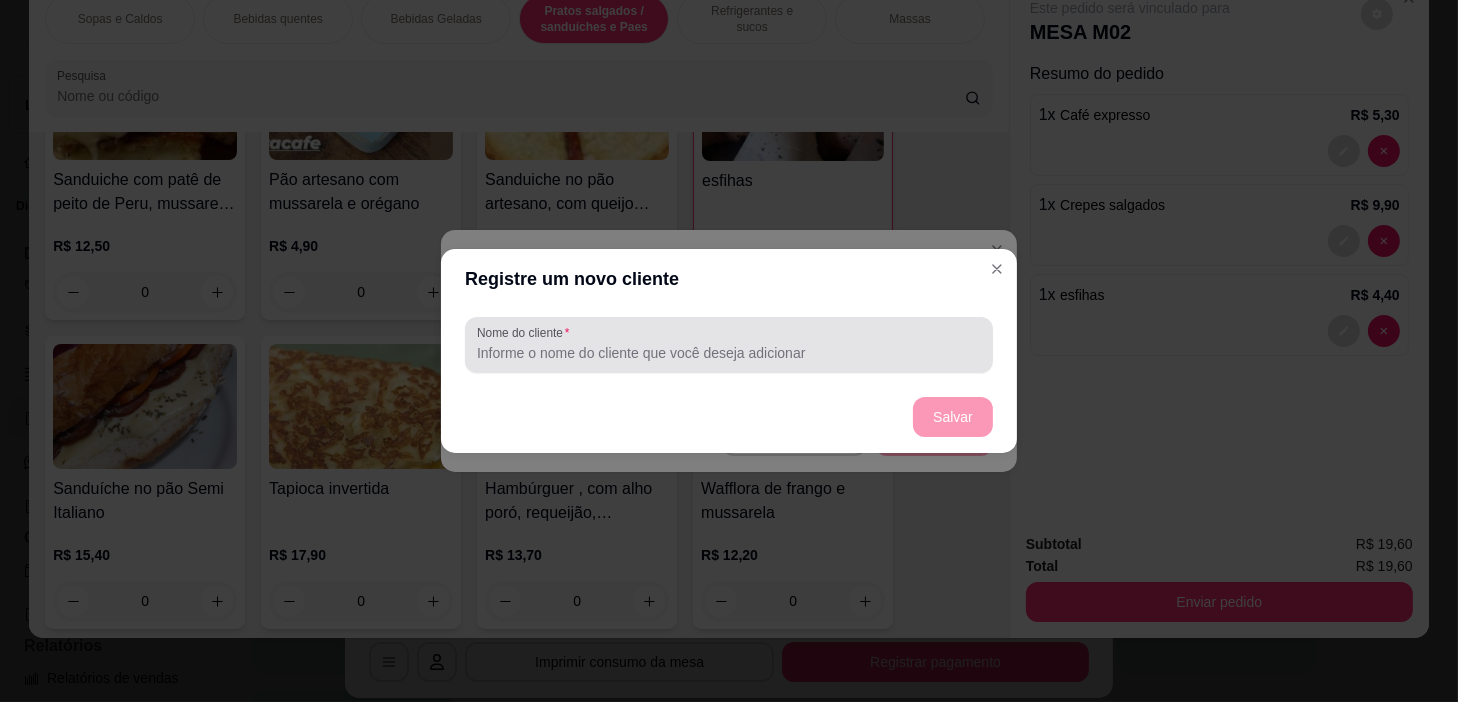 click on "Nome do cliente" at bounding box center (729, 353) 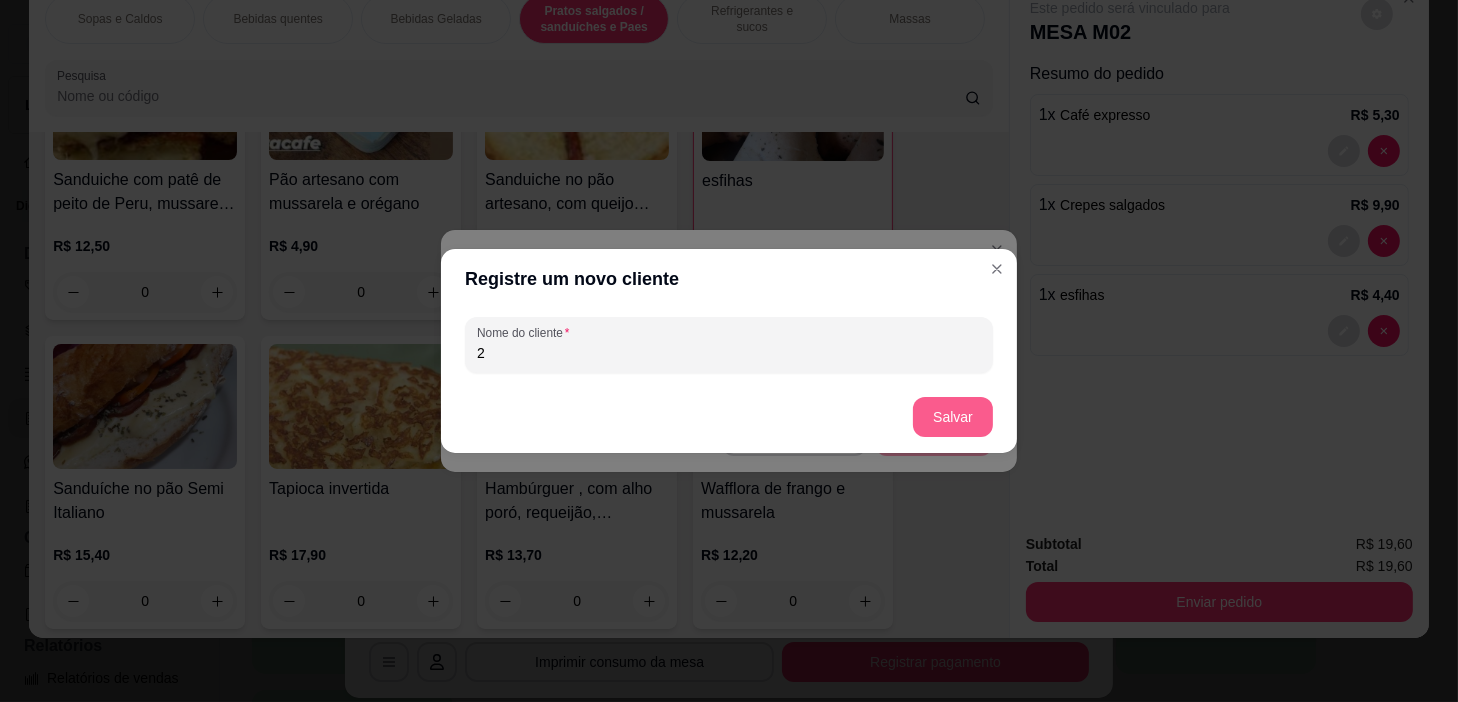 type on "2" 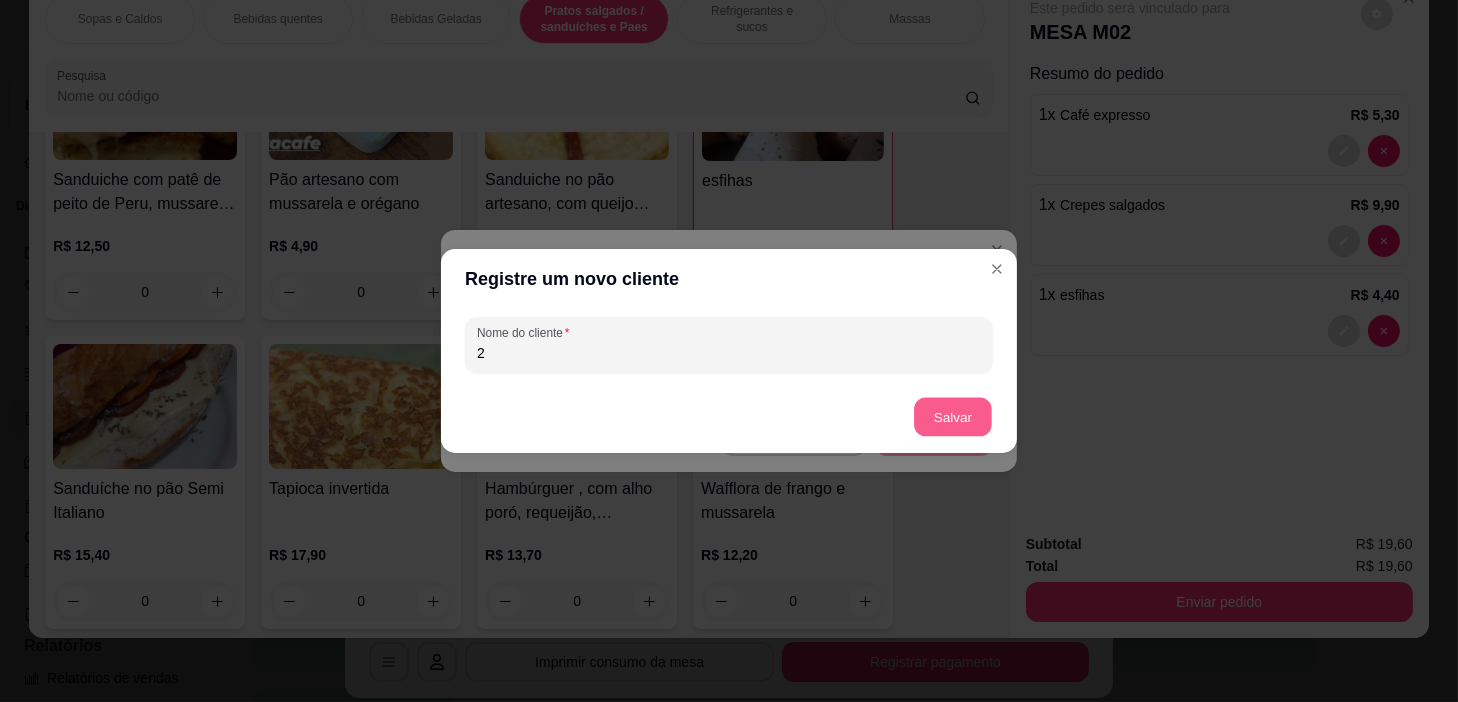 click on "Salvar" at bounding box center (953, 417) 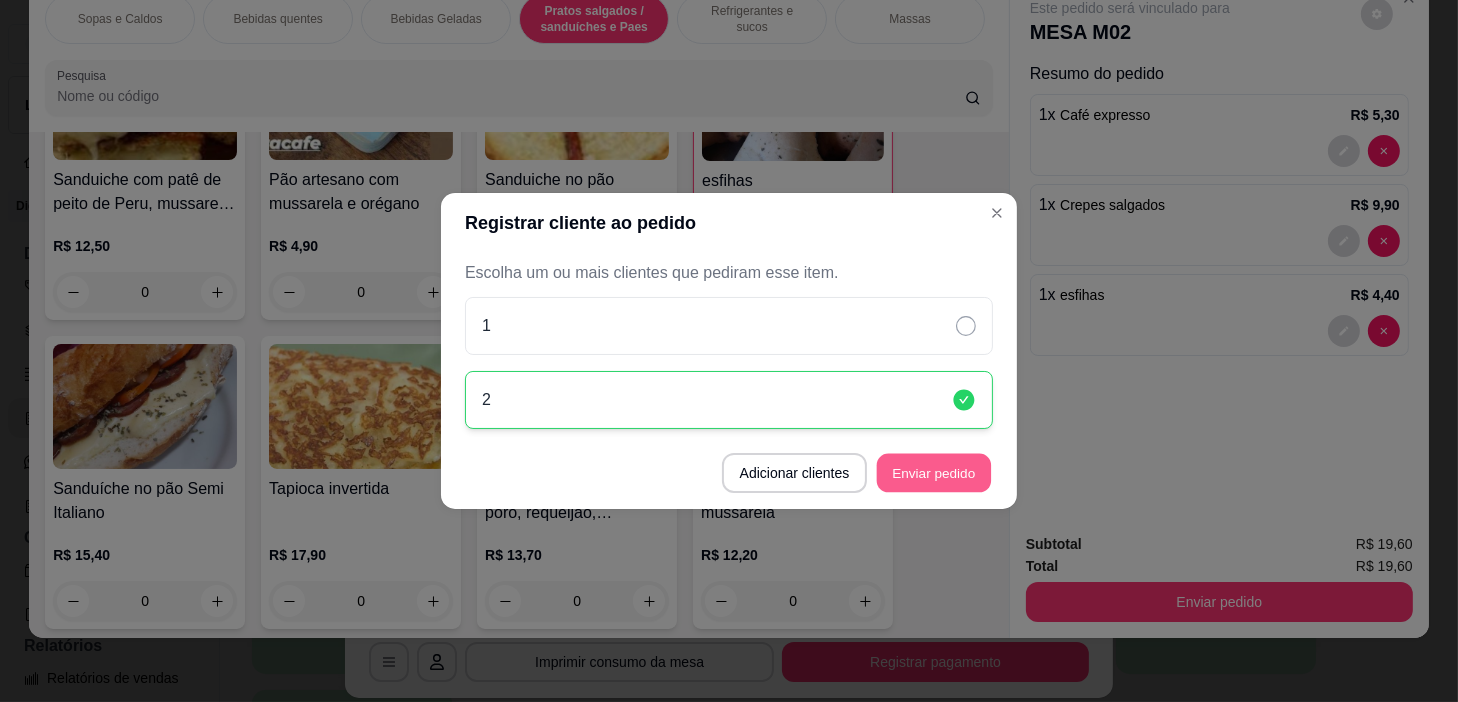 click on "Enviar pedido" at bounding box center (934, 473) 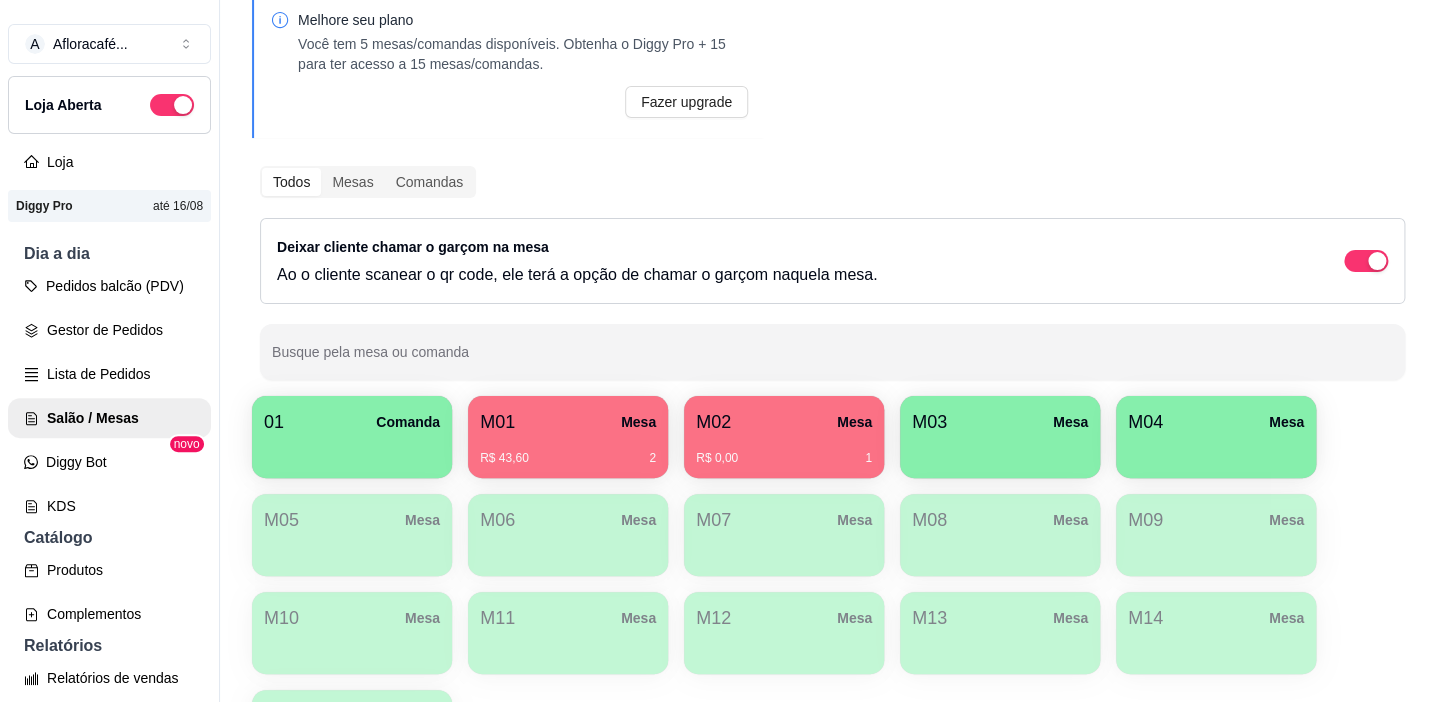 click on "M03 Mesa" at bounding box center [1000, 437] 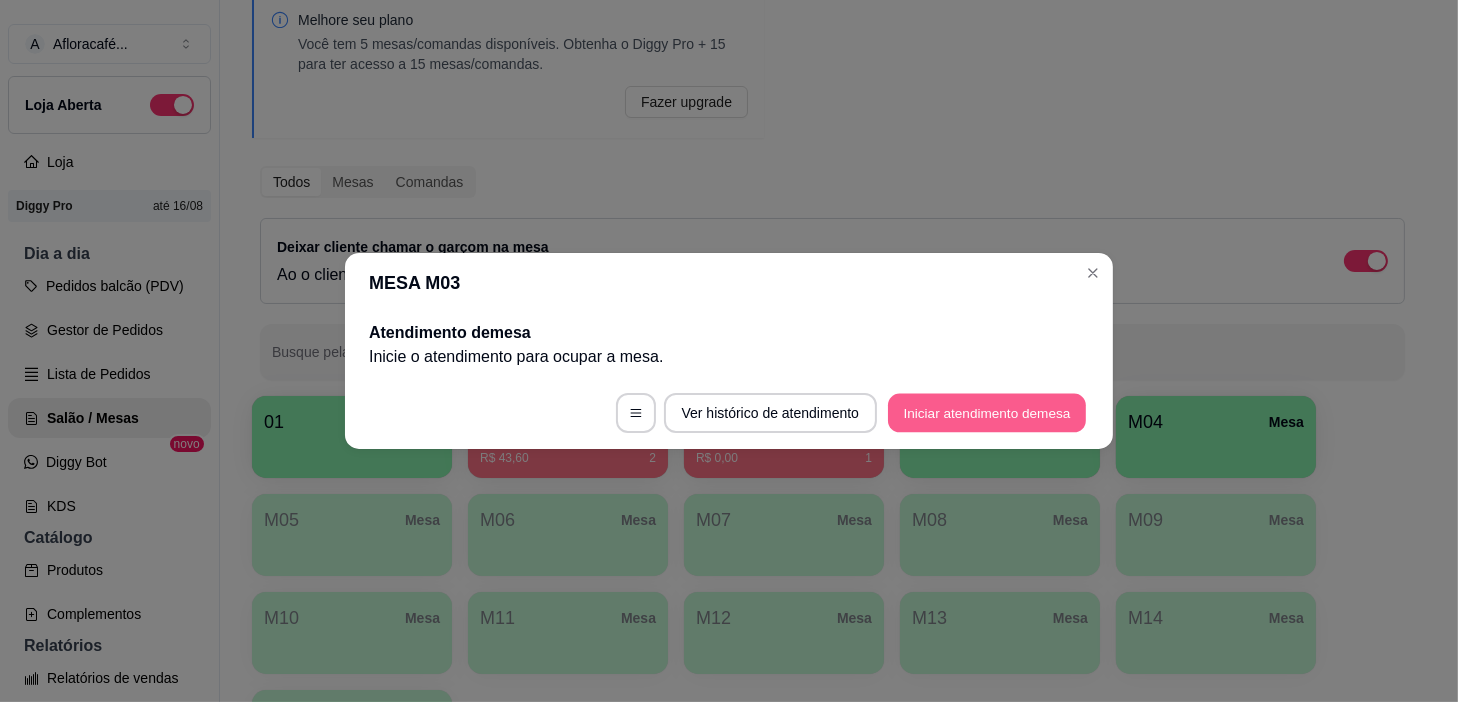 click on "Iniciar atendimento de  mesa" at bounding box center [987, 413] 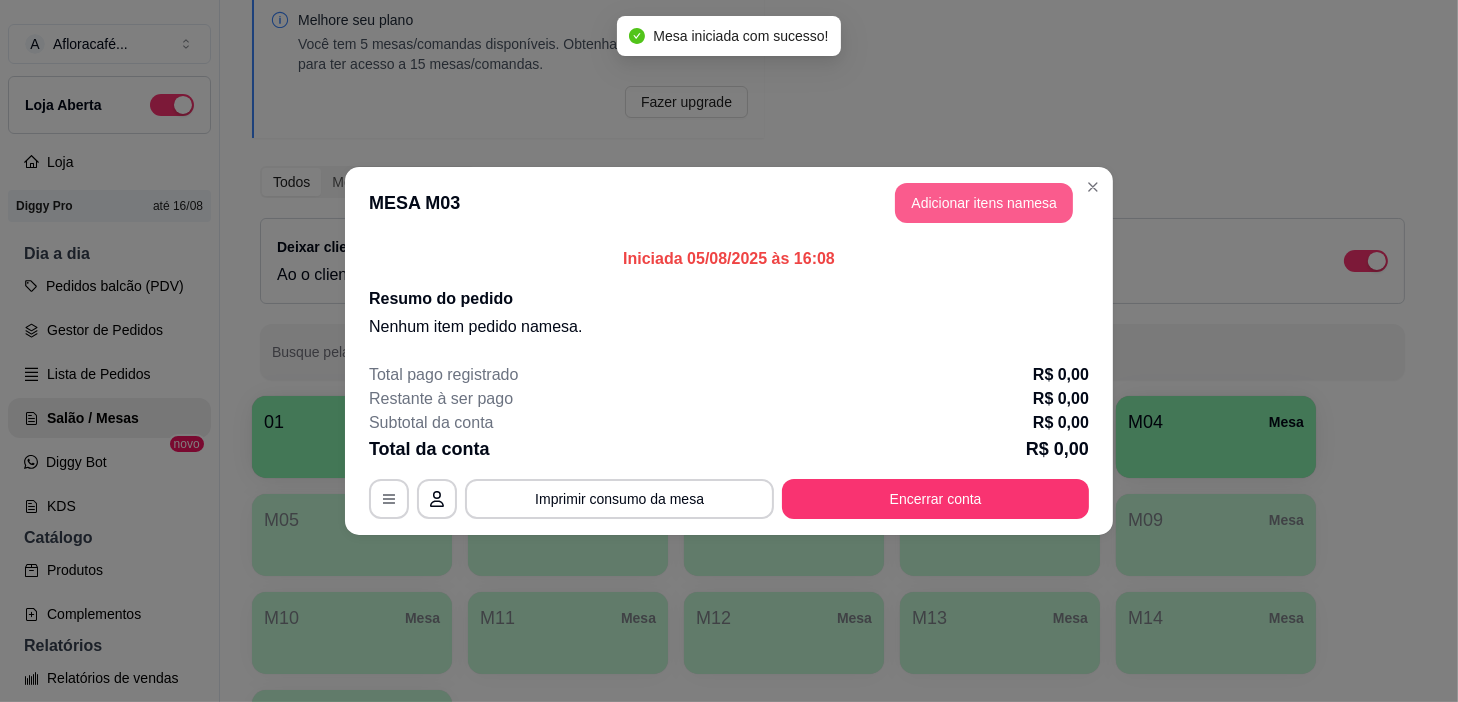 click on "Adicionar itens na  mesa" at bounding box center [984, 203] 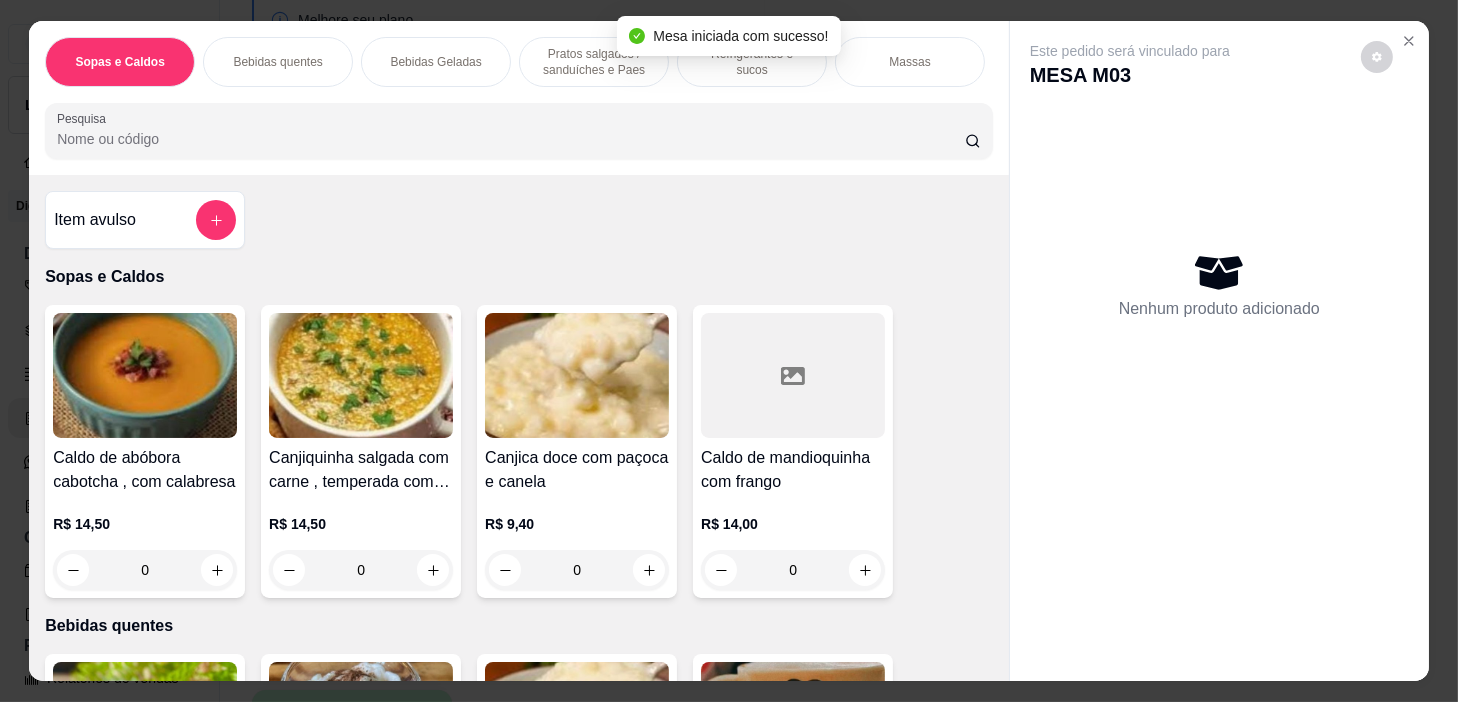 click at bounding box center (519, 131) 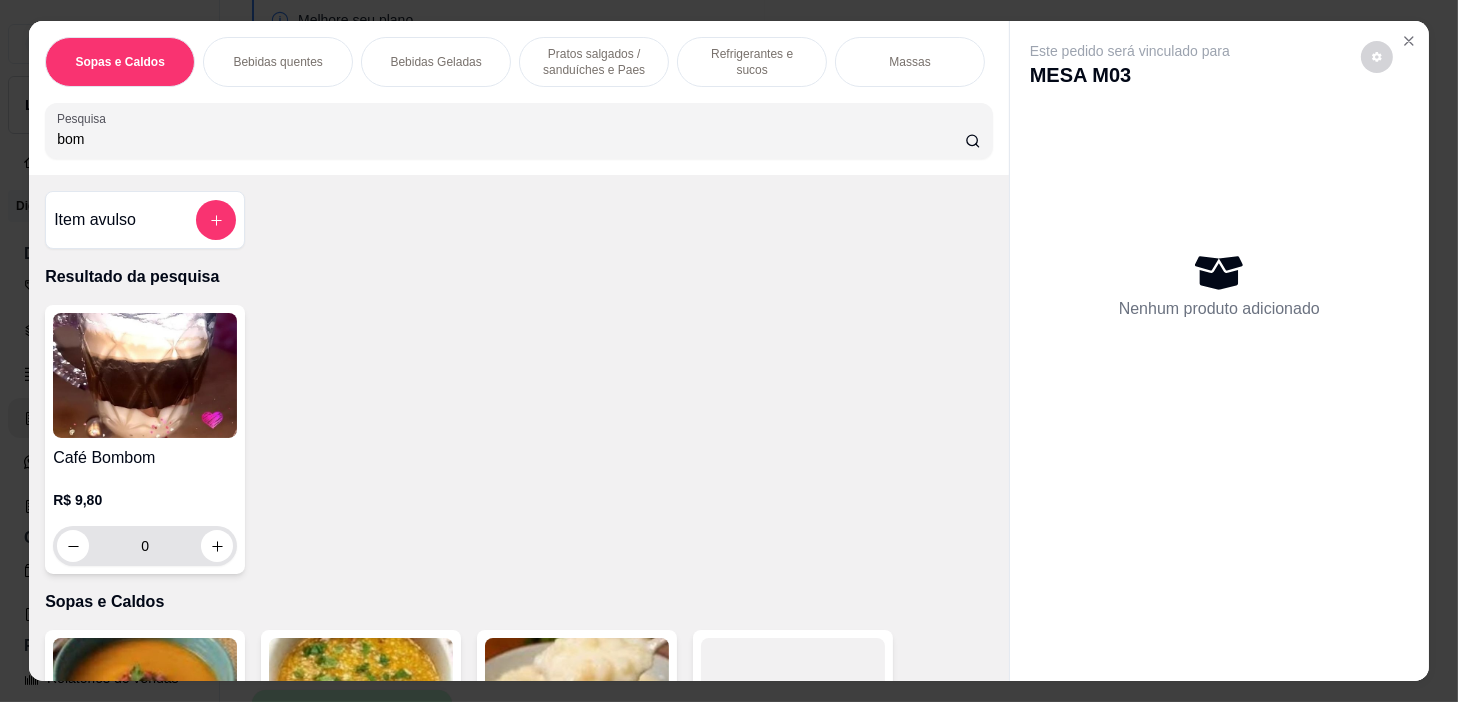 type on "bom" 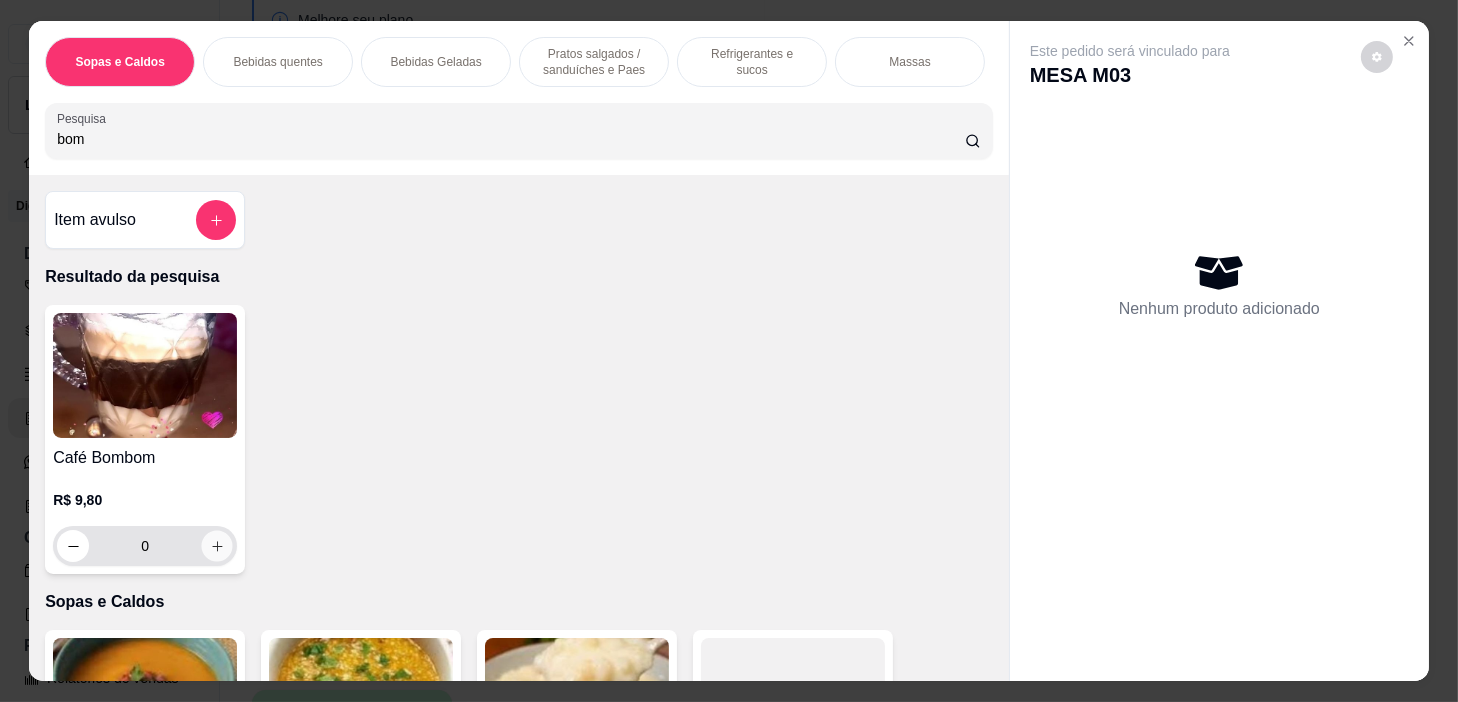 click at bounding box center (217, 546) 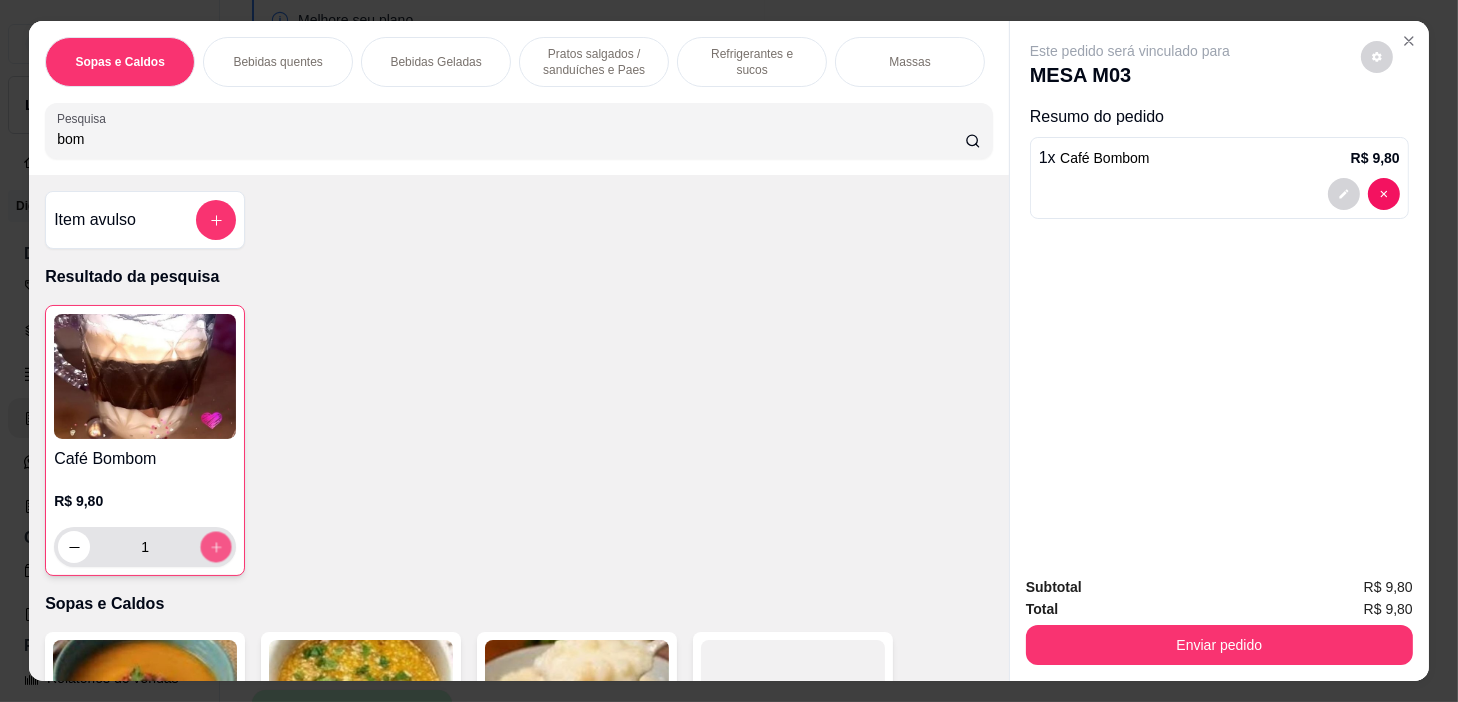 click at bounding box center [216, 547] 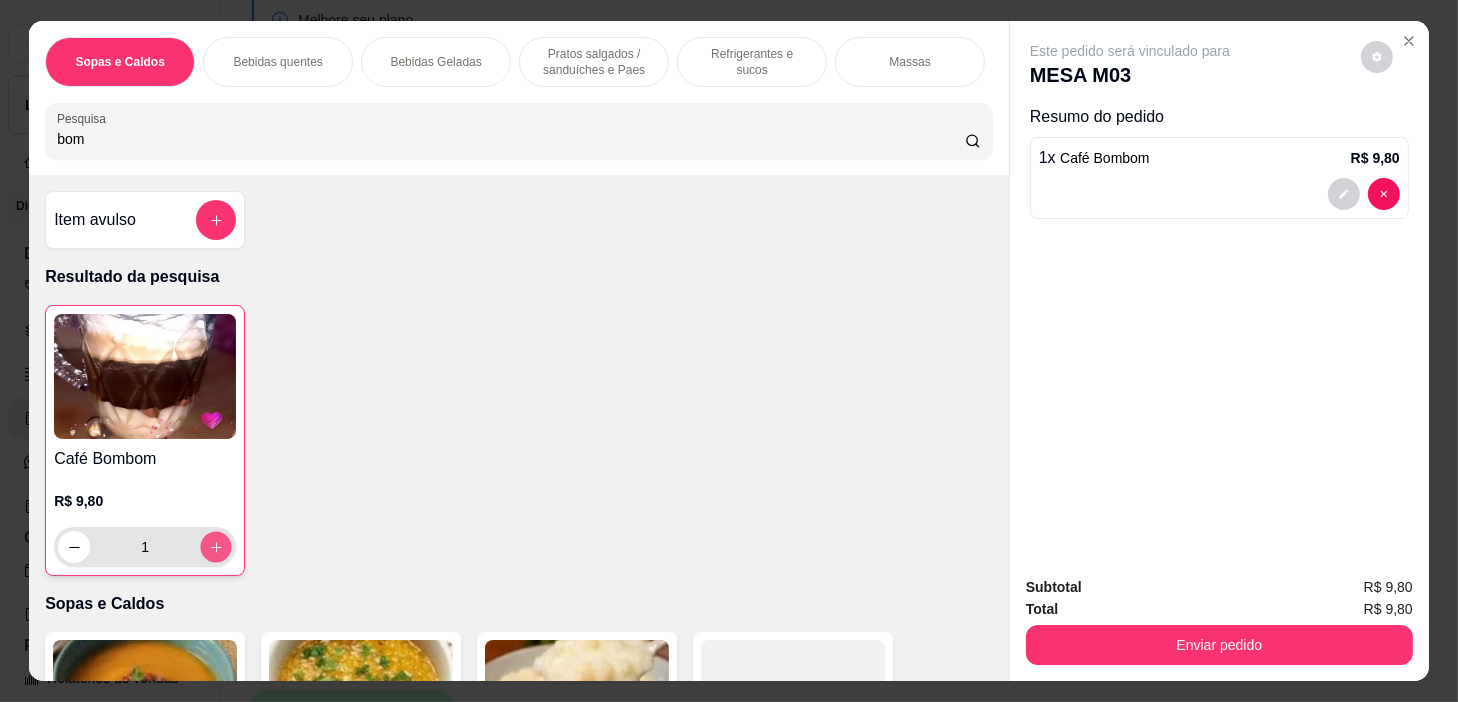 type on "2" 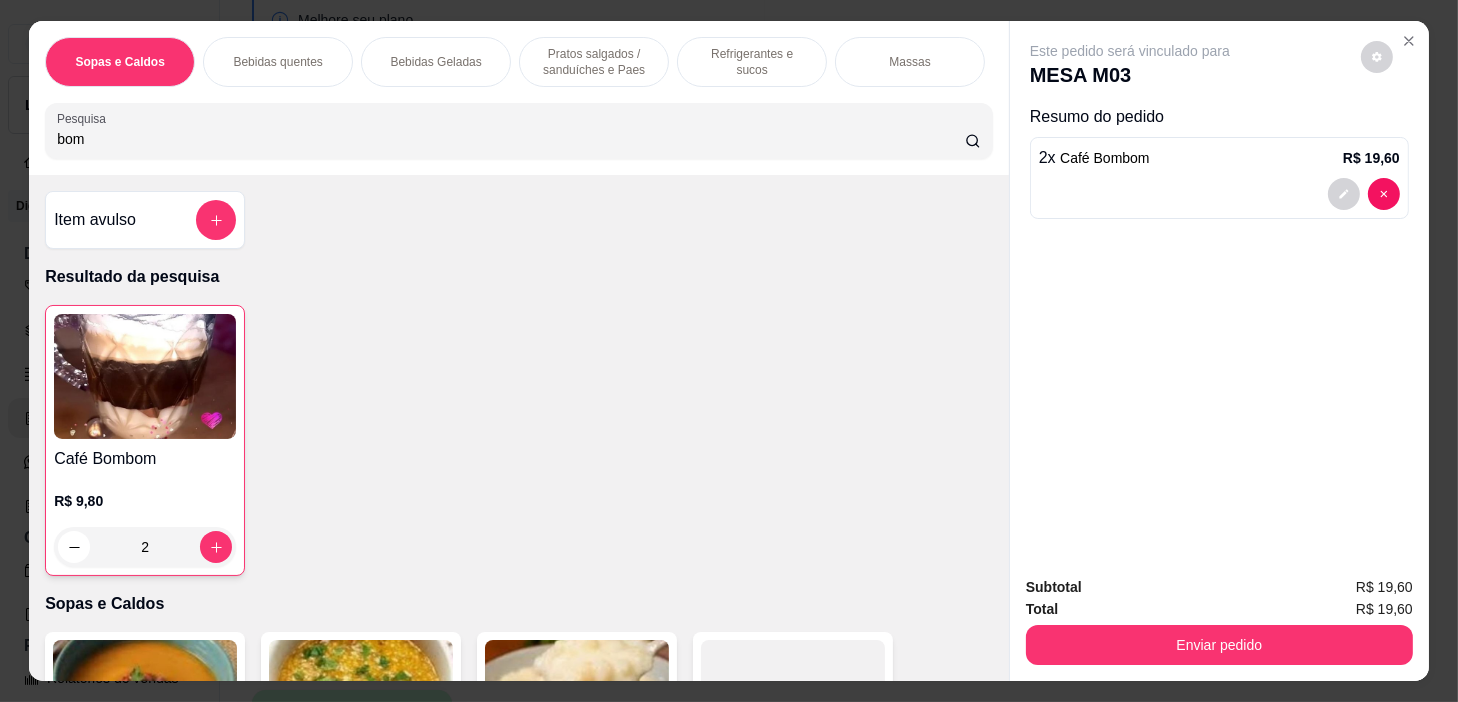 scroll, scrollTop: 0, scrollLeft: 781, axis: horizontal 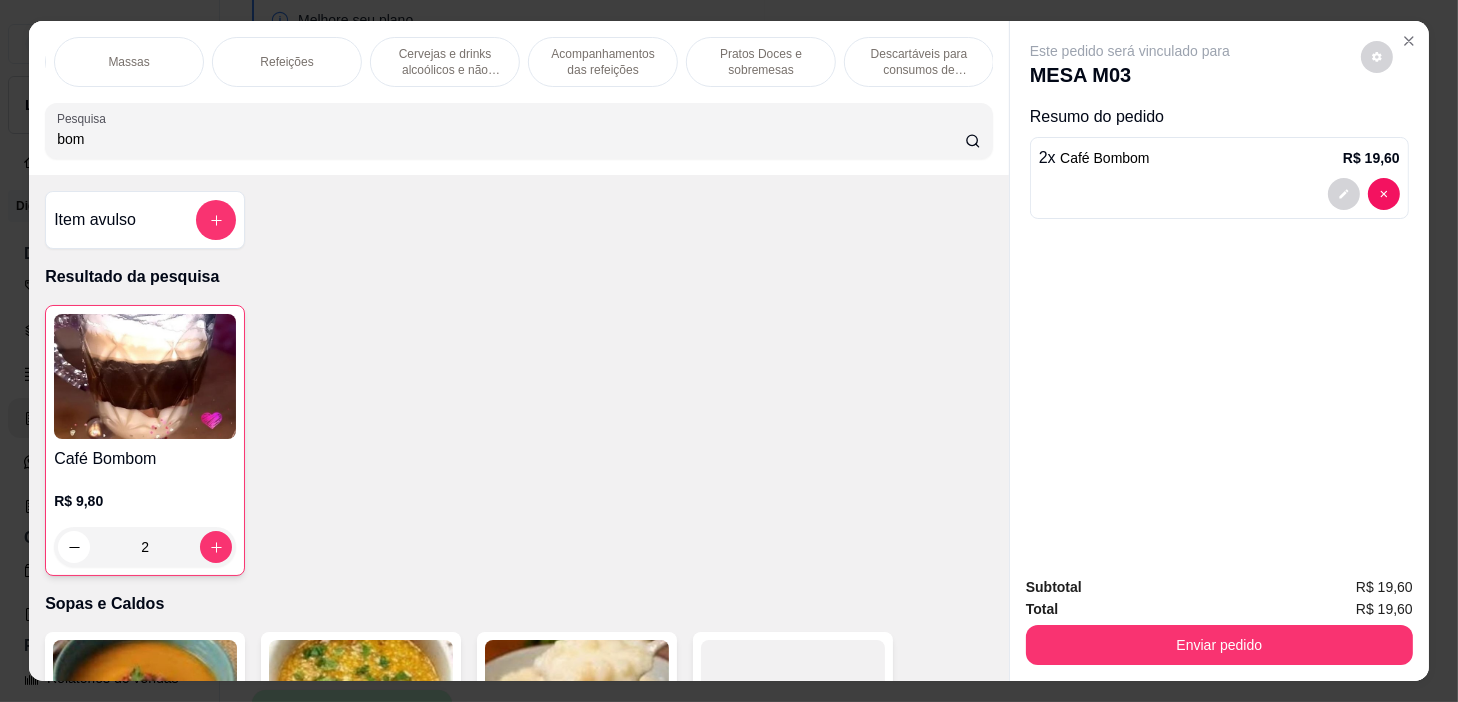 drag, startPoint x: 794, startPoint y: 55, endPoint x: 766, endPoint y: 111, distance: 62.609905 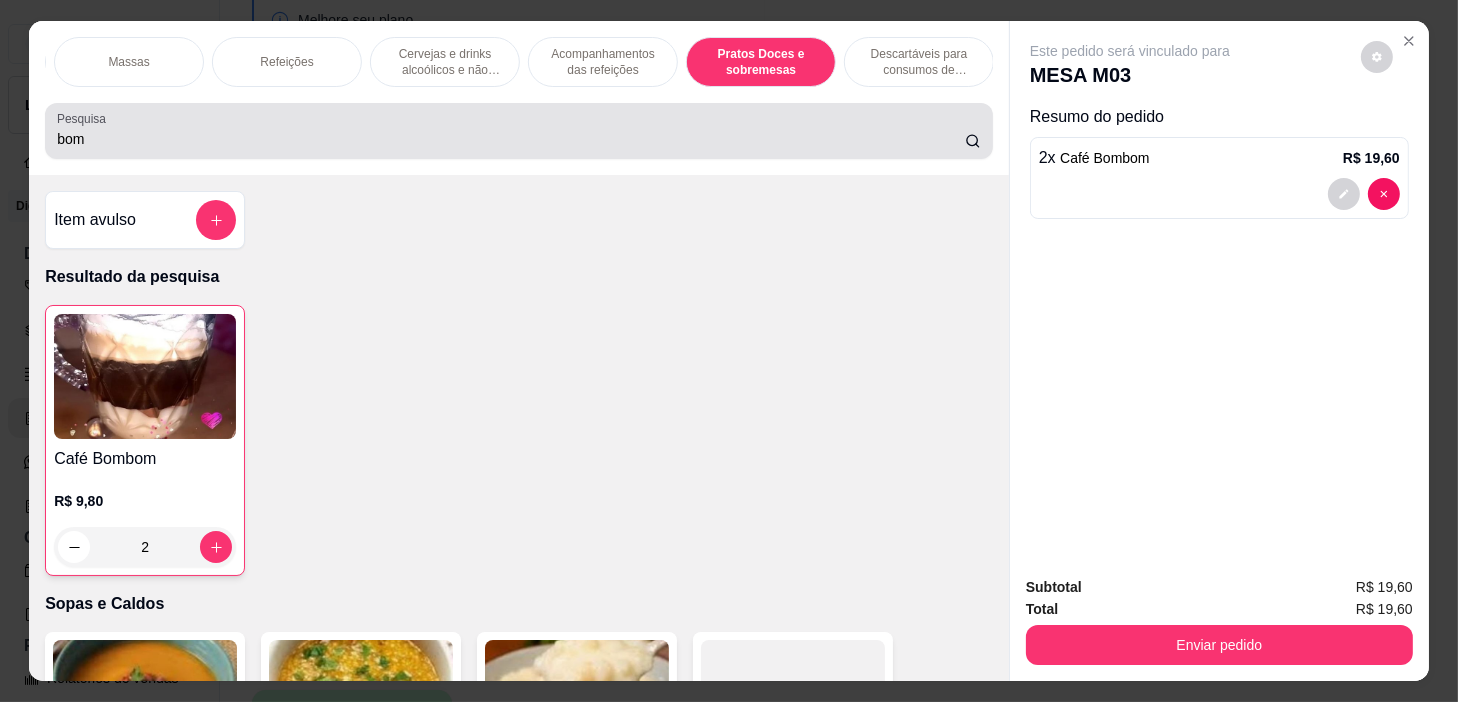 scroll, scrollTop: 14536, scrollLeft: 0, axis: vertical 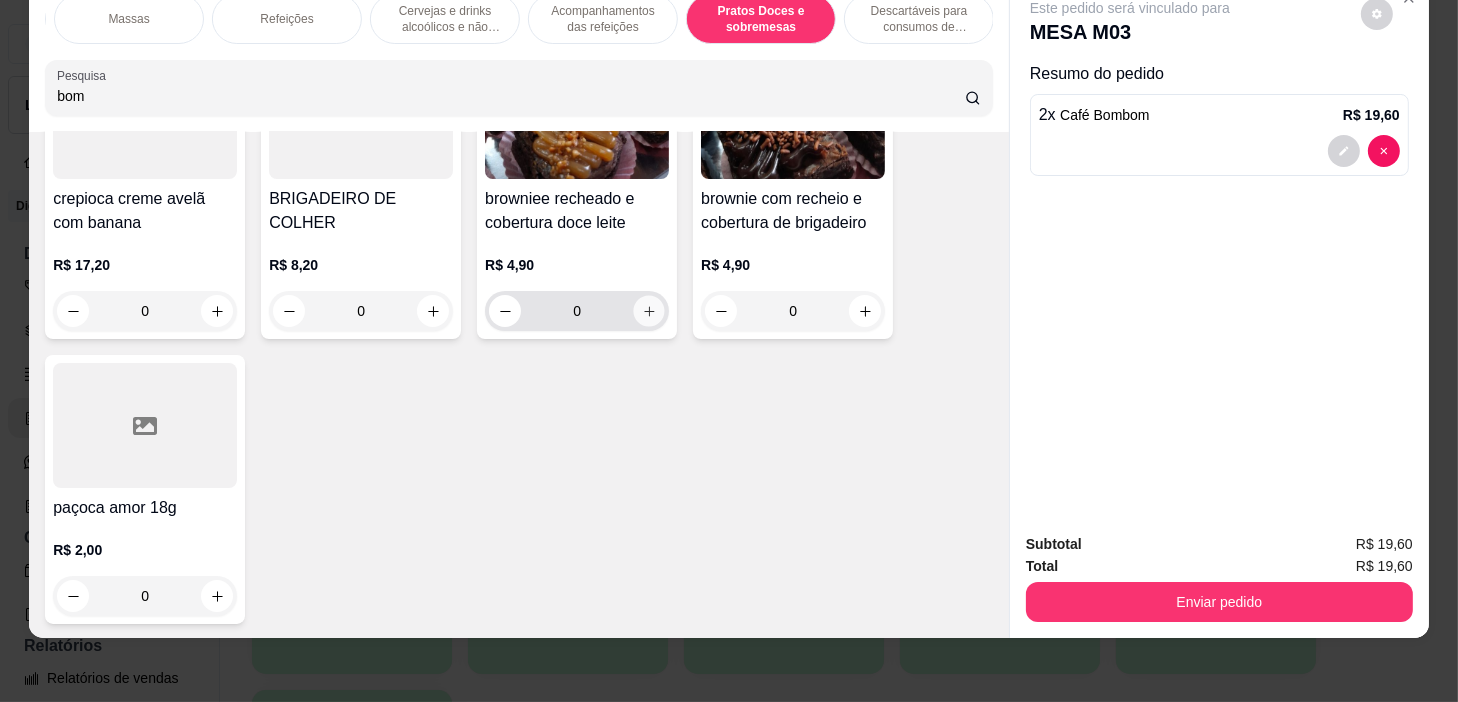 click at bounding box center (649, 311) 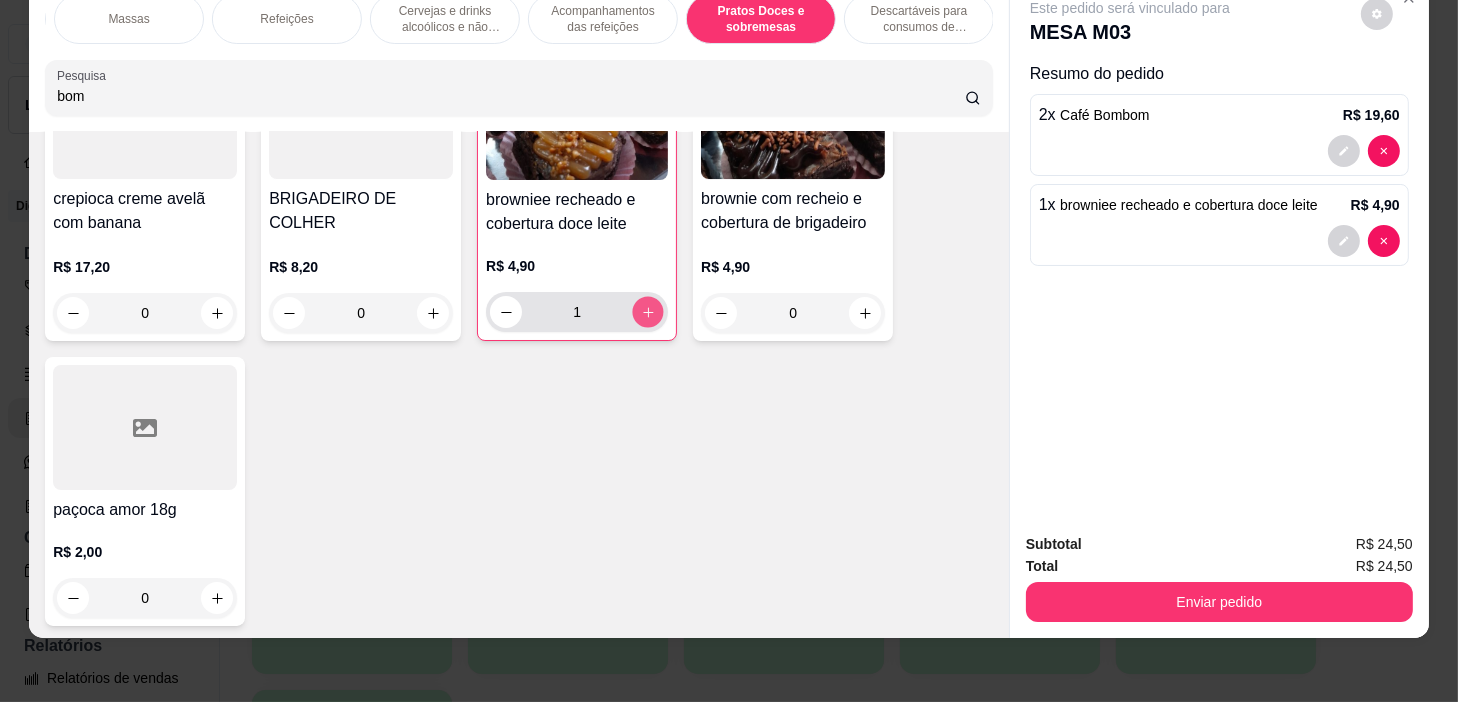 click at bounding box center [648, 312] 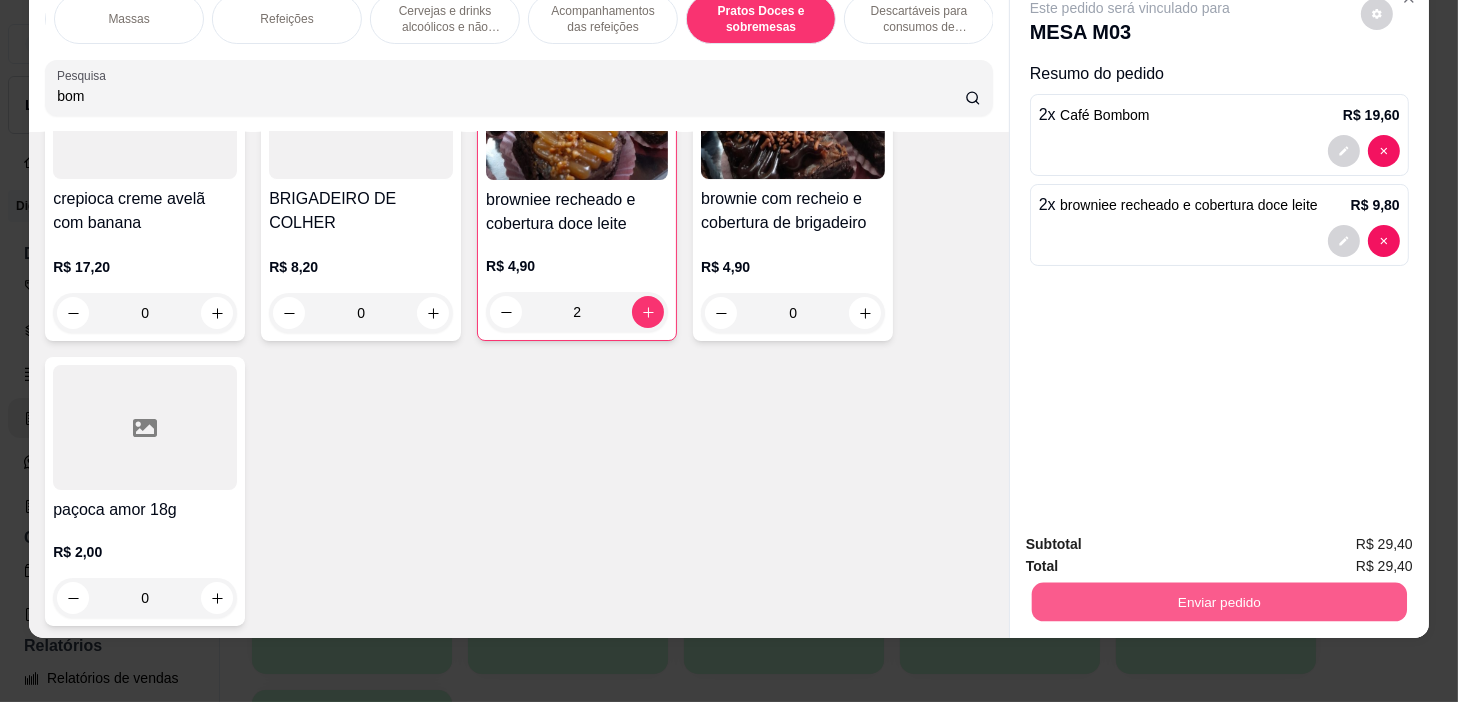 click on "Enviar pedido" at bounding box center (1219, 602) 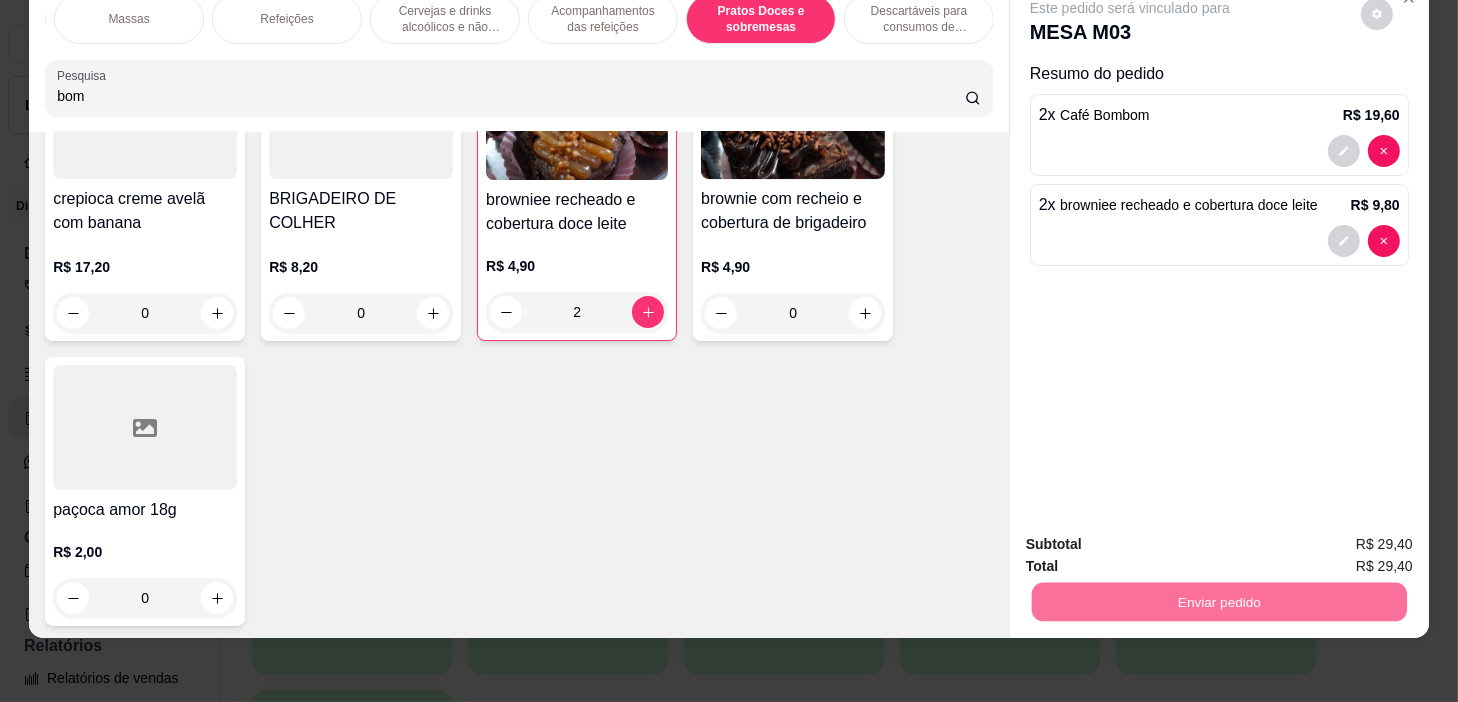 click on "Não registrar e enviar pedido" at bounding box center (1154, 538) 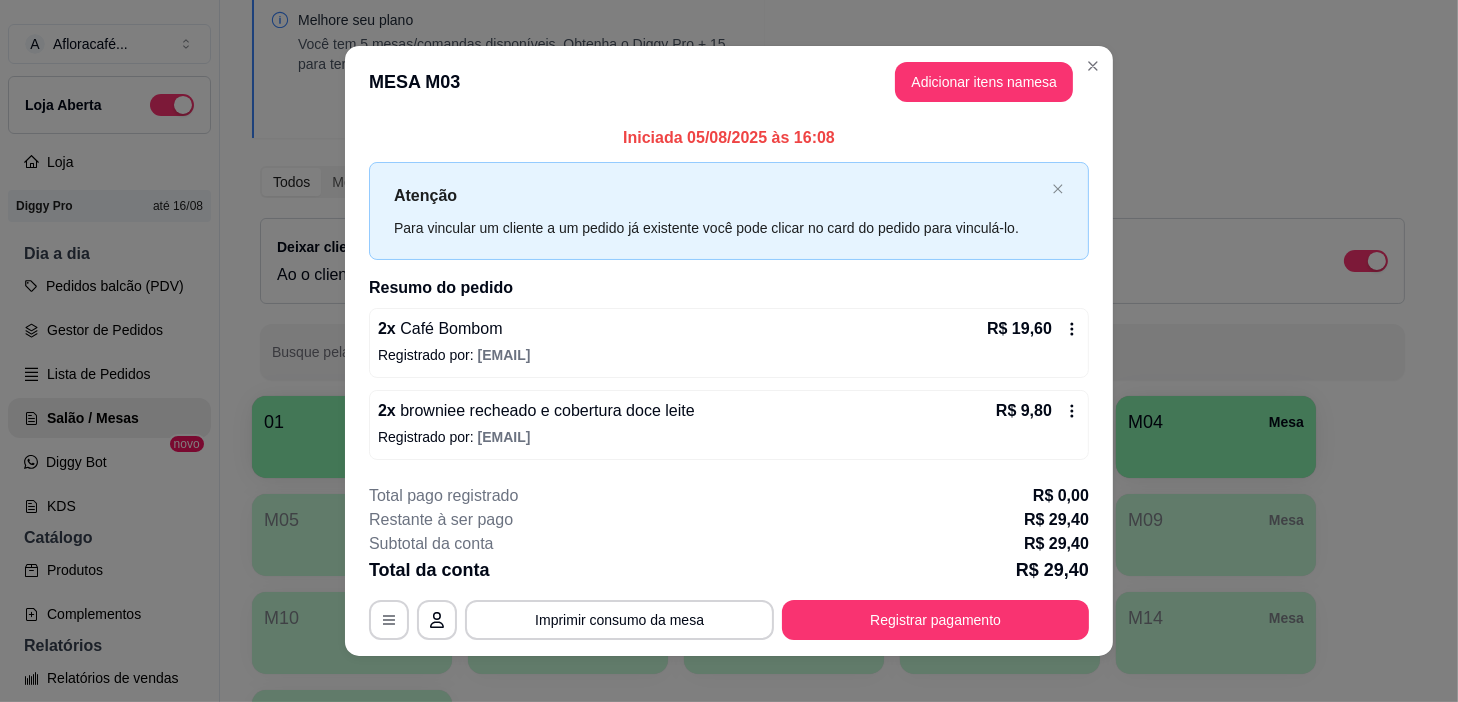 type 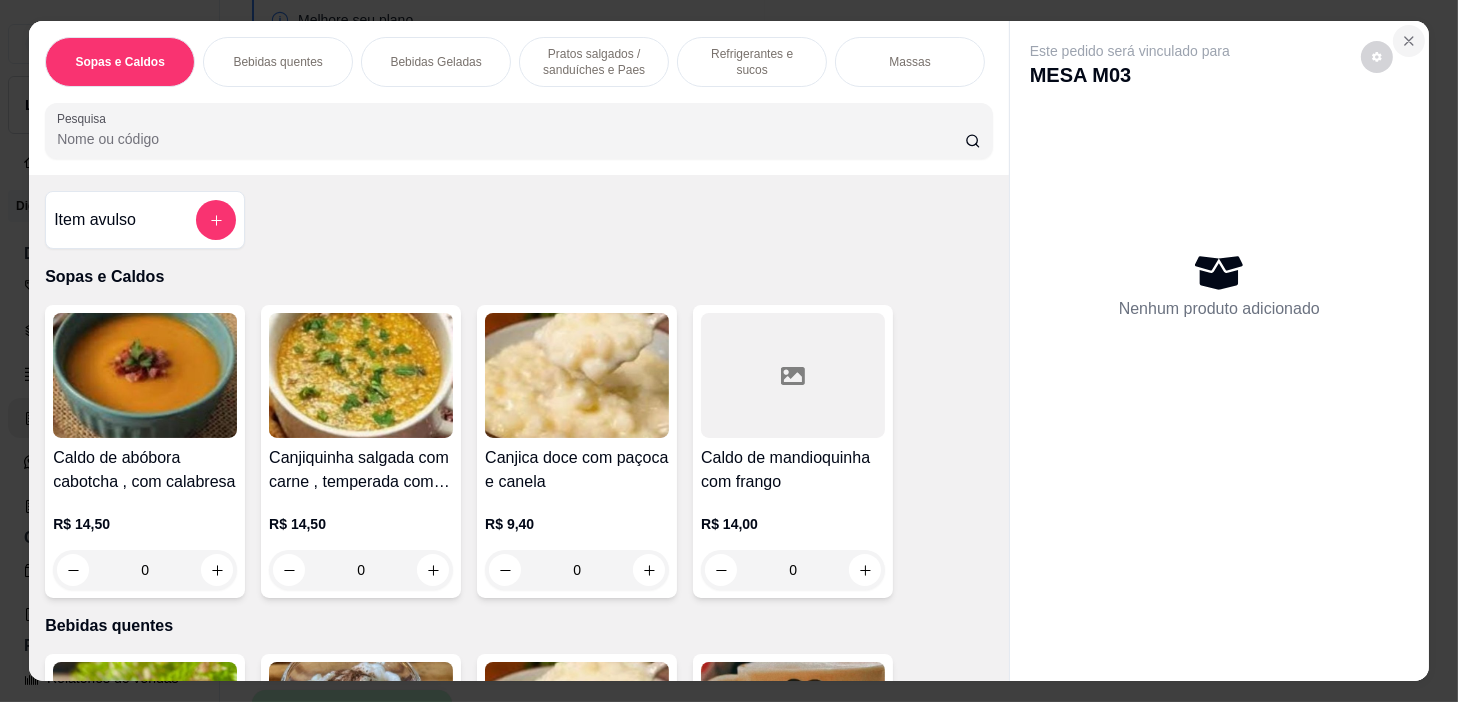 drag, startPoint x: 1404, startPoint y: 12, endPoint x: 1402, endPoint y: 30, distance: 18.110771 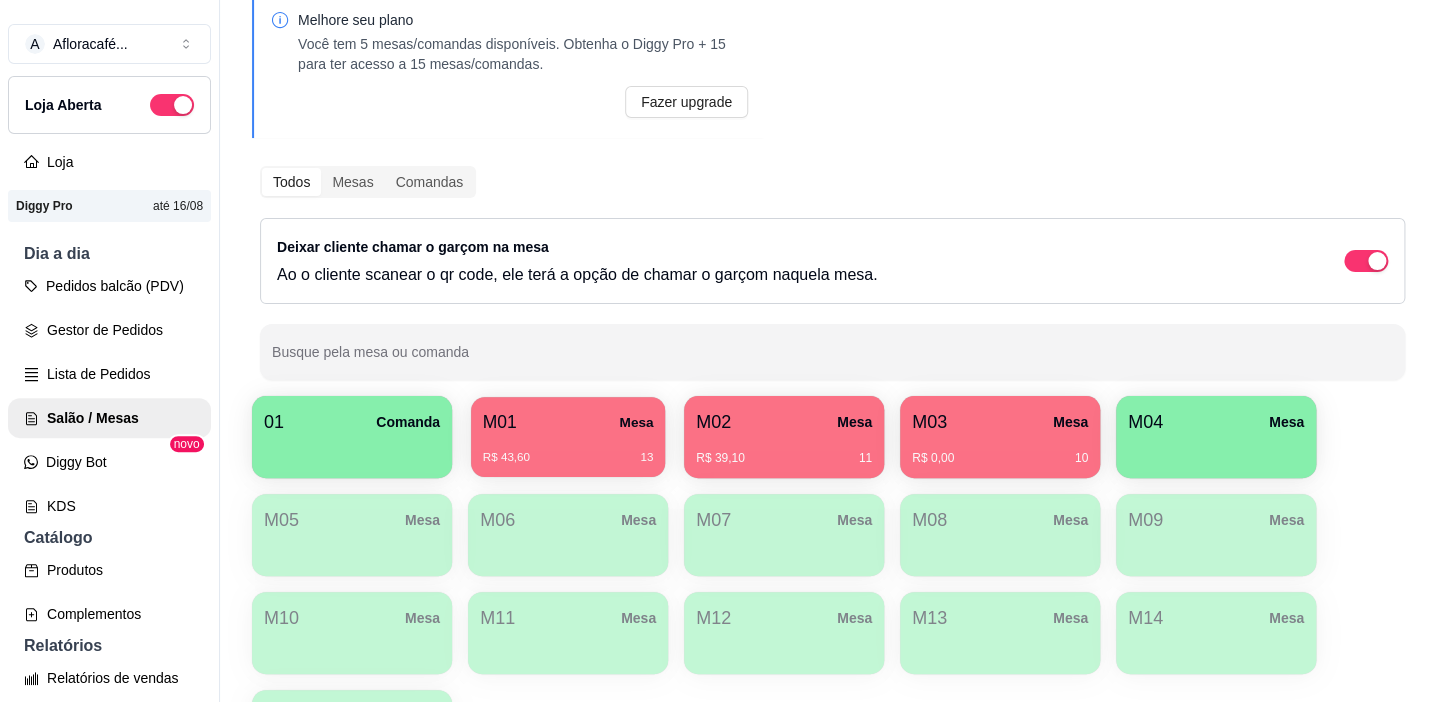 click on "M01 Mesa R$ 43,60 13" at bounding box center (568, 437) 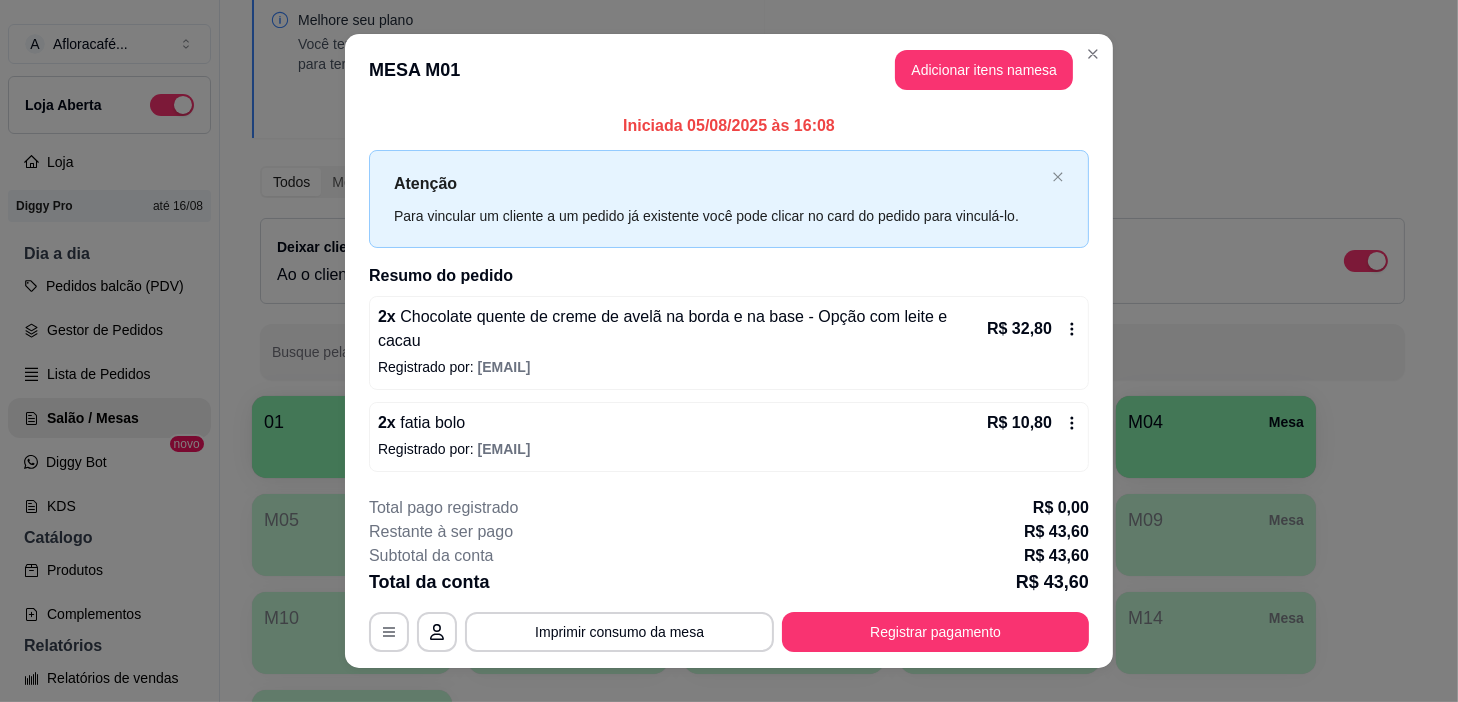 scroll, scrollTop: 29, scrollLeft: 0, axis: vertical 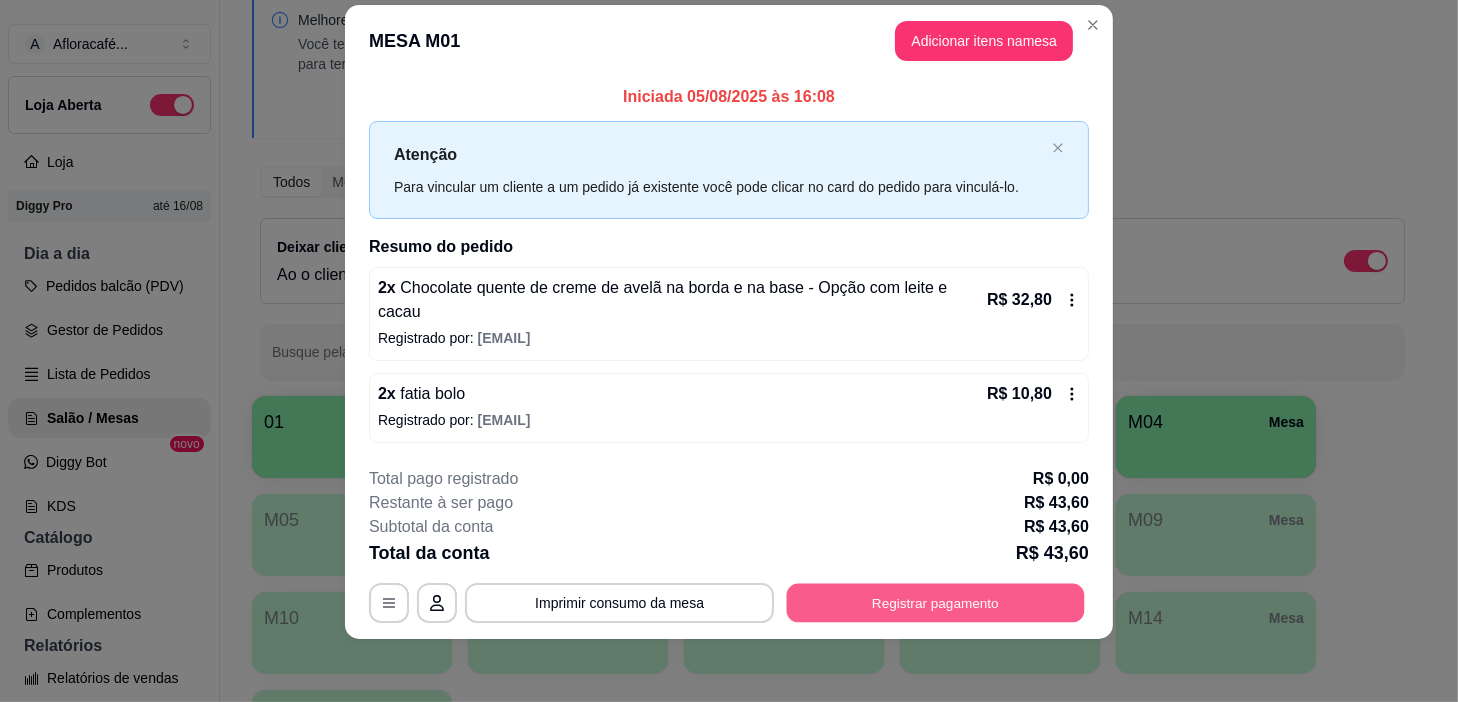 click on "Registrar pagamento" at bounding box center (936, 602) 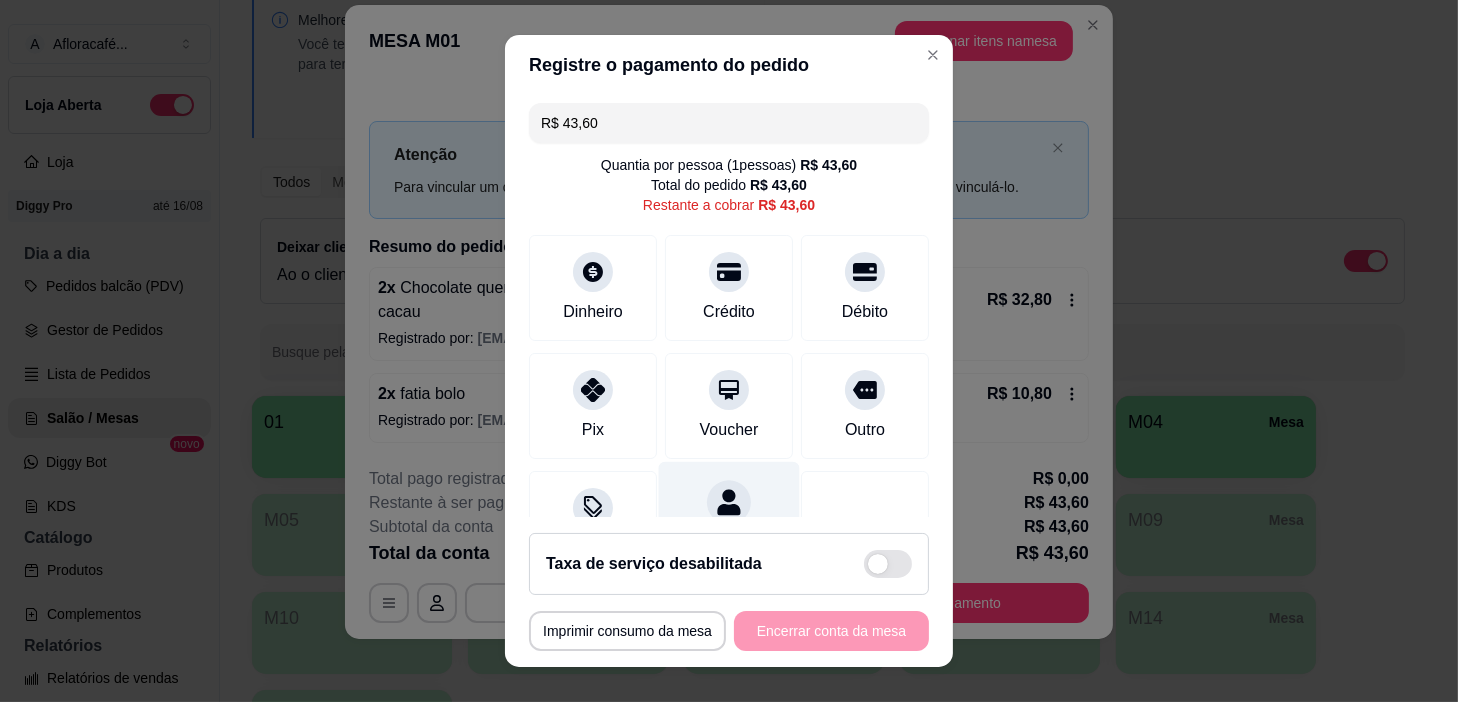 click on "Dividir conta" at bounding box center (729, 520) 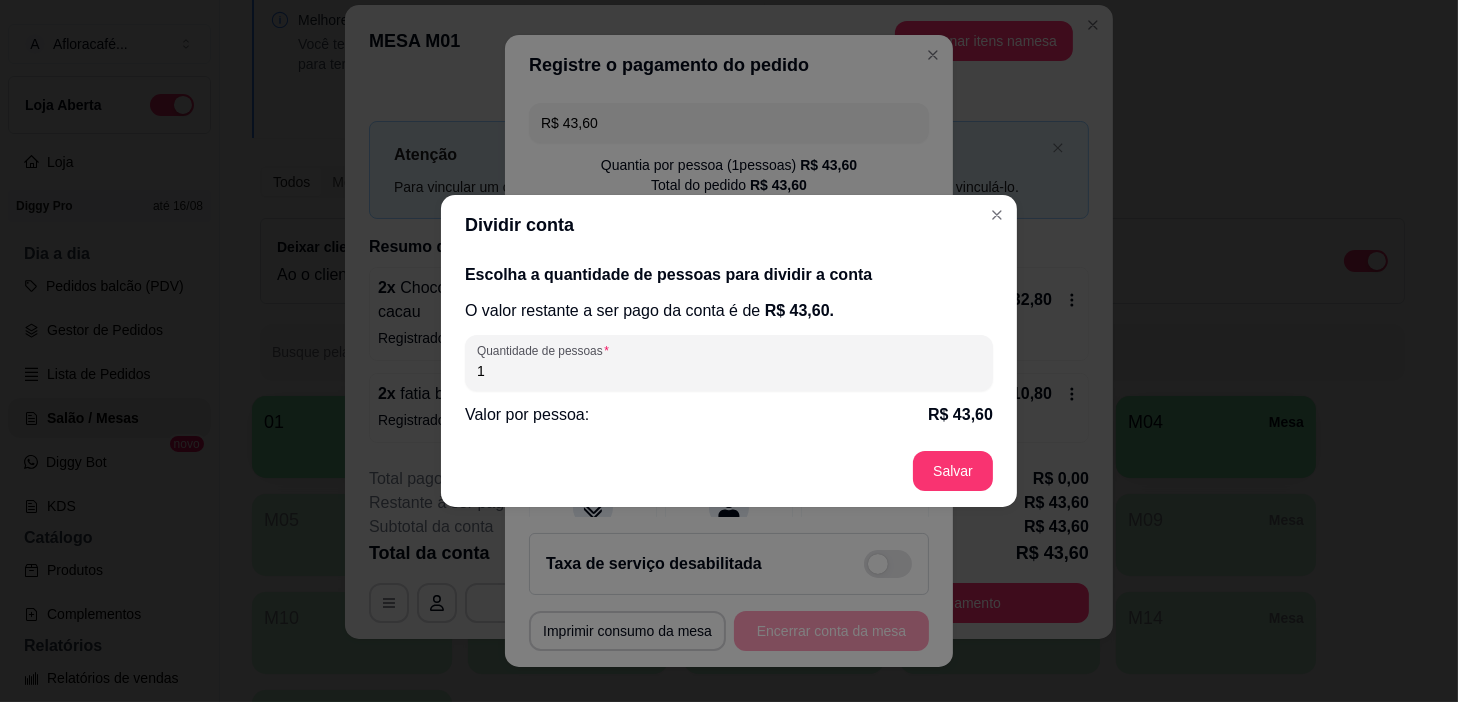 click on "1" at bounding box center [729, 371] 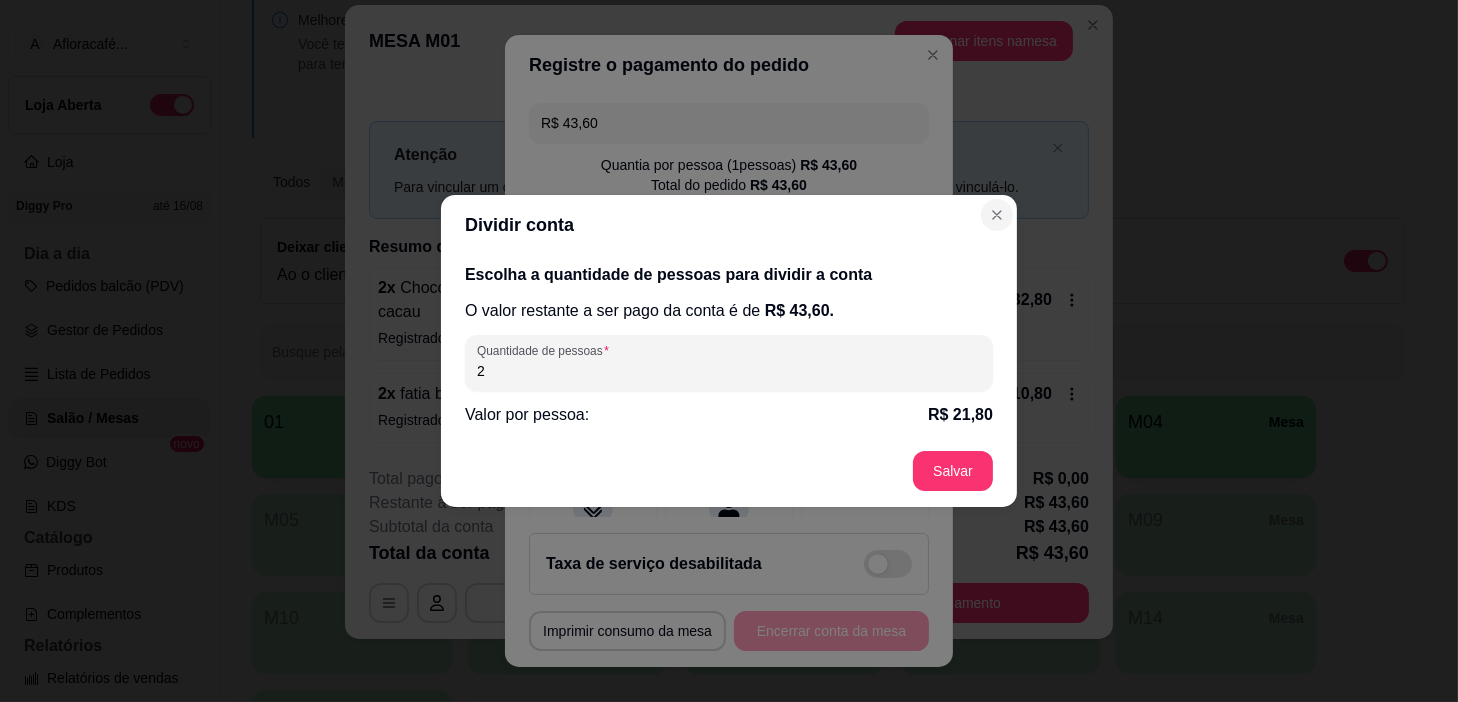 type on "2" 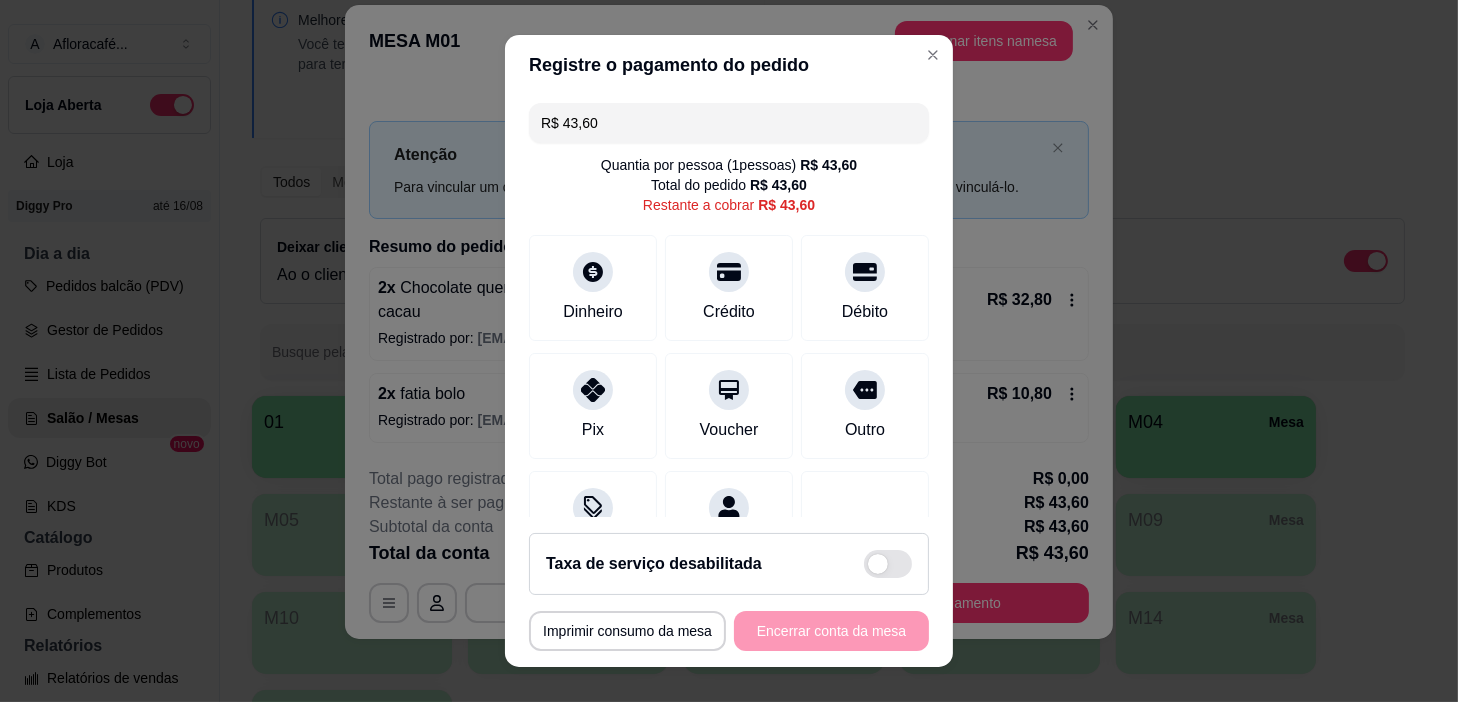 click on "R$ 43,60 Quantia por pessoa ( 1  pessoas)   R$ 43,60 Total do pedido   R$ 43,60 Restante a cobrar   R$ 43,60 Dinheiro Crédito Débito Pix Voucher Outro Desconto Dividir conta" at bounding box center [729, 306] 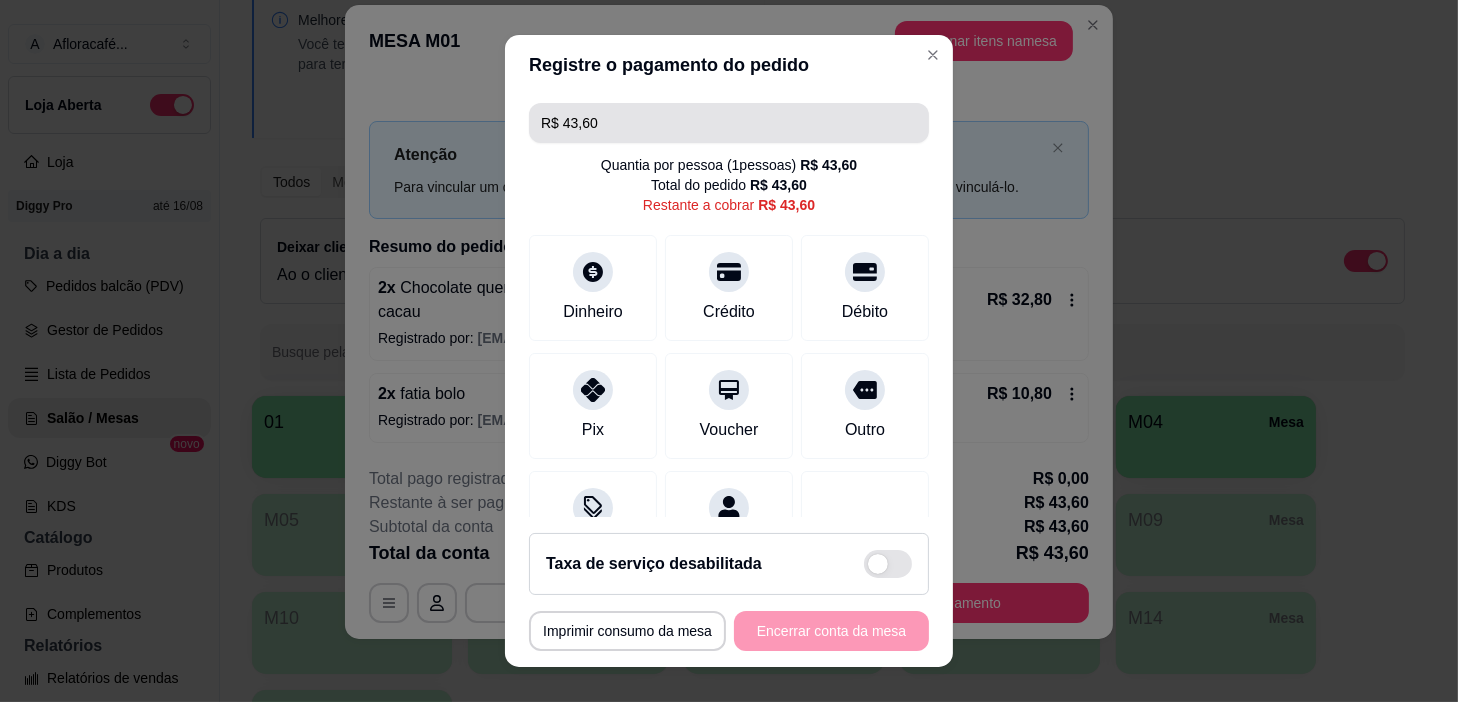 click on "Registre o pagamento do pedido" at bounding box center [729, 65] 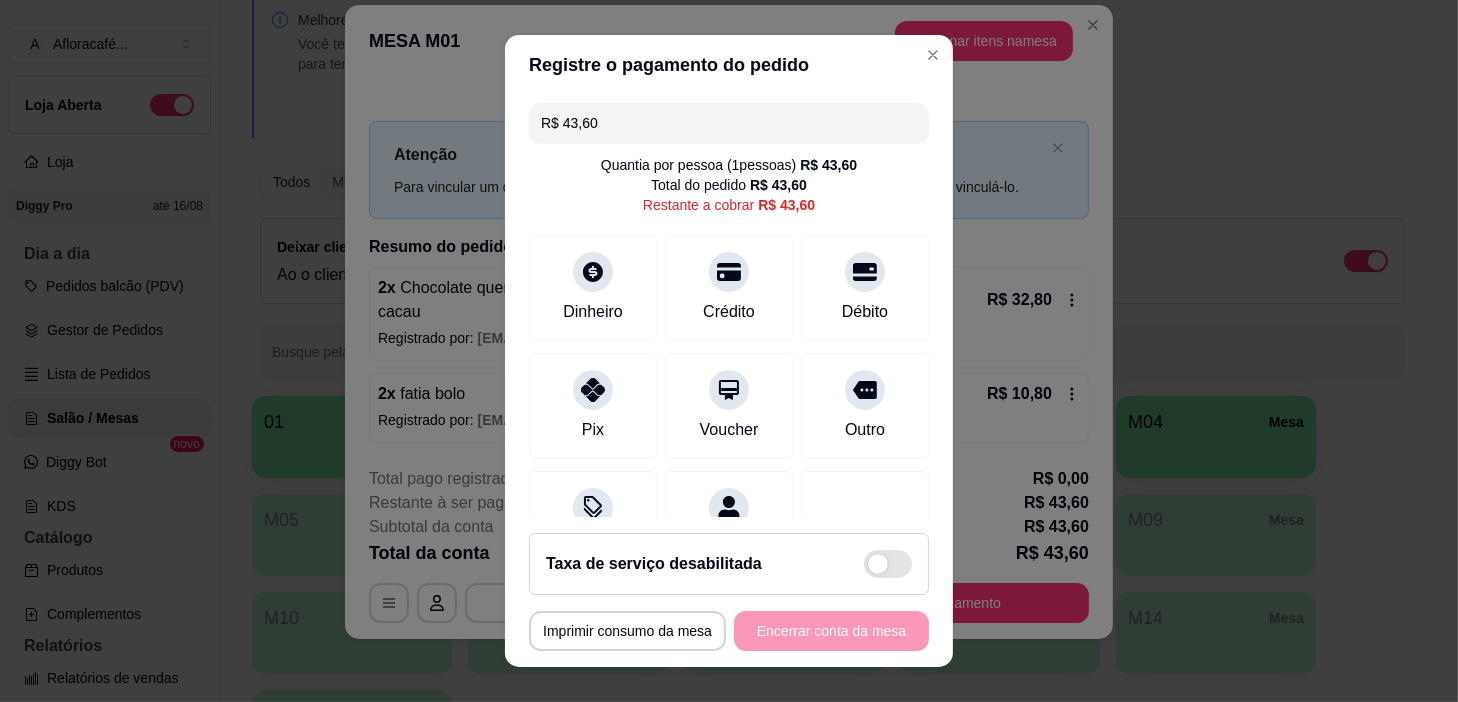 click on "R$ 43,60" at bounding box center [729, 123] 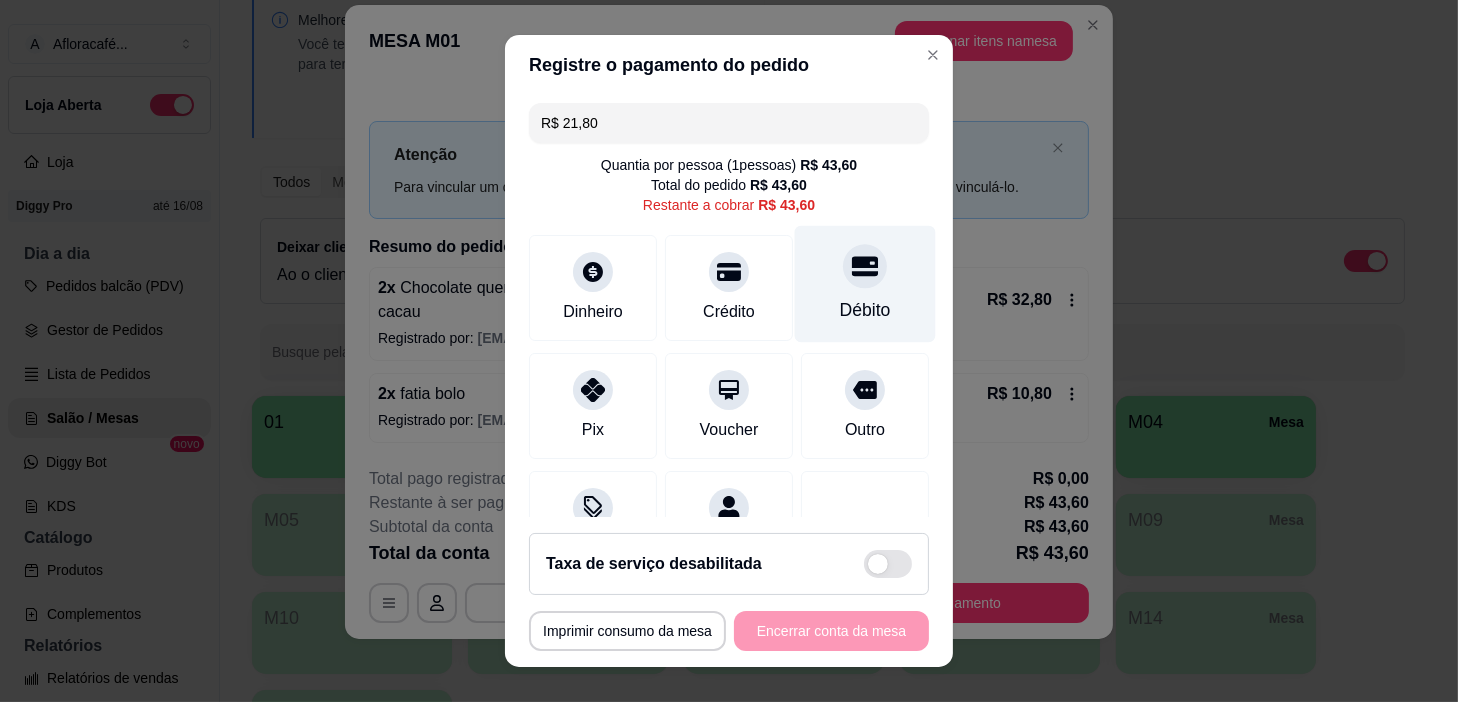click at bounding box center (865, 267) 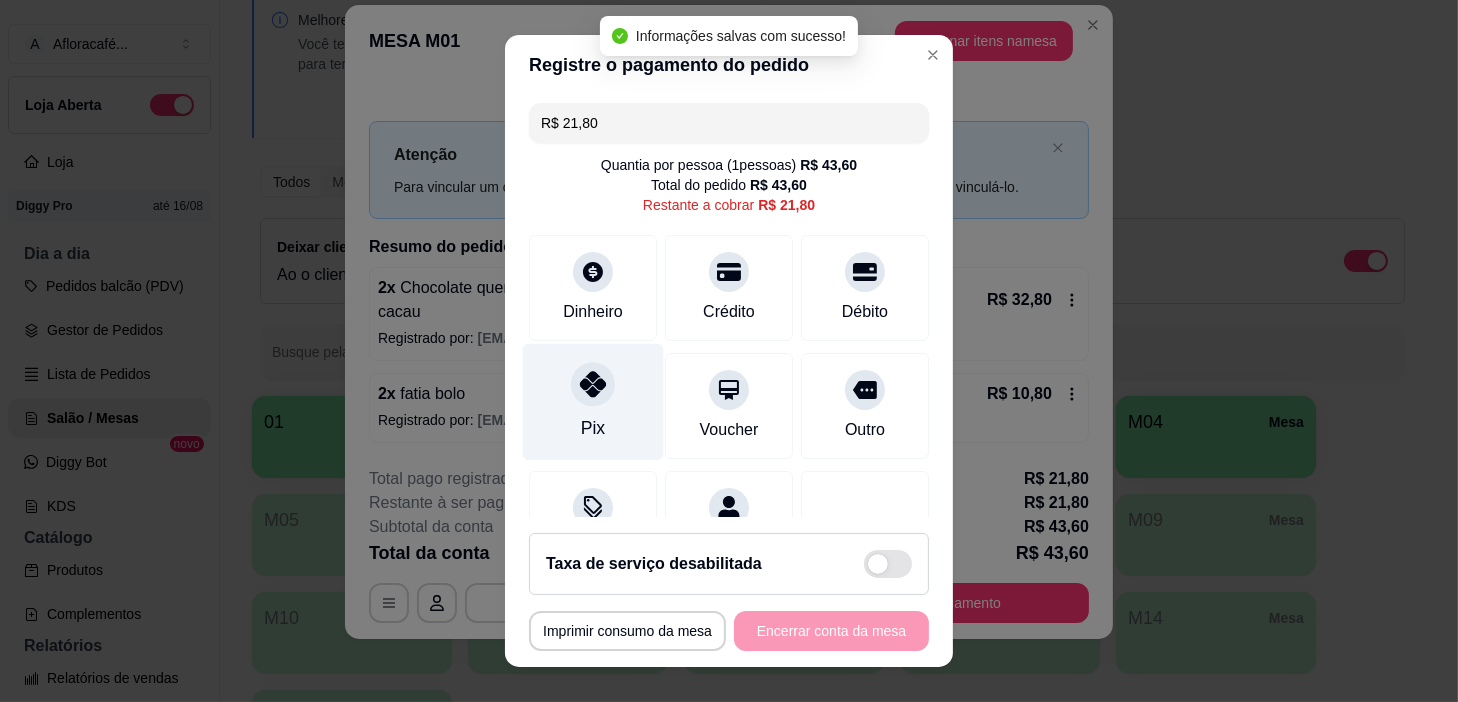 click 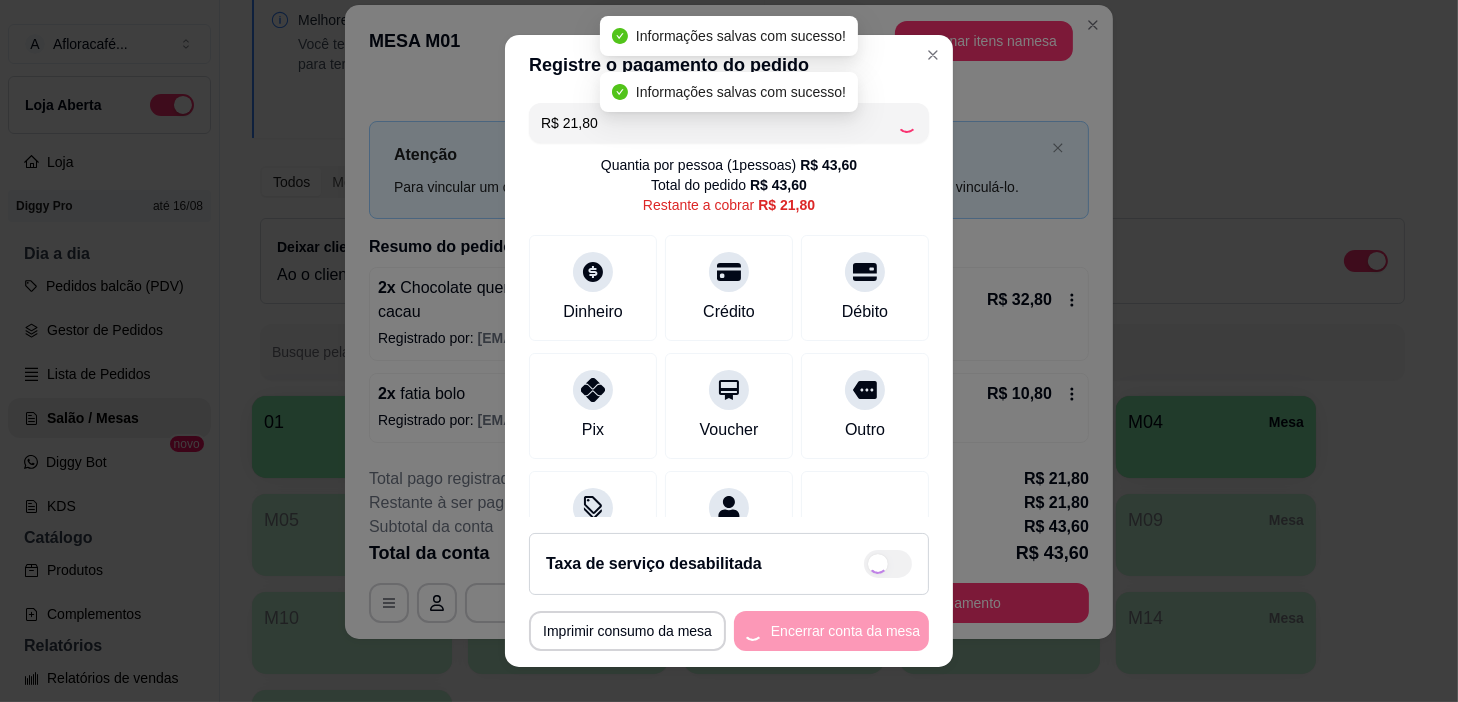 type on "R$ 0,00" 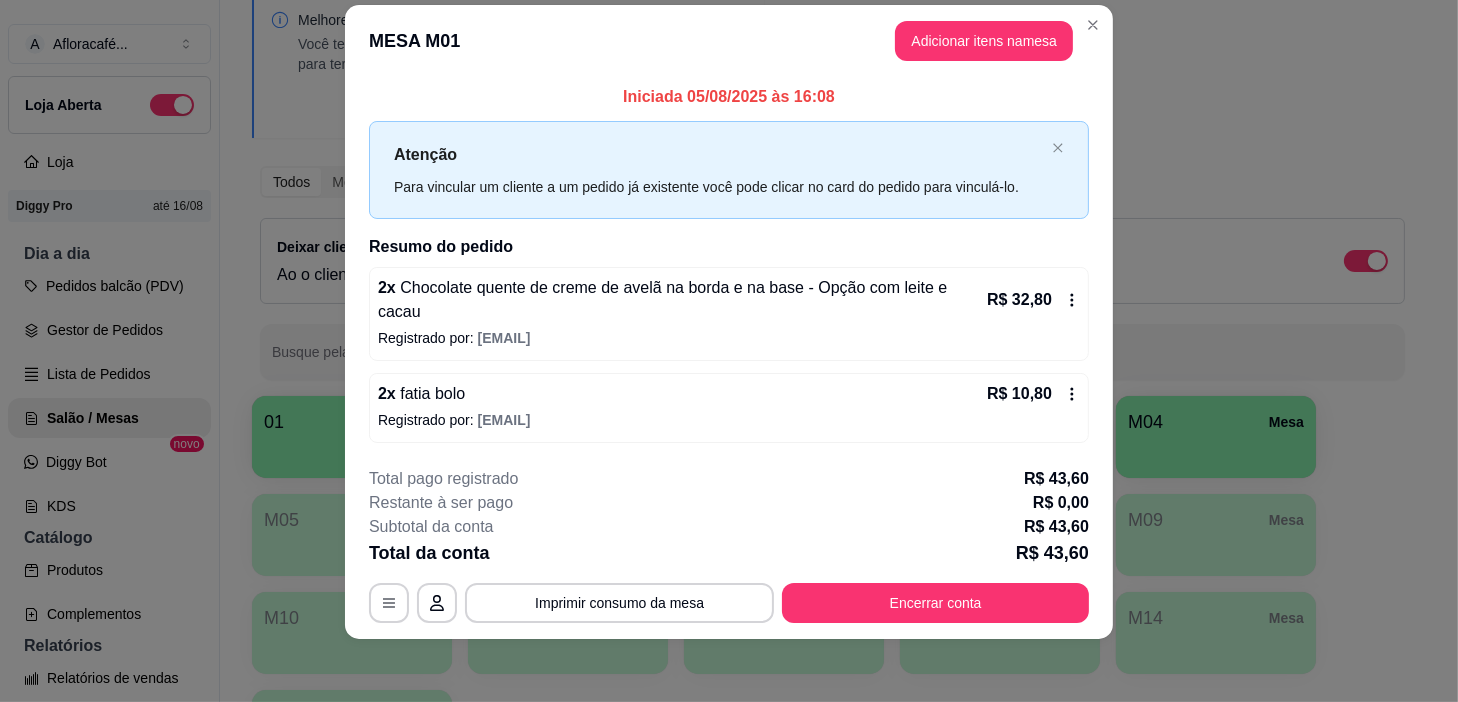 click on "**********" at bounding box center [729, 545] 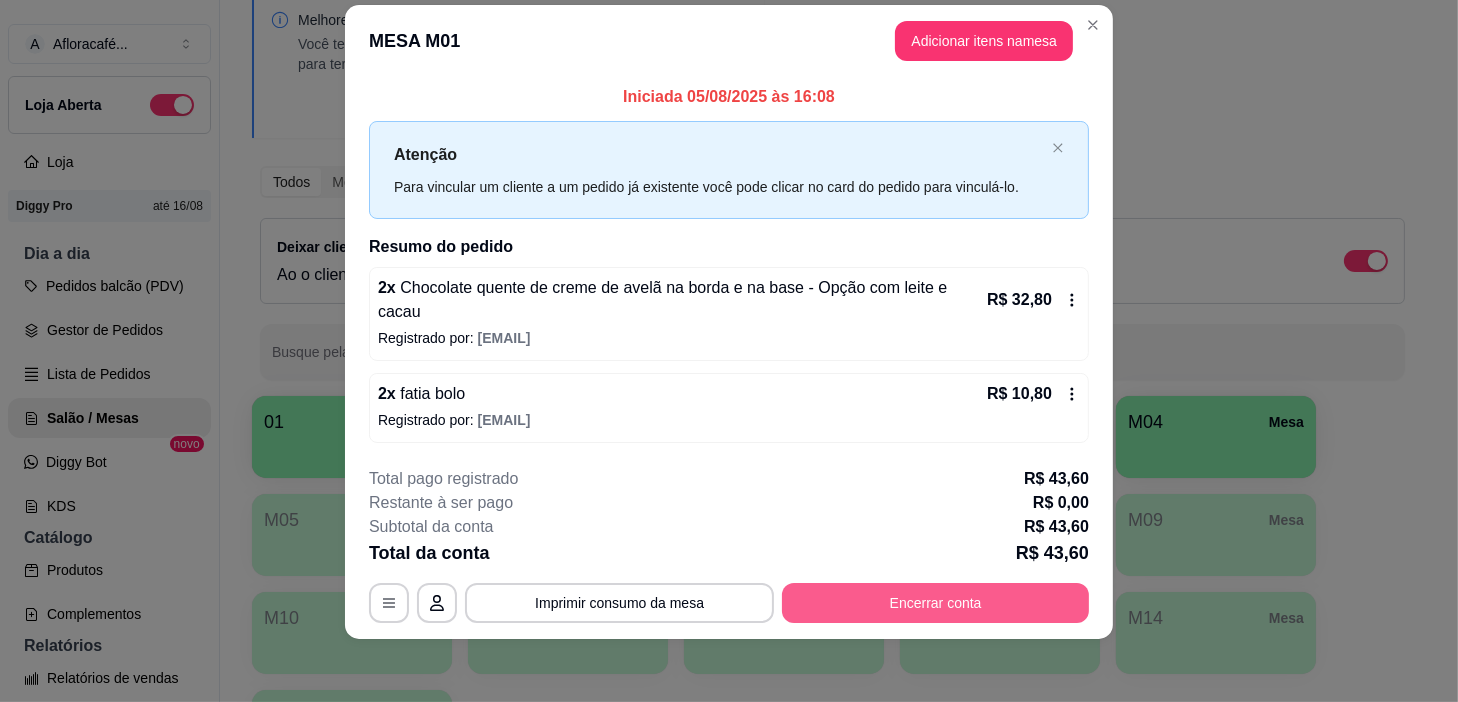 click on "Encerrar conta" at bounding box center (935, 603) 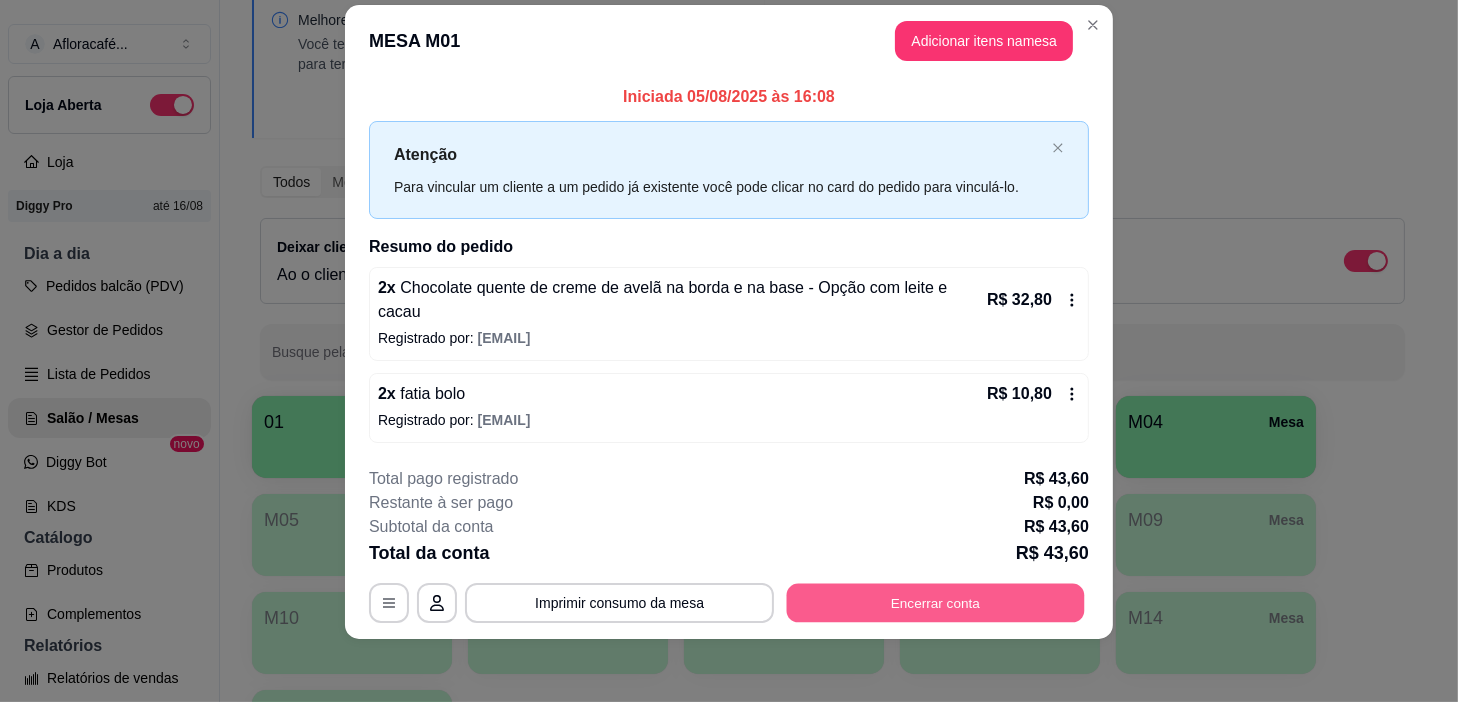 click on "Encerrar conta" at bounding box center (936, 602) 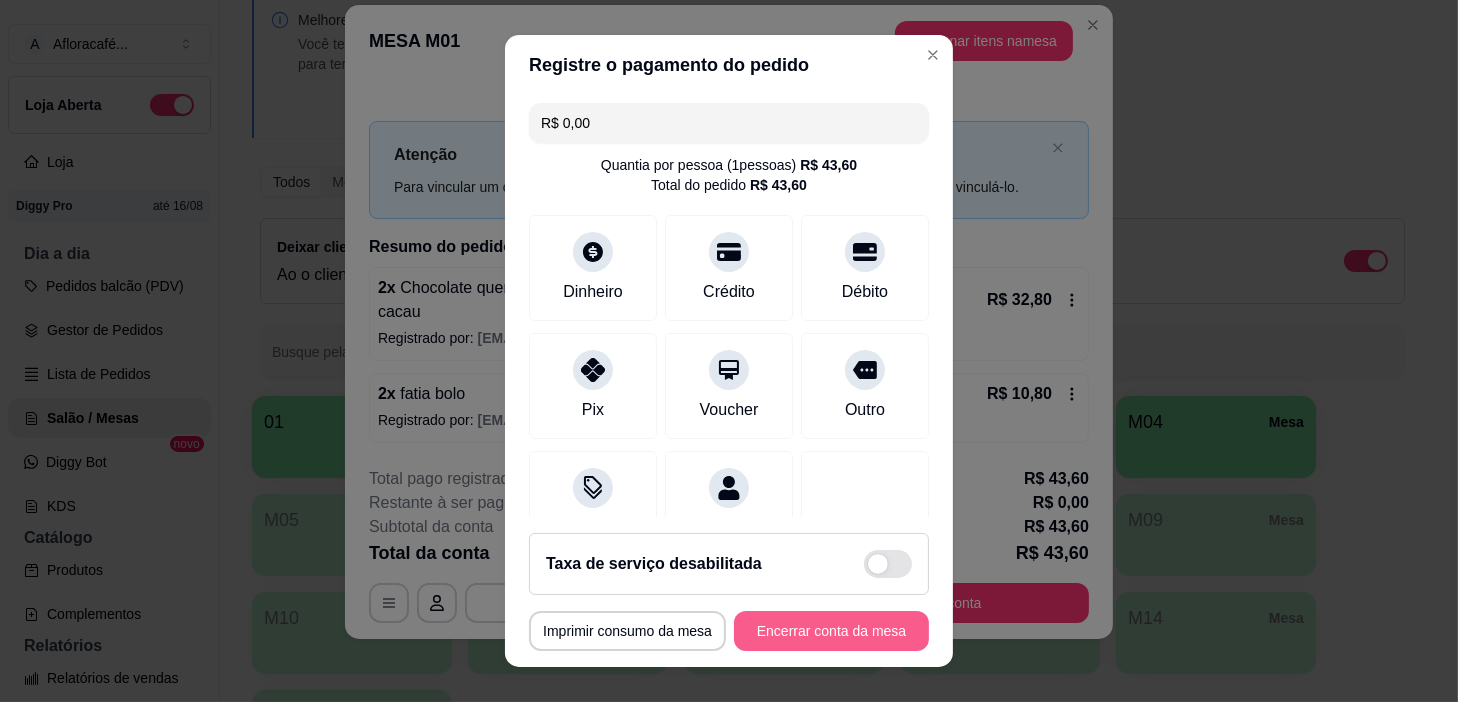 click on "Encerrar conta da mesa" at bounding box center (831, 631) 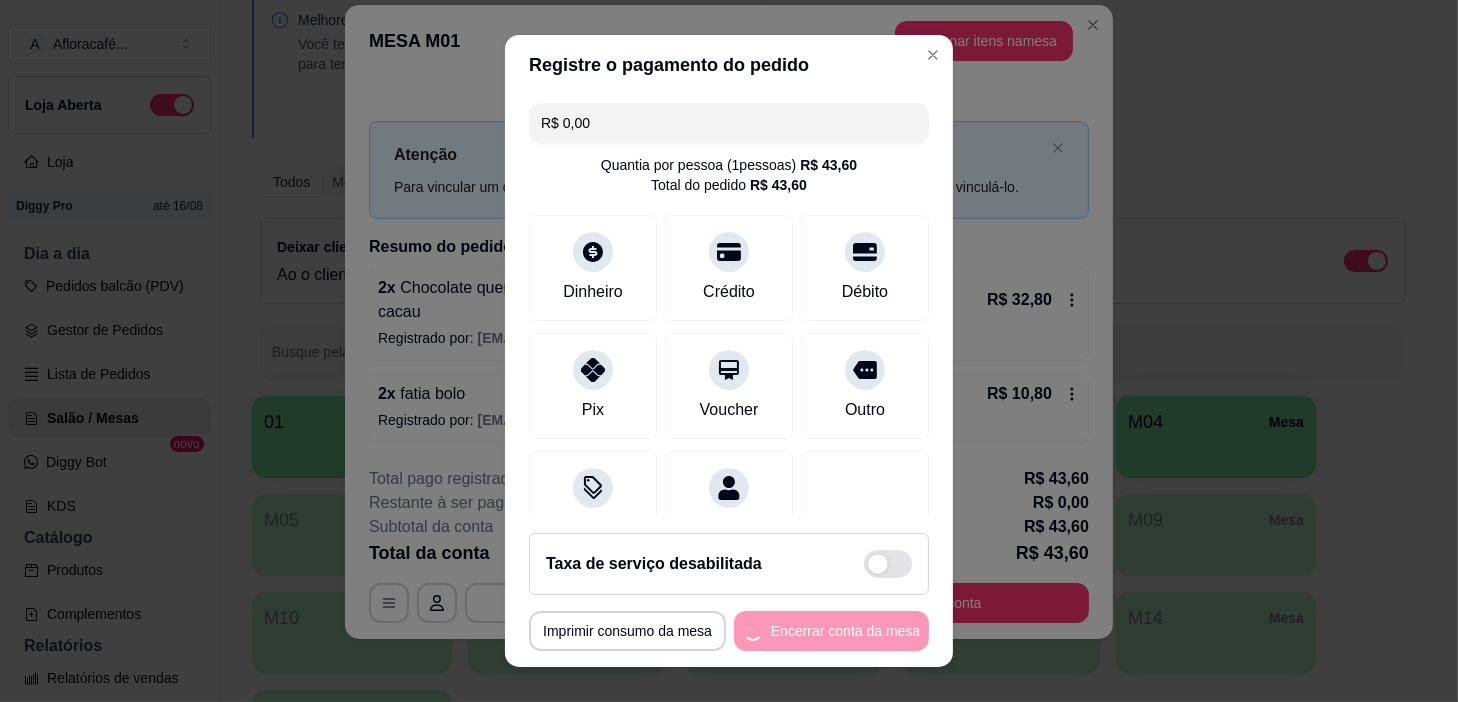 scroll, scrollTop: 0, scrollLeft: 0, axis: both 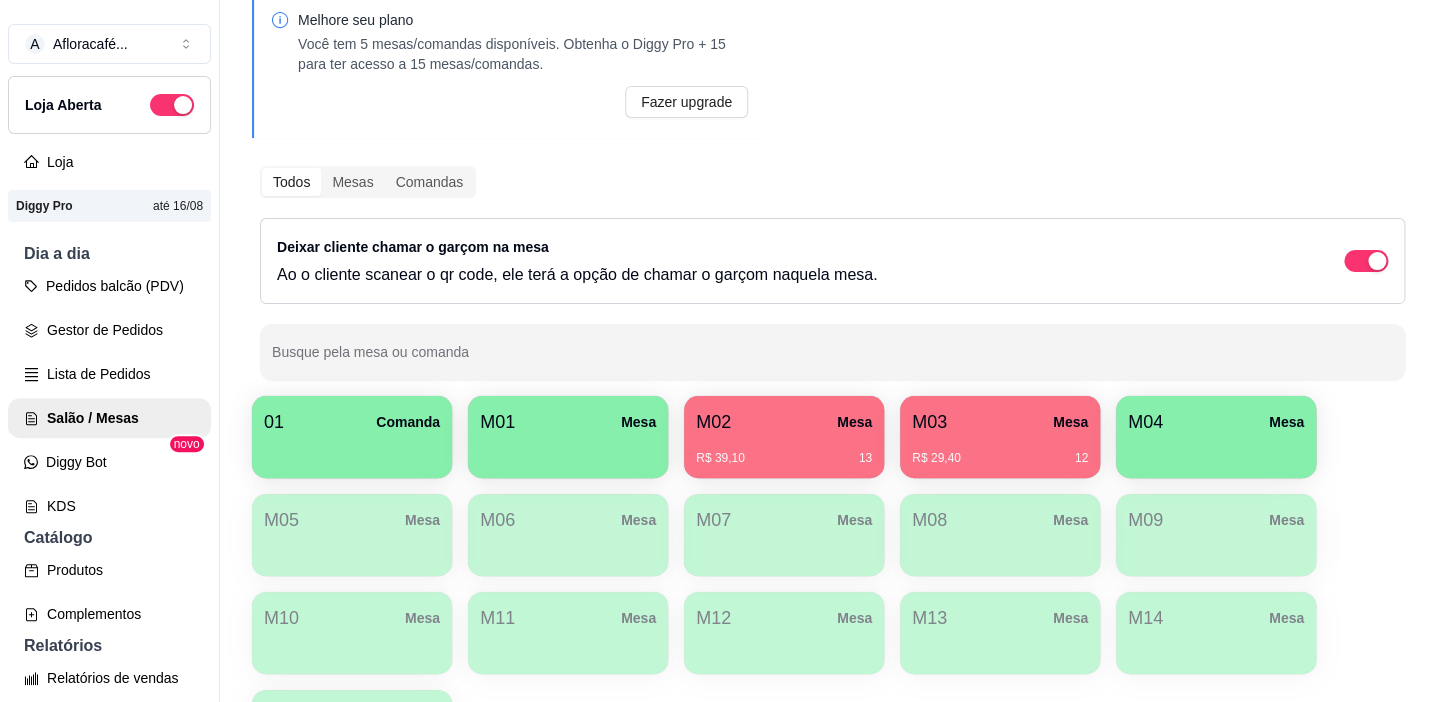 drag, startPoint x: 951, startPoint y: 393, endPoint x: 962, endPoint y: 437, distance: 45.35416 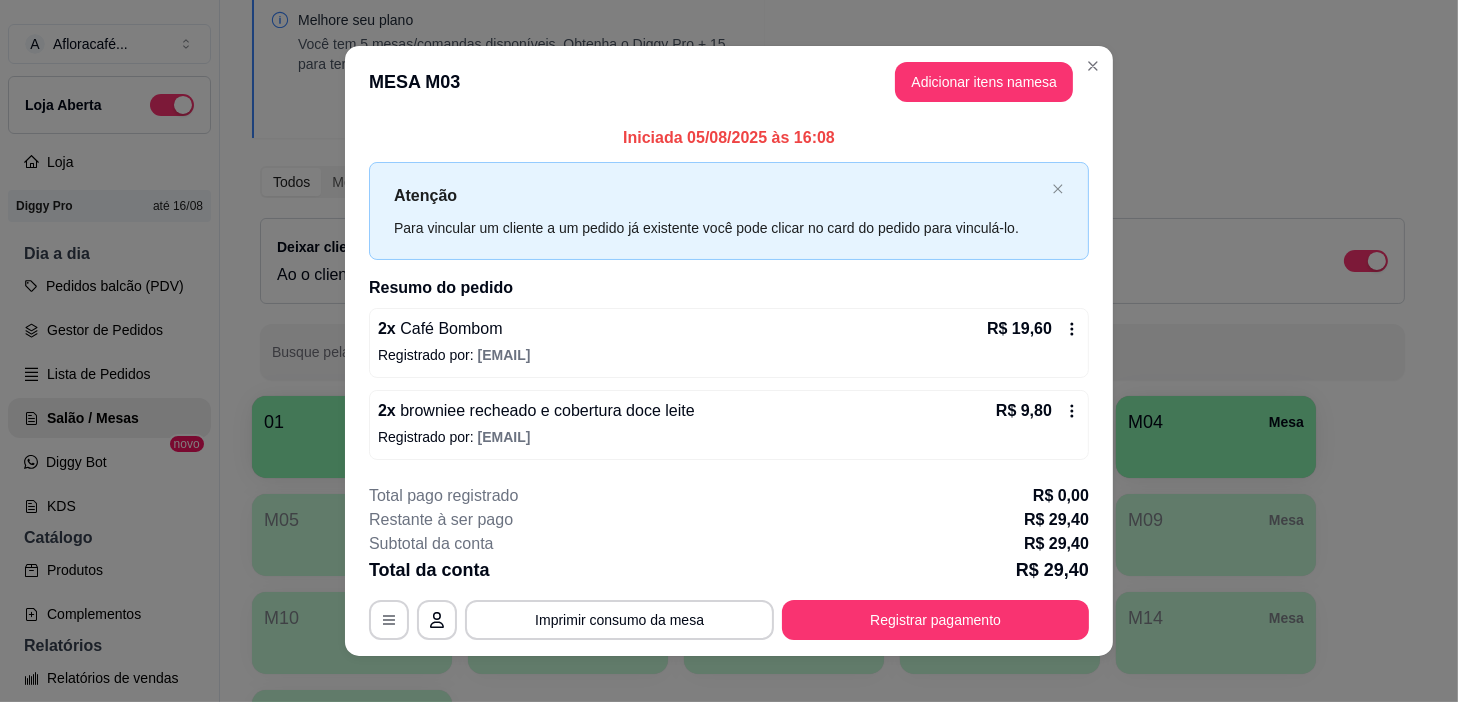 scroll, scrollTop: 17, scrollLeft: 0, axis: vertical 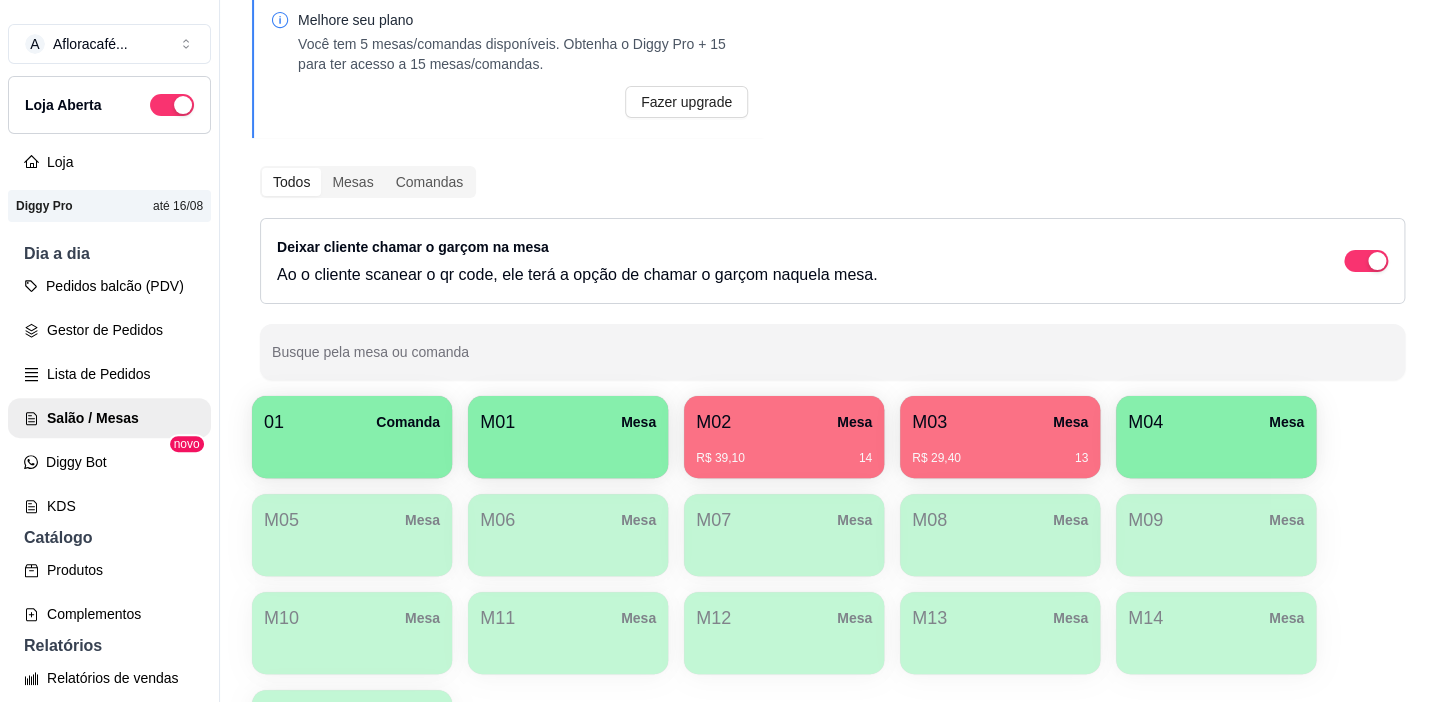 click on "Melhore seu plano
Você tem 5 mesas/comandas disponíveis. Obtenha o Diggy Pro + 15 para ter acesso a 15 mesas/comandas. Fazer upgrade Todos Mesas Comandas Deixar cliente chamar o garçom na mesa Ao o cliente scanear o qr code, ele terá a opção de chamar o garçom naquela mesa. Busque pela mesa ou comanda
01 Comanda M01 Mesa M02 Mesa R$ 39,10 14 M03 Mesa R$ 29,40 13 M04 Mesa M05 Mesa M06 Mesa M07 Mesa M08 Mesa M09 Mesa M10 Mesa M11 Mesa M12 Mesa M13 Mesa M14 Mesa sara Mesa" at bounding box center (832, 387) 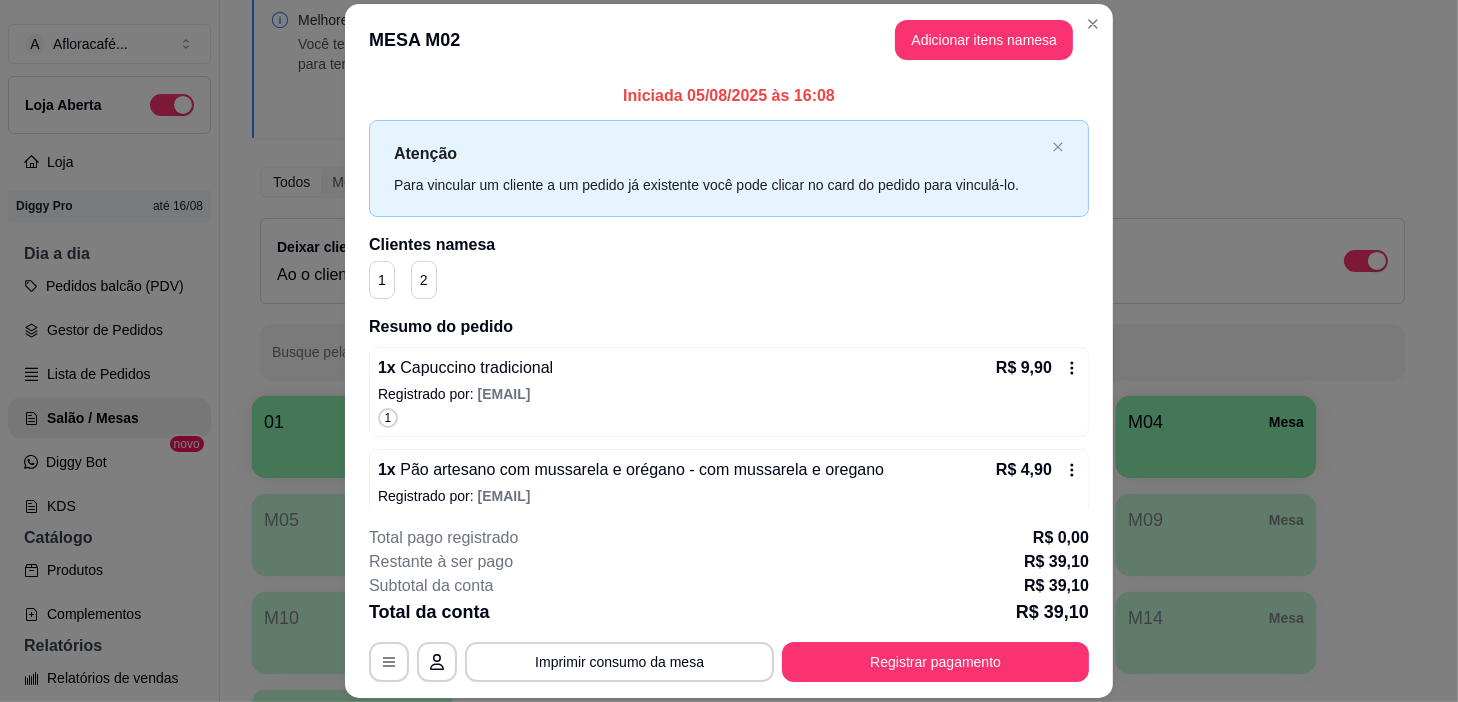 scroll, scrollTop: 442, scrollLeft: 0, axis: vertical 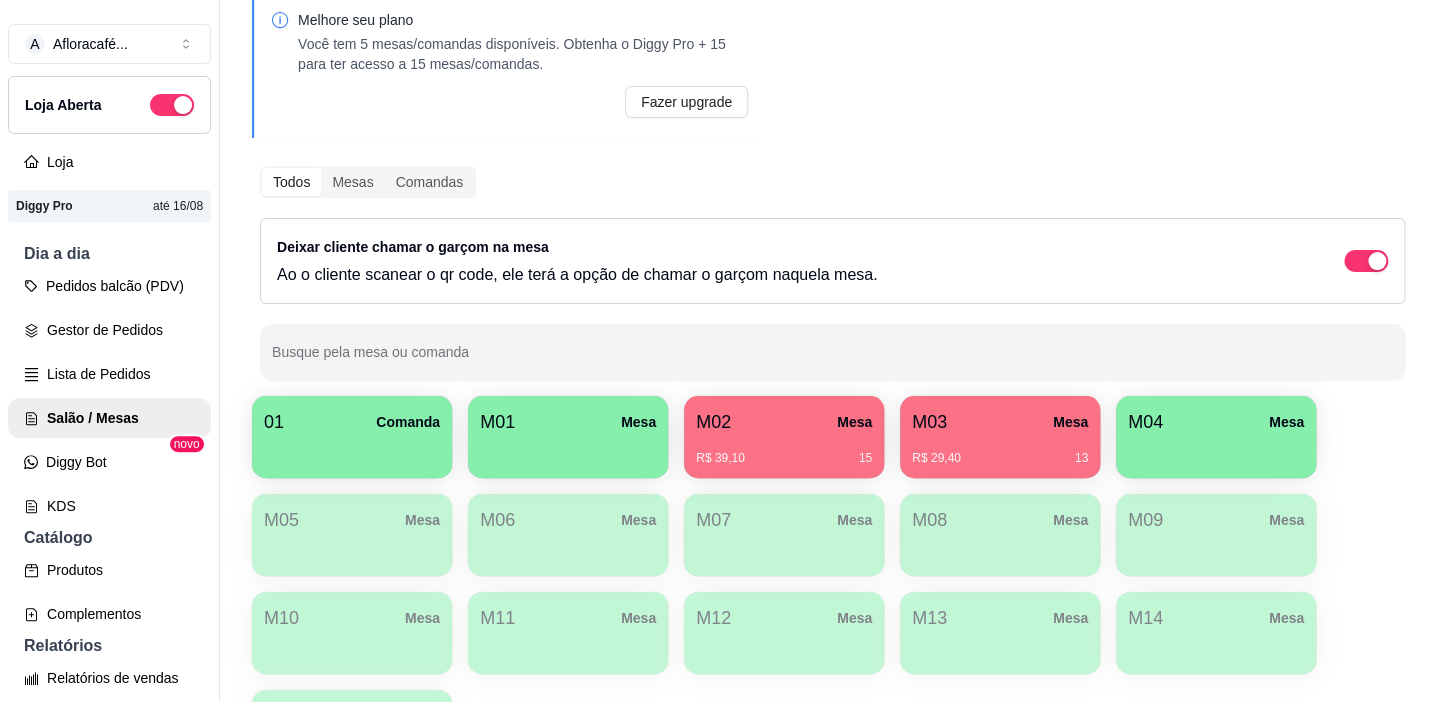 click on "Melhore seu plano
Você tem 5 mesas/comandas disponíveis. Obtenha o Diggy Pro + 15 para ter acesso a 15 mesas/comandas. Fazer upgrade Todos Mesas Comandas Deixar cliente chamar o garçom na mesa Ao o cliente scanear o qr code, ele terá a opção de chamar o garçom naquela mesa. Busque pela mesa ou comanda
01 Comanda M01 Mesa M02 Mesa R$ 39,10 15 M03 Mesa R$ 29,40 13 M04 Mesa M05 Mesa M06 Mesa M07 Mesa M08 Mesa M09 Mesa M10 Mesa M11 Mesa M12 Mesa M13 Mesa M14 Mesa sara Mesa" at bounding box center (832, 387) 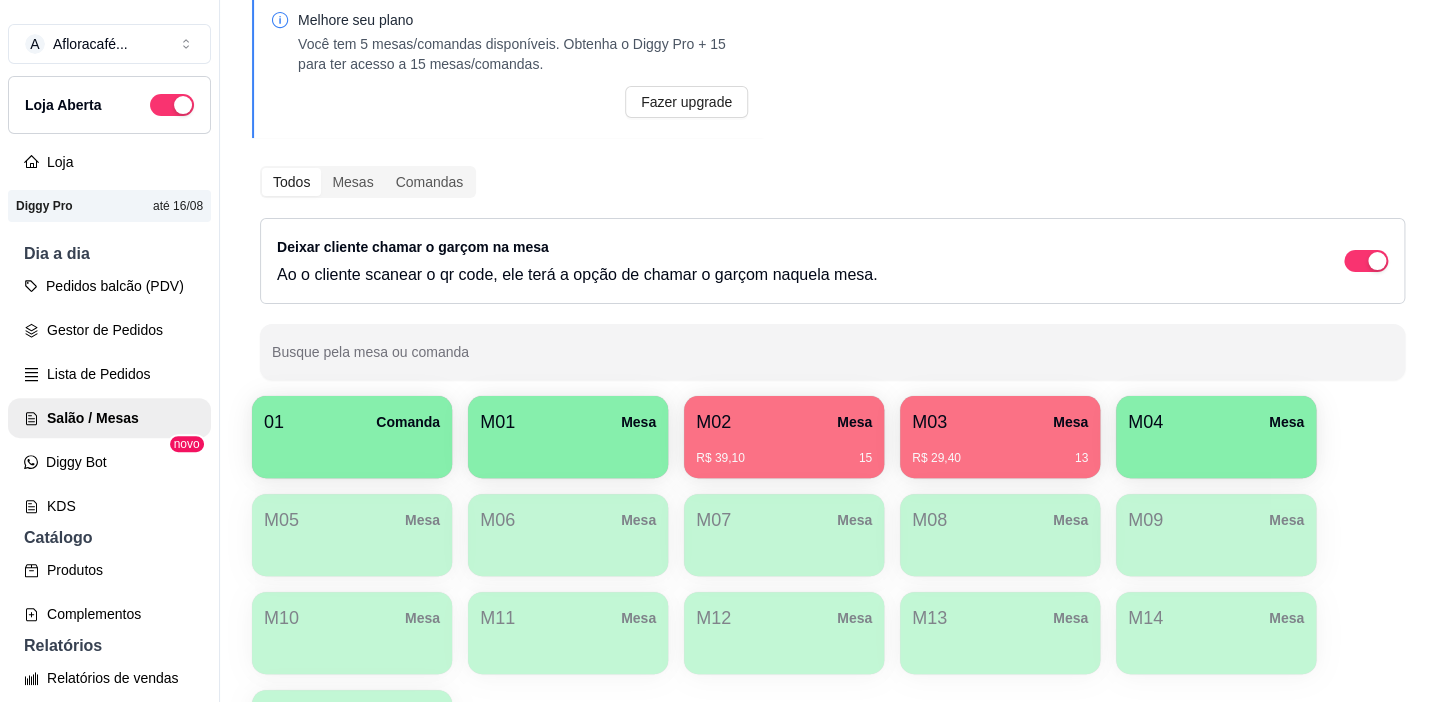 click on "M02 Mesa" at bounding box center (784, 422) 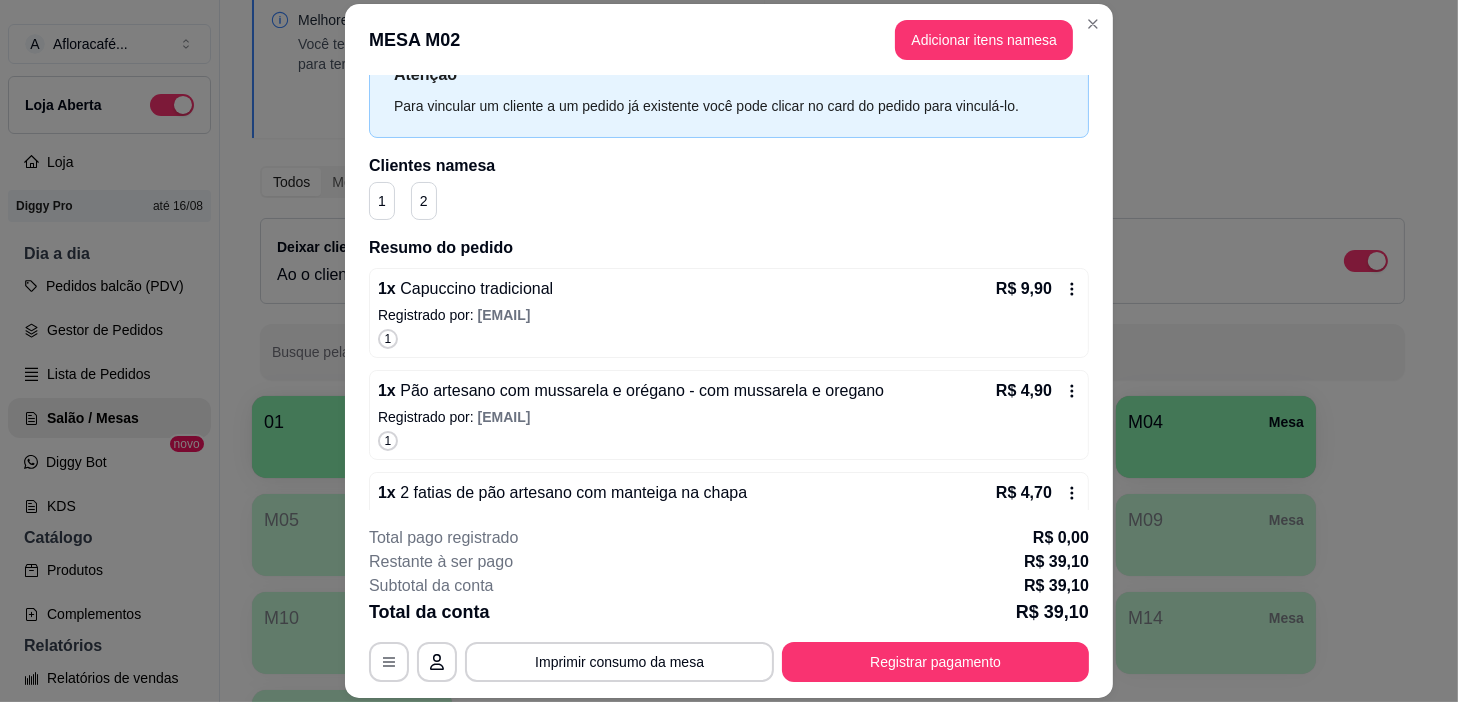 scroll, scrollTop: 0, scrollLeft: 0, axis: both 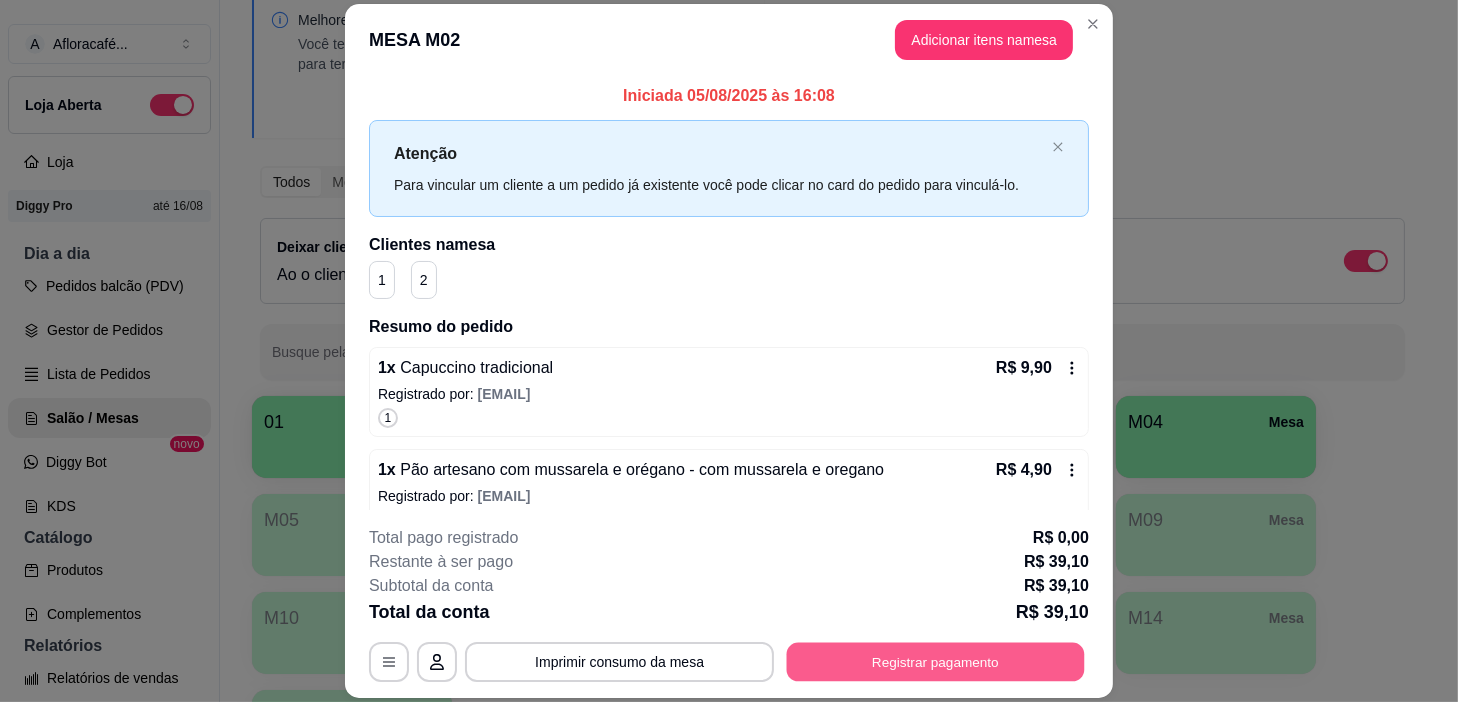 click on "Registrar pagamento" at bounding box center [936, 662] 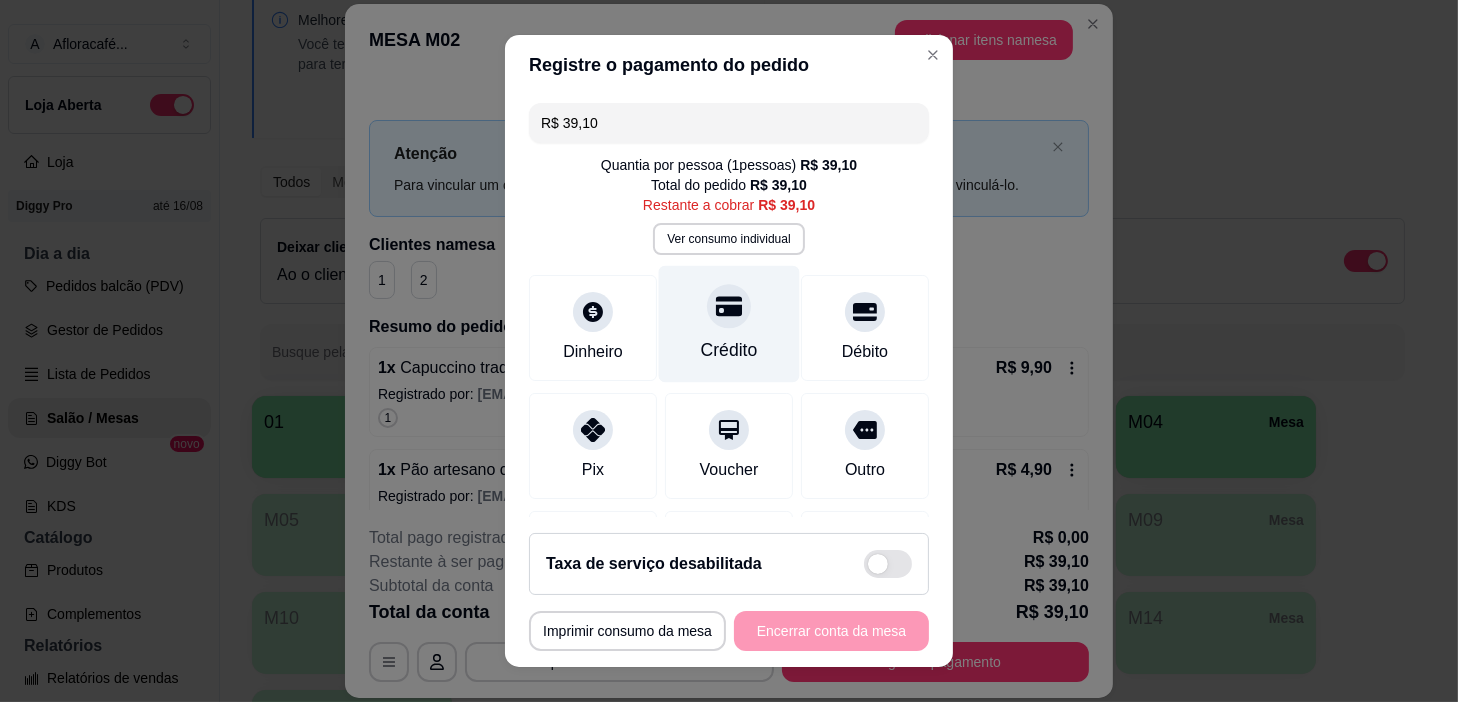 click on "Crédito" at bounding box center [729, 324] 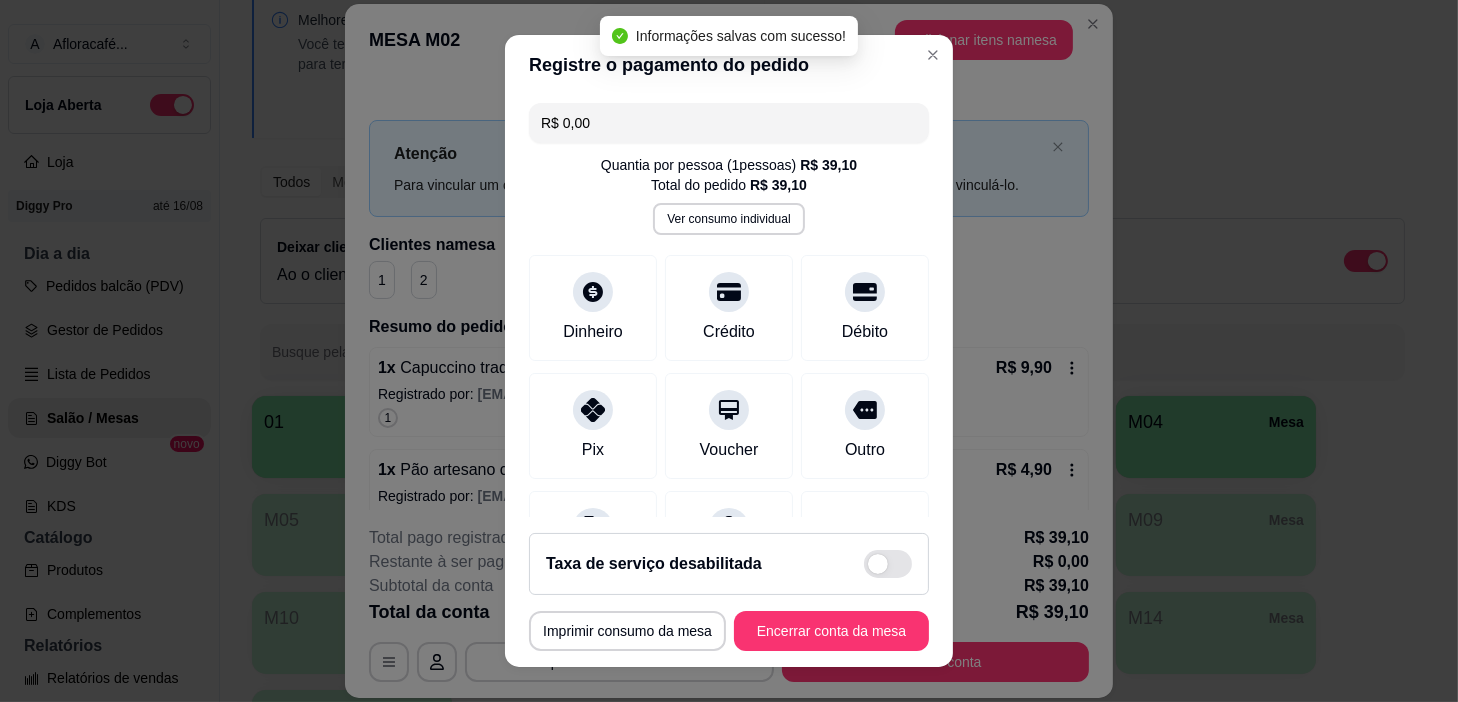 type on "R$ 0,00" 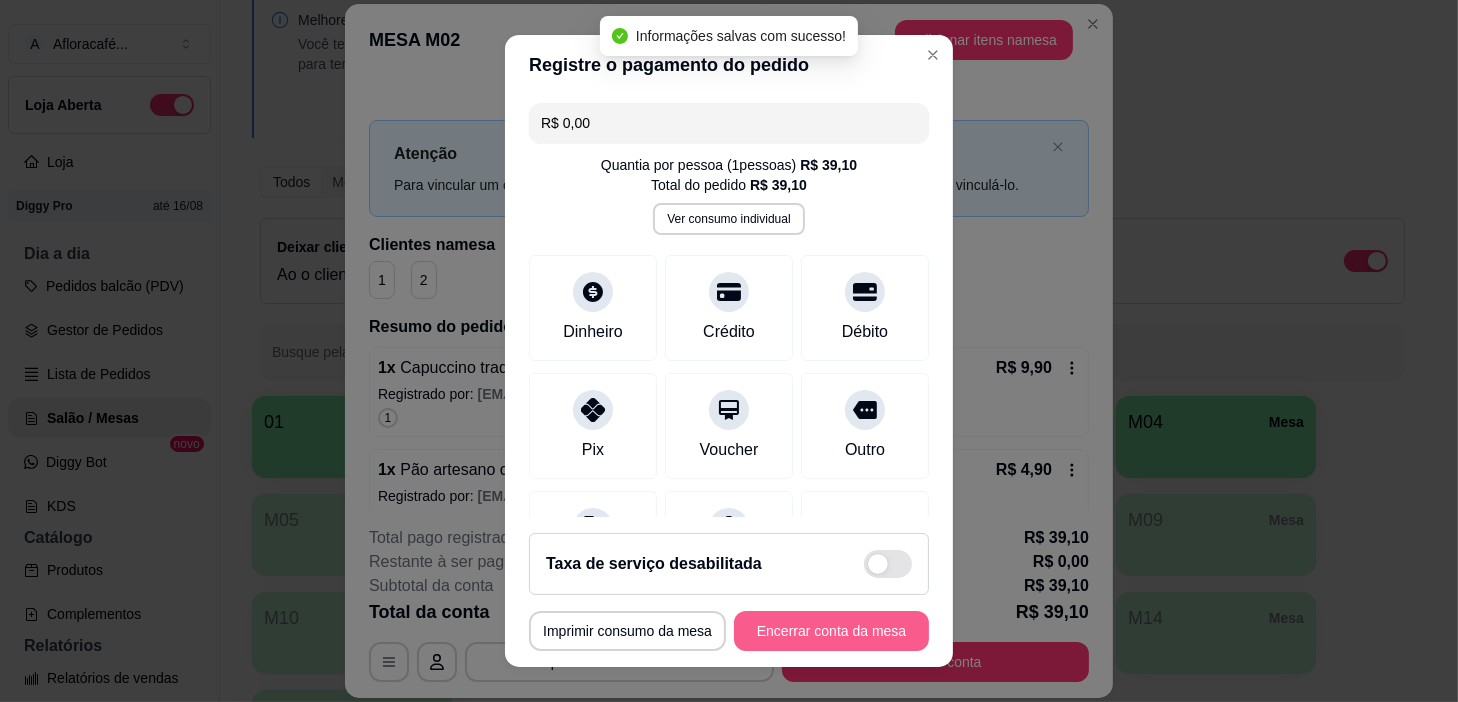 click on "Encerrar conta da mesa" at bounding box center (831, 631) 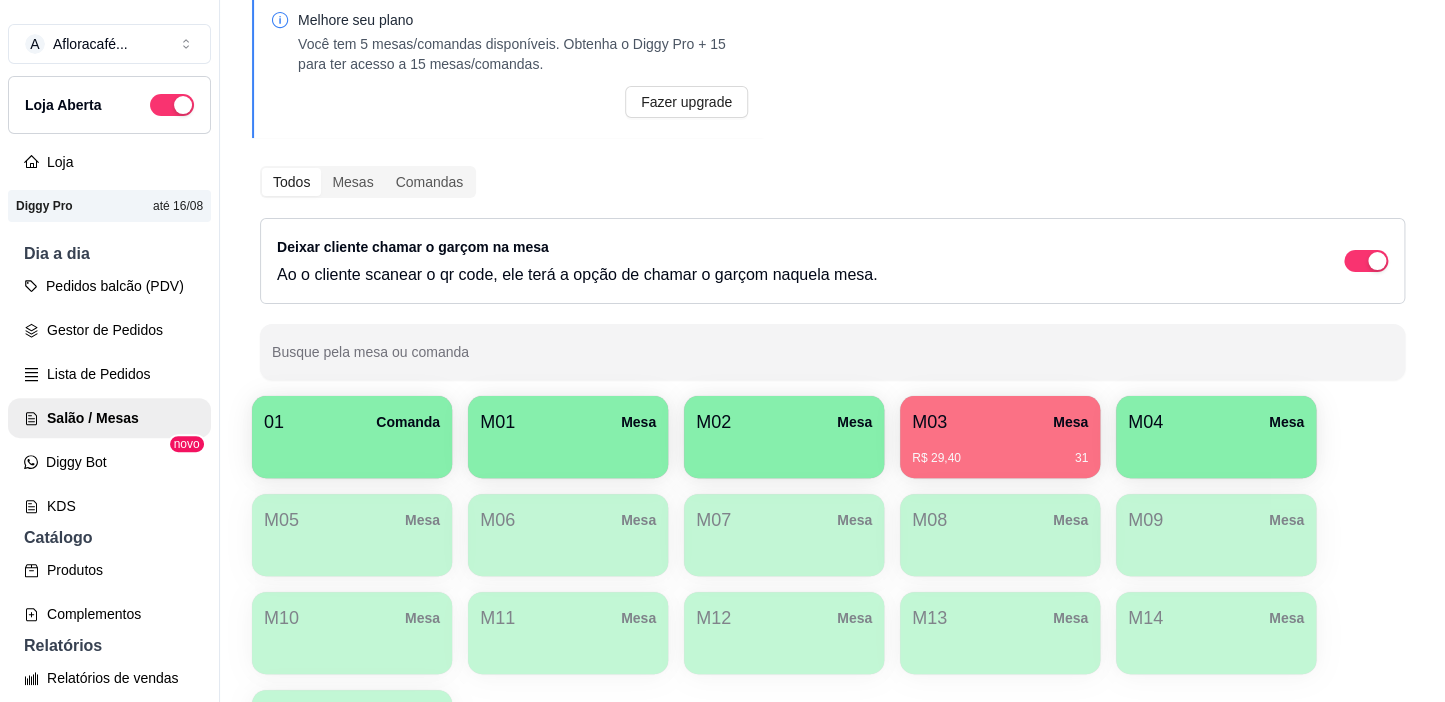 click on "Mesa" at bounding box center (1070, 422) 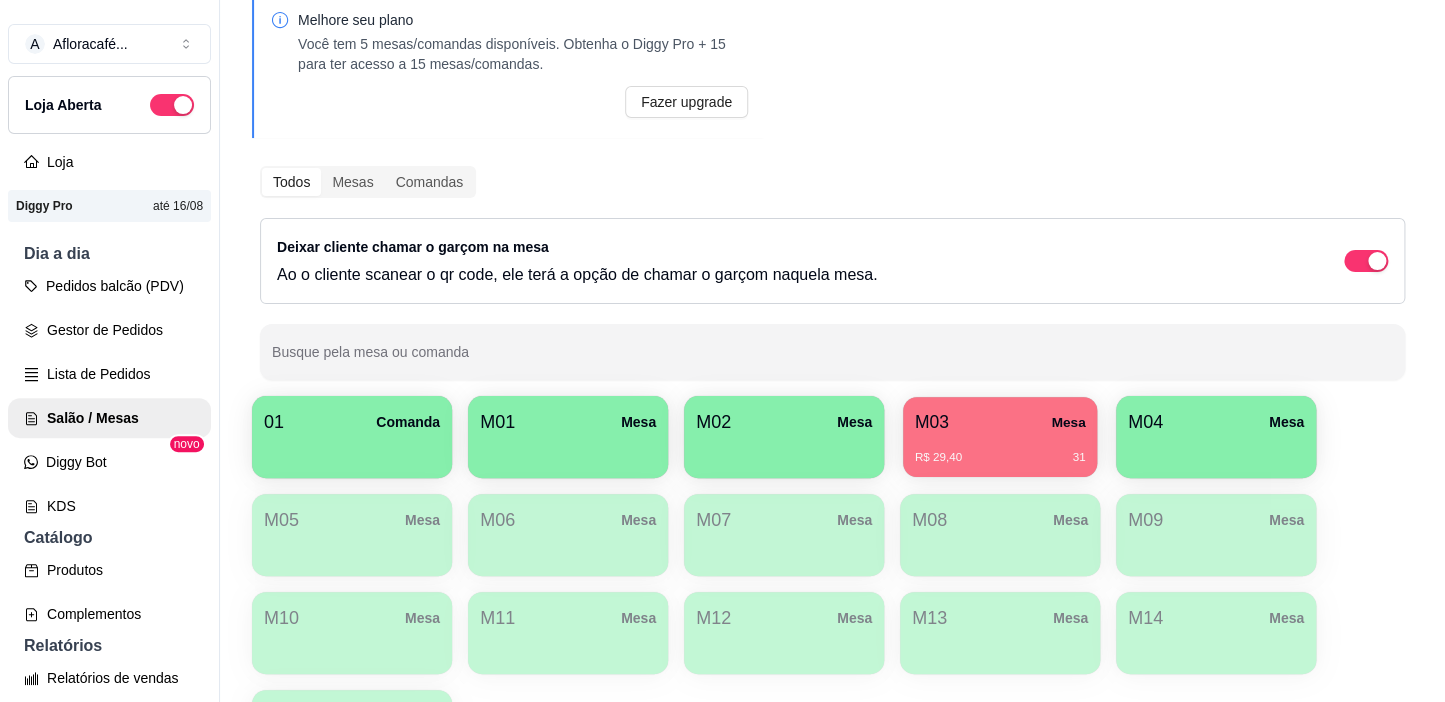 click on "R$ 29,40 31" at bounding box center [1000, 450] 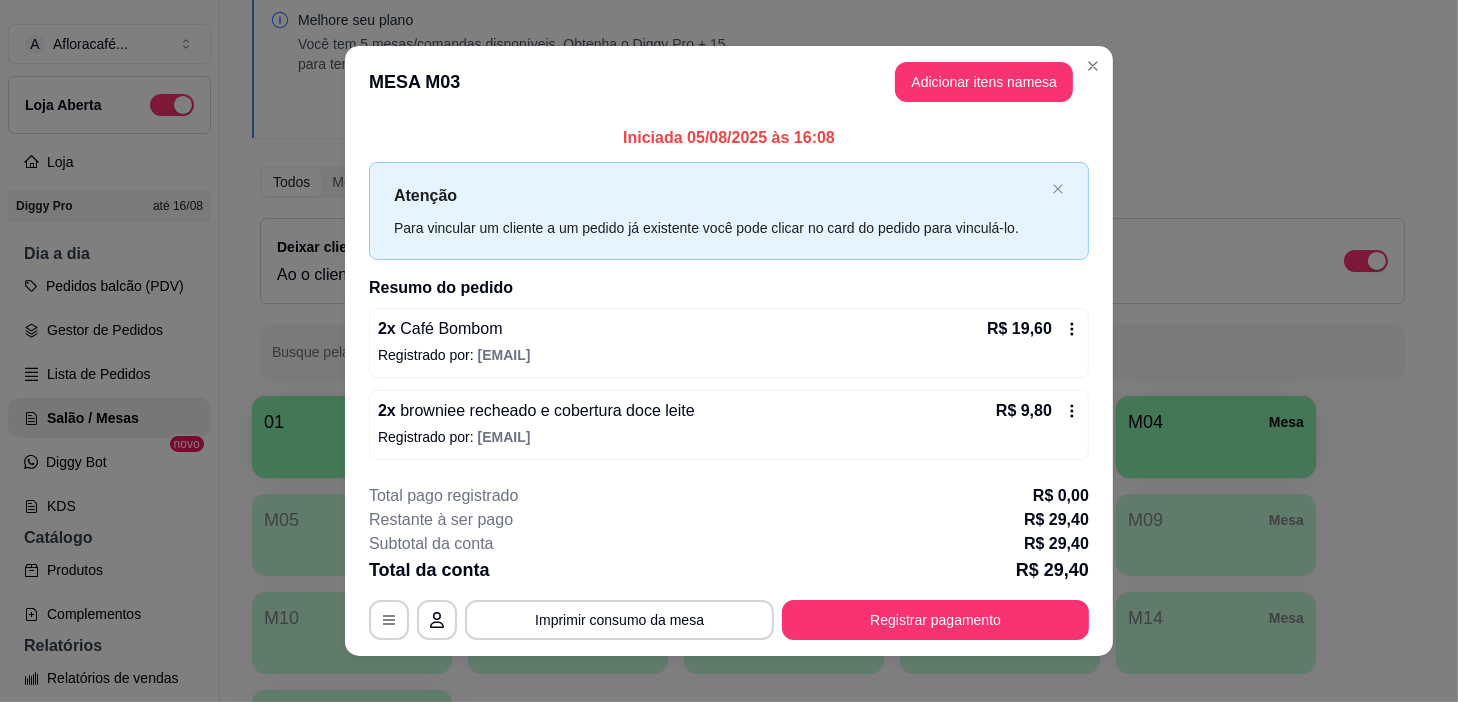 scroll, scrollTop: 17, scrollLeft: 0, axis: vertical 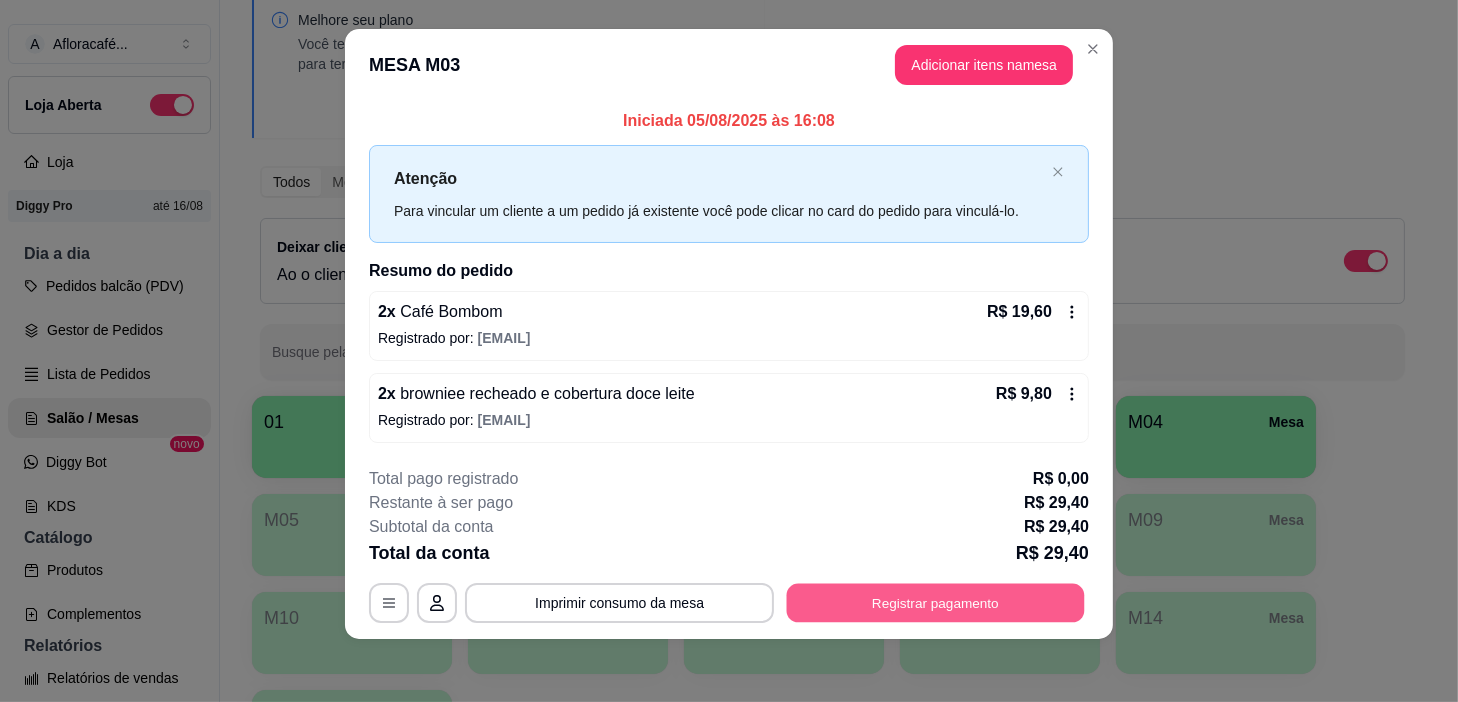 click on "Registrar pagamento" at bounding box center [936, 602] 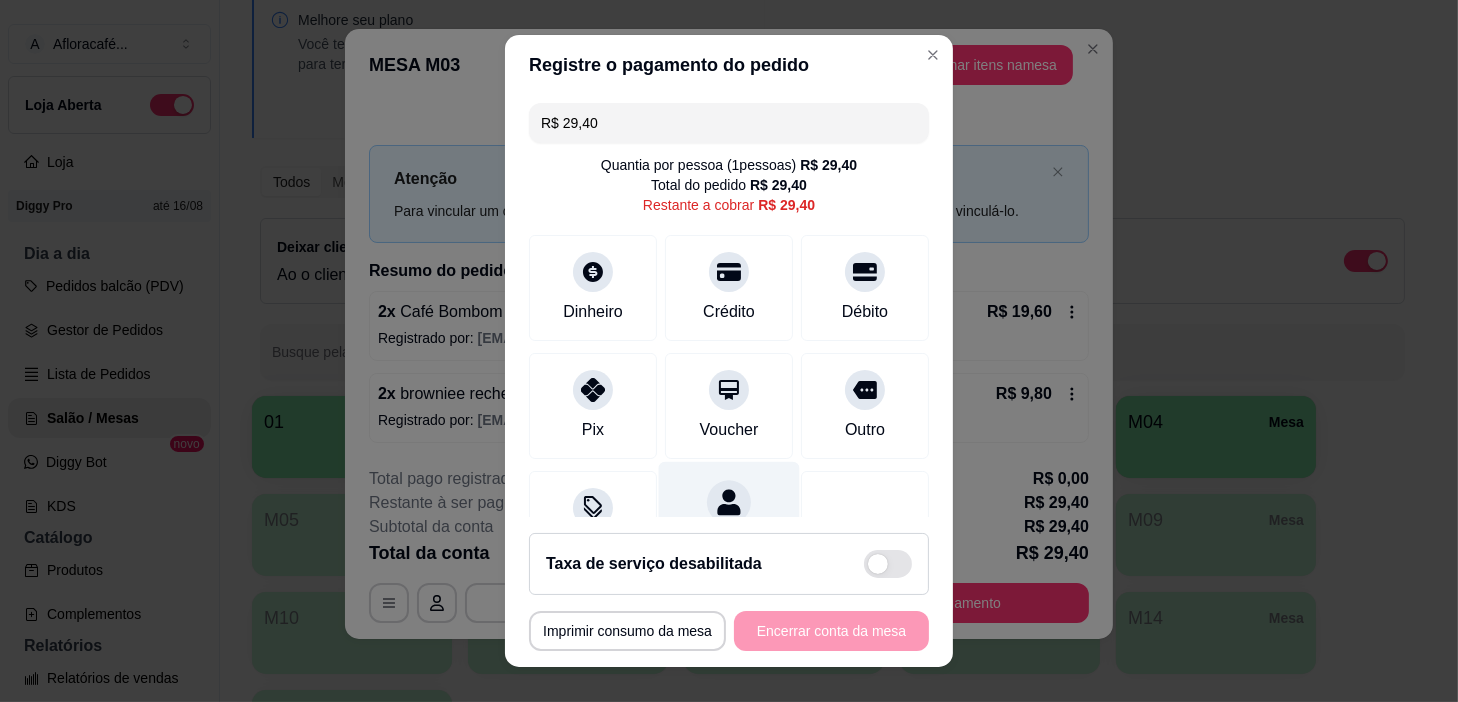click on "Dividir conta" at bounding box center (729, 520) 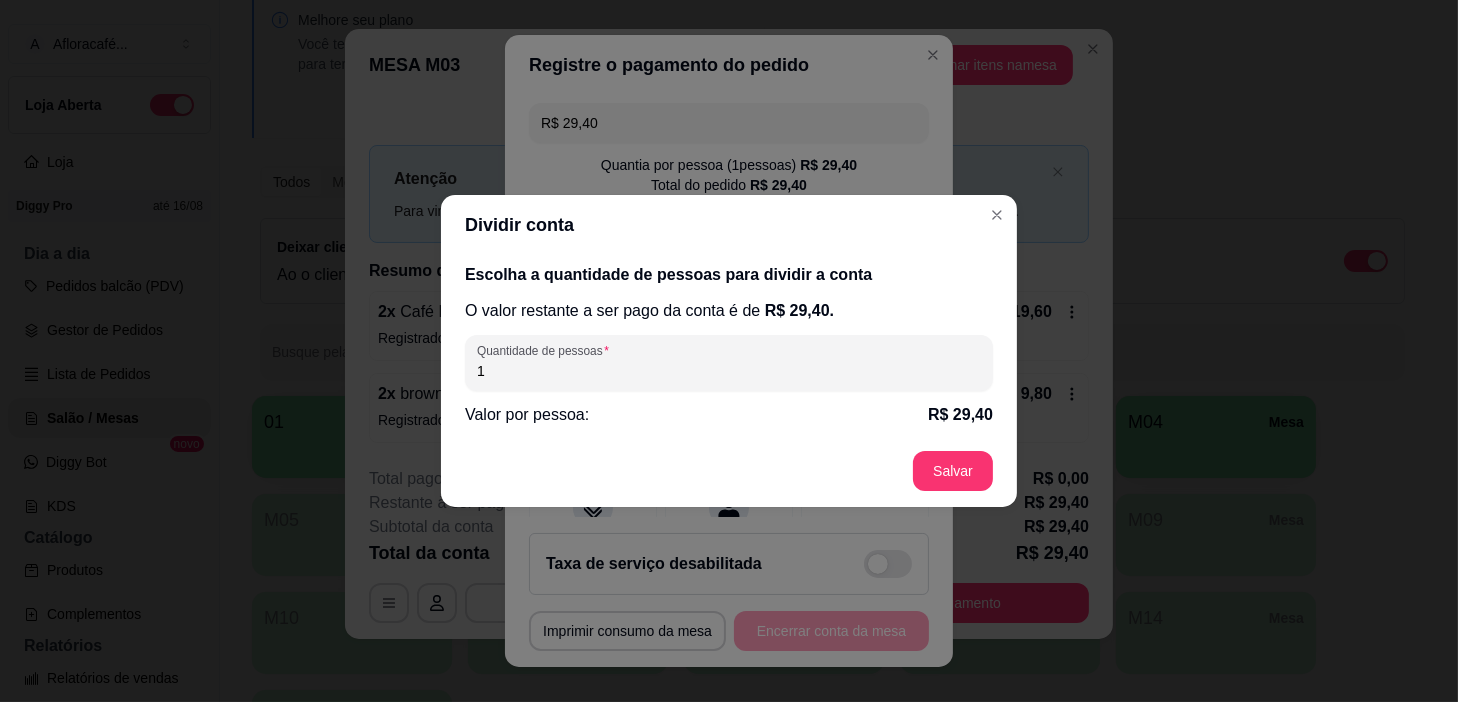 click on "1" at bounding box center (729, 371) 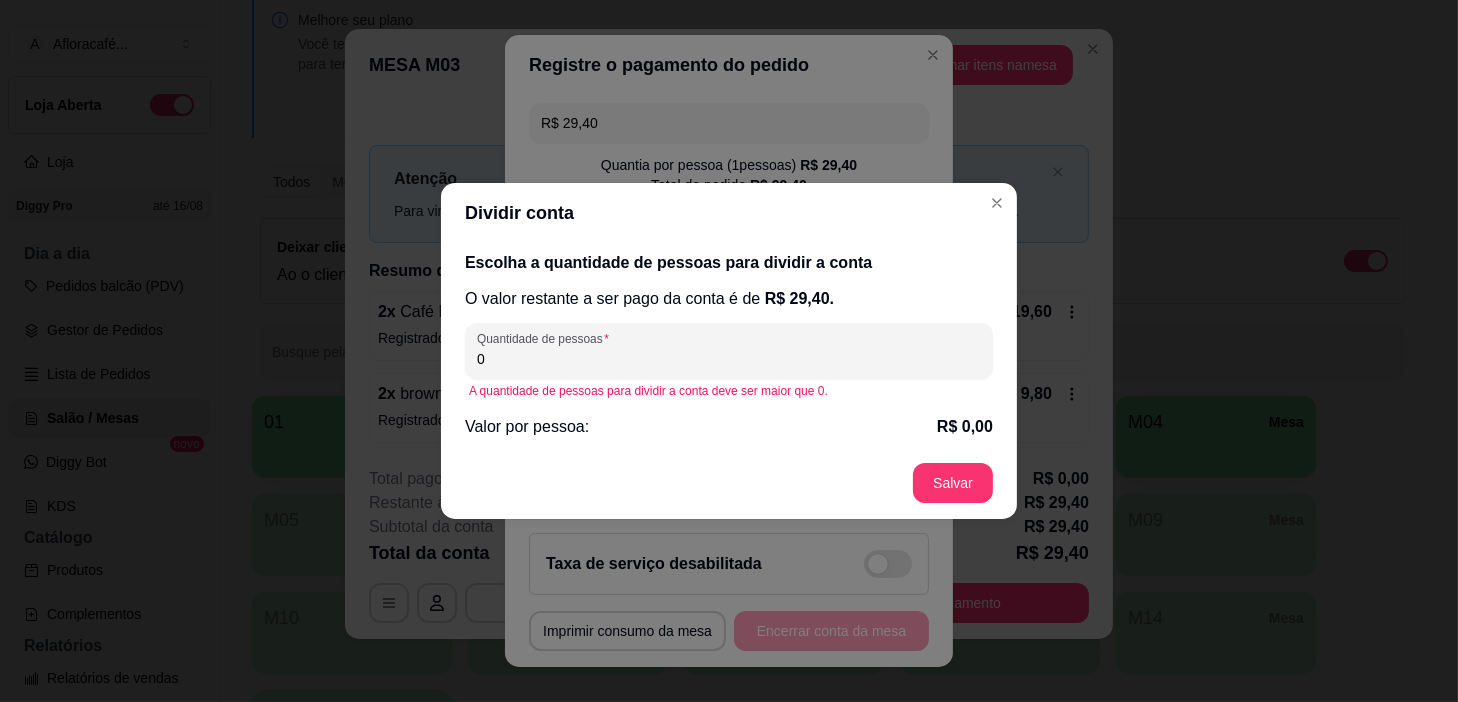 type on "2" 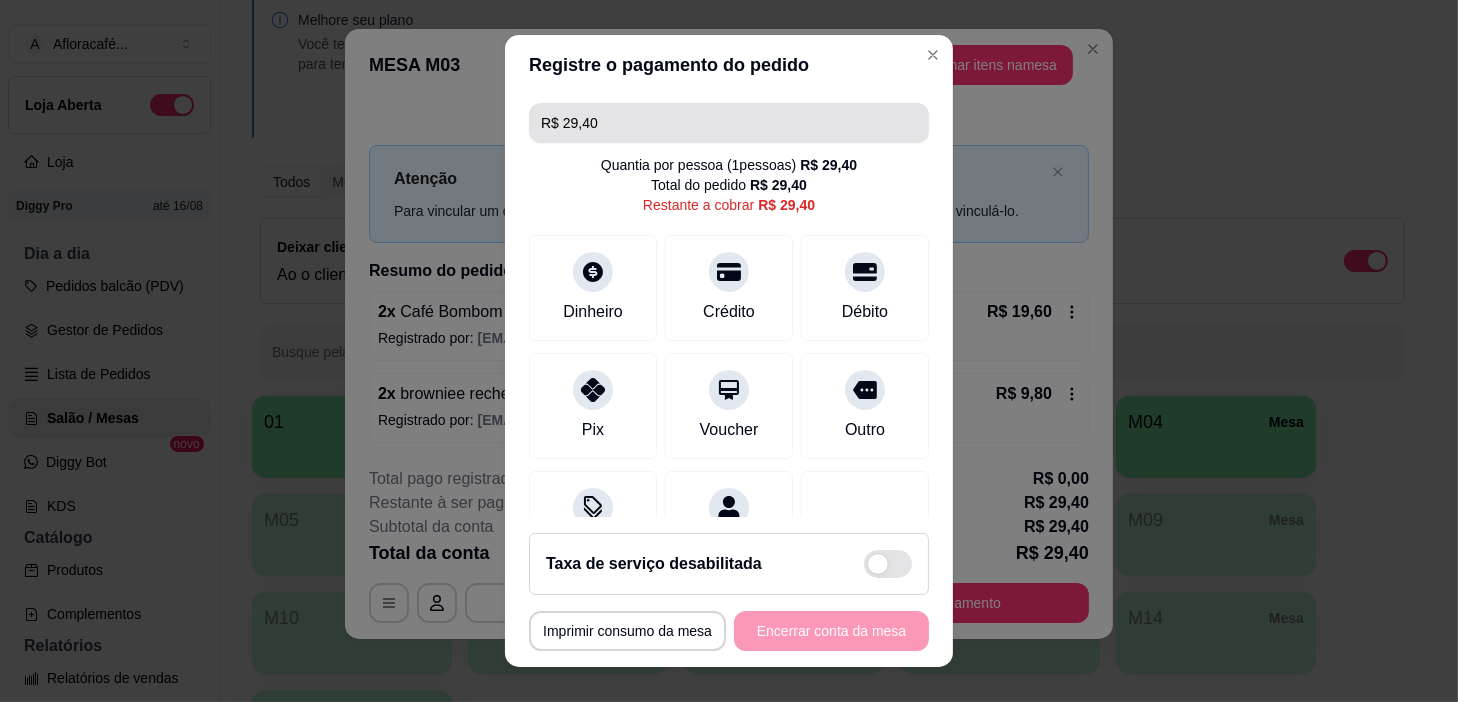 click on "R$ 29,40" at bounding box center [729, 123] 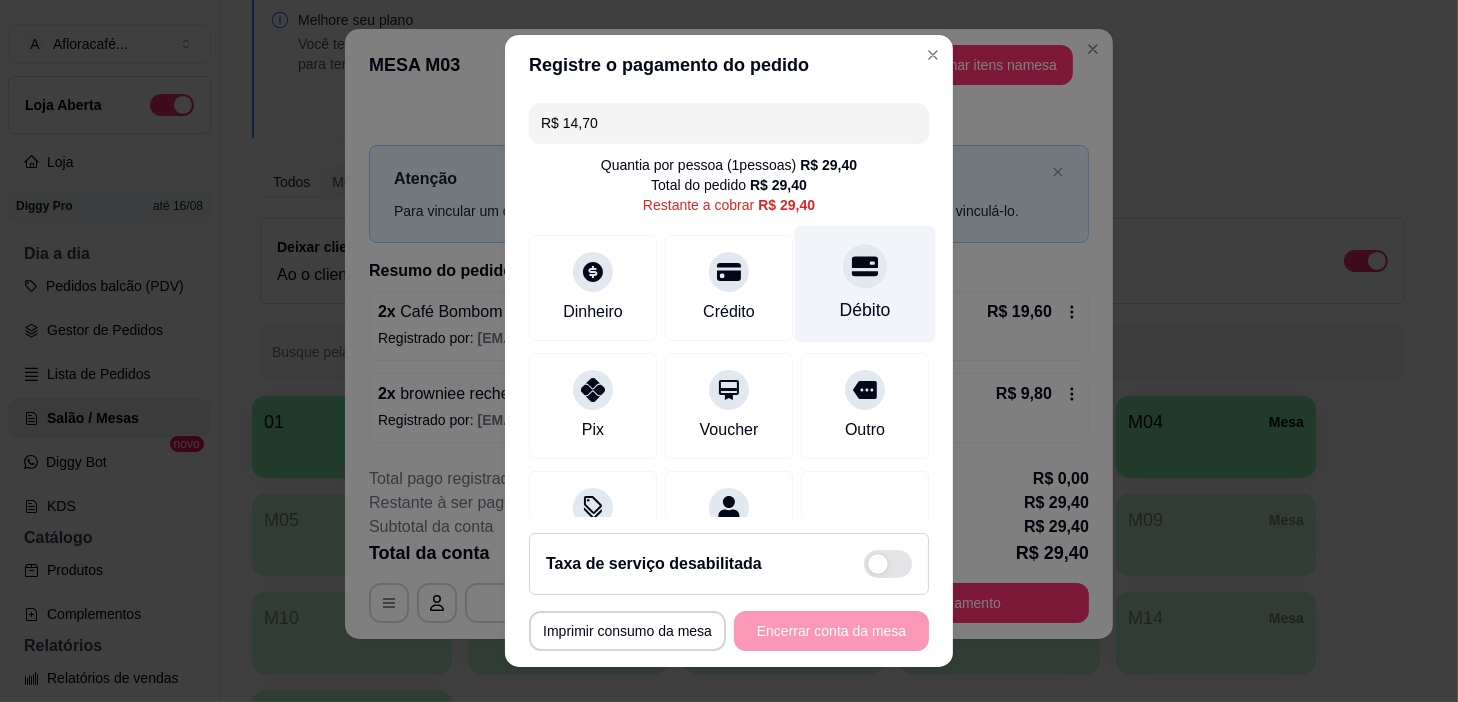 click on "Débito" at bounding box center (865, 284) 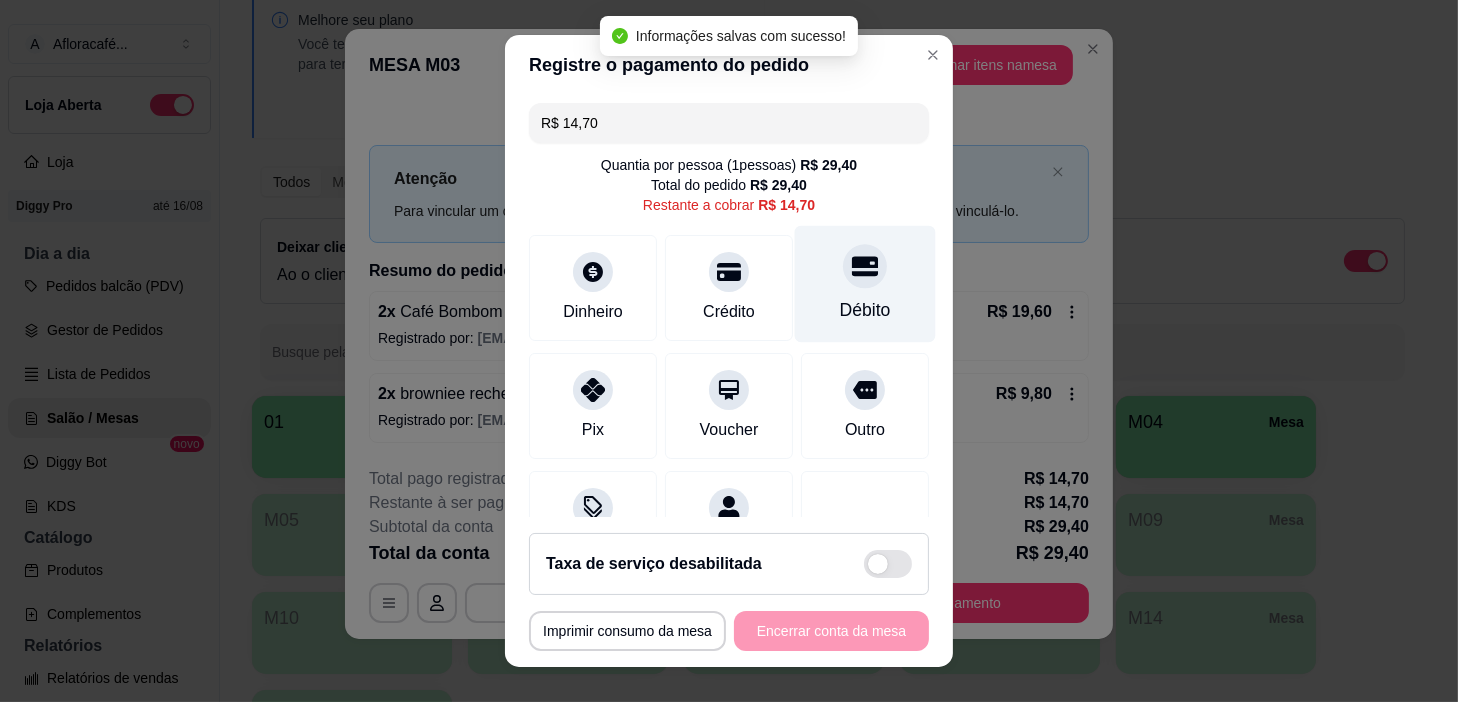 click 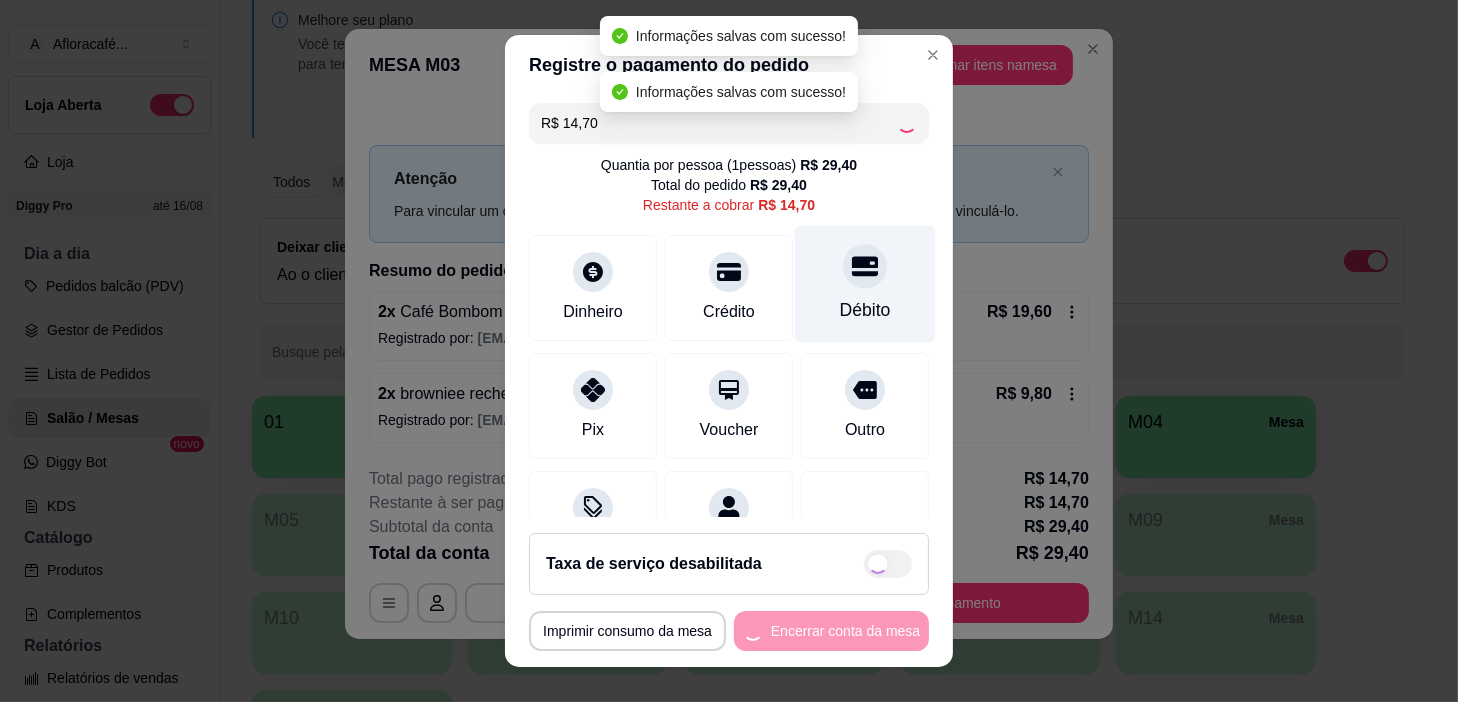 type on "R$ 0,00" 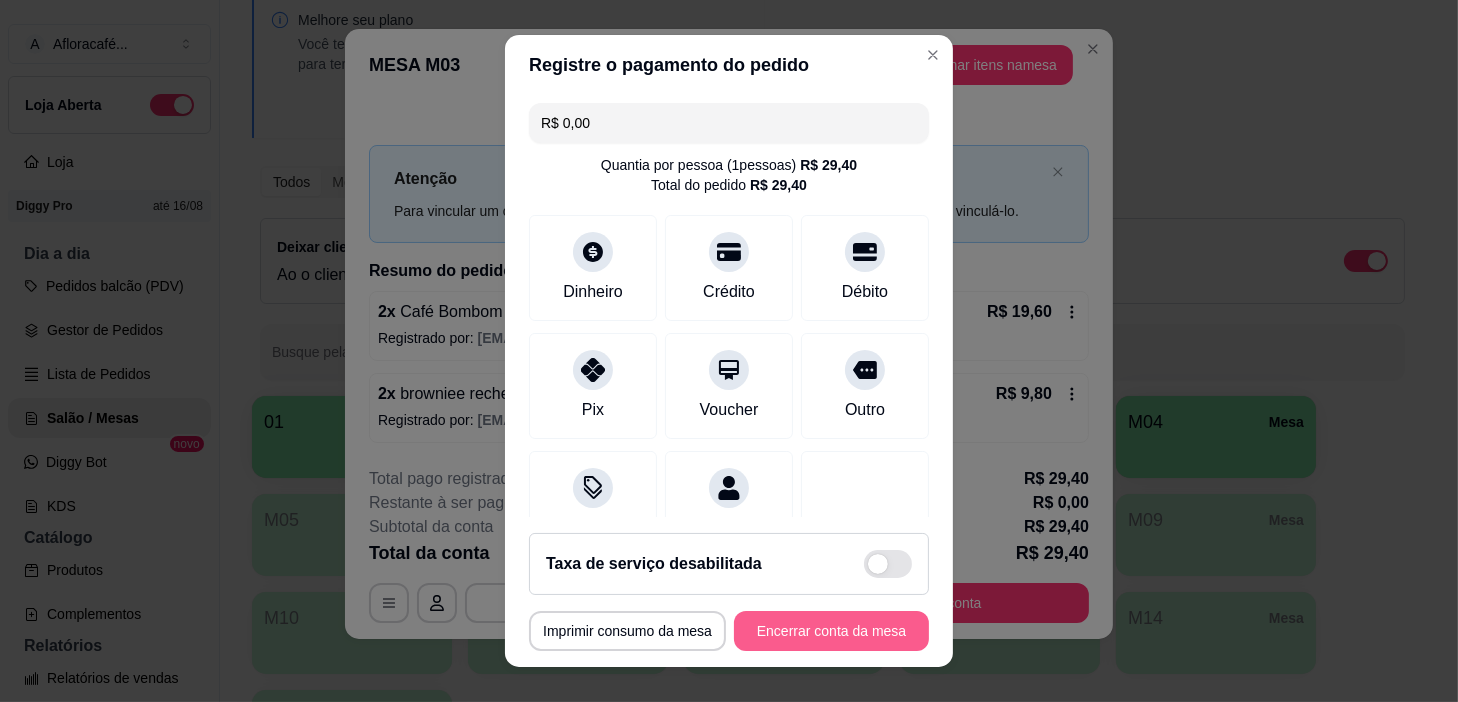 click on "Encerrar conta da mesa" at bounding box center [831, 631] 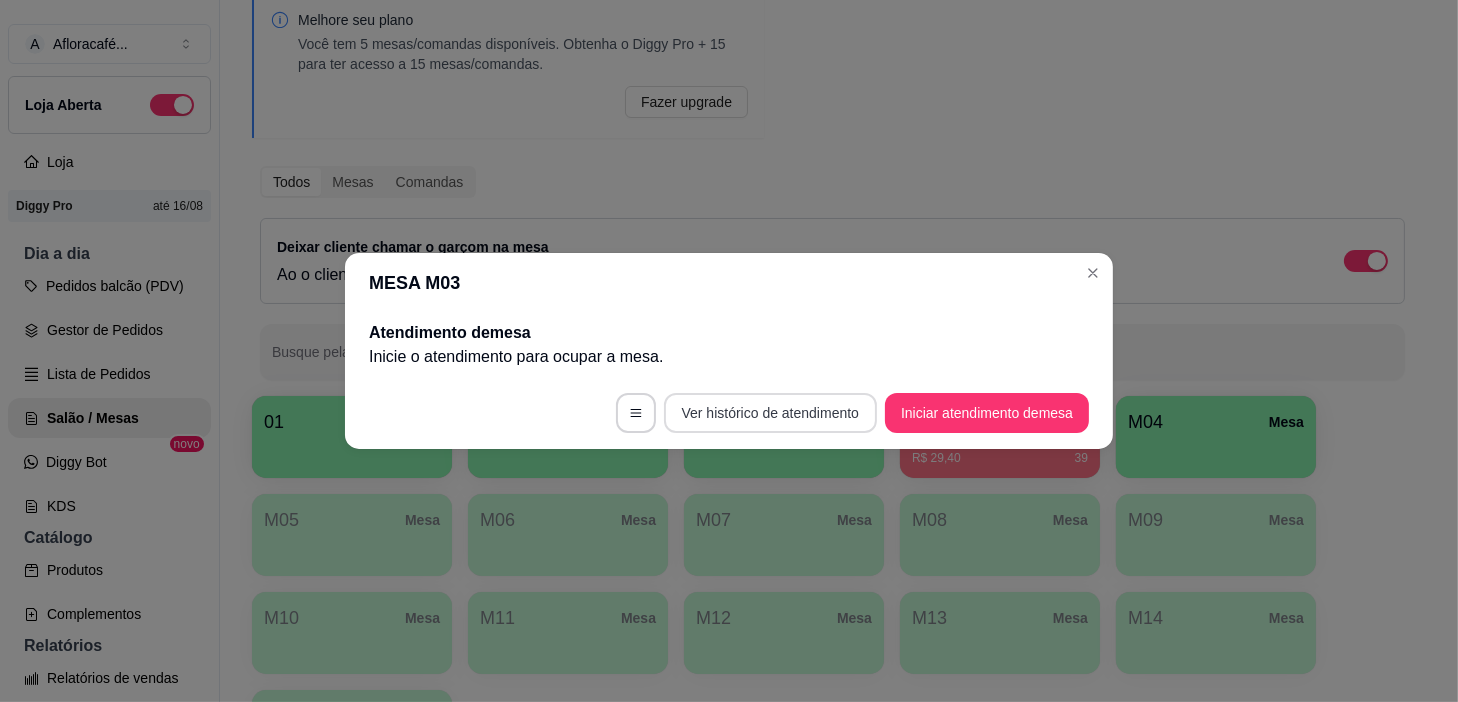 scroll, scrollTop: 0, scrollLeft: 0, axis: both 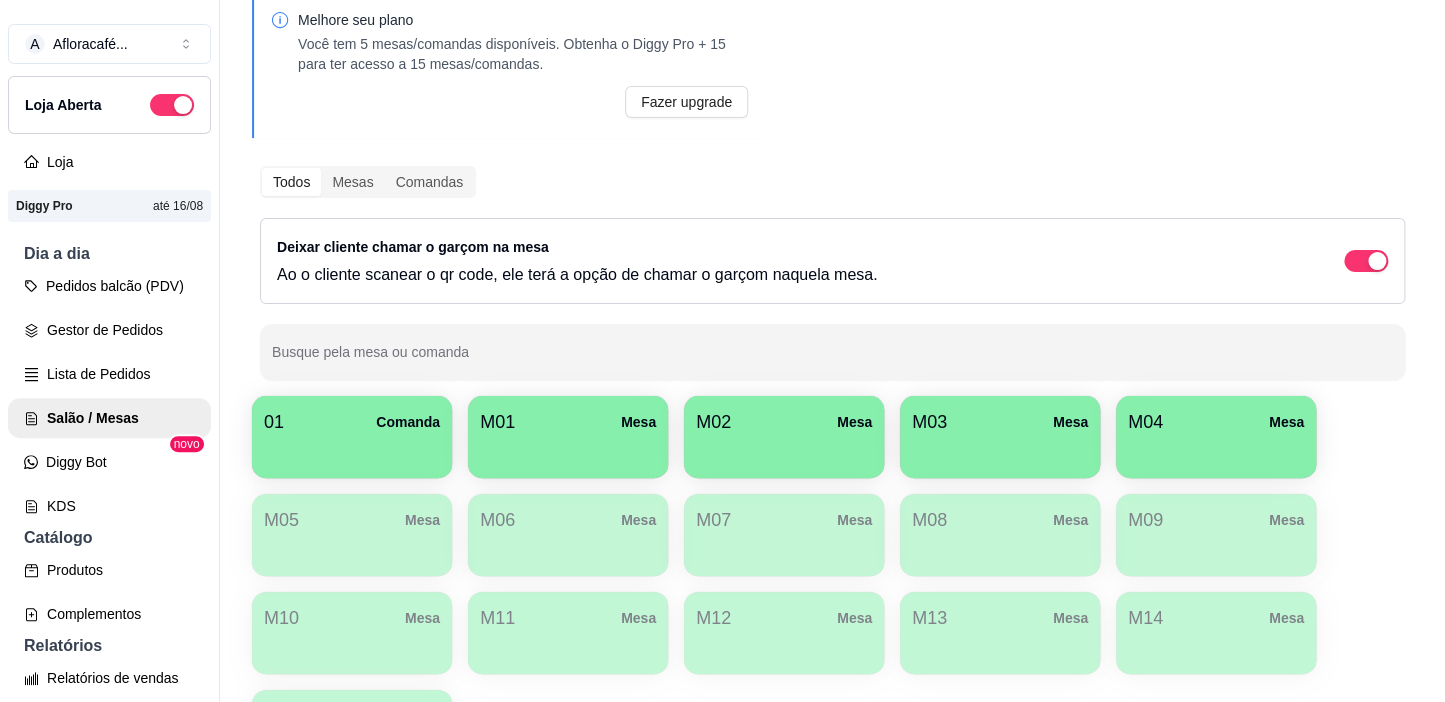 click on "M02 Mesa" at bounding box center [784, 437] 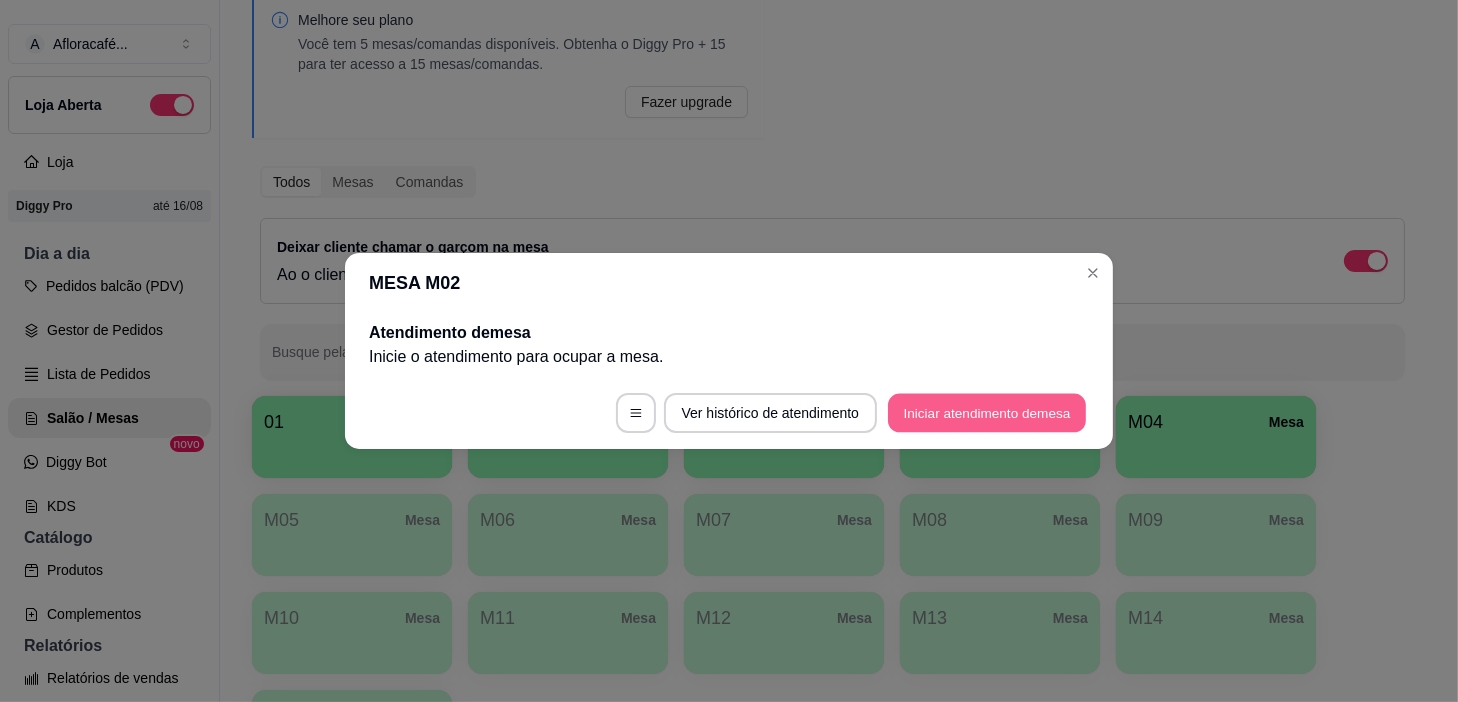 click on "Iniciar atendimento de  mesa" at bounding box center (987, 413) 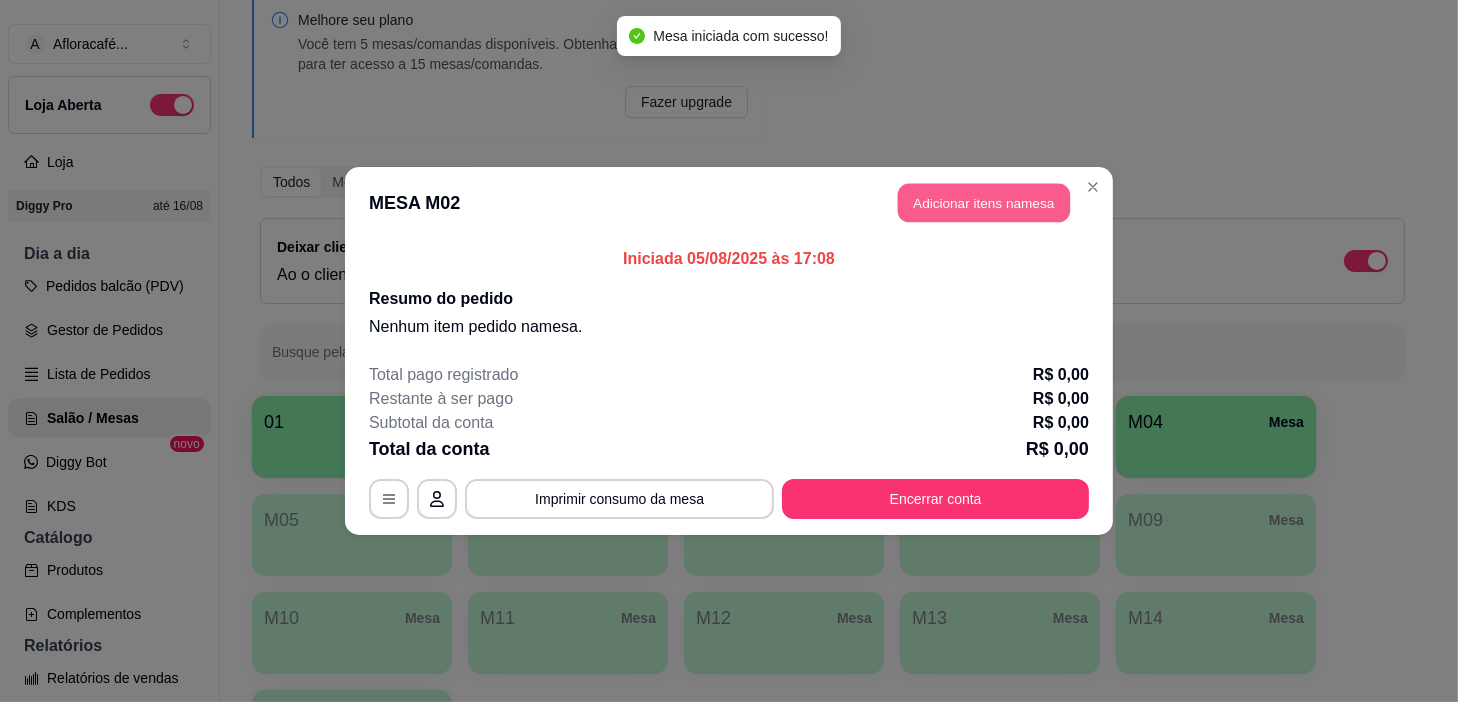 click on "Adicionar itens na  mesa" at bounding box center (984, 203) 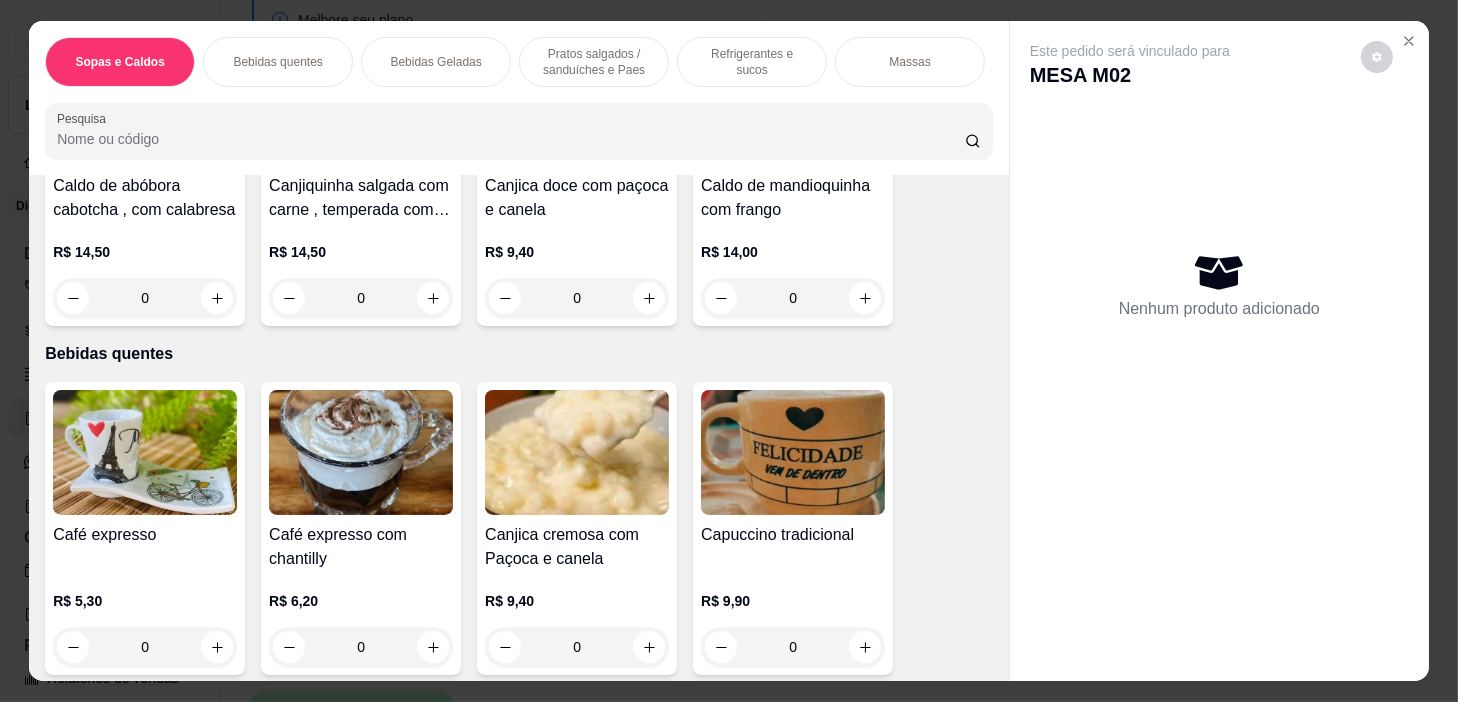 scroll, scrollTop: 454, scrollLeft: 0, axis: vertical 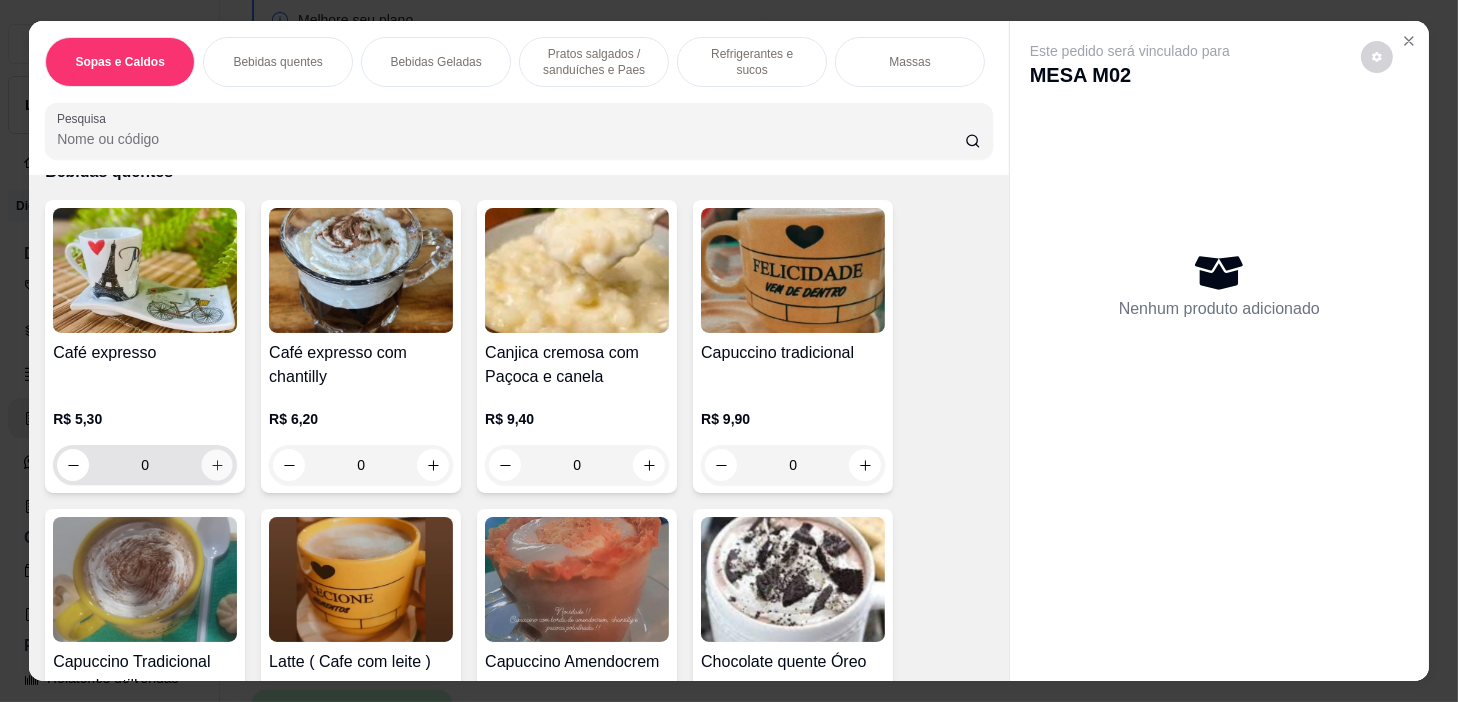 click 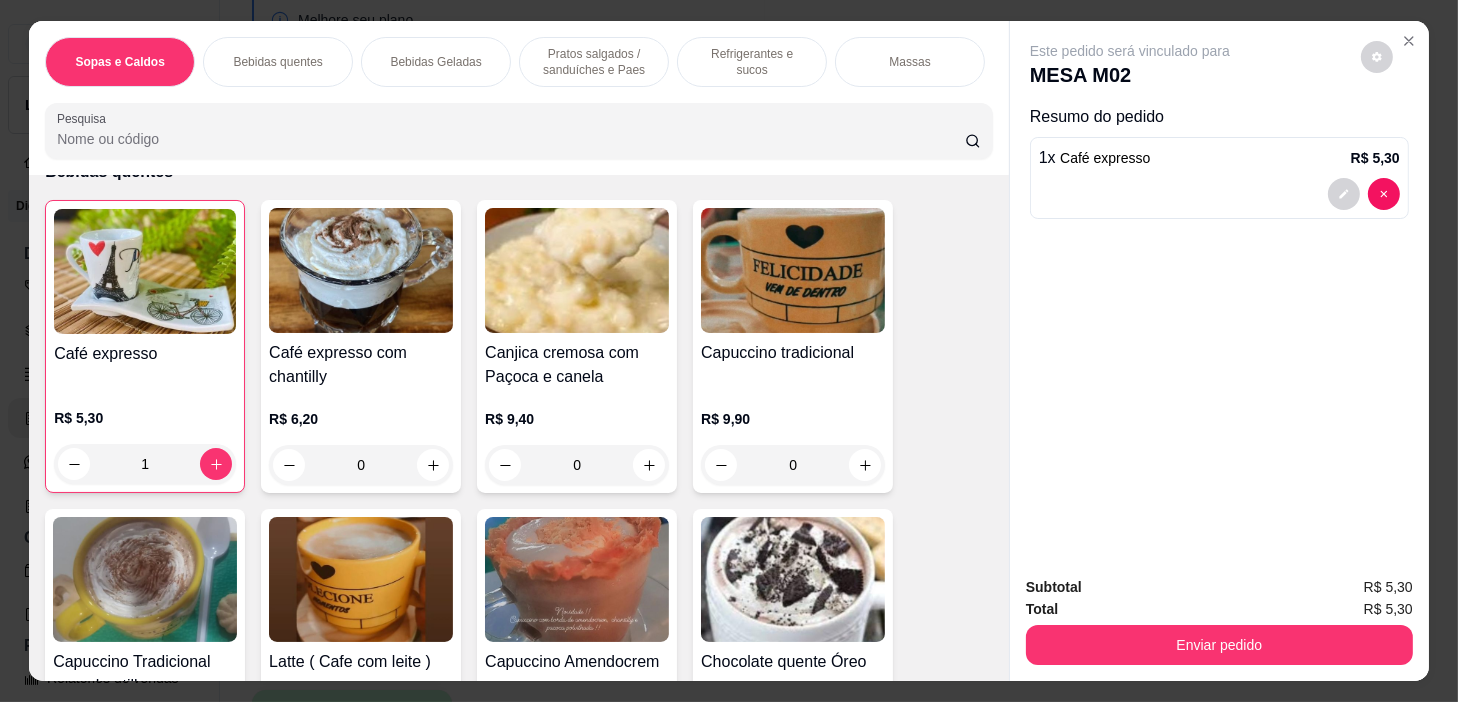click on "Pratos salgados / sanduíches e Paes" at bounding box center [594, 62] 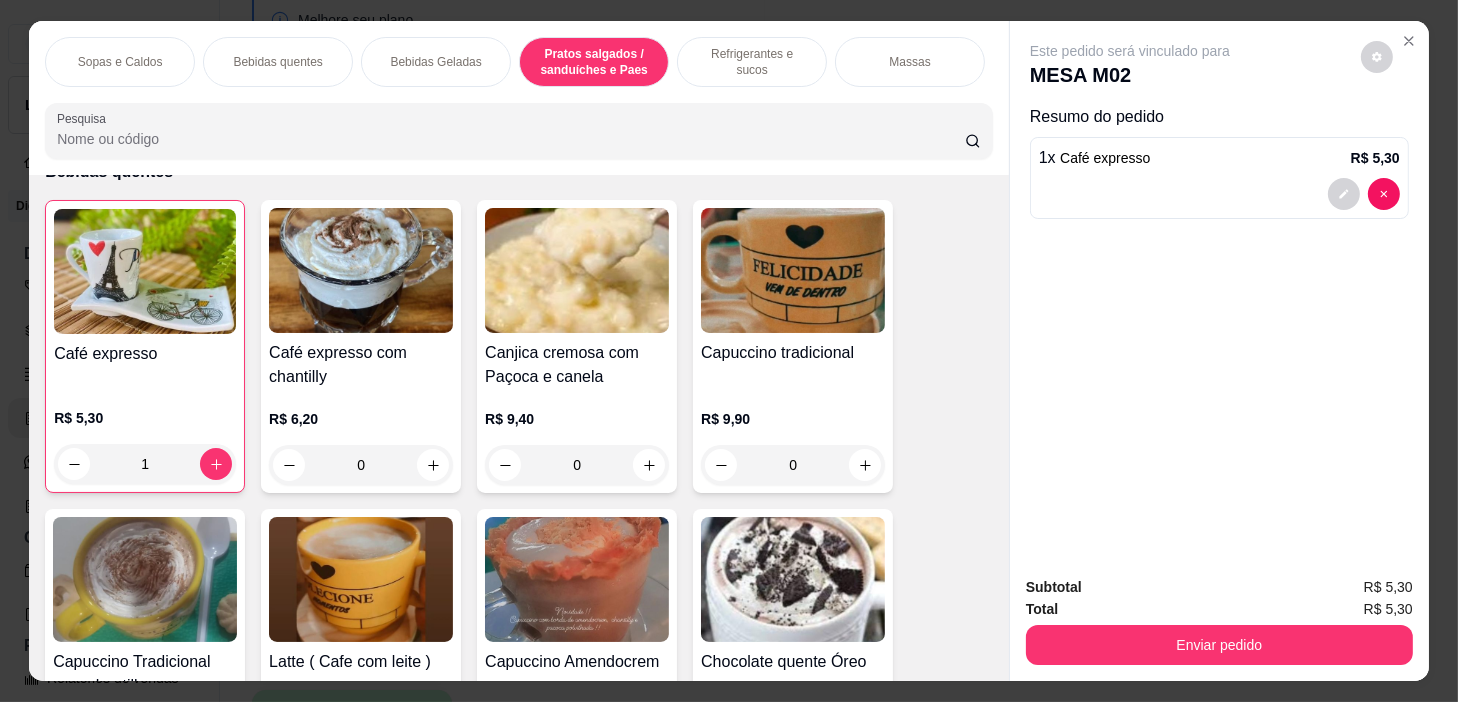 scroll, scrollTop: 5414, scrollLeft: 0, axis: vertical 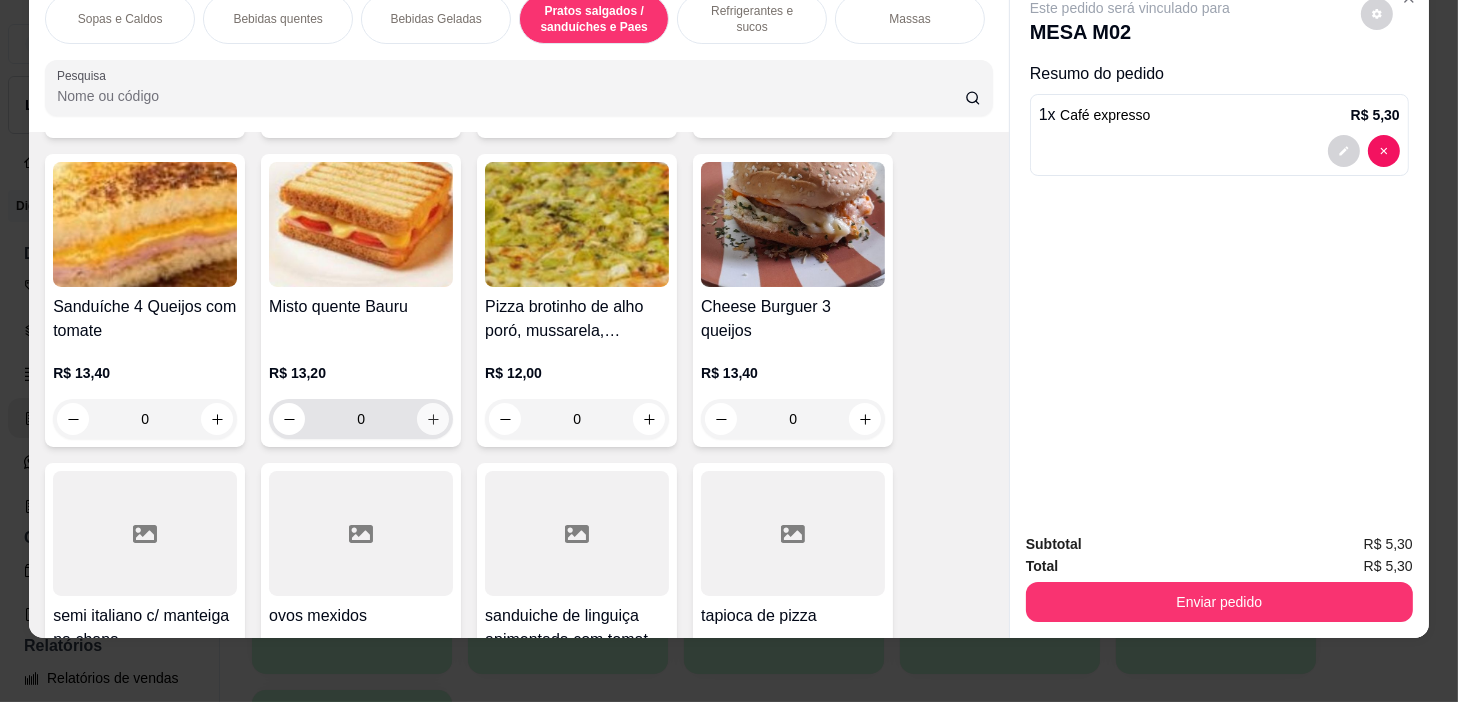 click 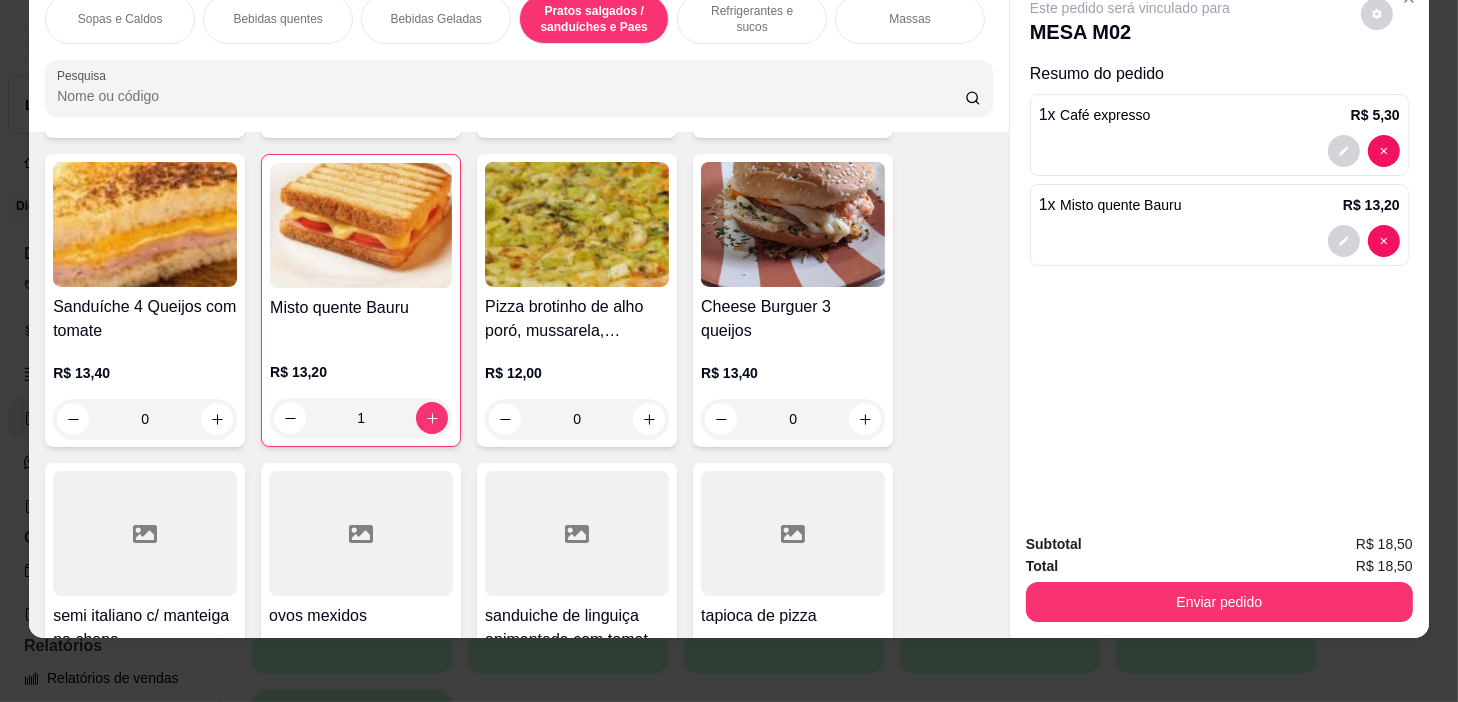scroll, scrollTop: 0, scrollLeft: 0, axis: both 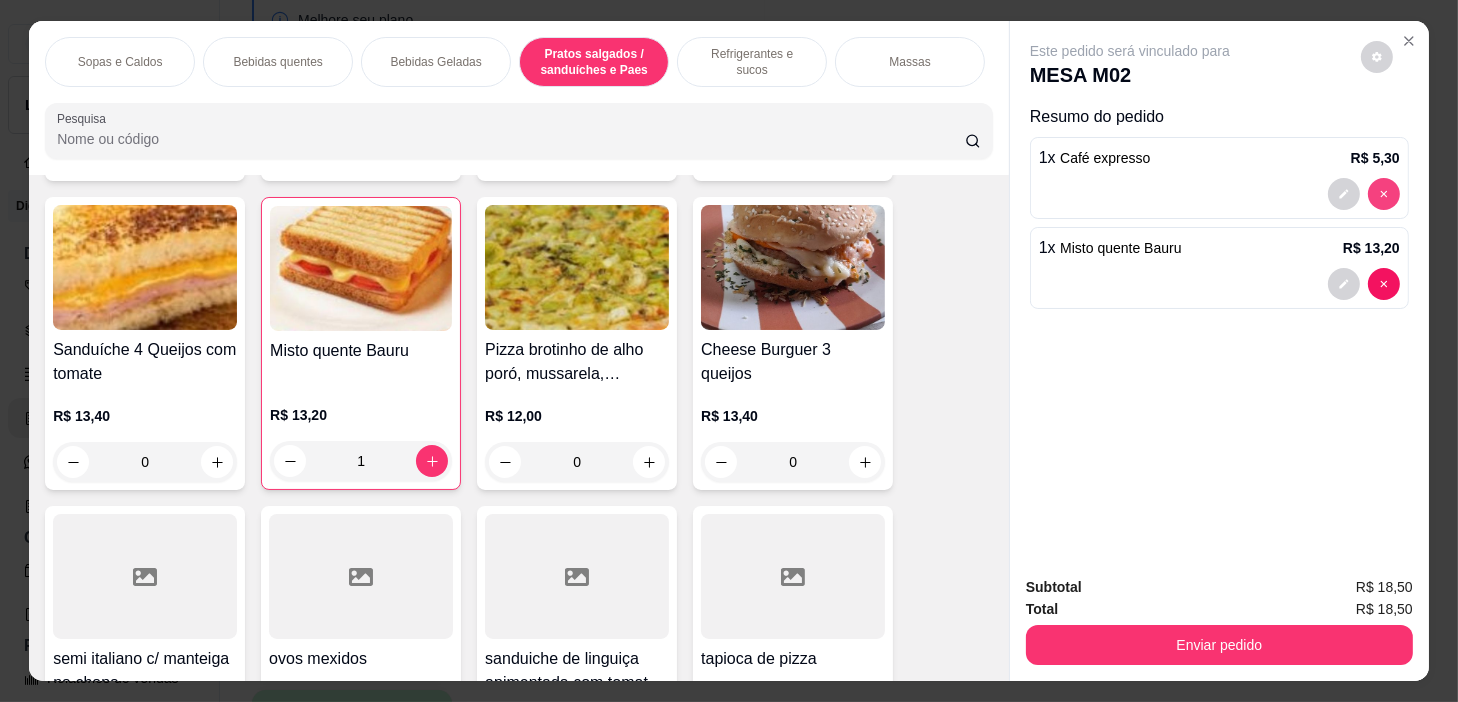 type on "0" 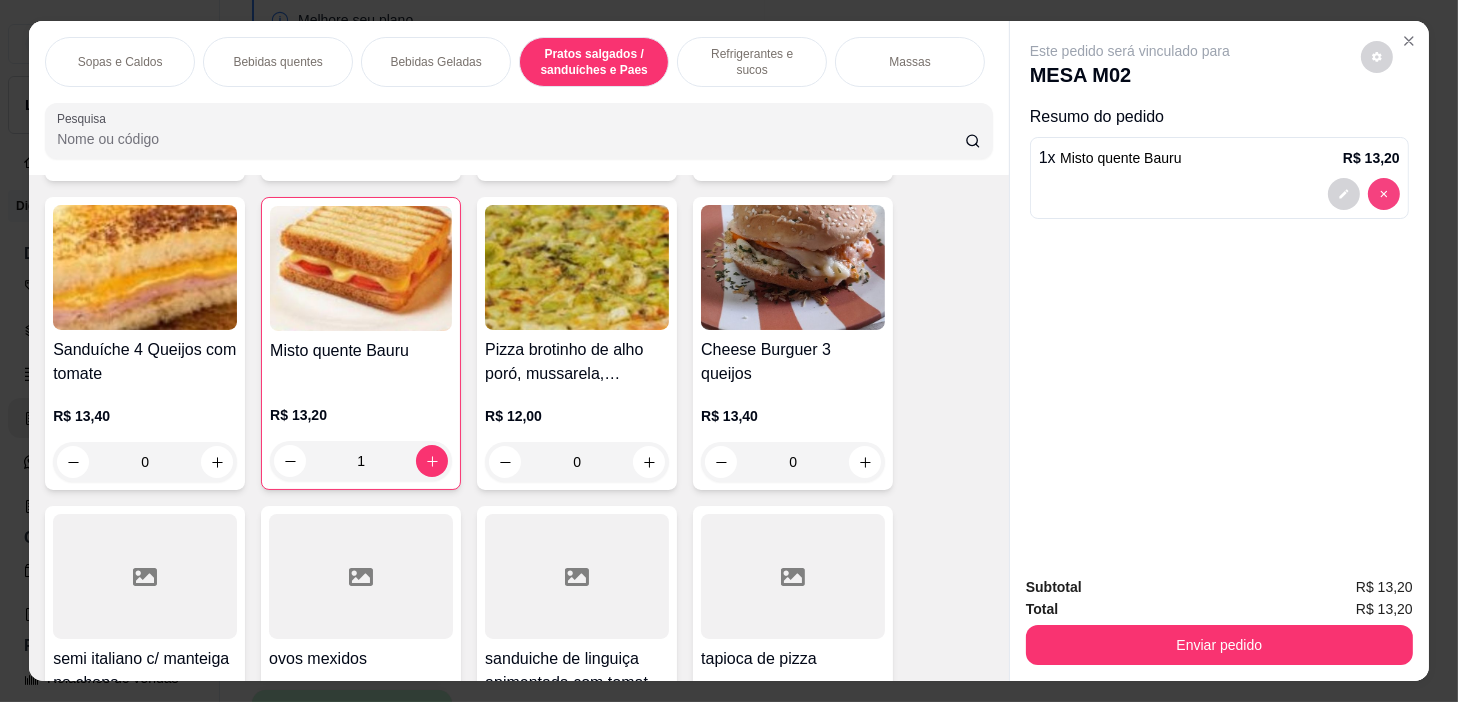 type on "0" 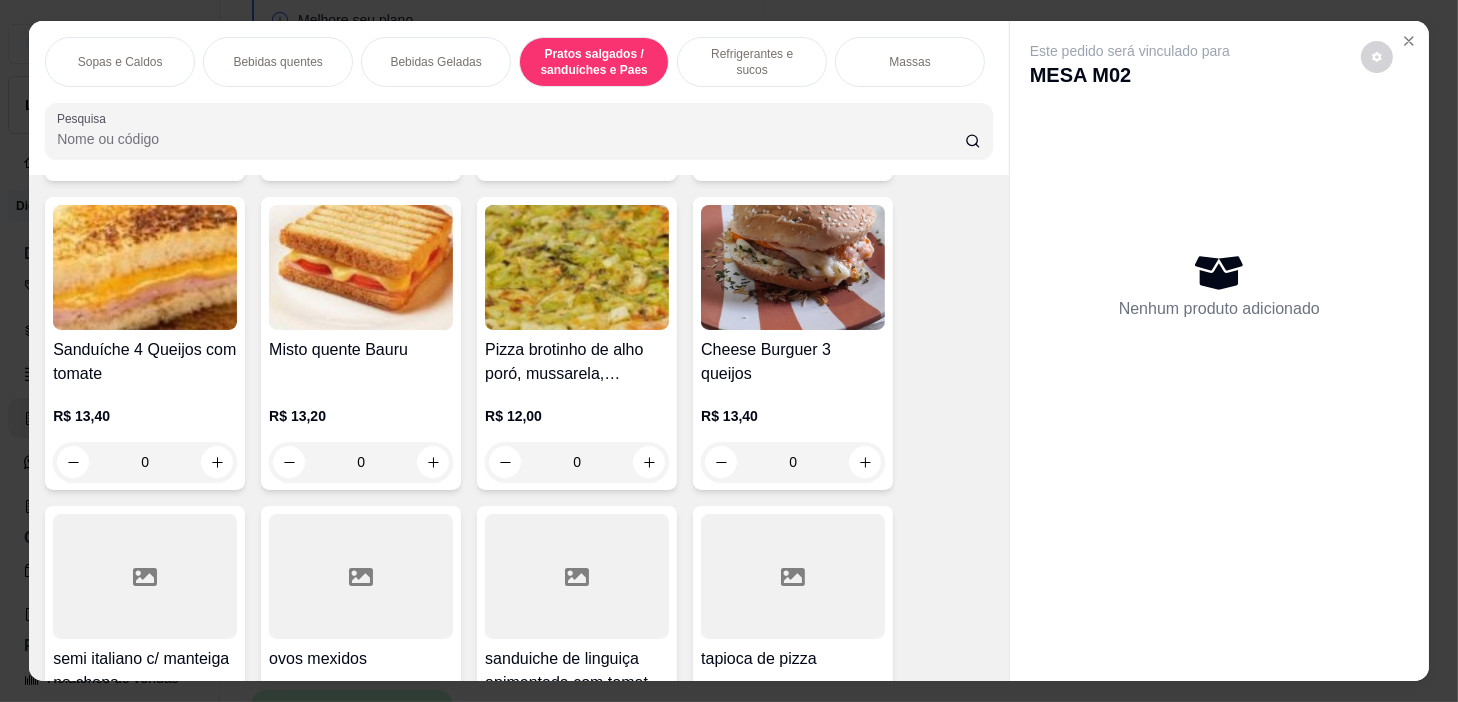 drag, startPoint x: 732, startPoint y: 78, endPoint x: 726, endPoint y: 68, distance: 11.661903 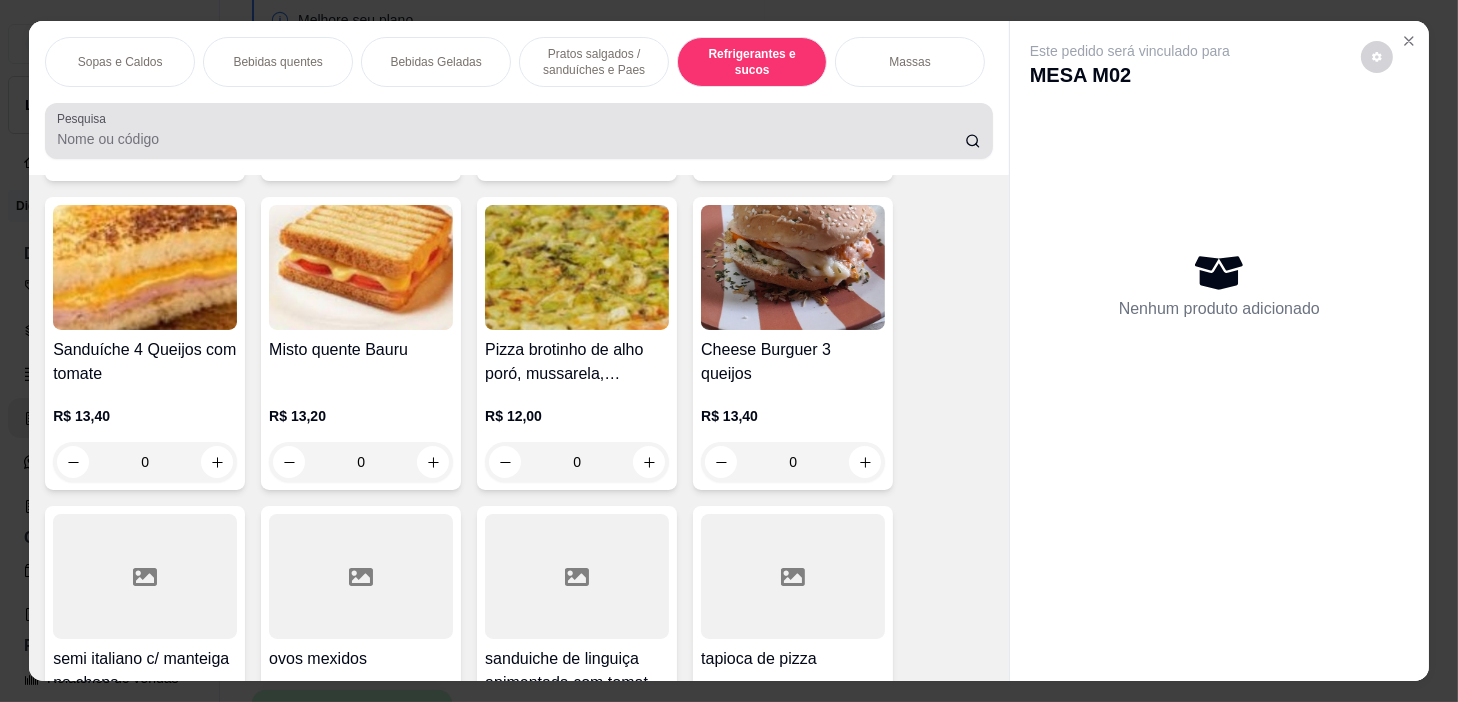 scroll, scrollTop: 8543, scrollLeft: 0, axis: vertical 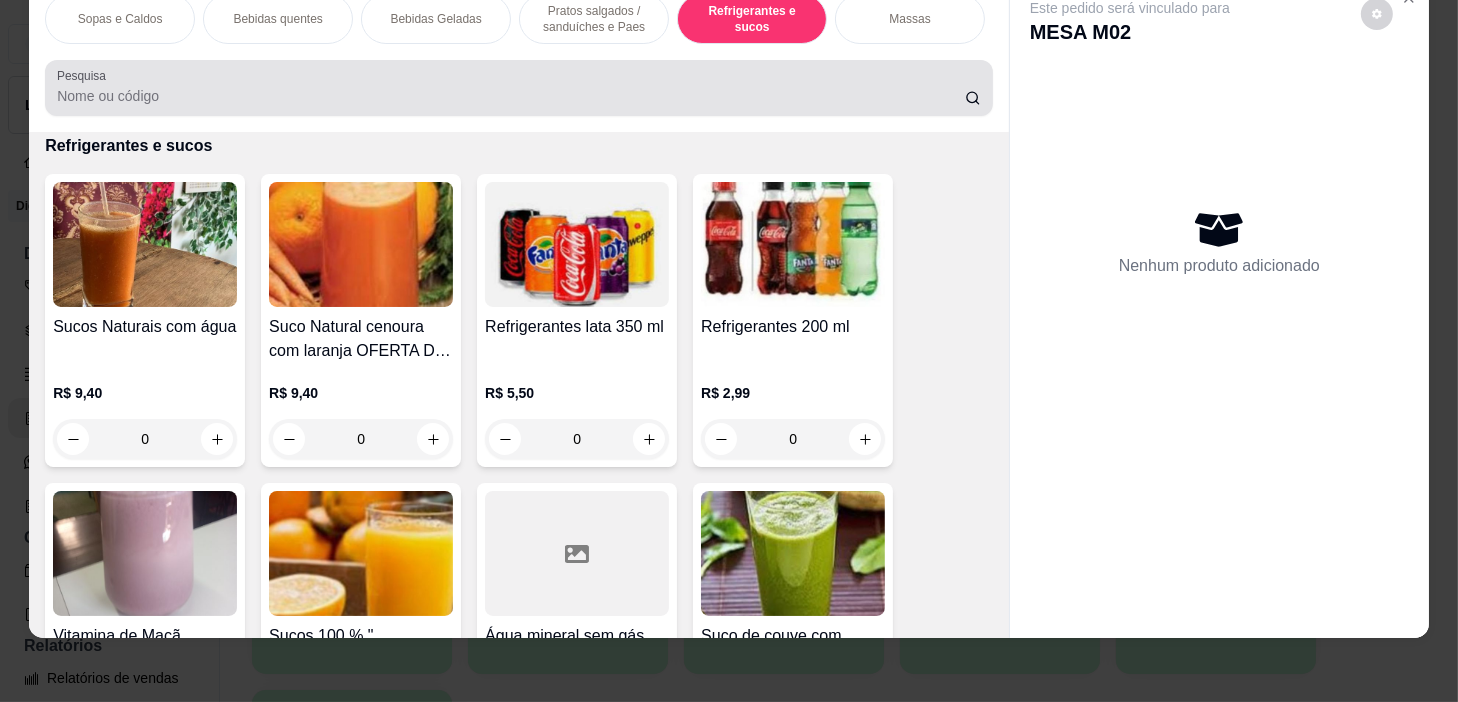 click at bounding box center (519, 88) 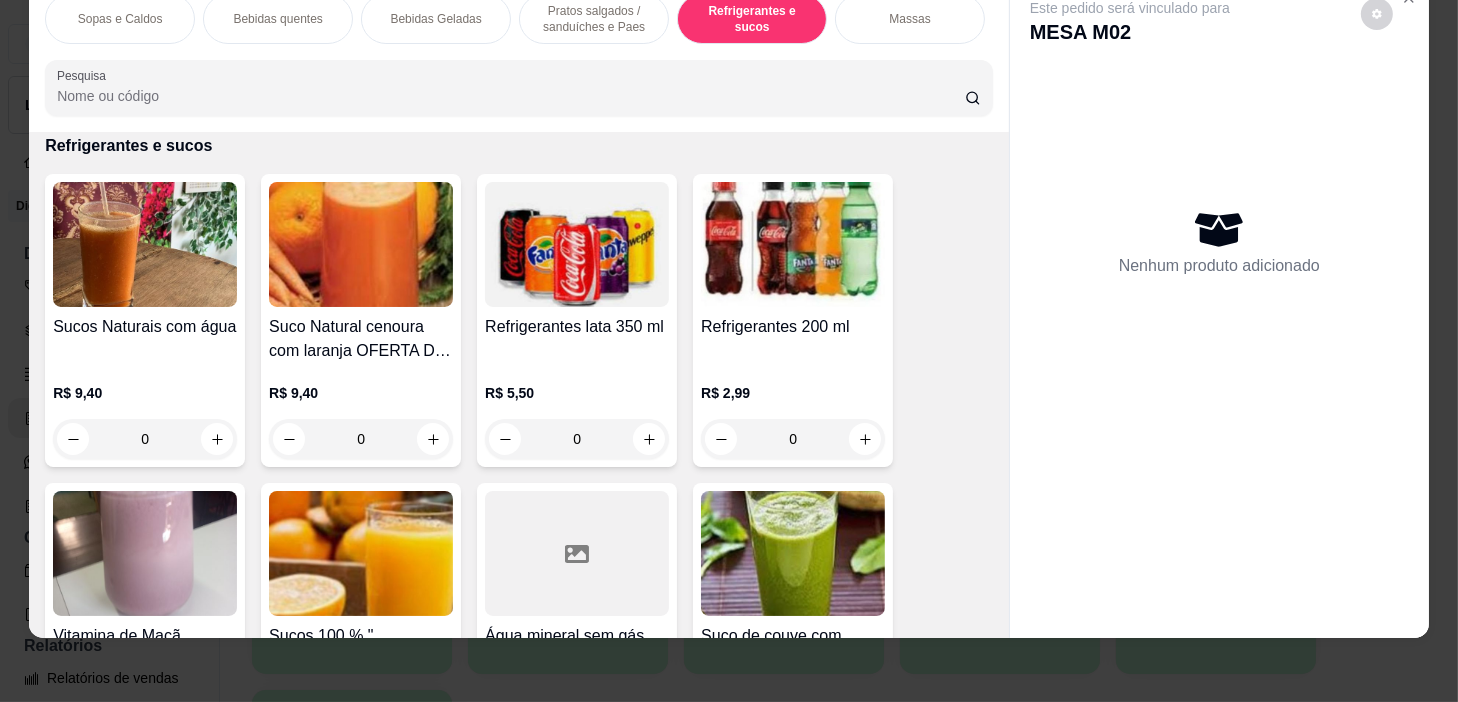 click on "Refrigerantes e sucos" at bounding box center [752, 19] 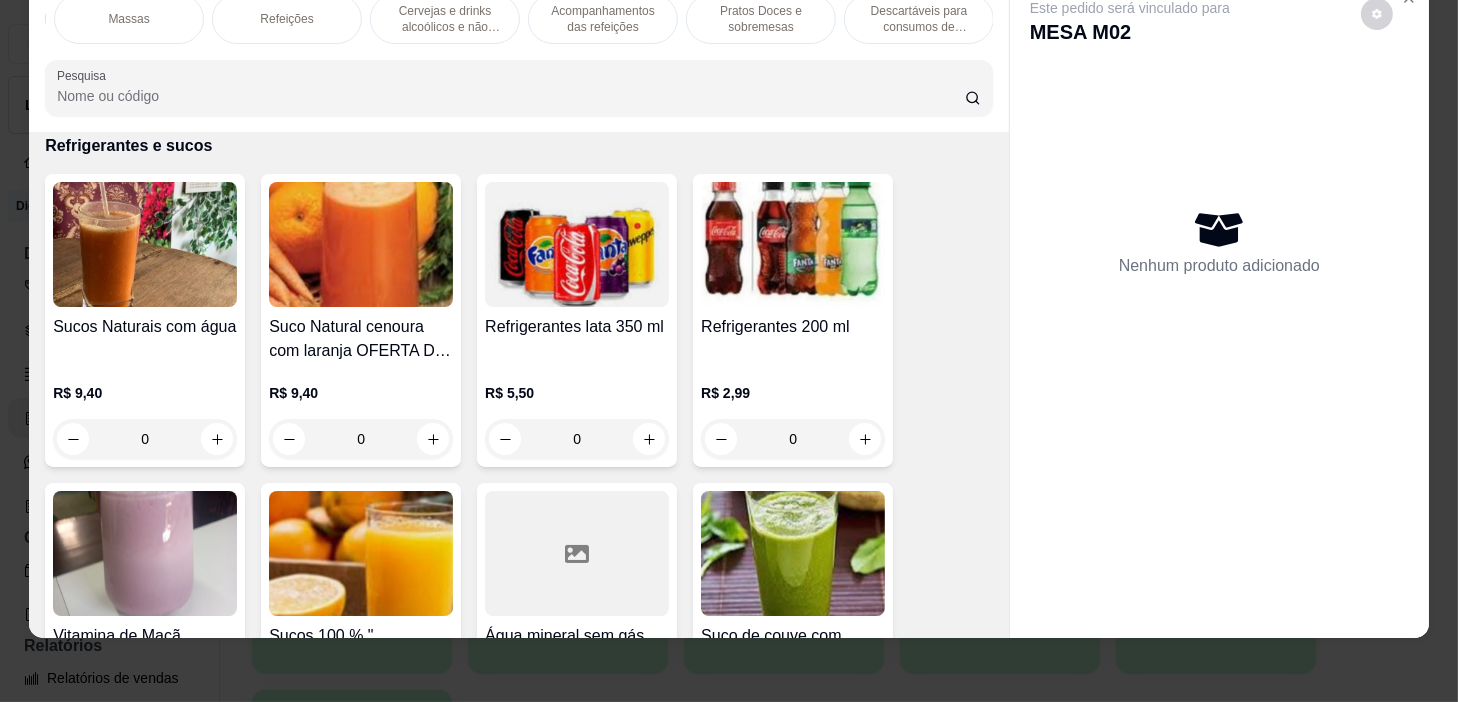 click on "Pratos Doces e sobremesas" at bounding box center [761, 19] 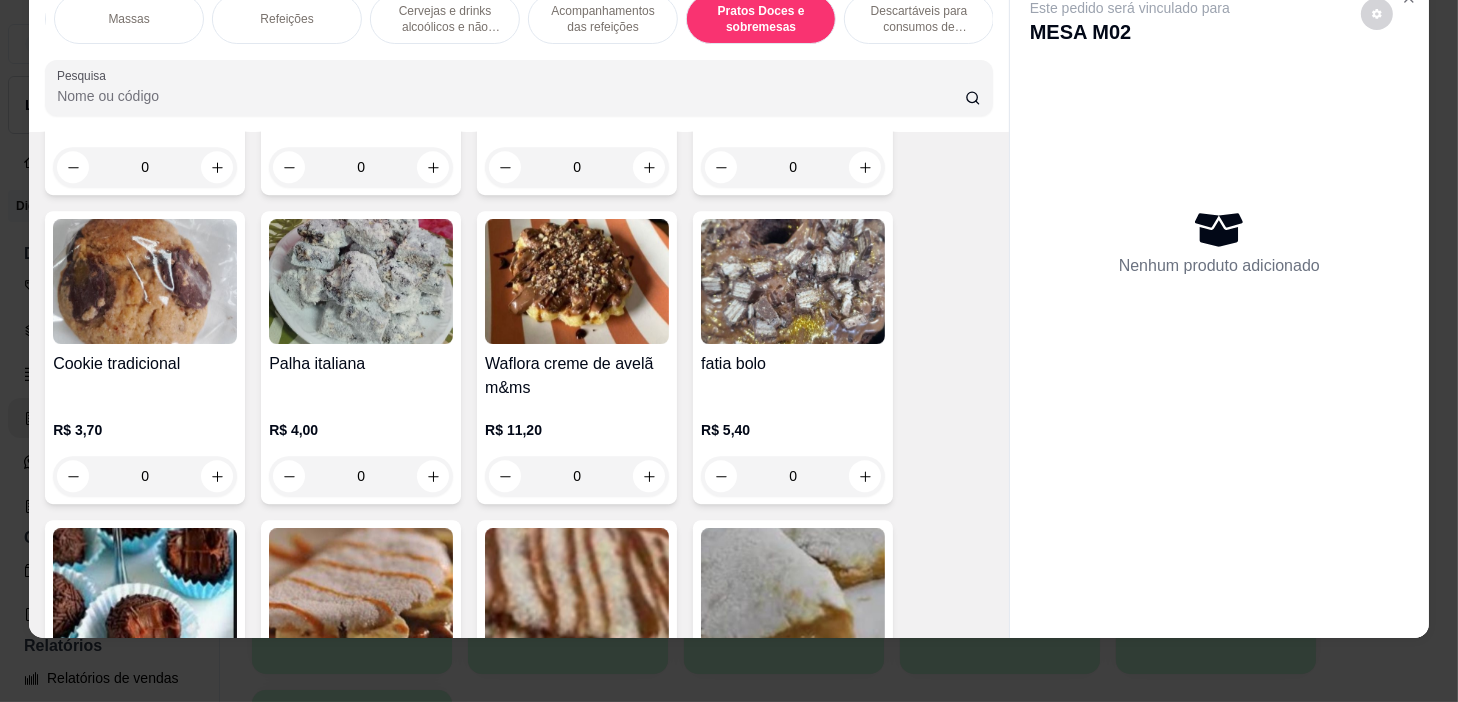scroll, scrollTop: 14663, scrollLeft: 0, axis: vertical 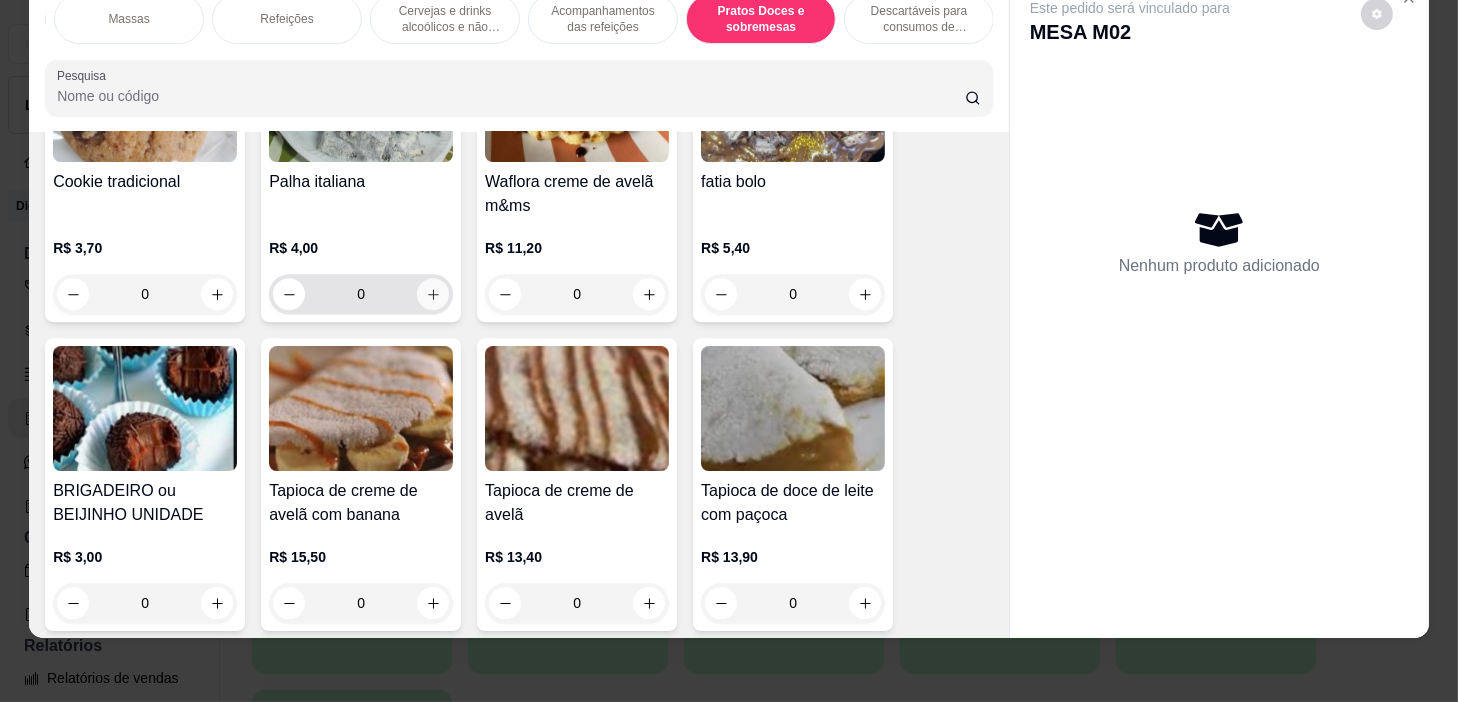 click 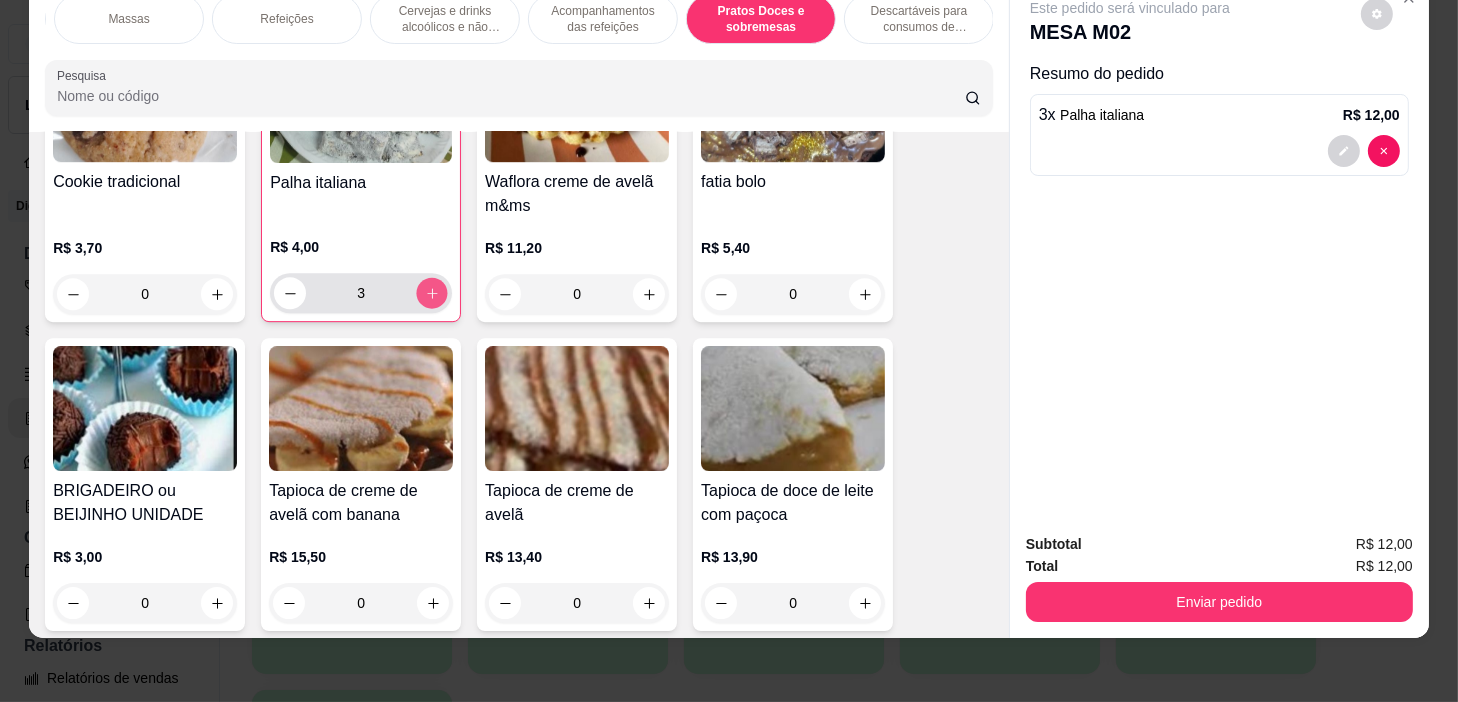 click 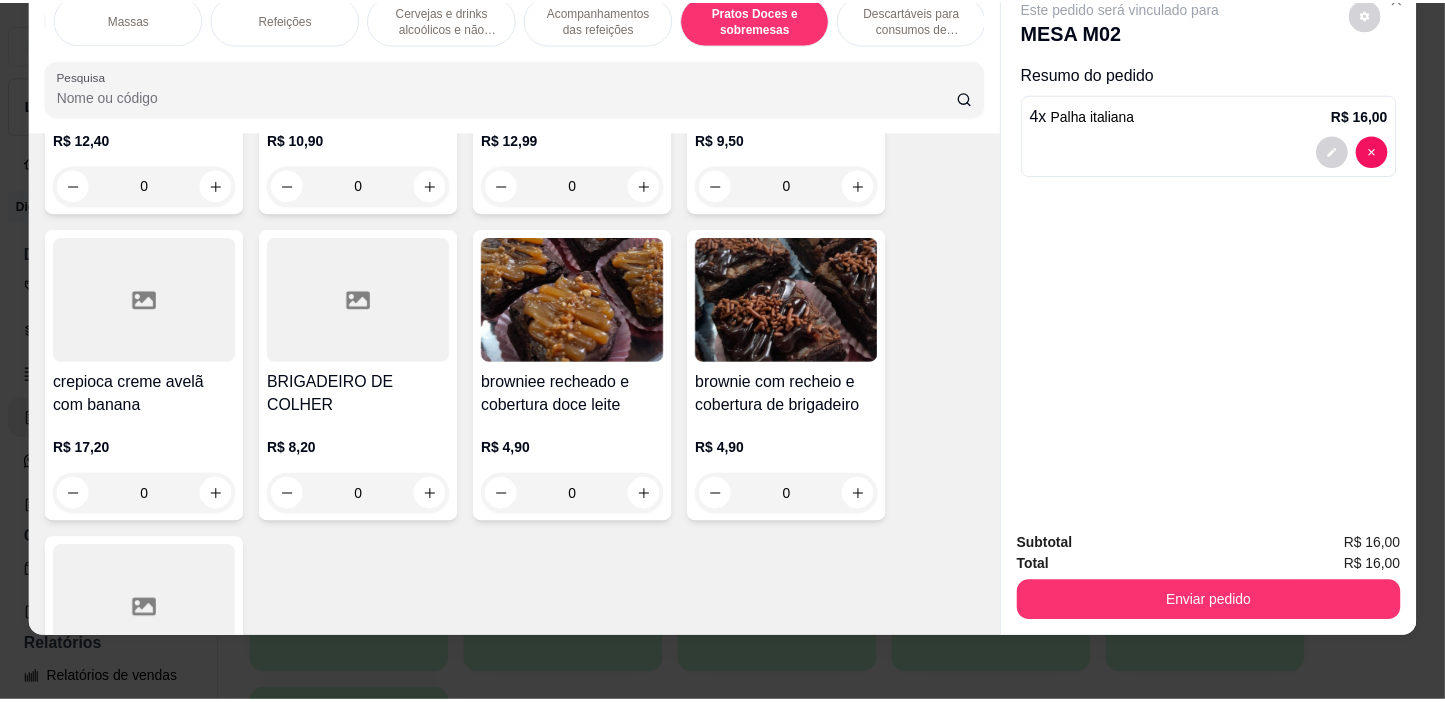 scroll, scrollTop: 15209, scrollLeft: 0, axis: vertical 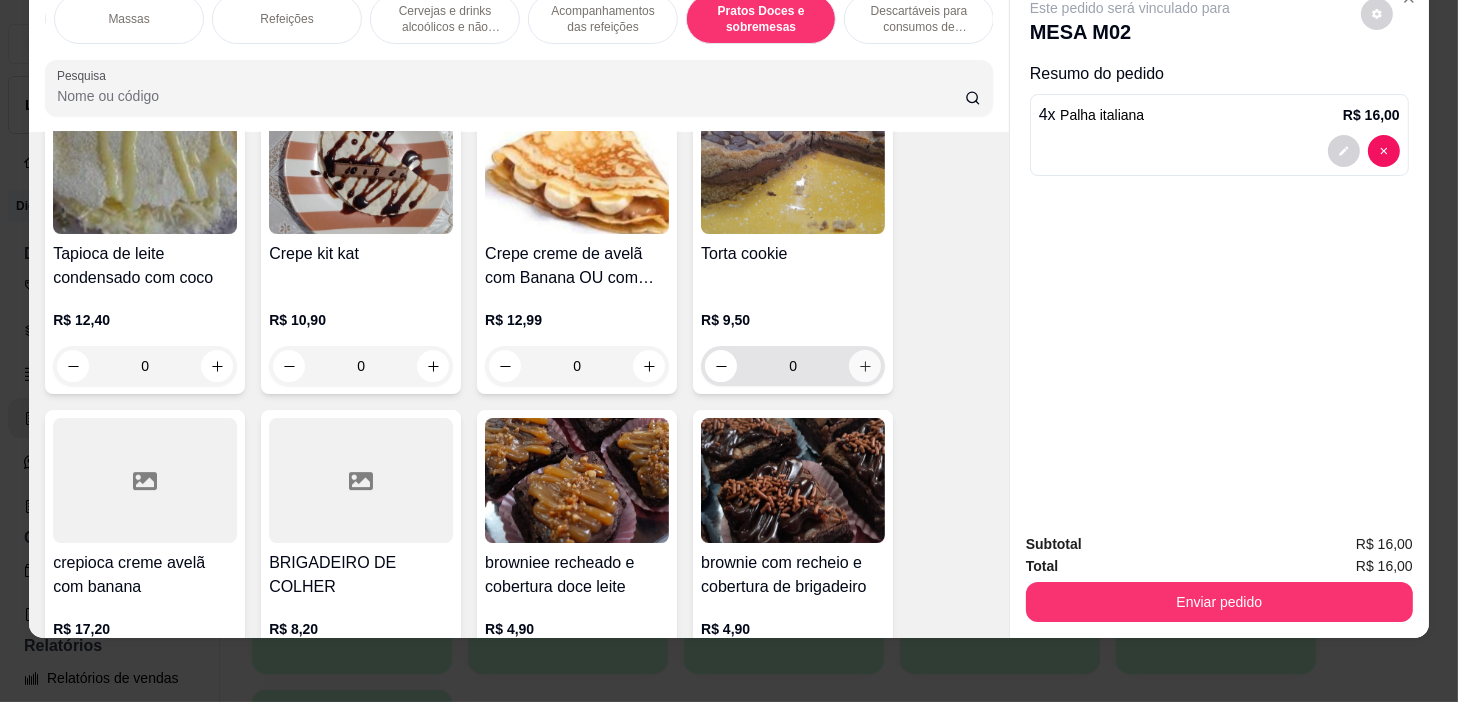 click at bounding box center (865, 366) 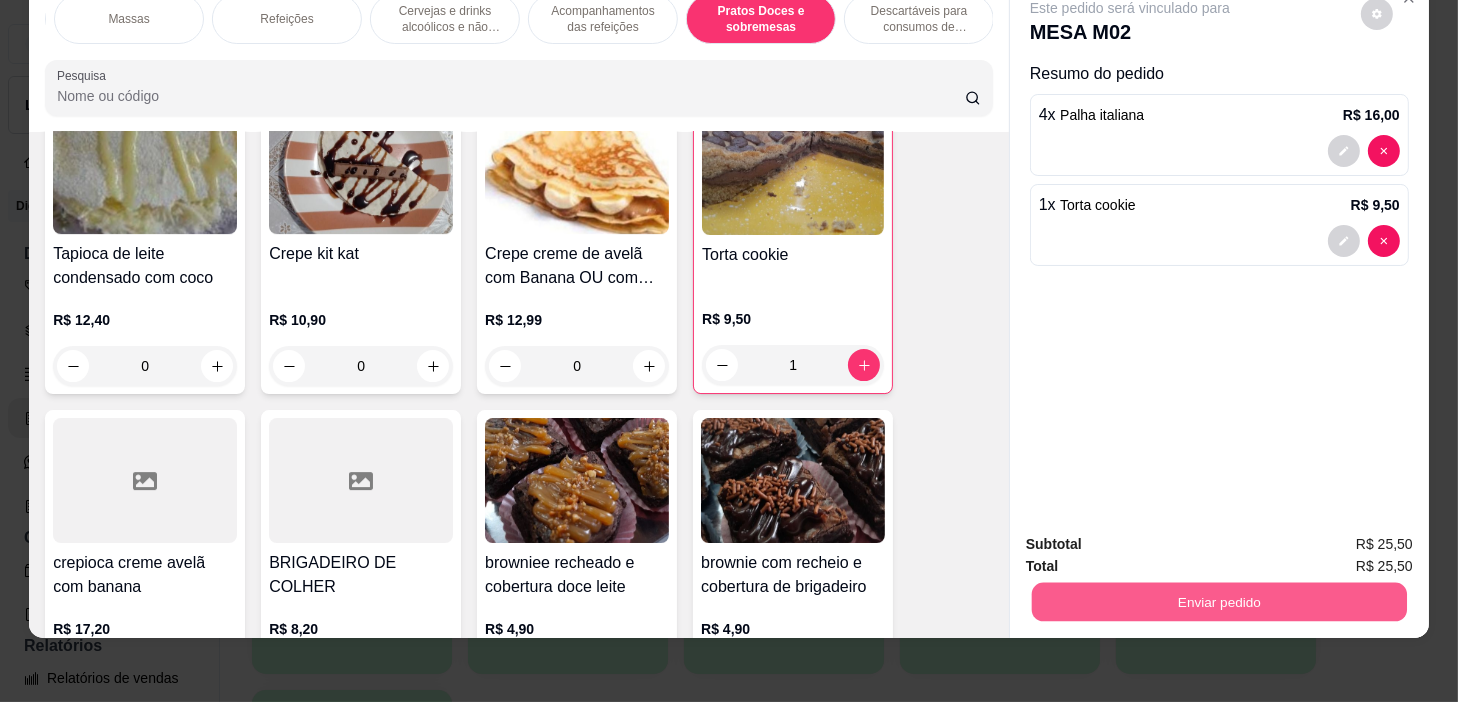click on "Enviar pedido" at bounding box center (1219, 602) 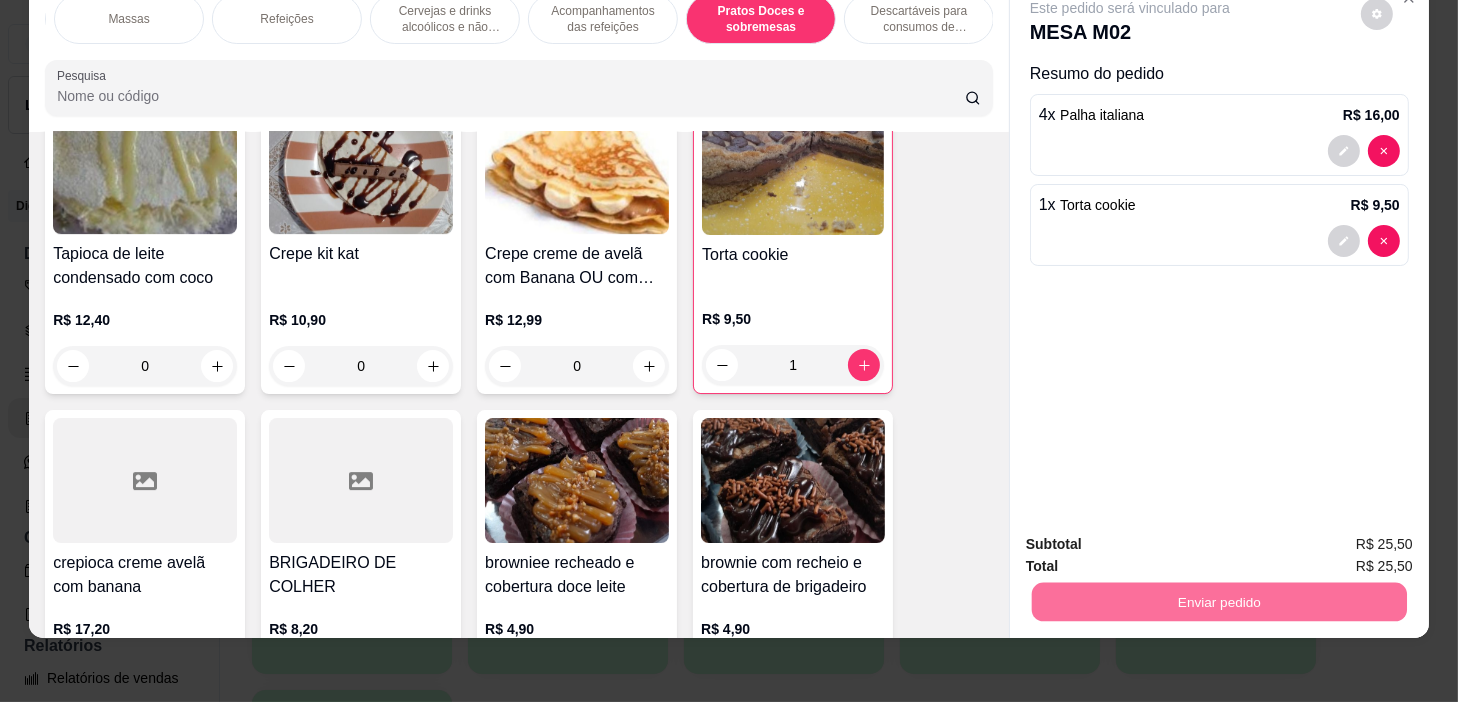 click on "Não registrar e enviar pedido" at bounding box center [1154, 539] 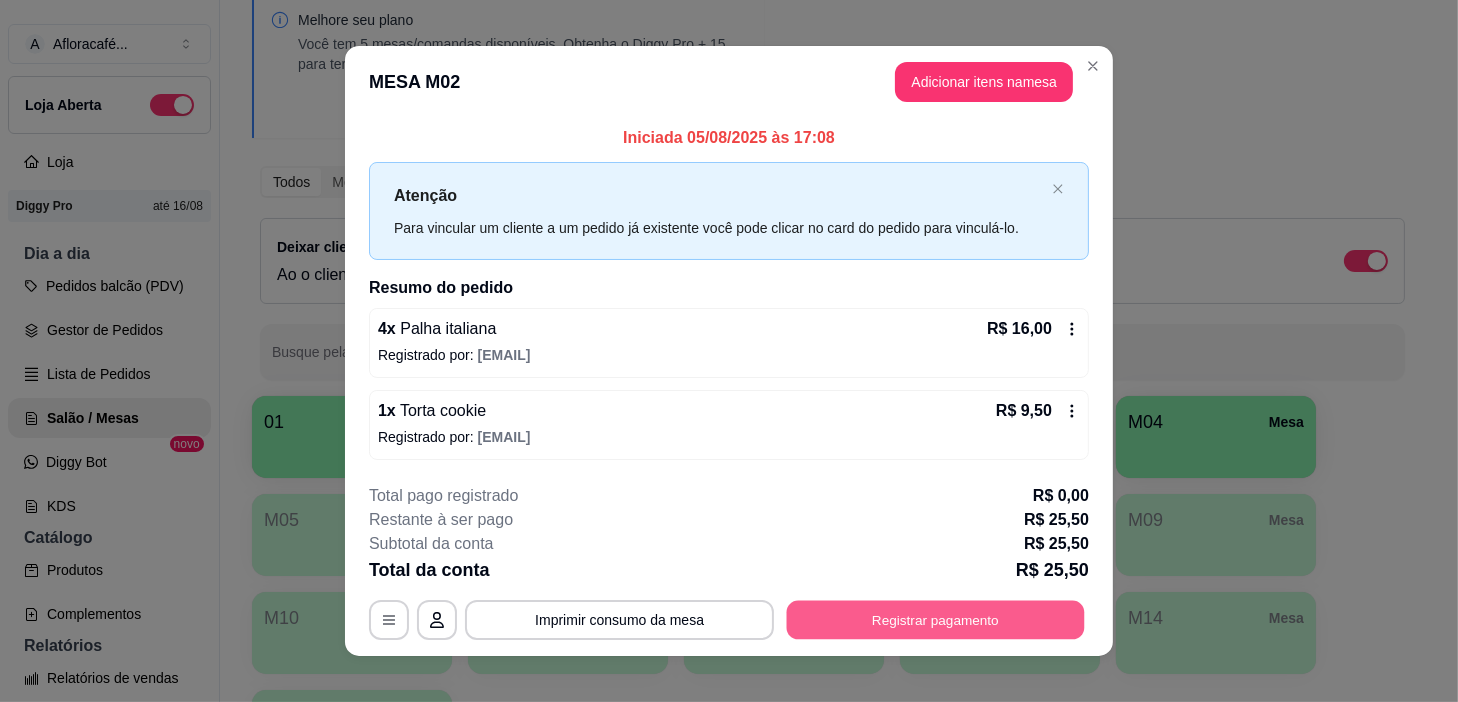 click on "Registrar pagamento" at bounding box center (936, 619) 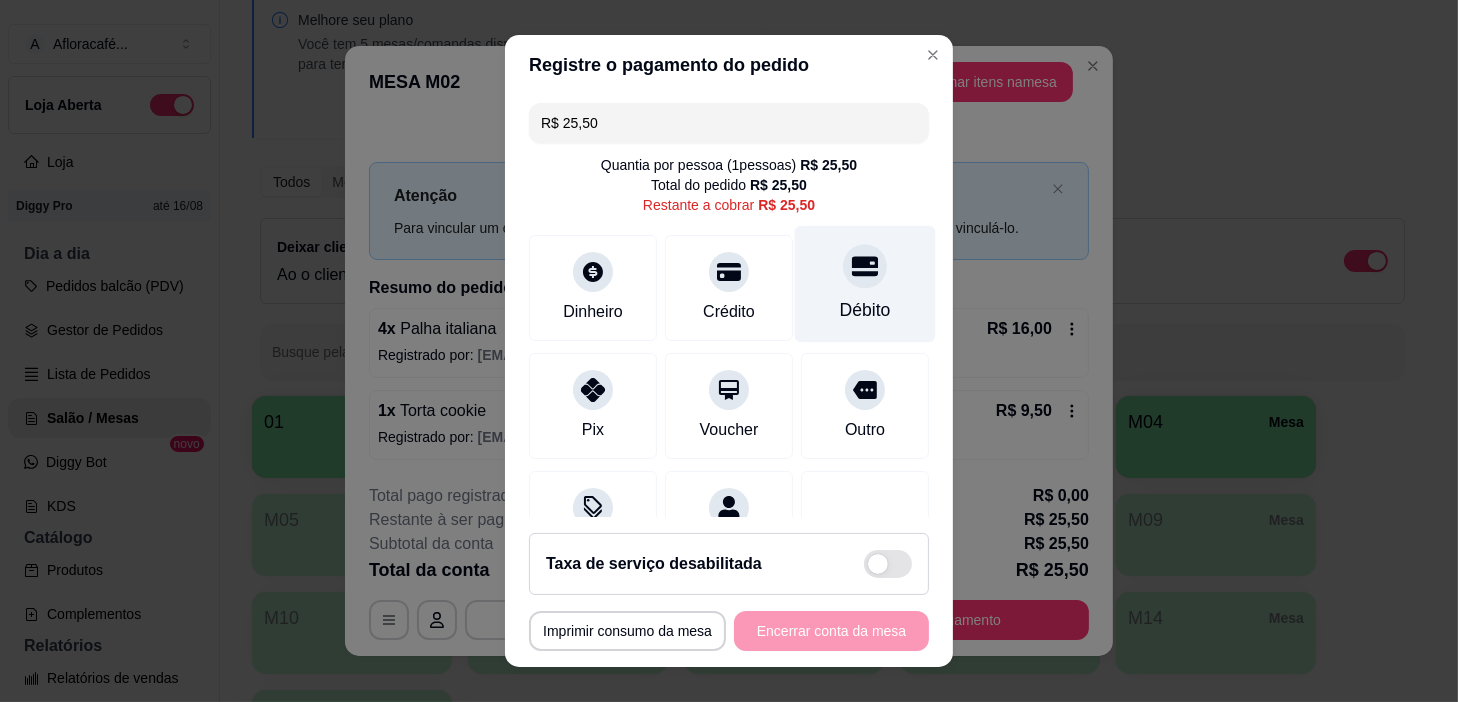 click on "Débito" at bounding box center (865, 310) 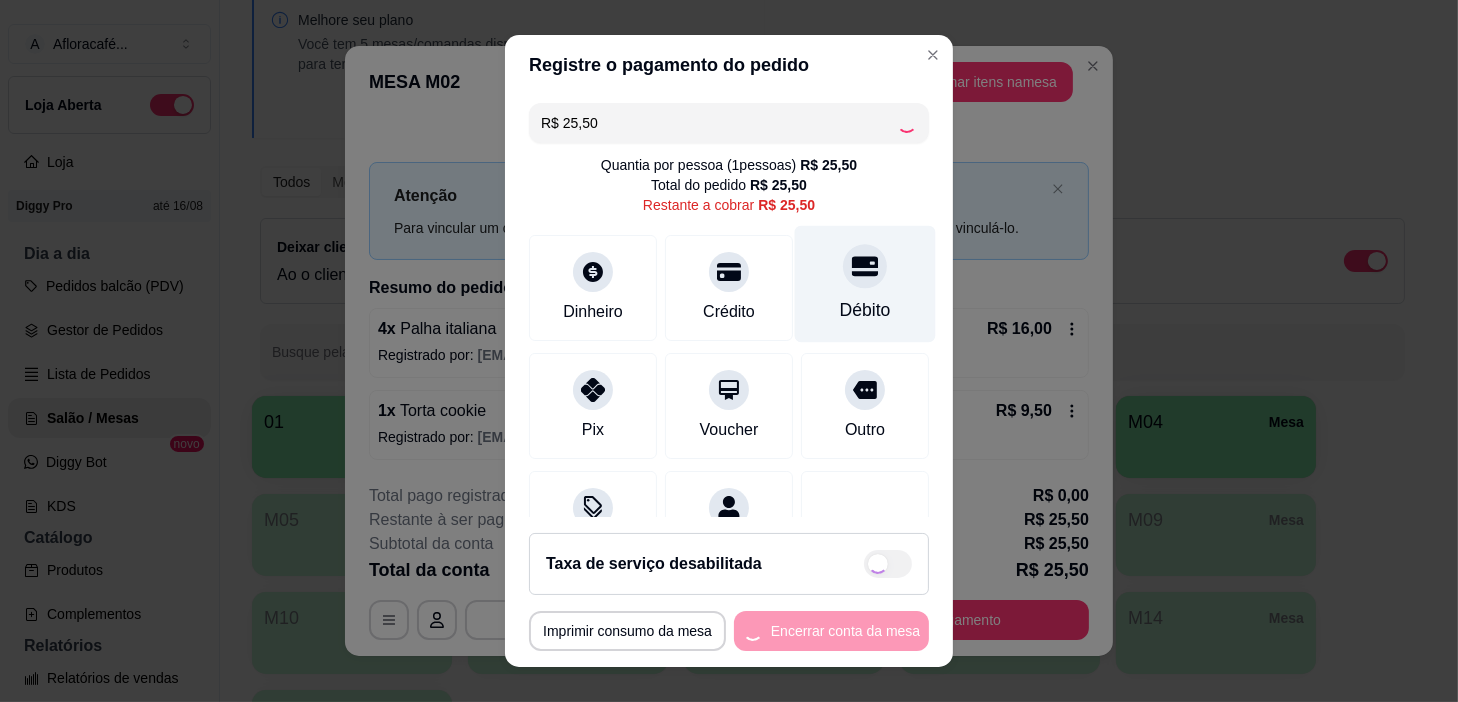 type on "R$ 0,00" 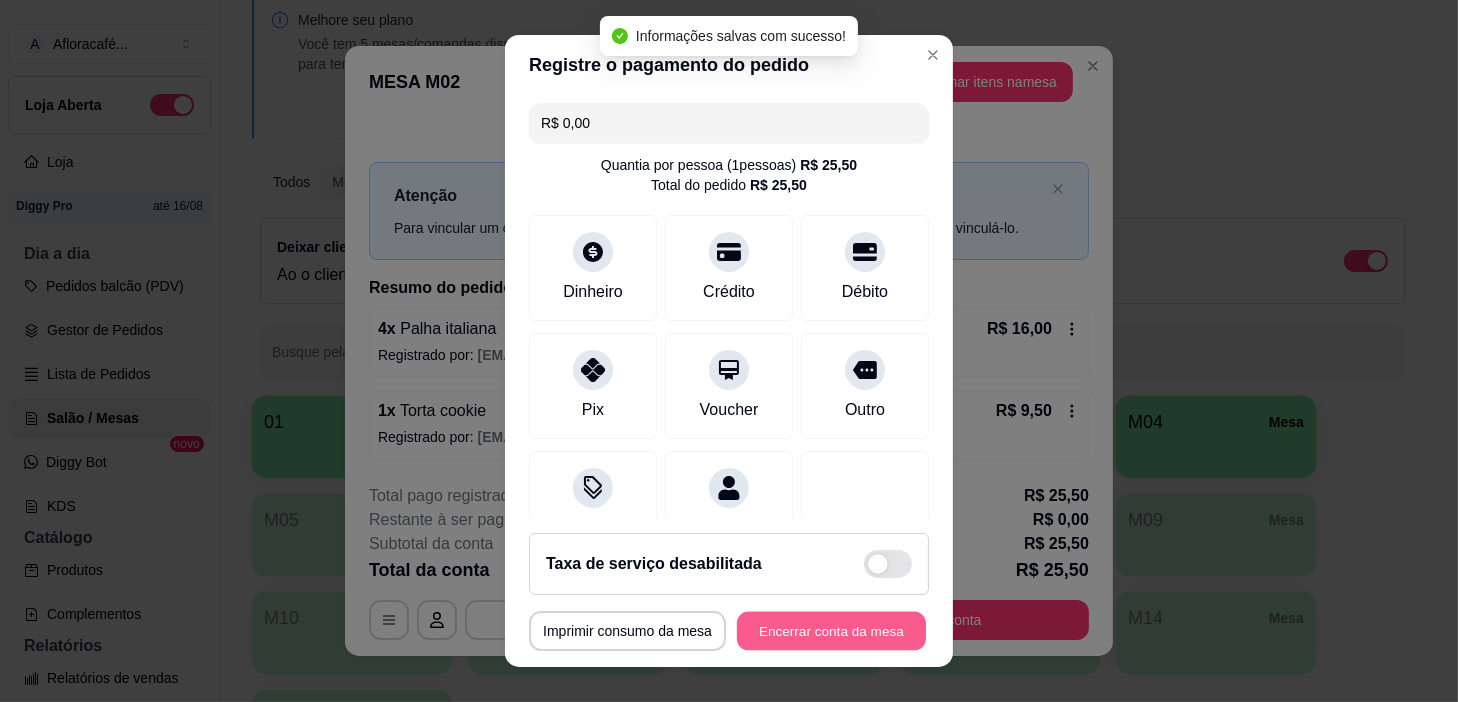click on "Encerrar conta da mesa" at bounding box center (831, 631) 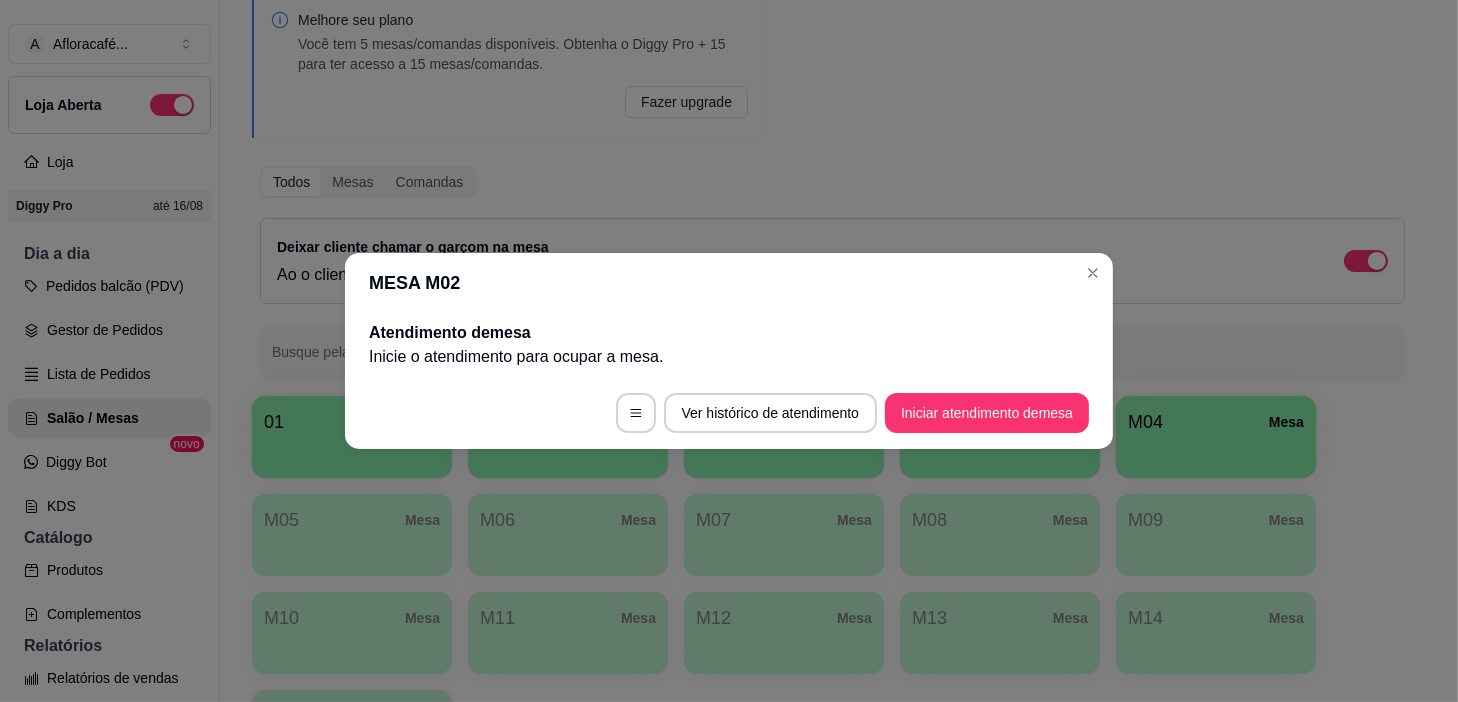 click on "MESA M02" at bounding box center (729, 283) 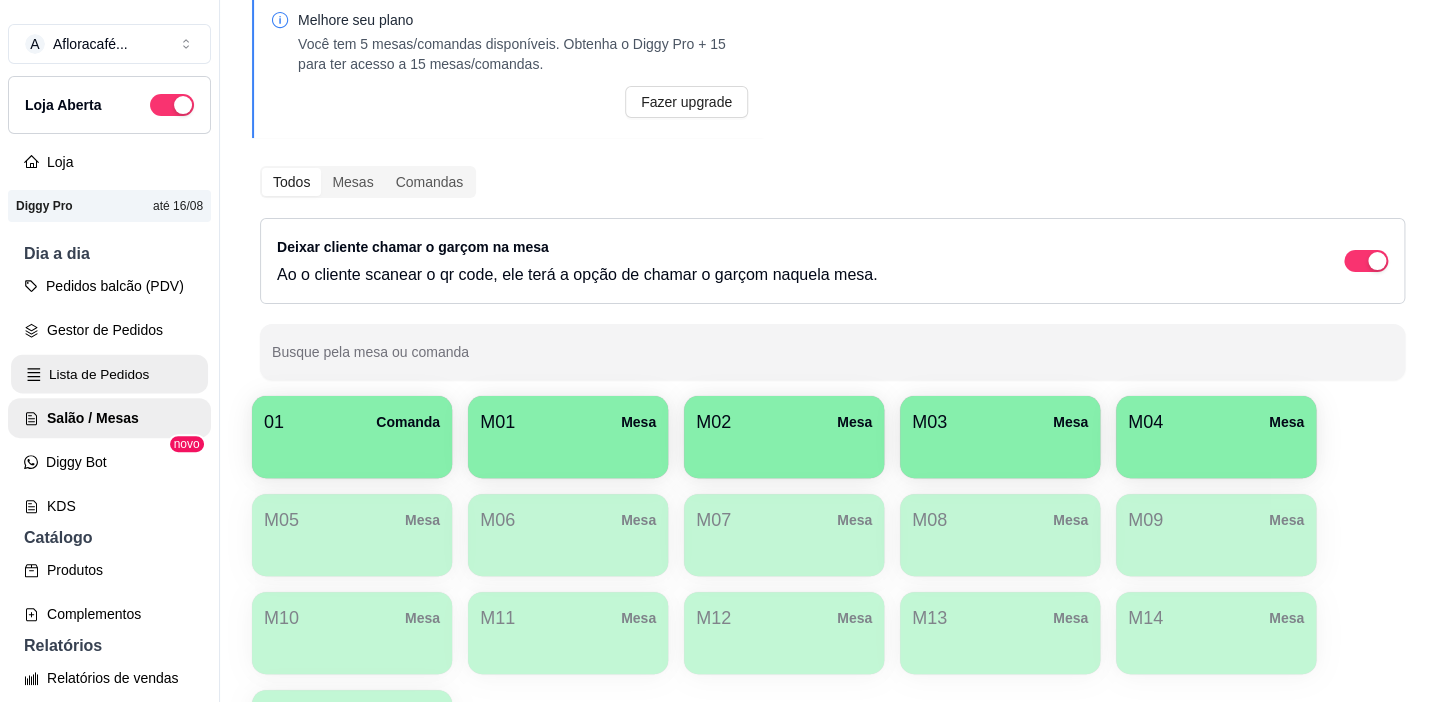 click on "Lista de Pedidos" at bounding box center (109, 374) 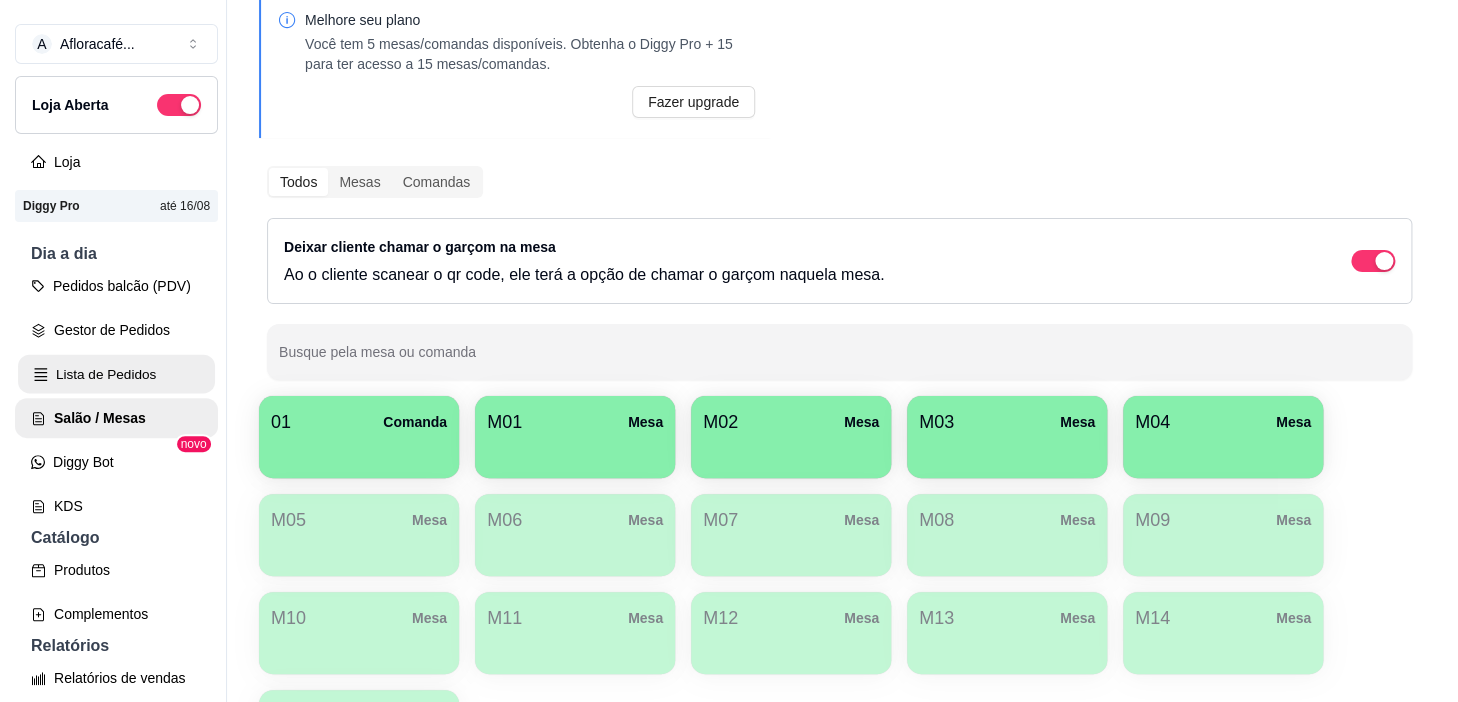 scroll, scrollTop: 0, scrollLeft: 0, axis: both 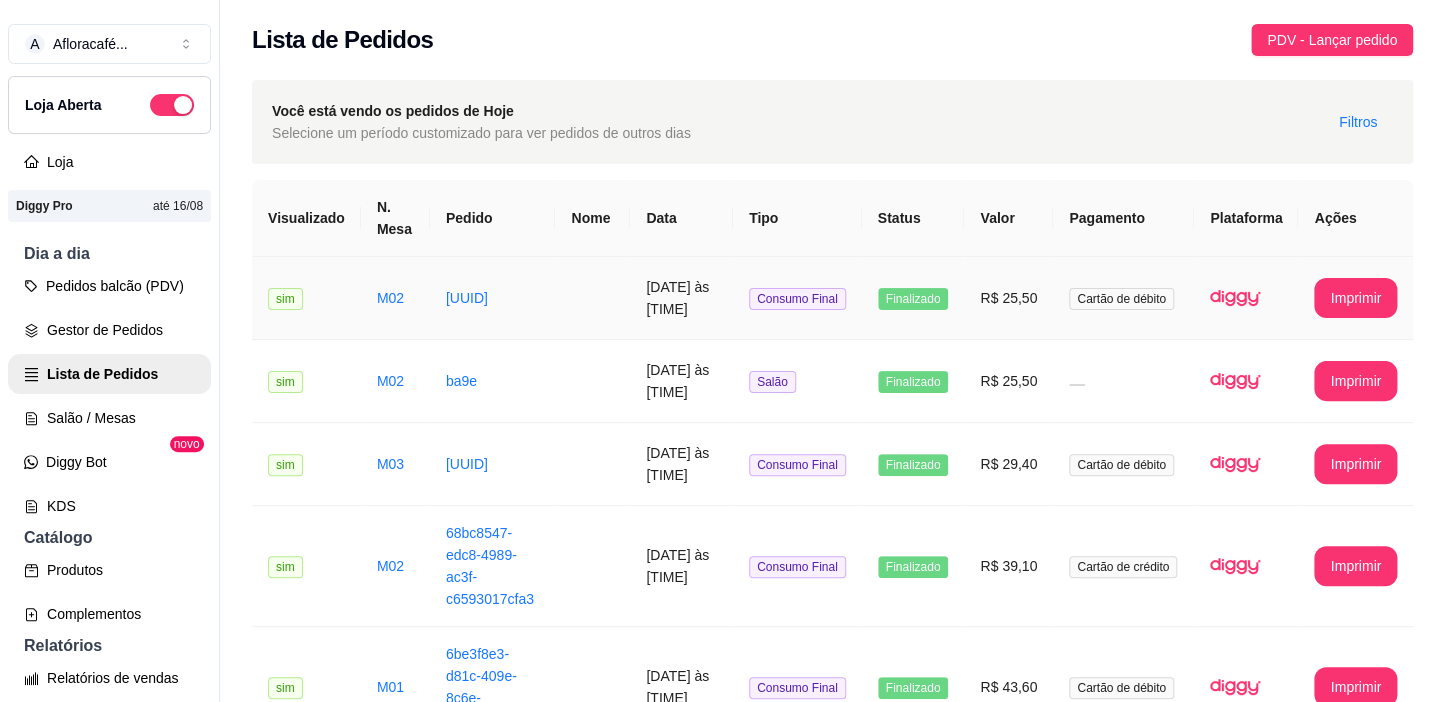 click on "Consumo Final" at bounding box center (797, 298) 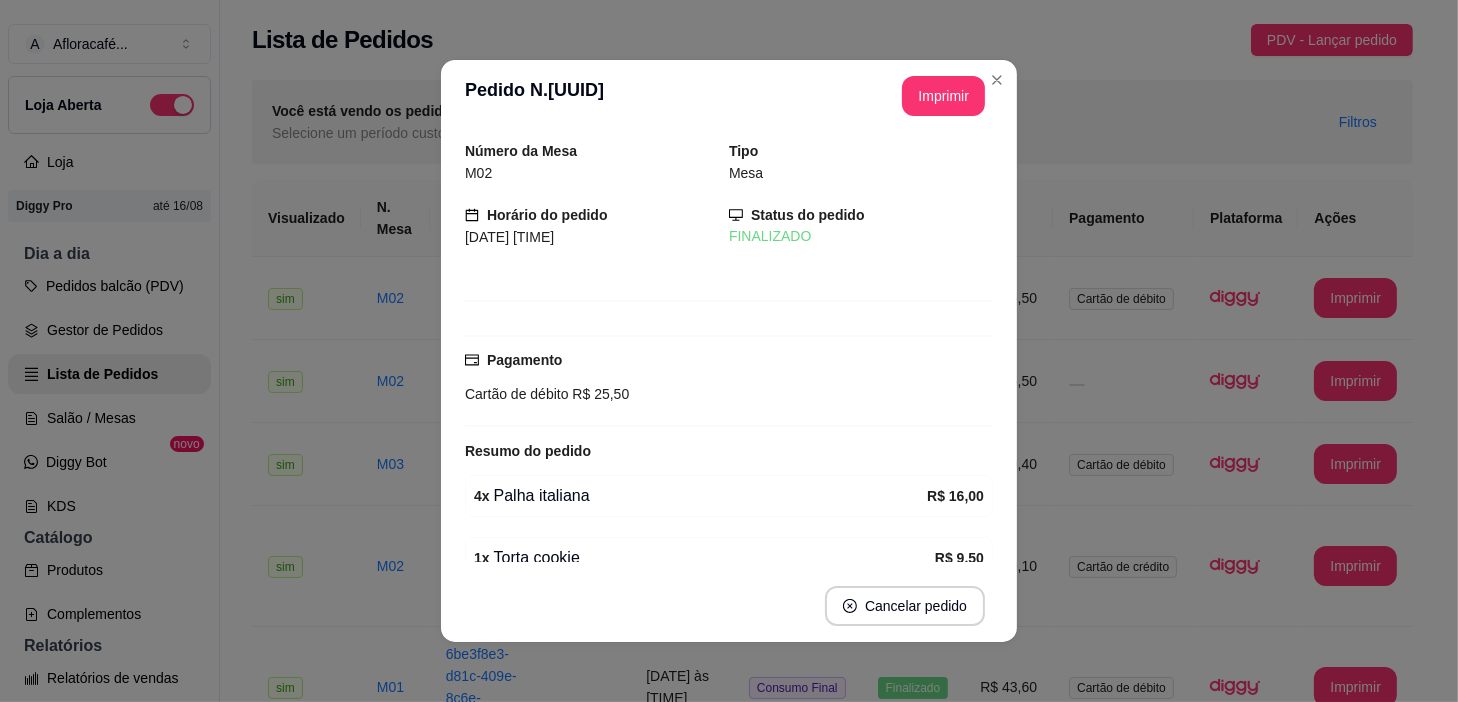 scroll, scrollTop: 93, scrollLeft: 0, axis: vertical 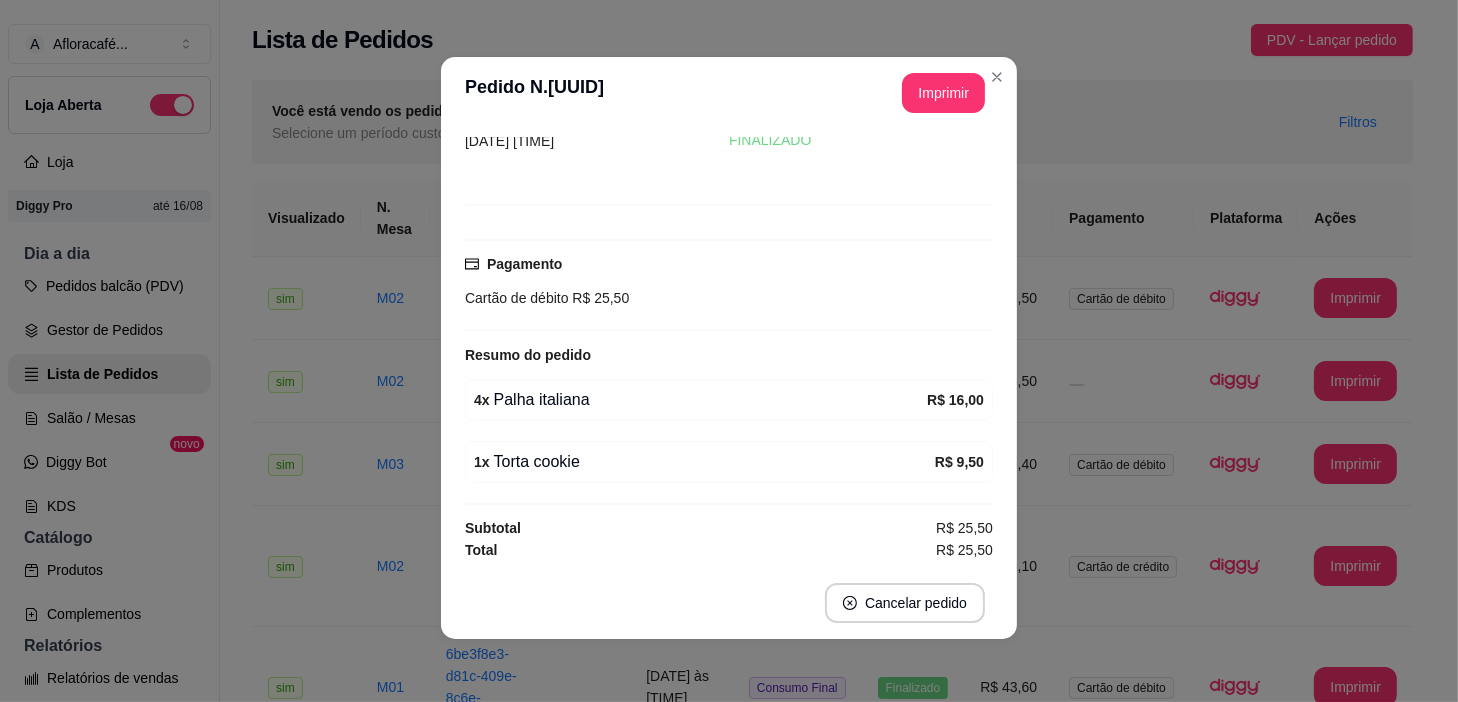 click on "**********" at bounding box center (729, 93) 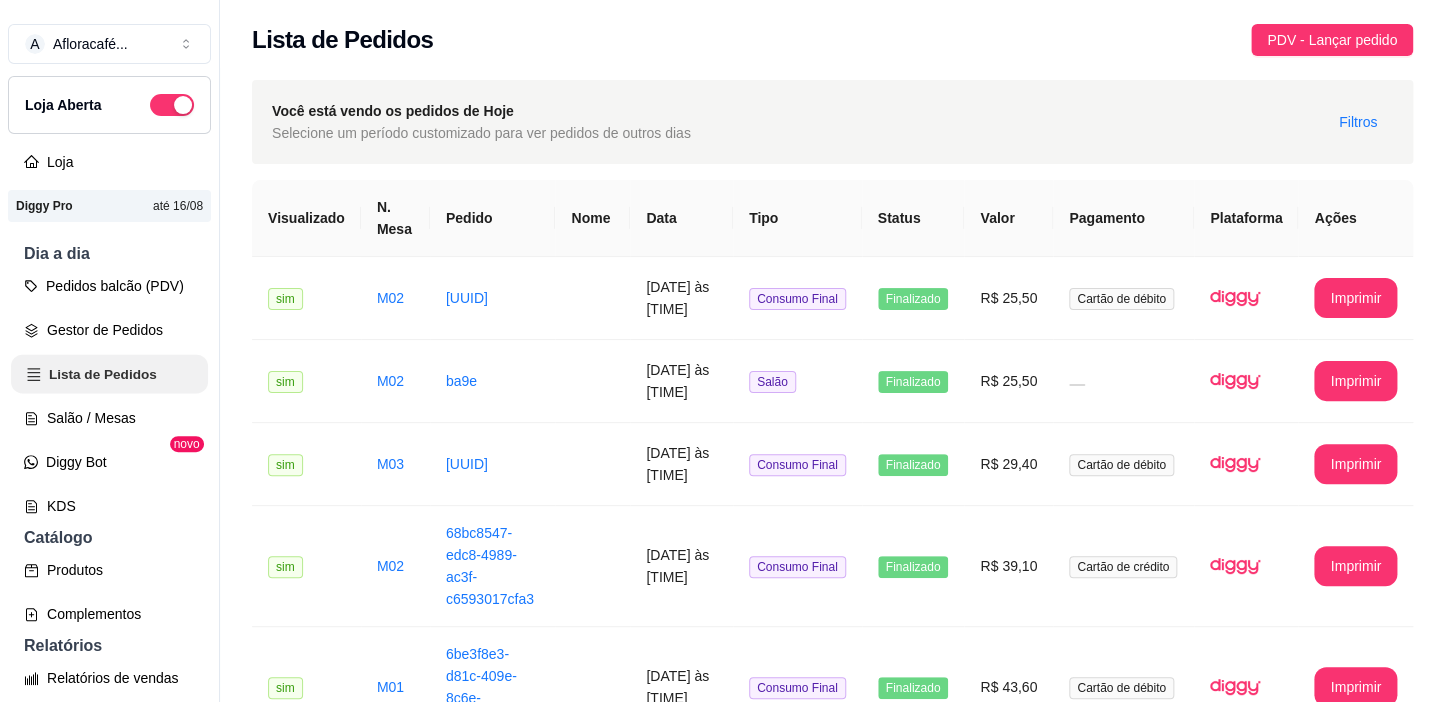 click on "Lista de Pedidos" at bounding box center (109, 374) 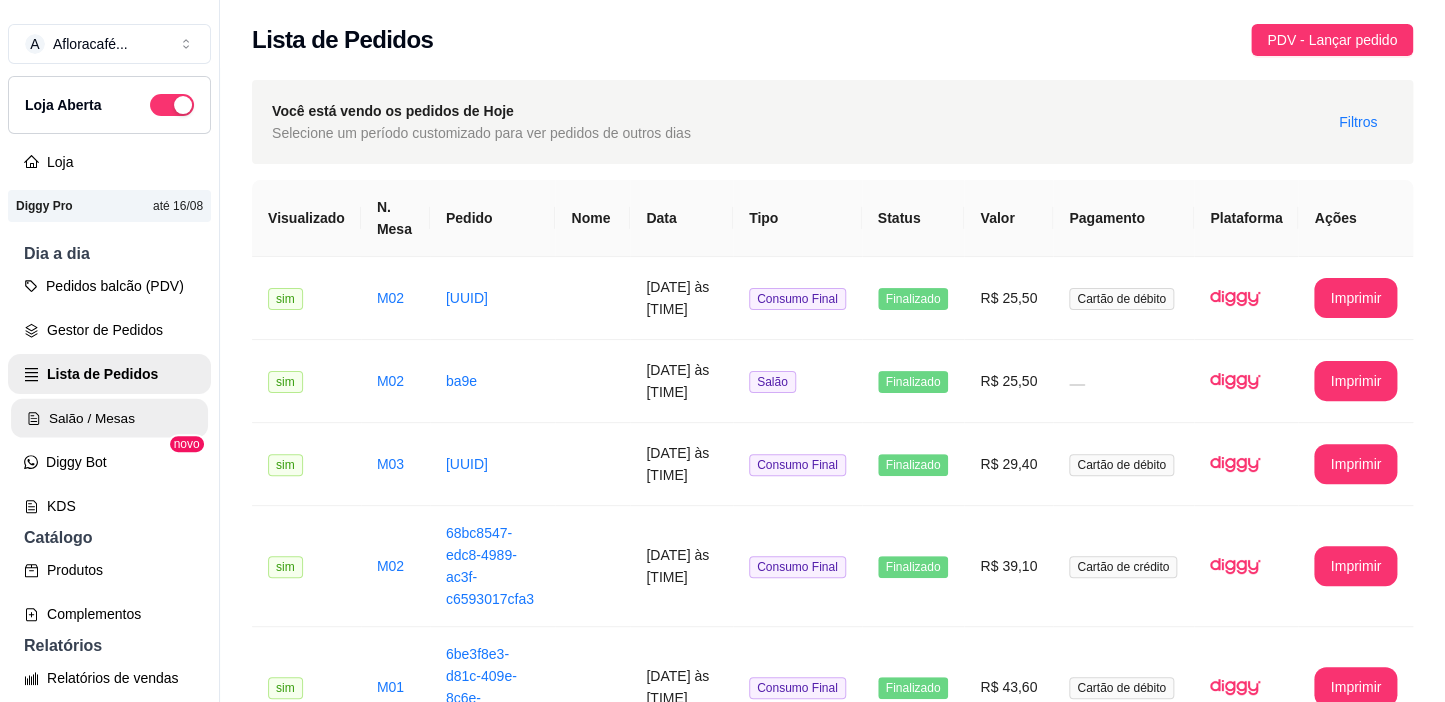 click on "Salão / Mesas" at bounding box center [109, 418] 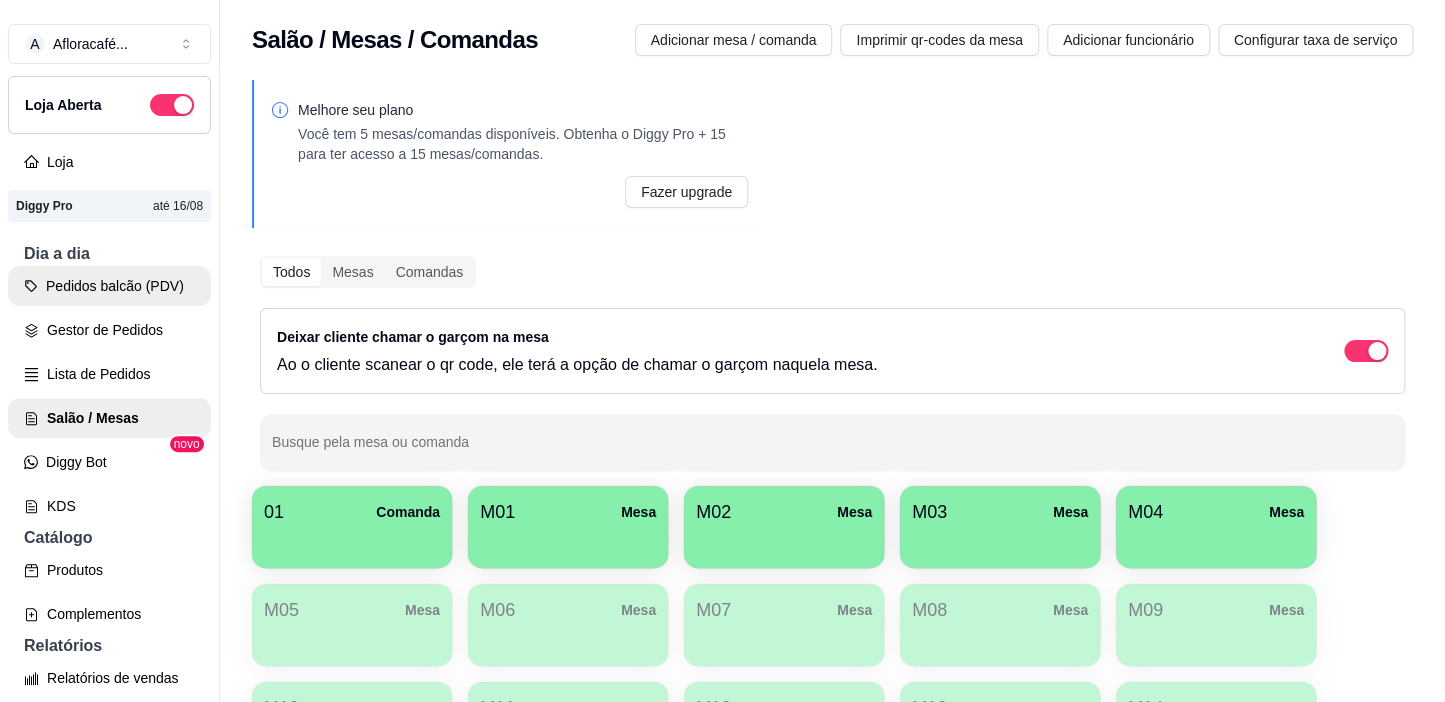 click on "Pedidos balcão (PDV)" at bounding box center [109, 286] 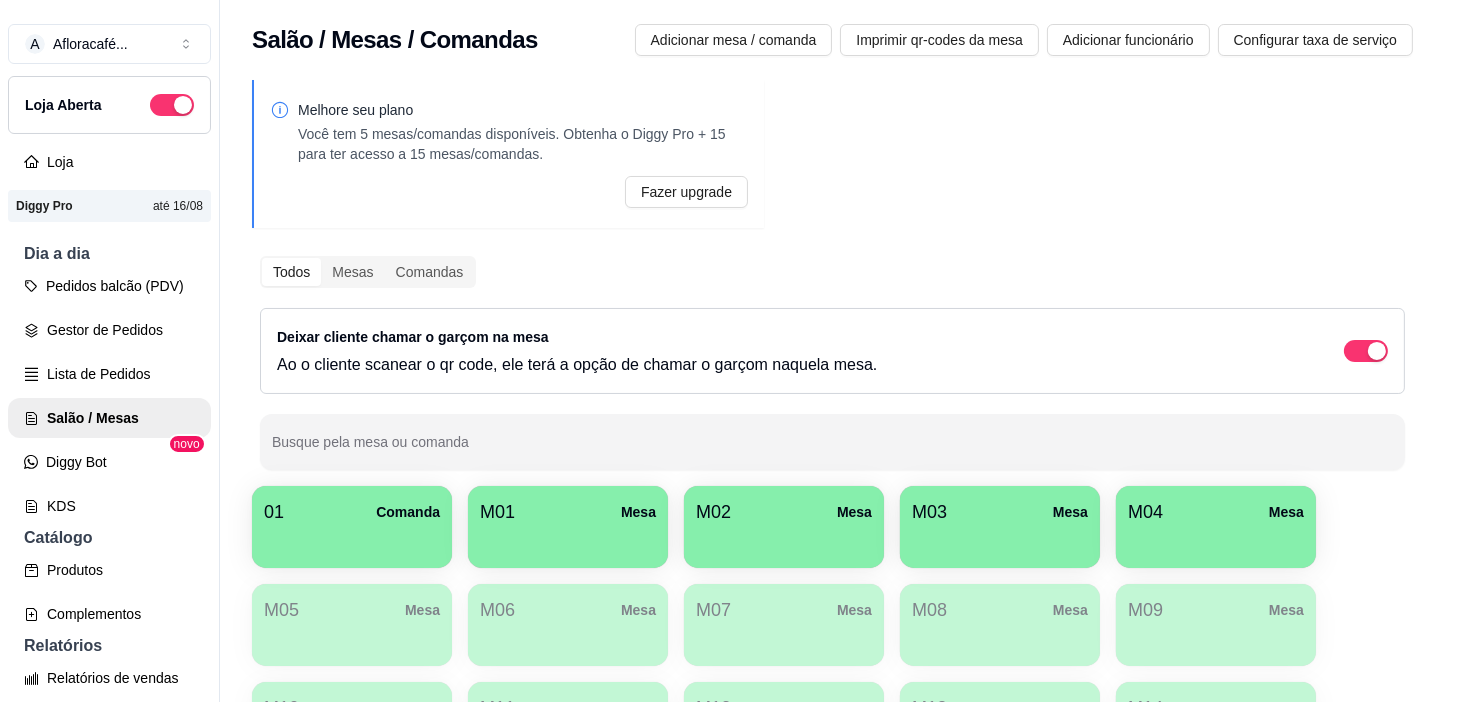 drag, startPoint x: 501, startPoint y: 69, endPoint x: 499, endPoint y: 150, distance: 81.02469 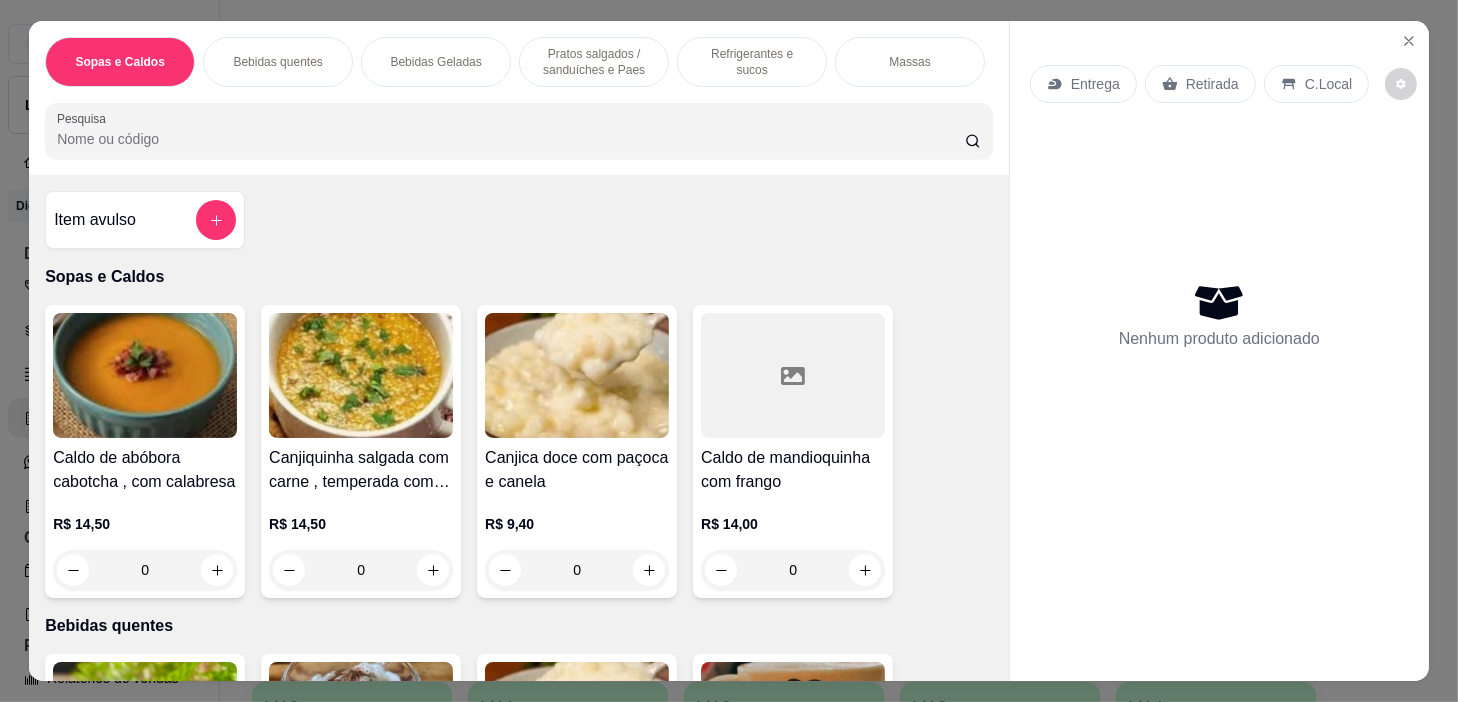 click on "Pesquisa" at bounding box center [511, 139] 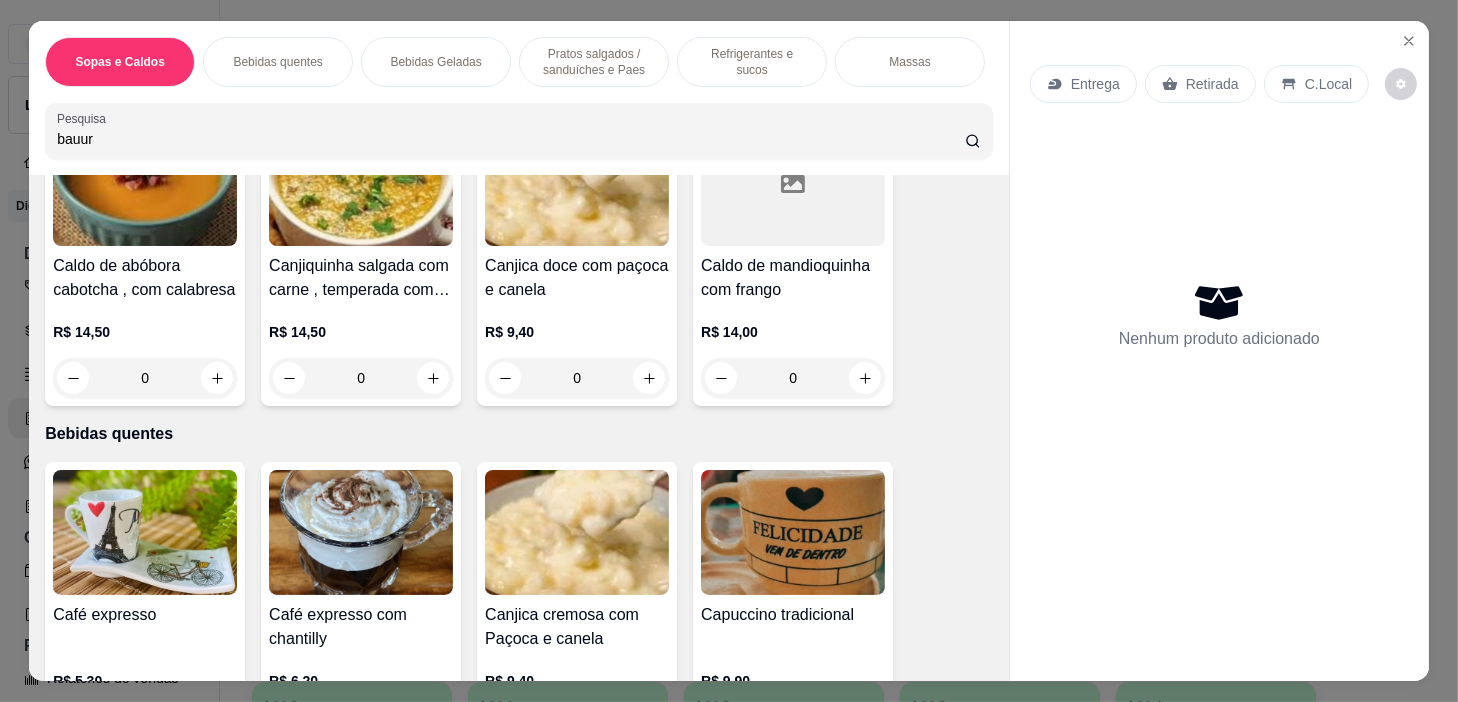 scroll, scrollTop: 545, scrollLeft: 0, axis: vertical 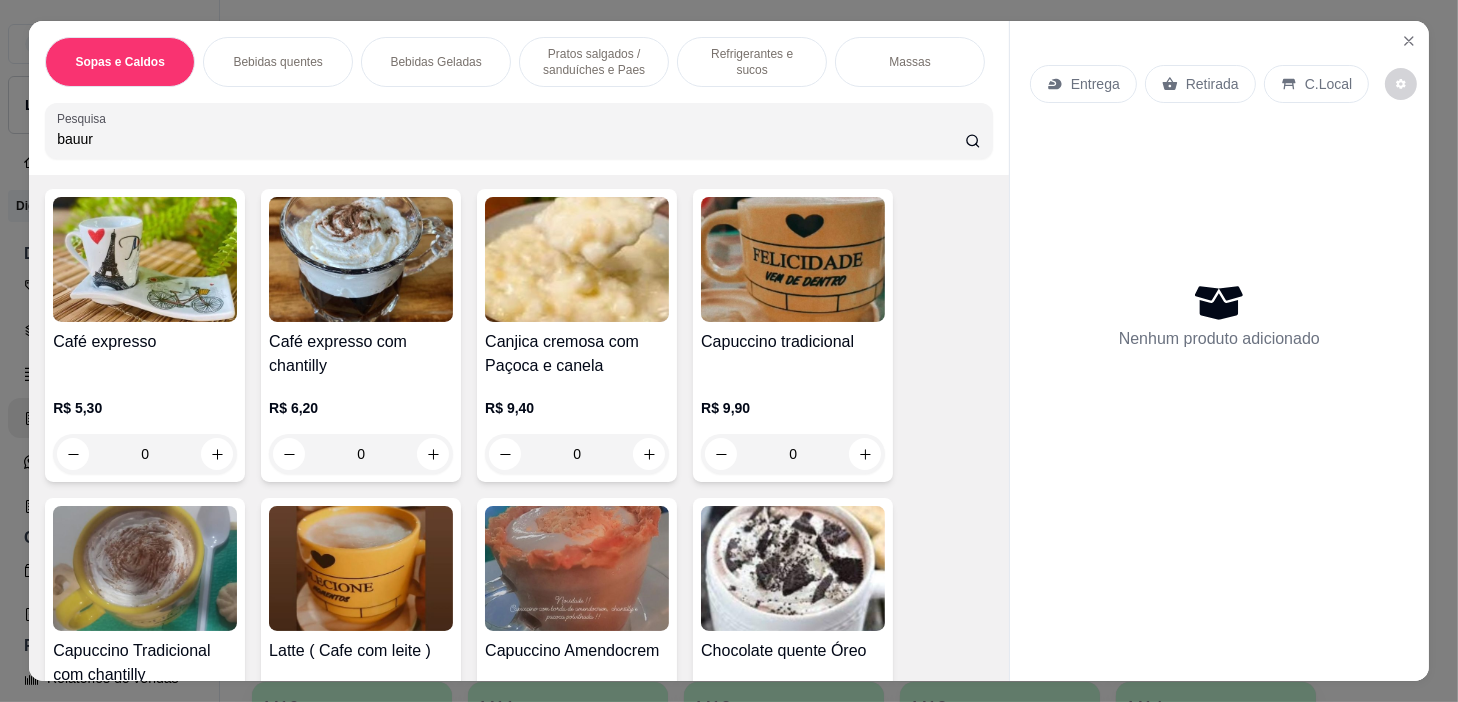 type on "bauur" 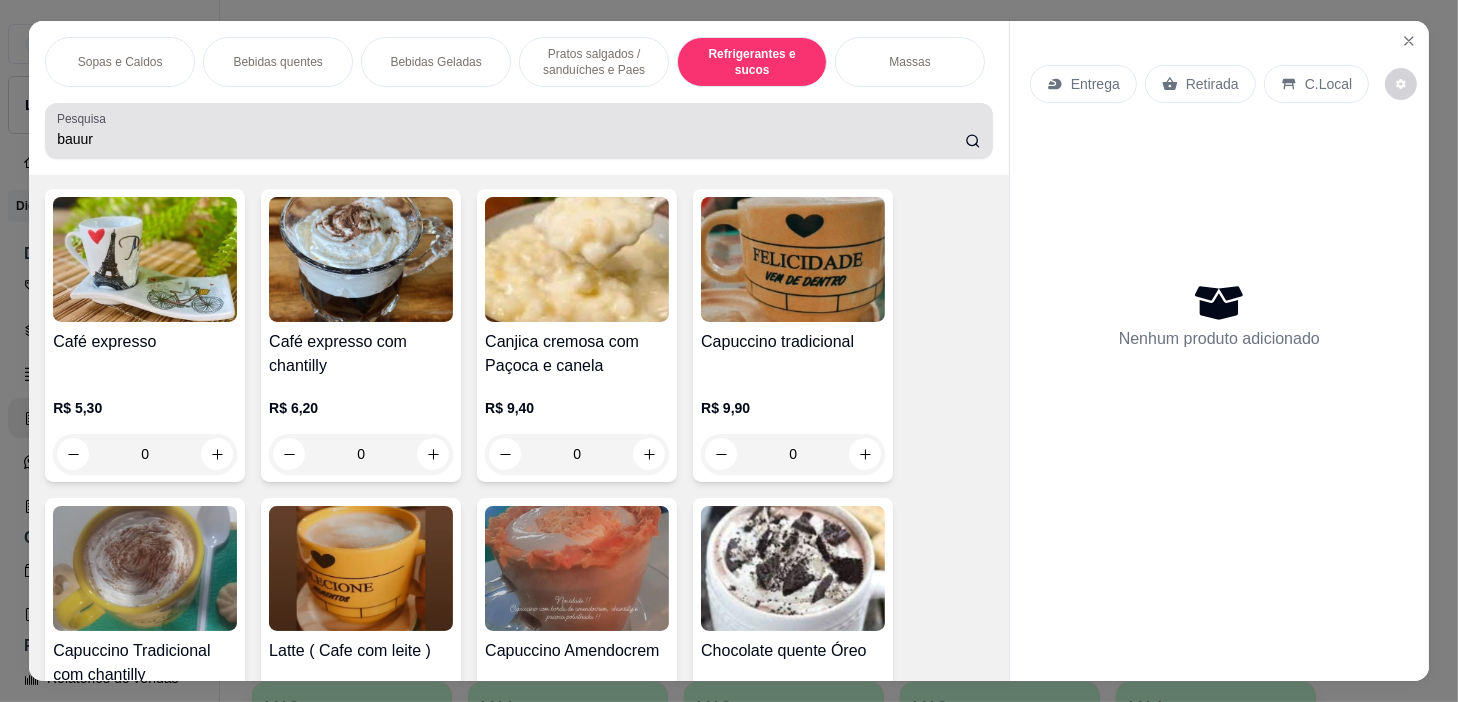 scroll, scrollTop: 8623, scrollLeft: 0, axis: vertical 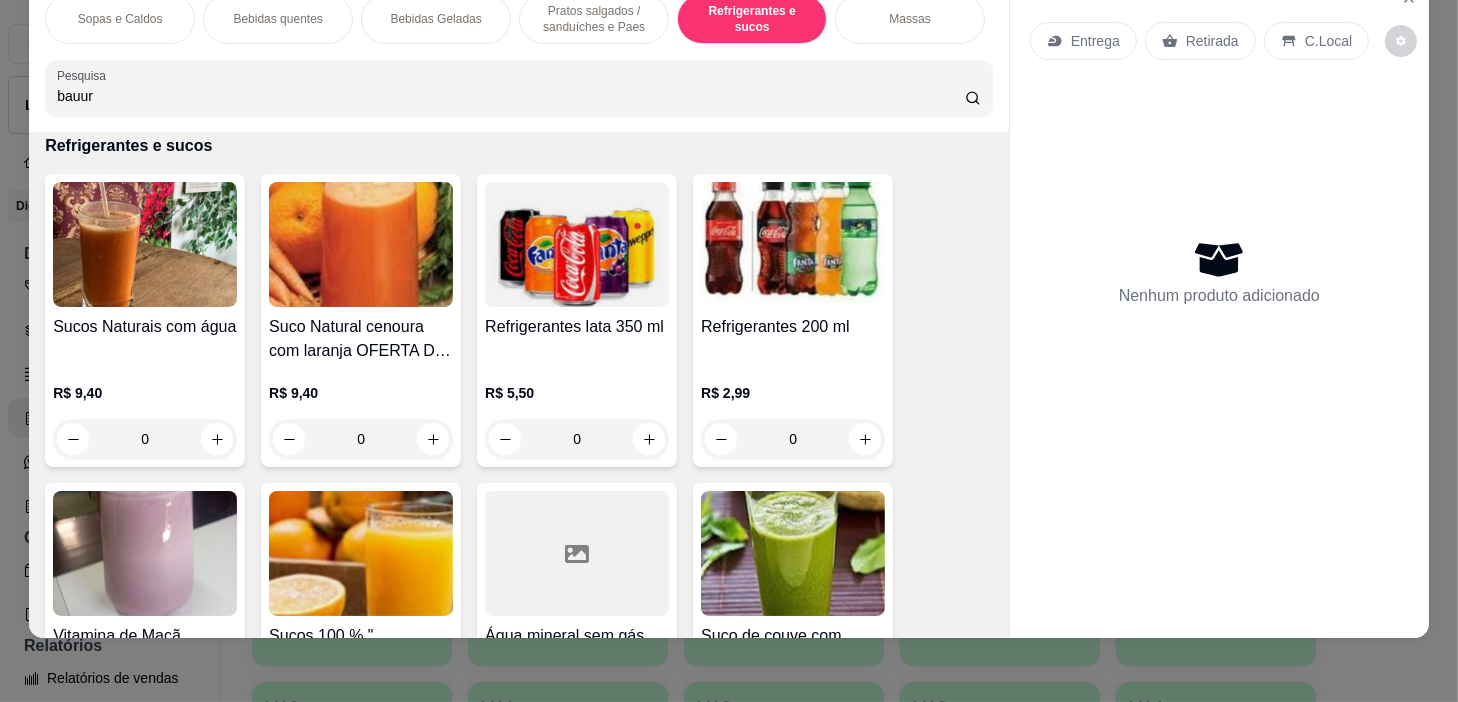 click on "Pratos salgados / sanduíches e Paes" at bounding box center (594, 19) 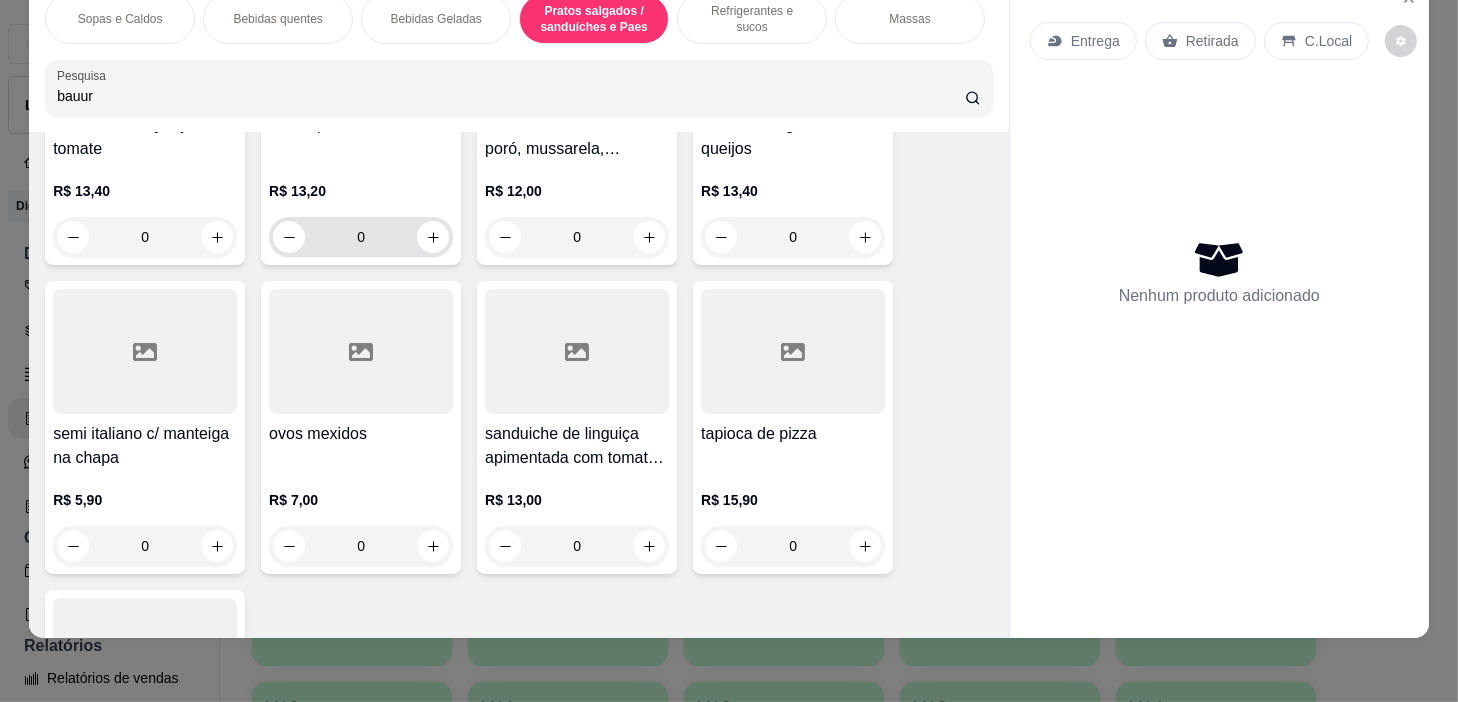 scroll, scrollTop: 7767, scrollLeft: 0, axis: vertical 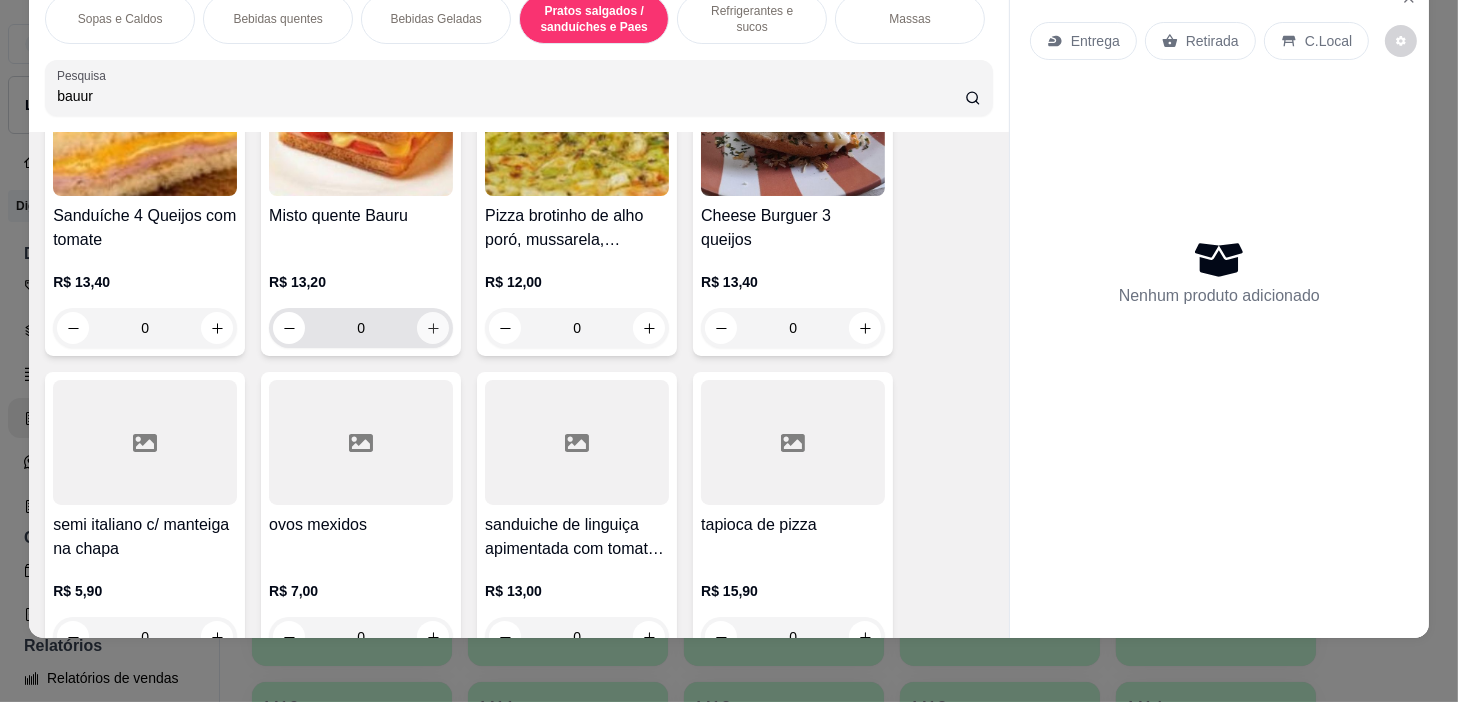 click at bounding box center (433, 328) 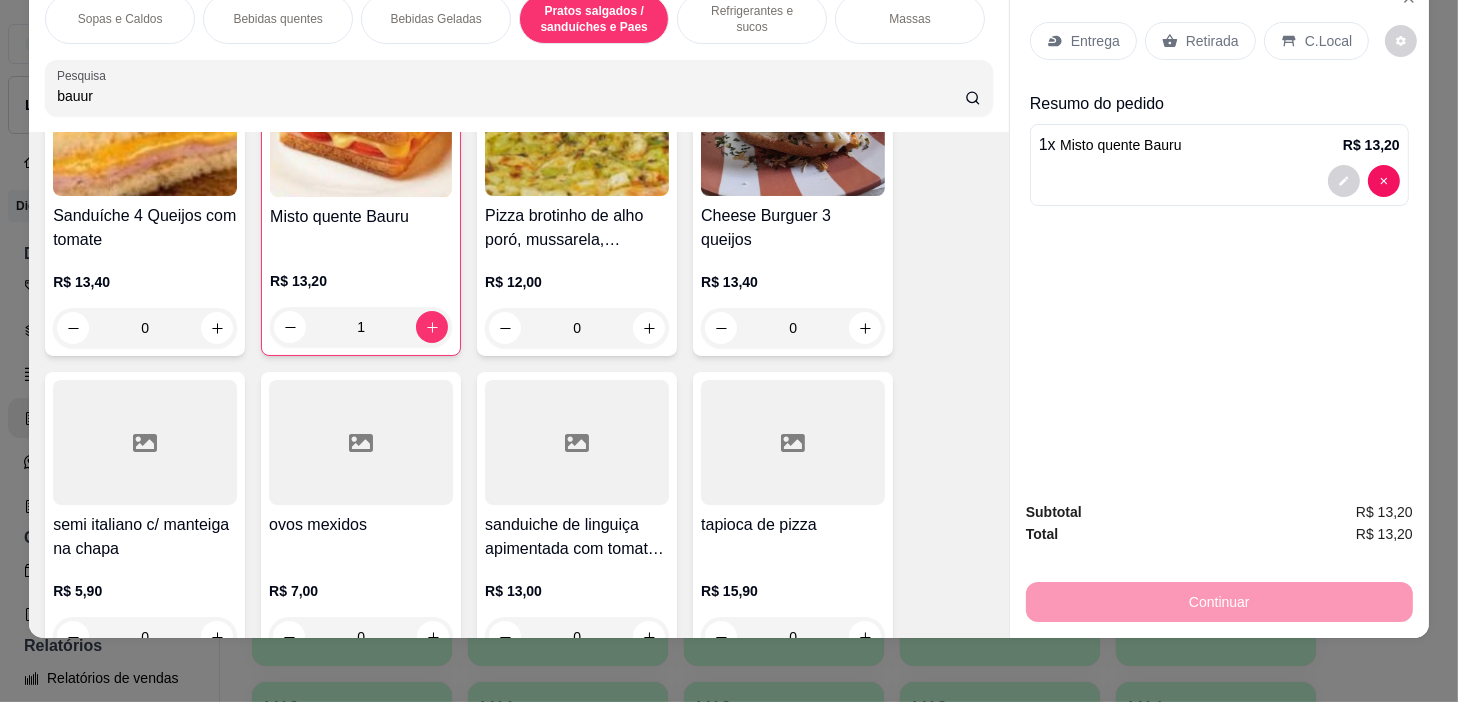 click on "Bebidas quentes" at bounding box center (277, 19) 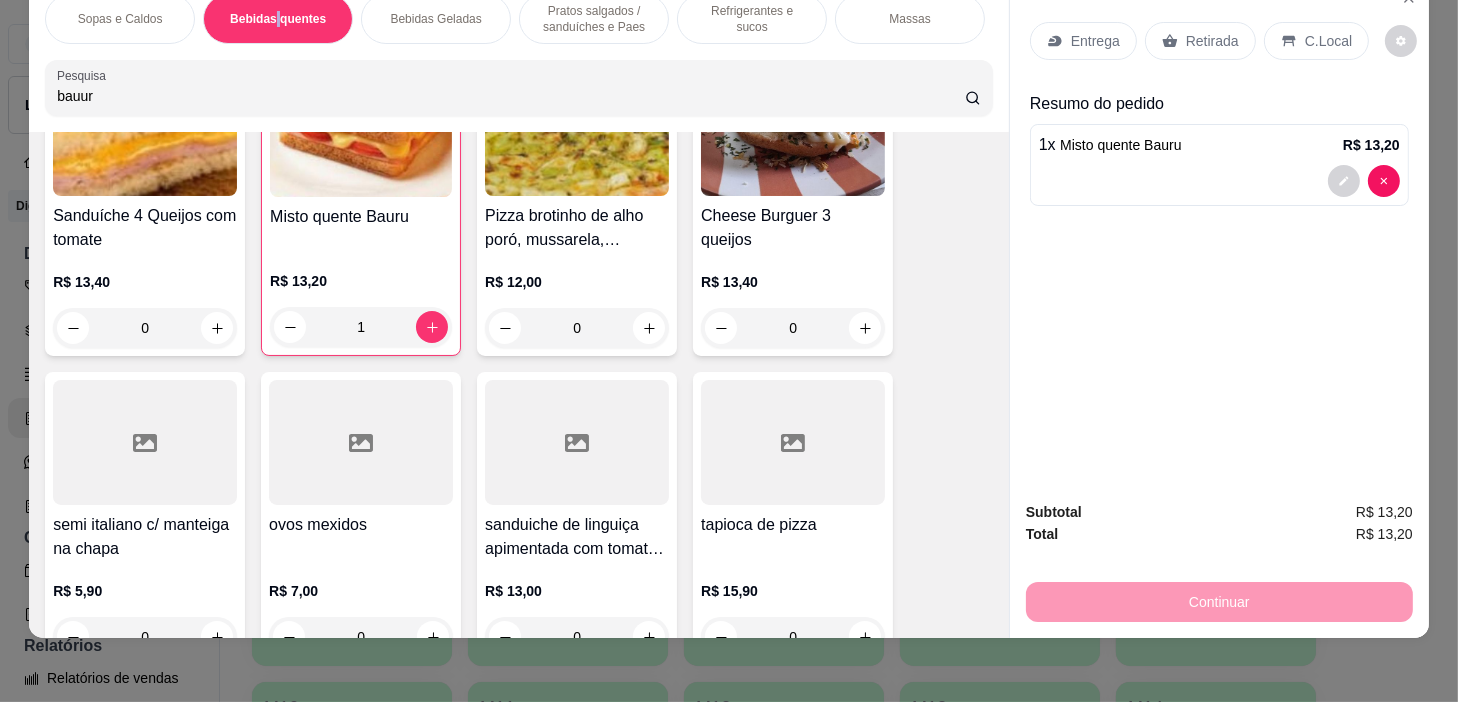 scroll, scrollTop: 519, scrollLeft: 0, axis: vertical 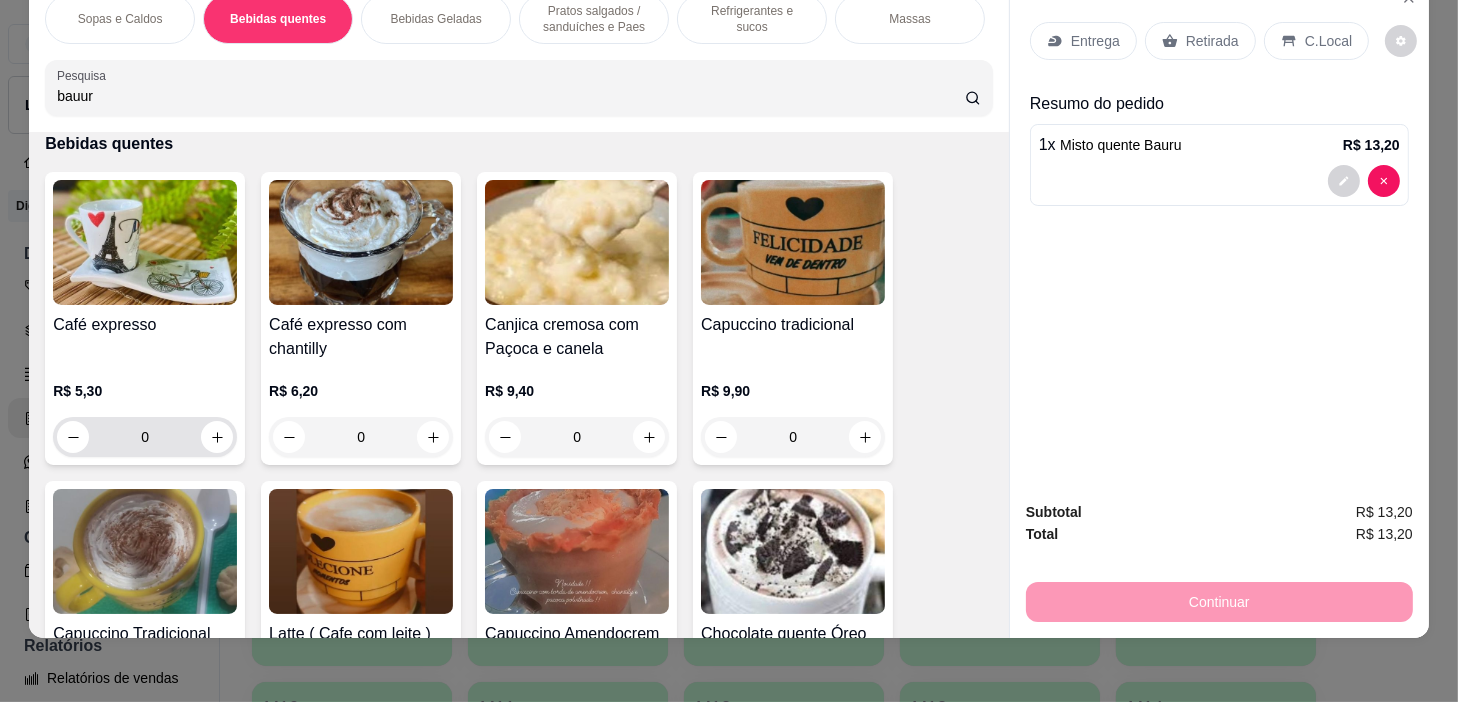 click on "0" at bounding box center [145, 437] 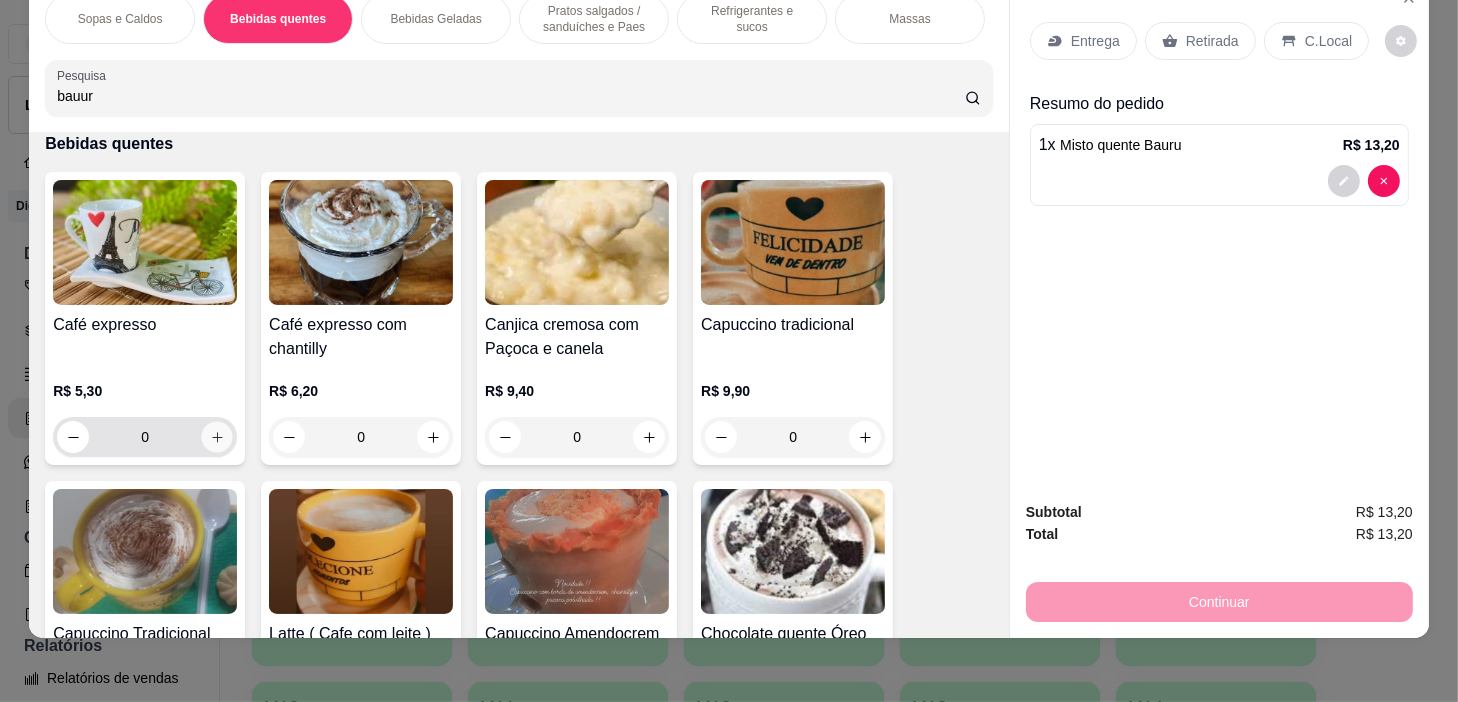 click 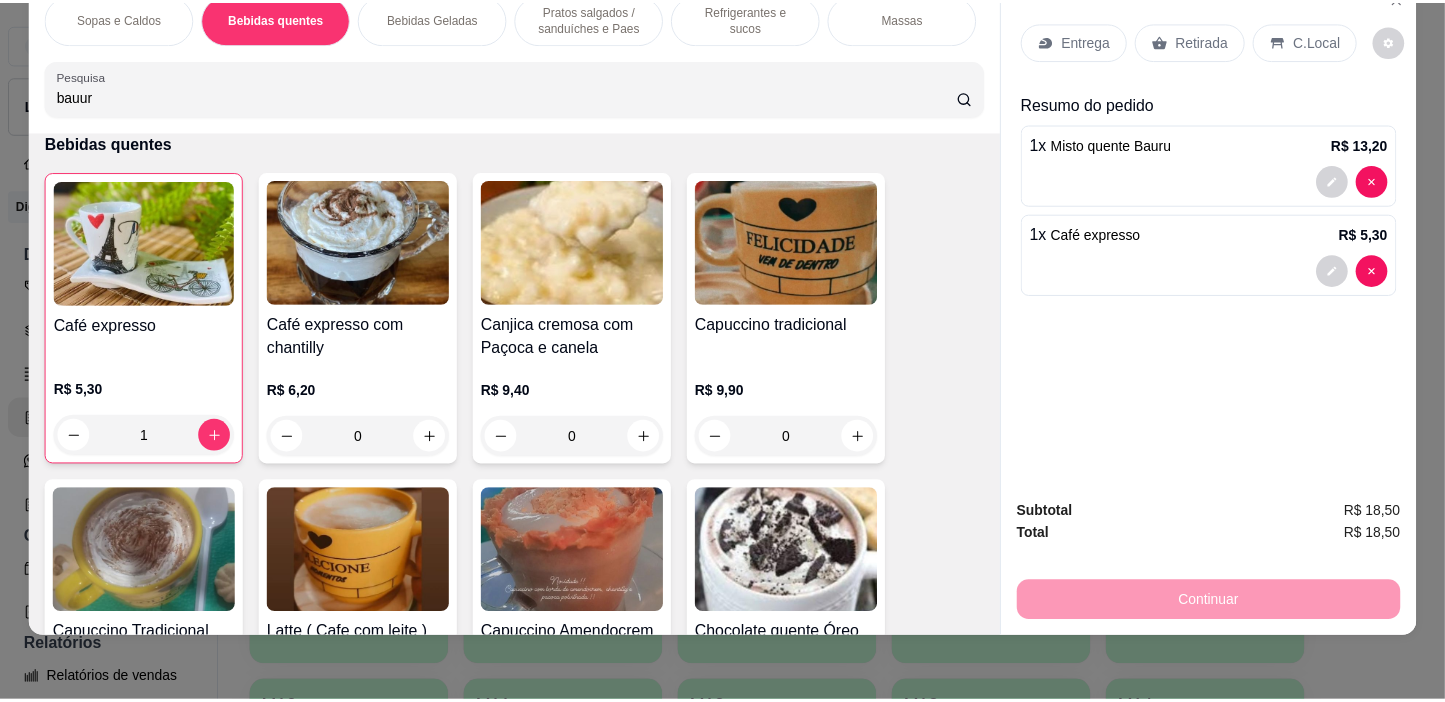 scroll, scrollTop: 0, scrollLeft: 0, axis: both 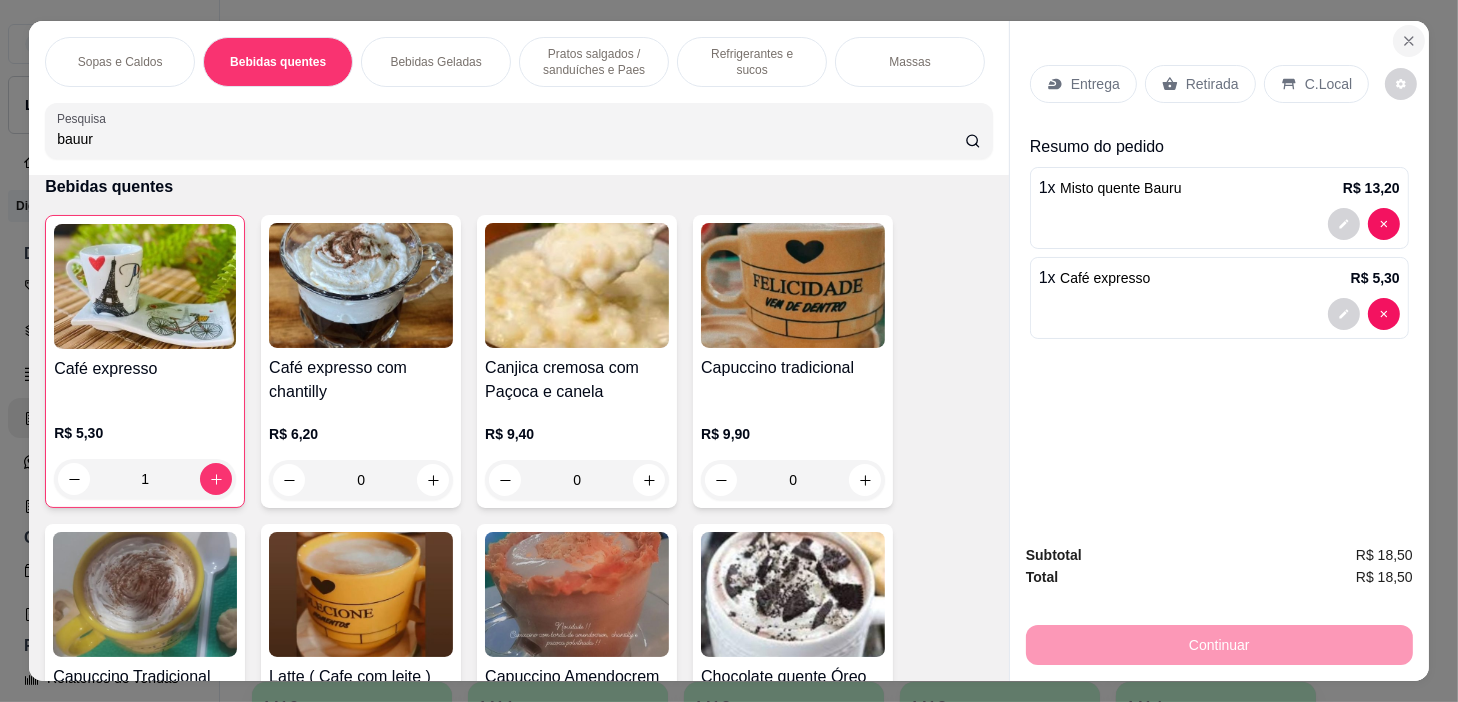 click at bounding box center [1409, 41] 